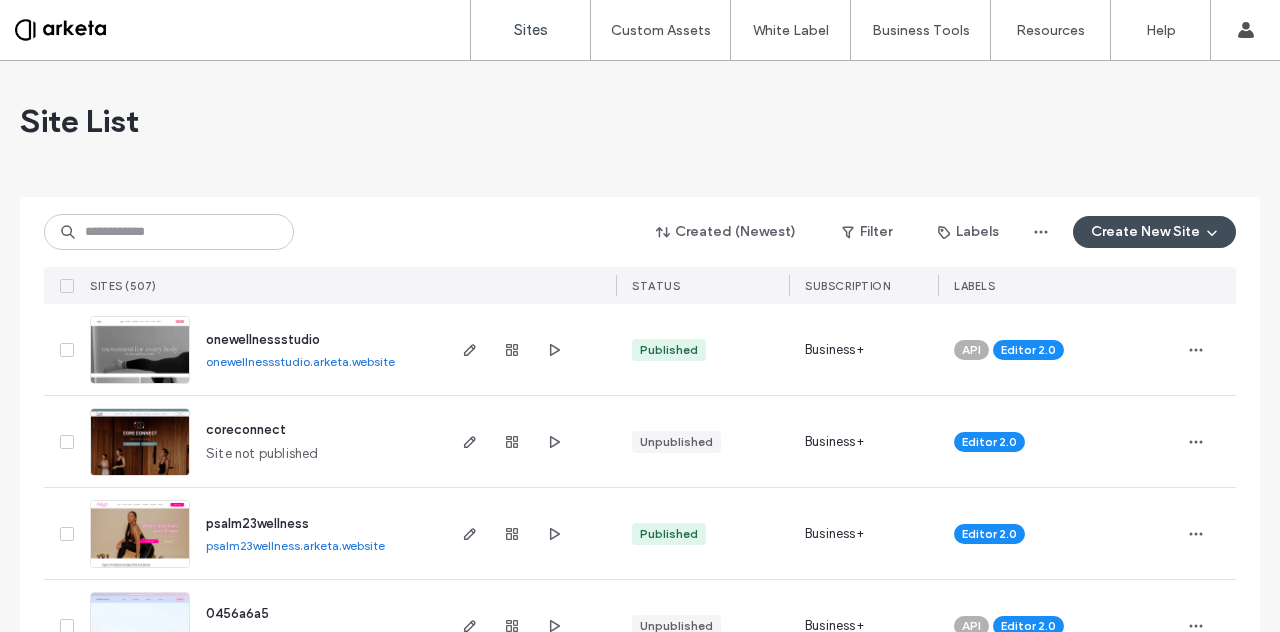 scroll, scrollTop: 0, scrollLeft: 0, axis: both 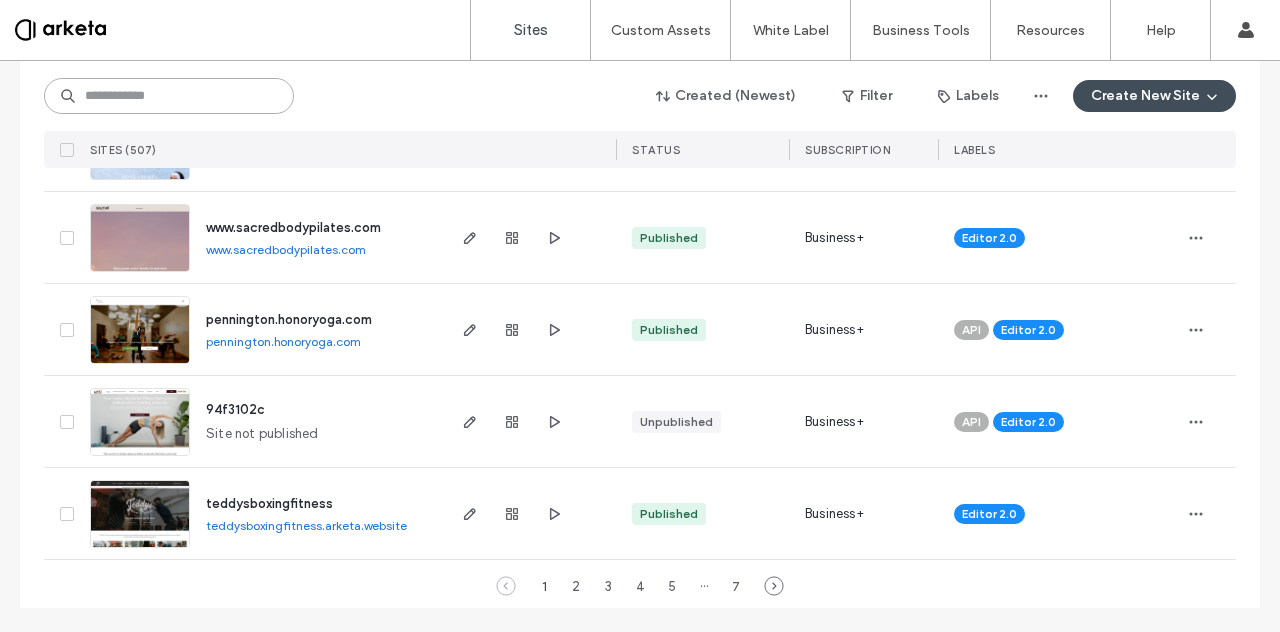 click at bounding box center [169, 96] 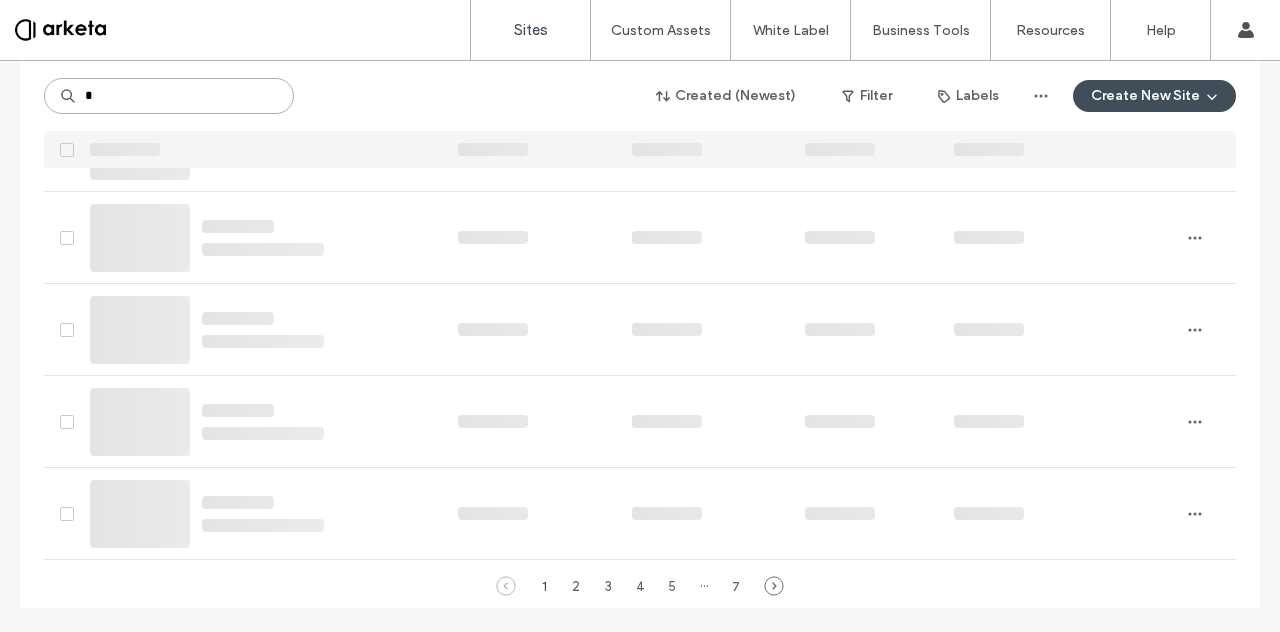 type on "*" 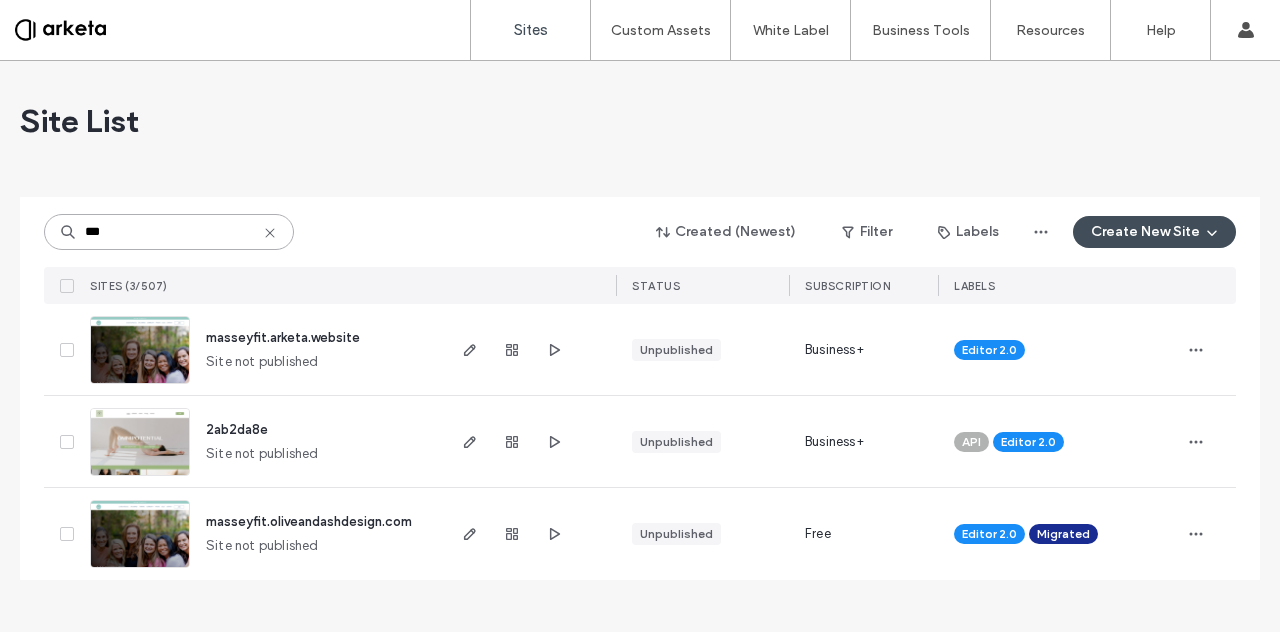 scroll, scrollTop: 0, scrollLeft: 0, axis: both 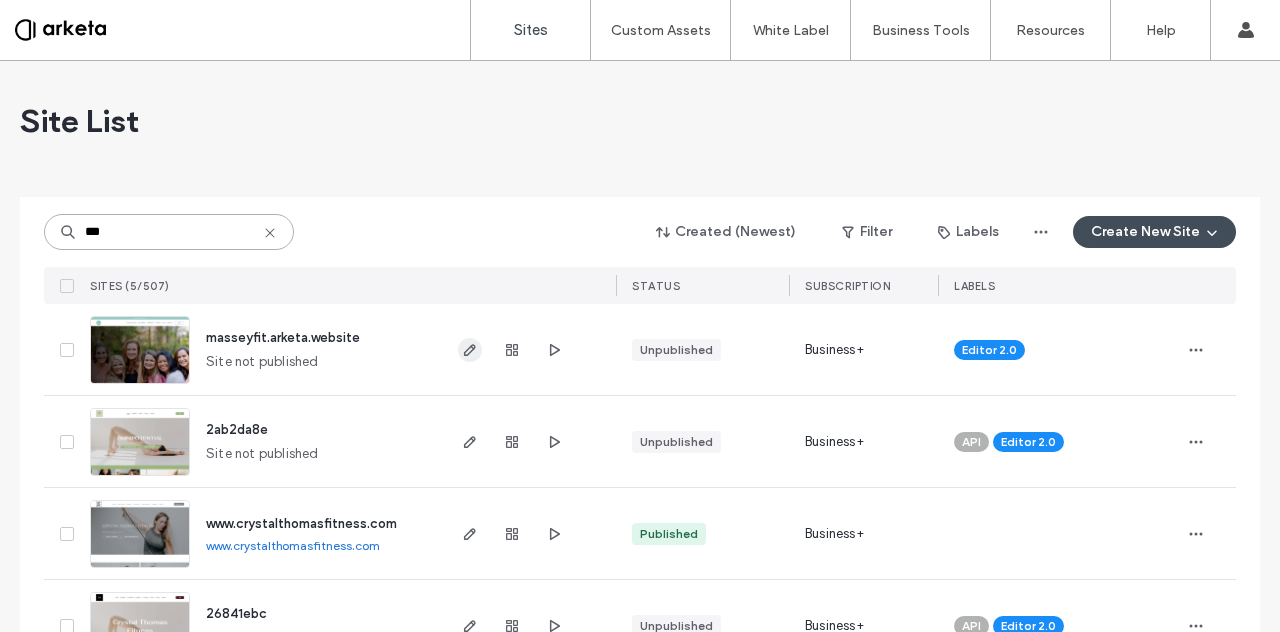 type on "***" 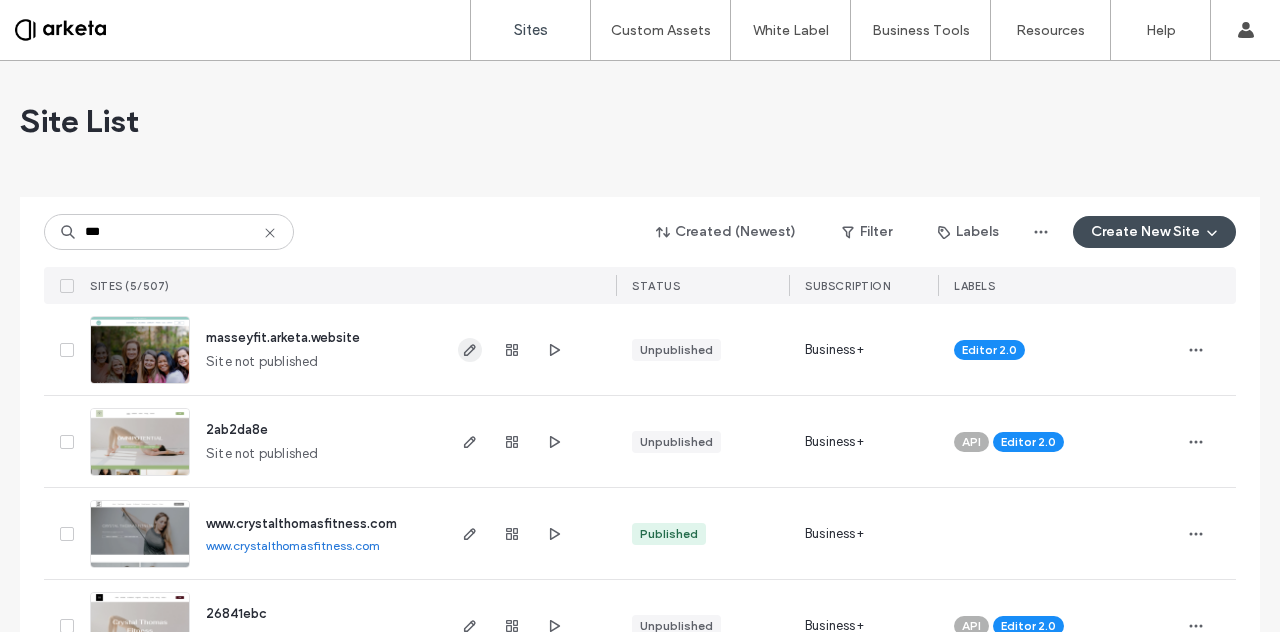 click 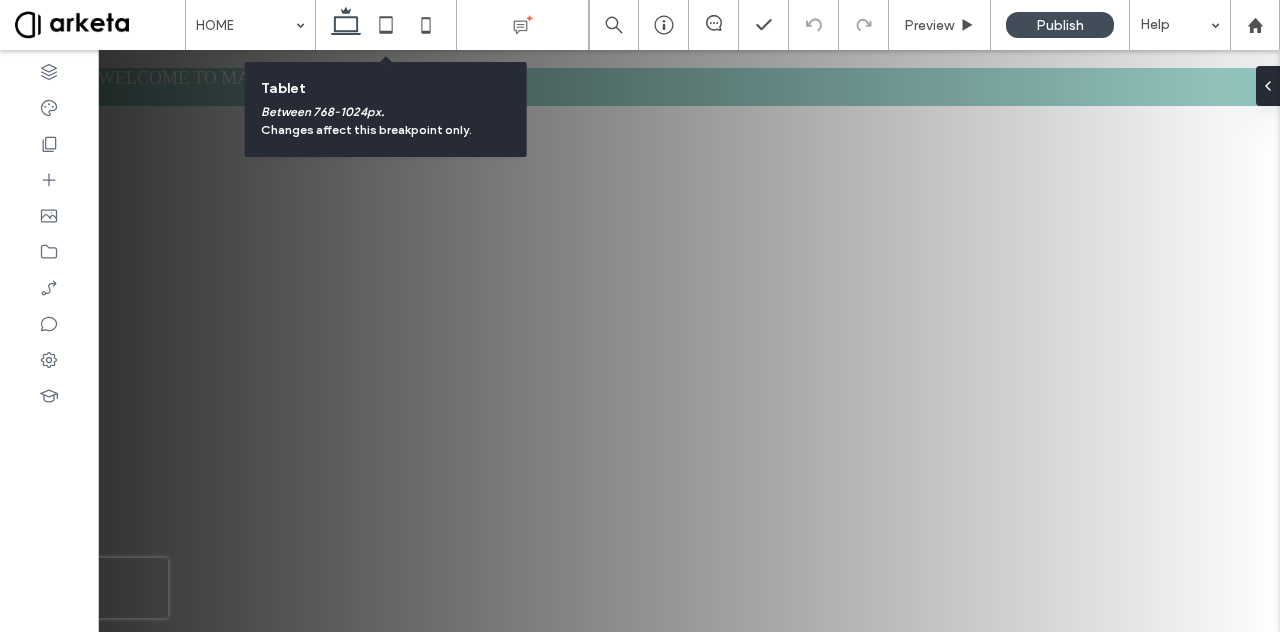 scroll, scrollTop: 0, scrollLeft: 0, axis: both 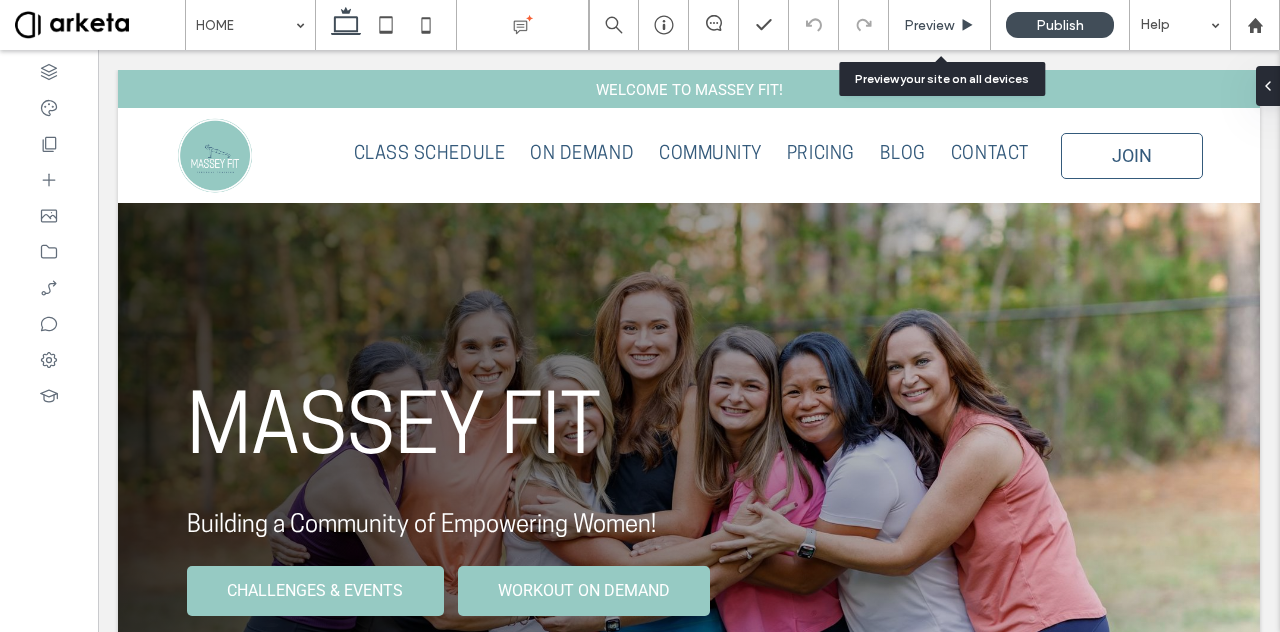 click on "Preview" at bounding box center (929, 25) 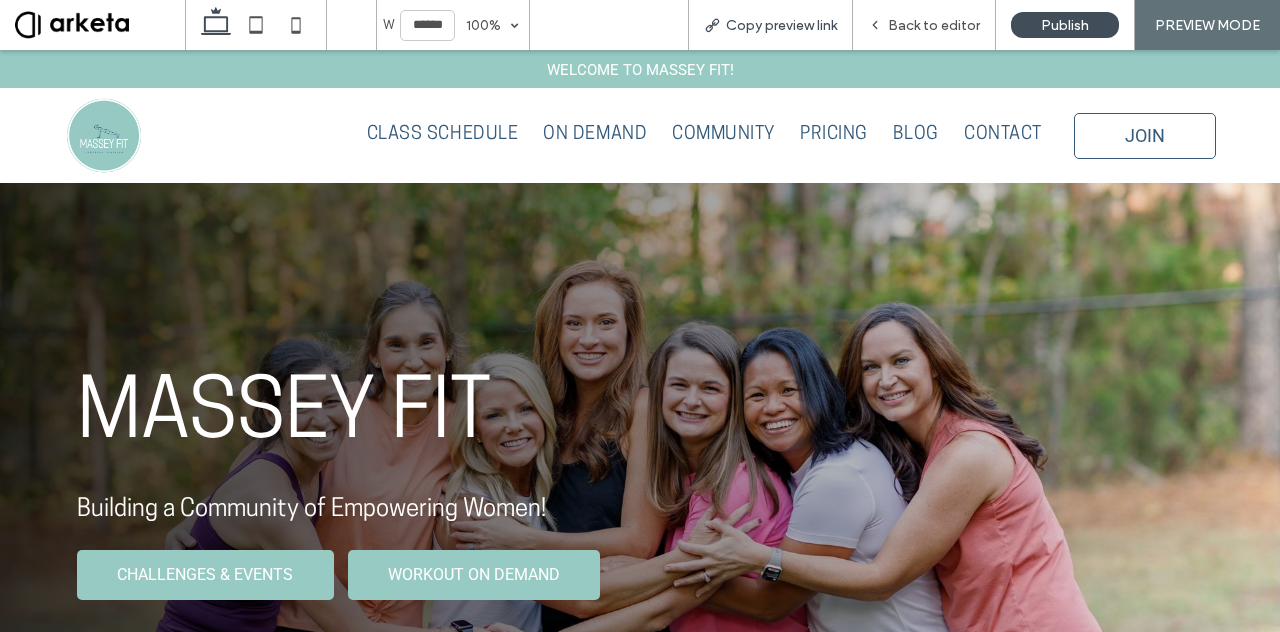 click on "Copy preview link" at bounding box center (781, 25) 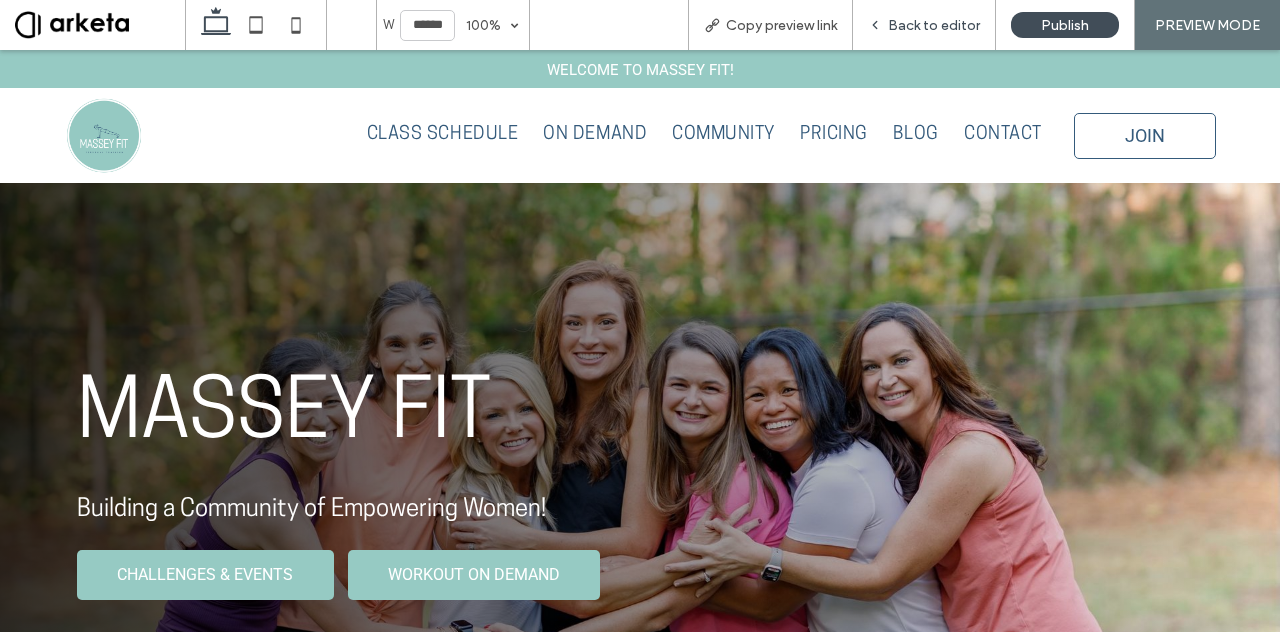 click on "Back to editor" at bounding box center (934, 25) 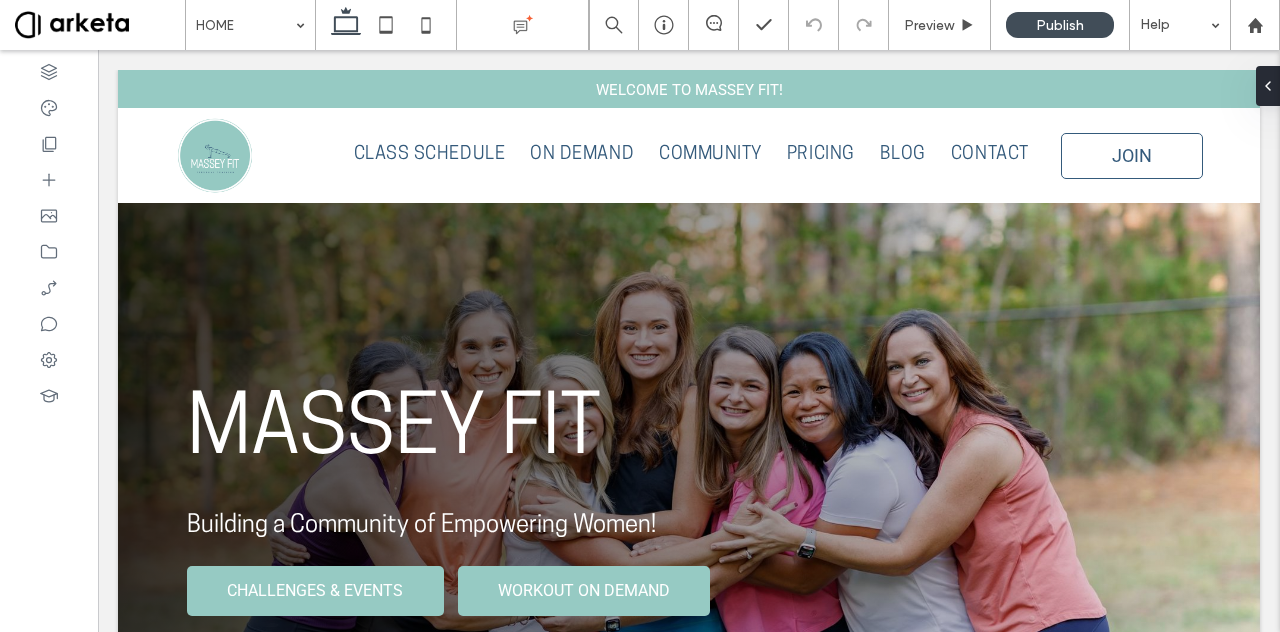 click at bounding box center [100, 25] 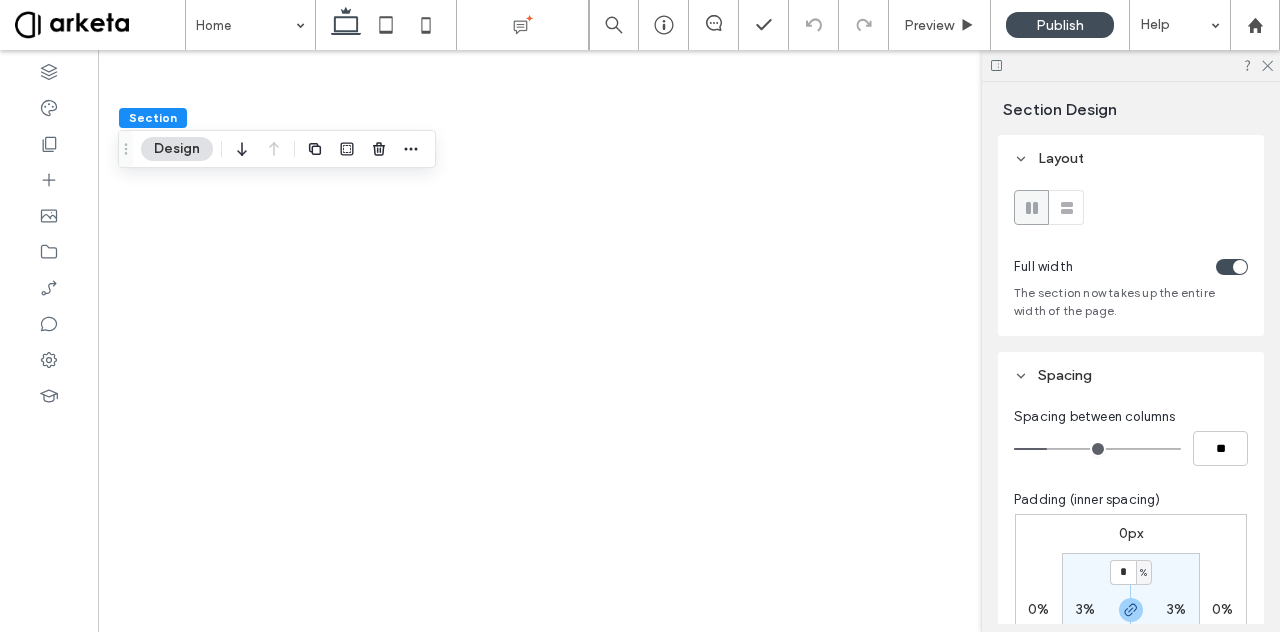 click at bounding box center (1235, 2000) 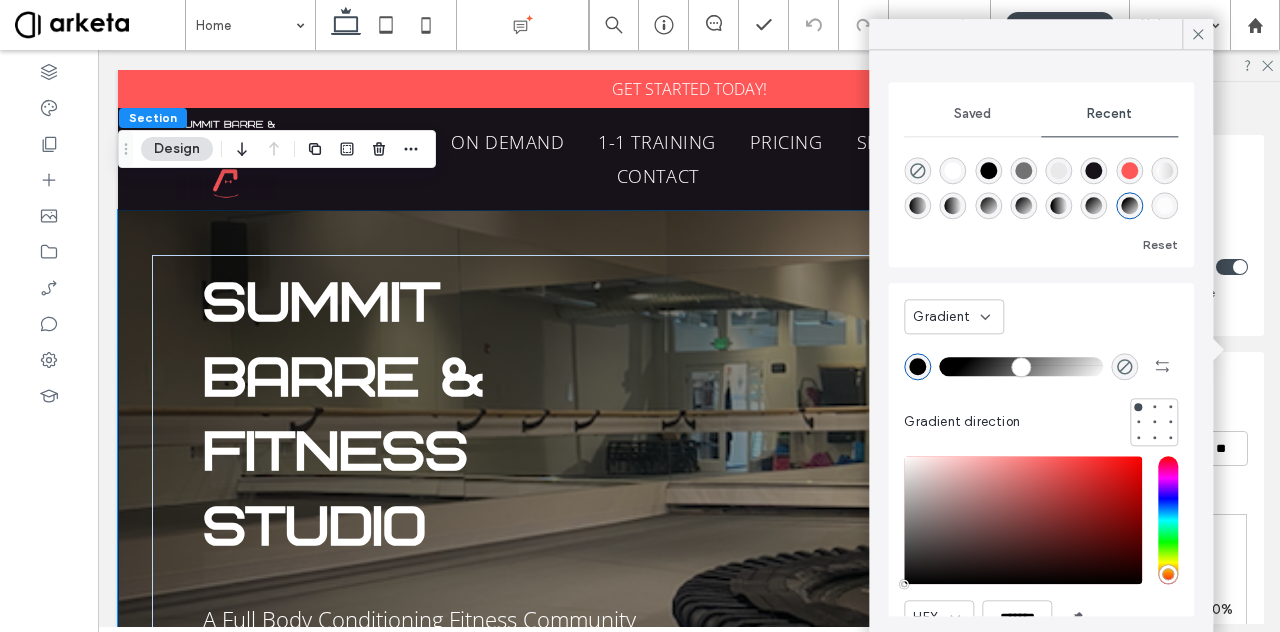 scroll, scrollTop: 61, scrollLeft: 0, axis: vertical 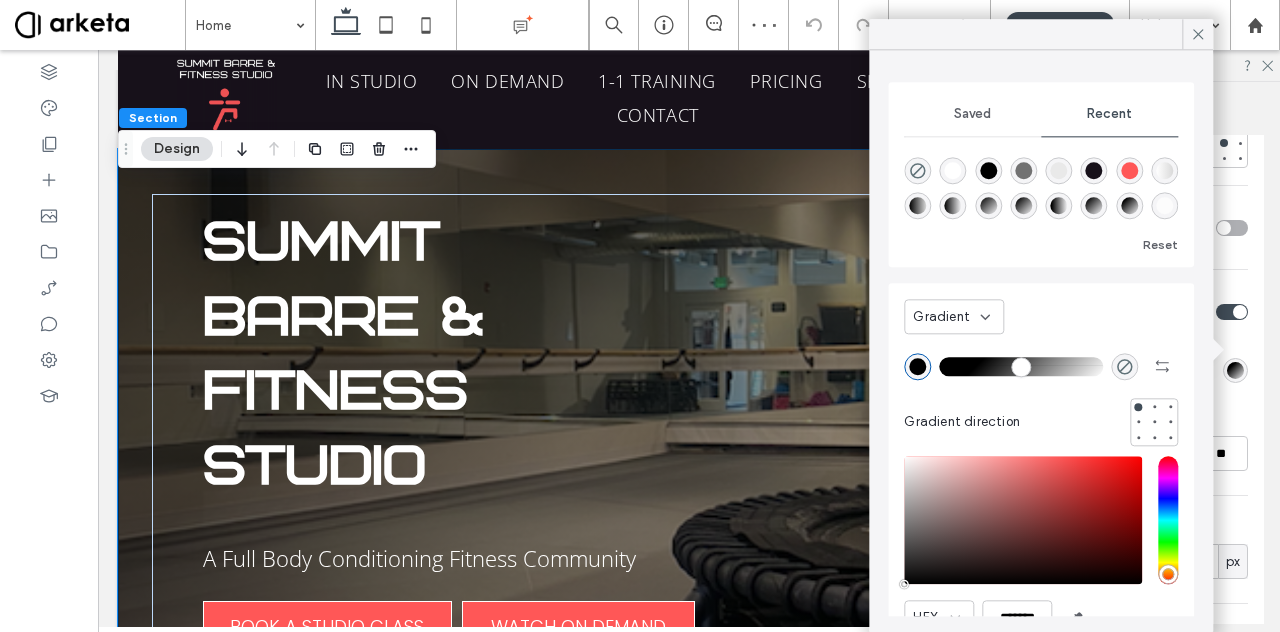 drag, startPoint x: 970, startPoint y: 359, endPoint x: 980, endPoint y: 373, distance: 17.20465 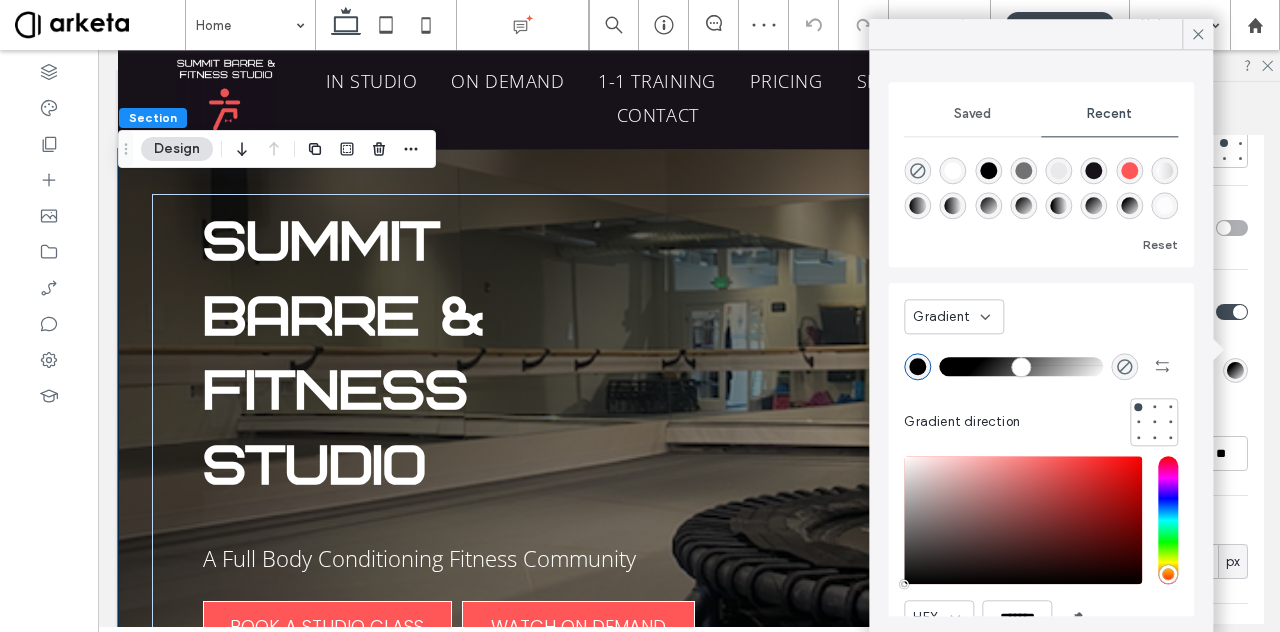 click at bounding box center [1021, 366] 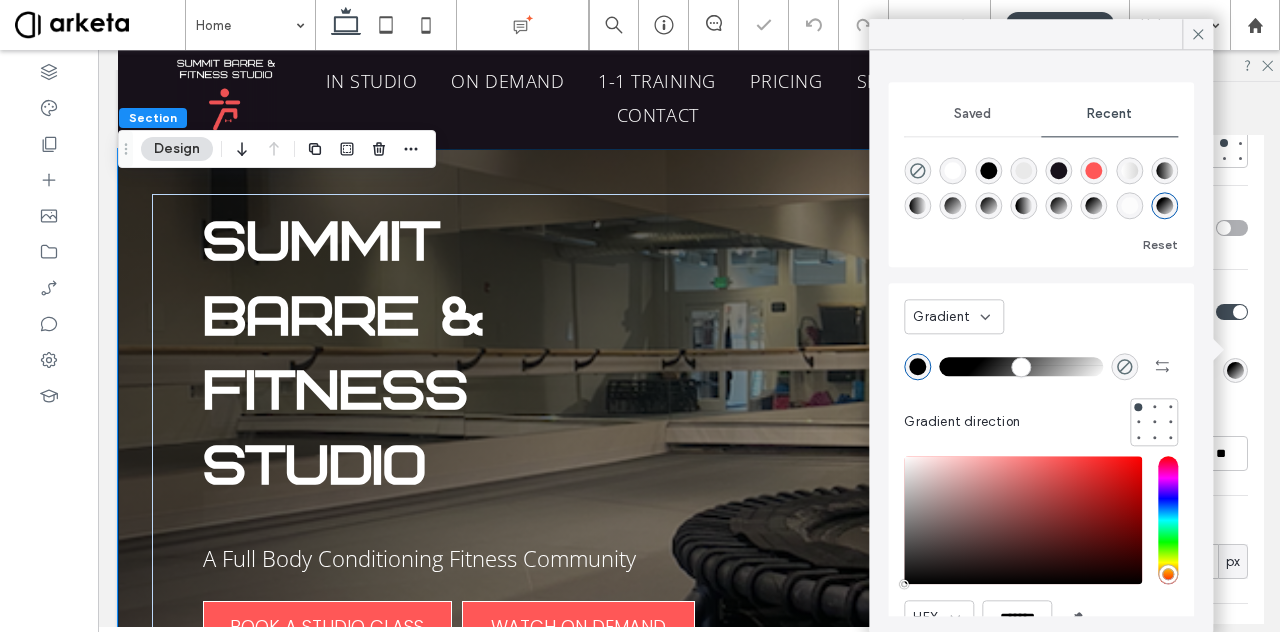 scroll, scrollTop: 44, scrollLeft: 0, axis: vertical 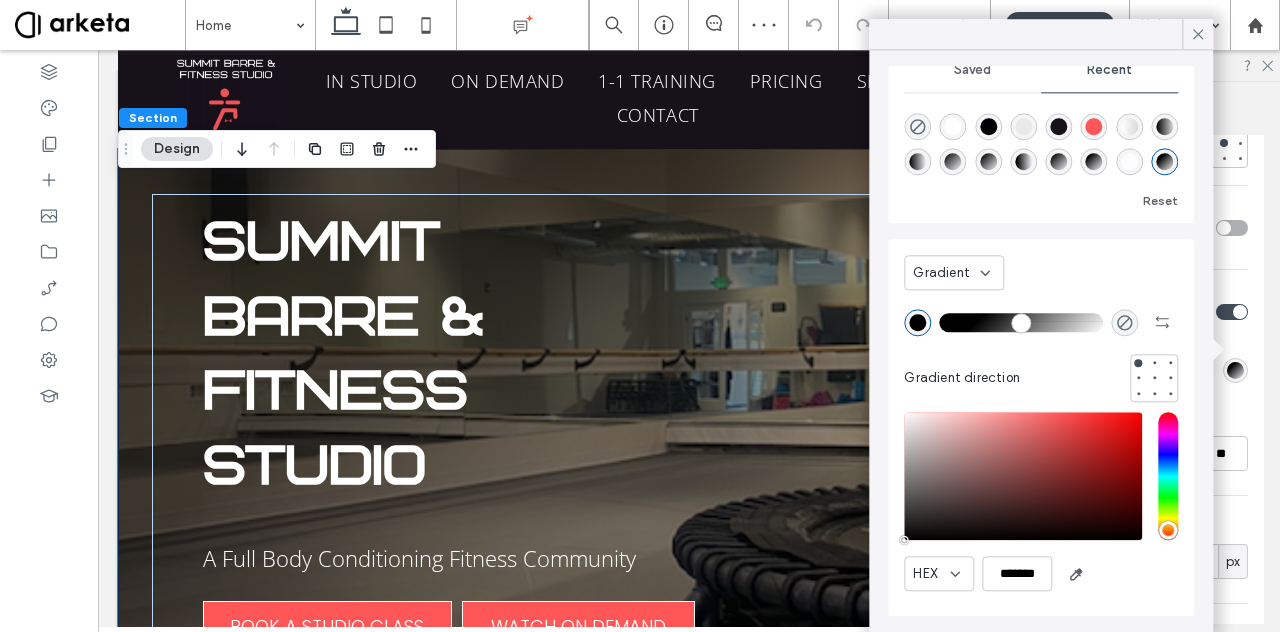 click at bounding box center [917, 322] 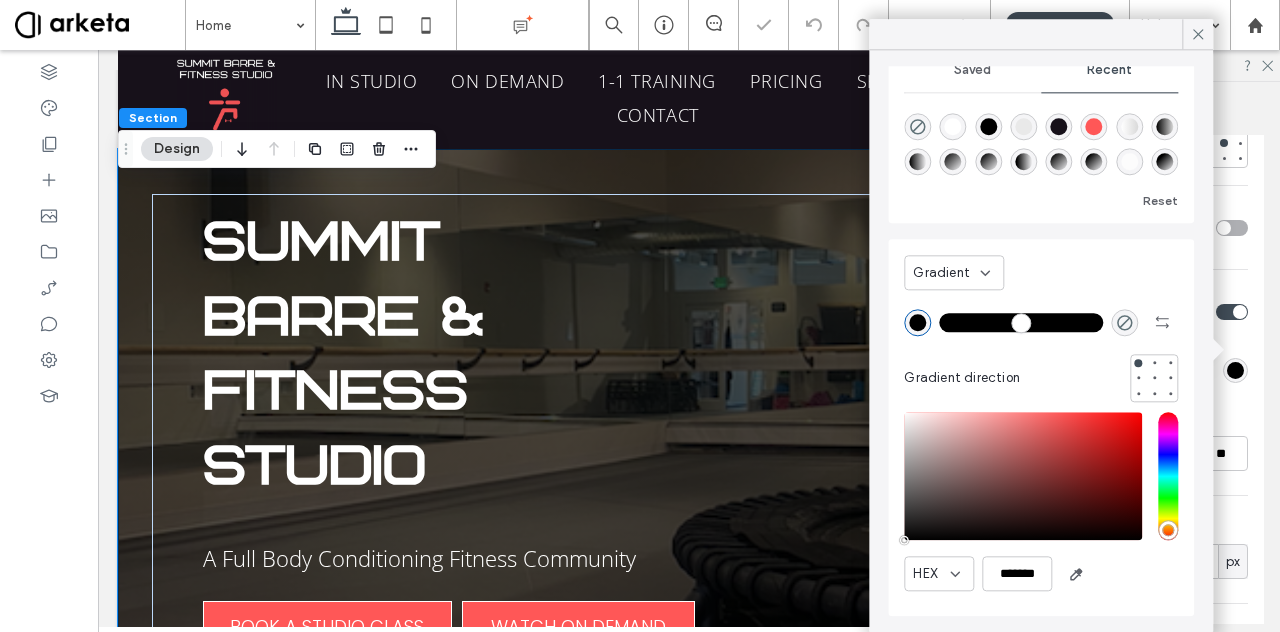 drag, startPoint x: 980, startPoint y: 318, endPoint x: 1086, endPoint y: 329, distance: 106.56923 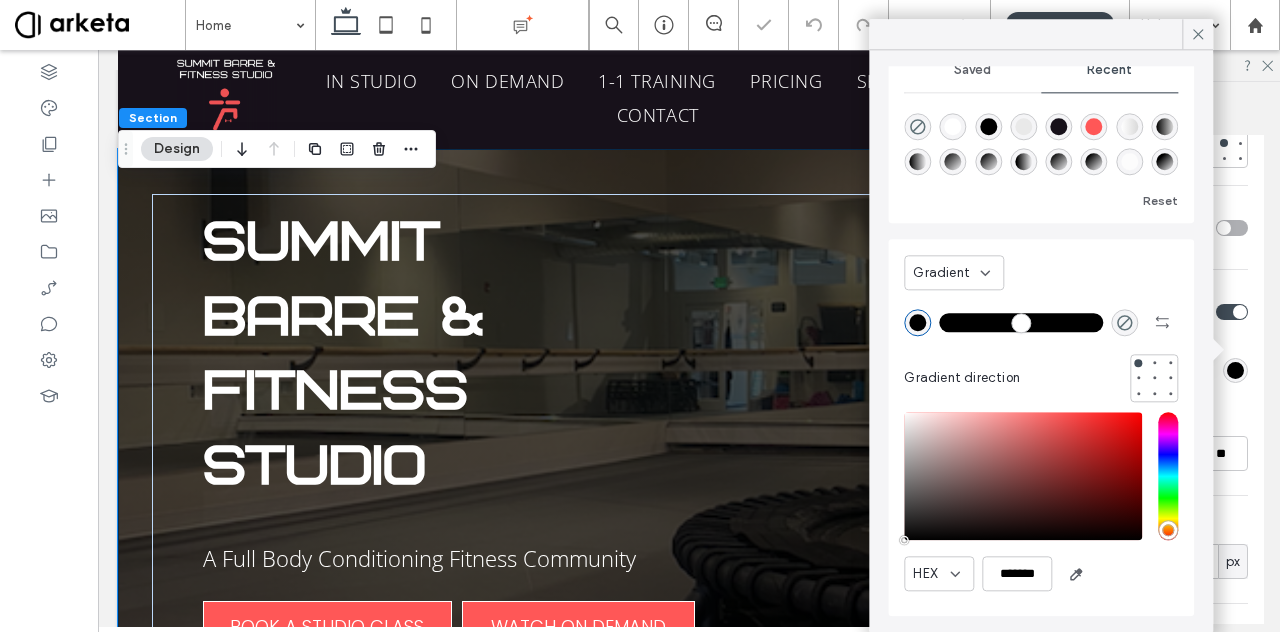 click at bounding box center [1021, 322] 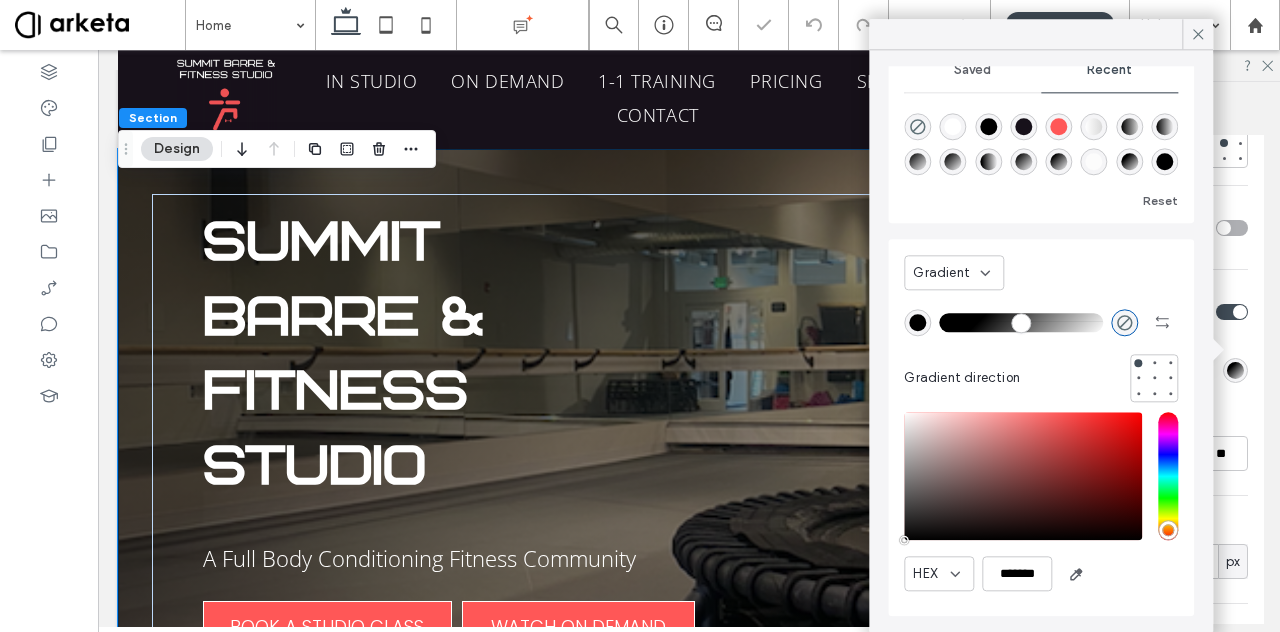 drag, startPoint x: 1074, startPoint y: 324, endPoint x: 982, endPoint y: 337, distance: 92.91394 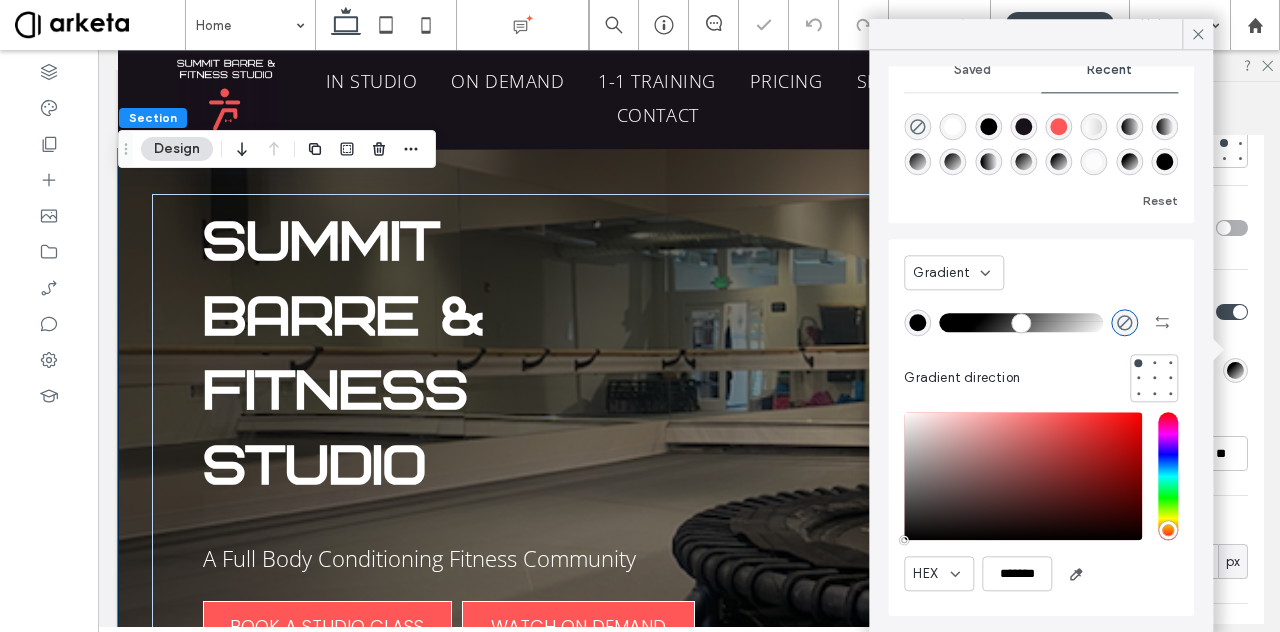 type on "**" 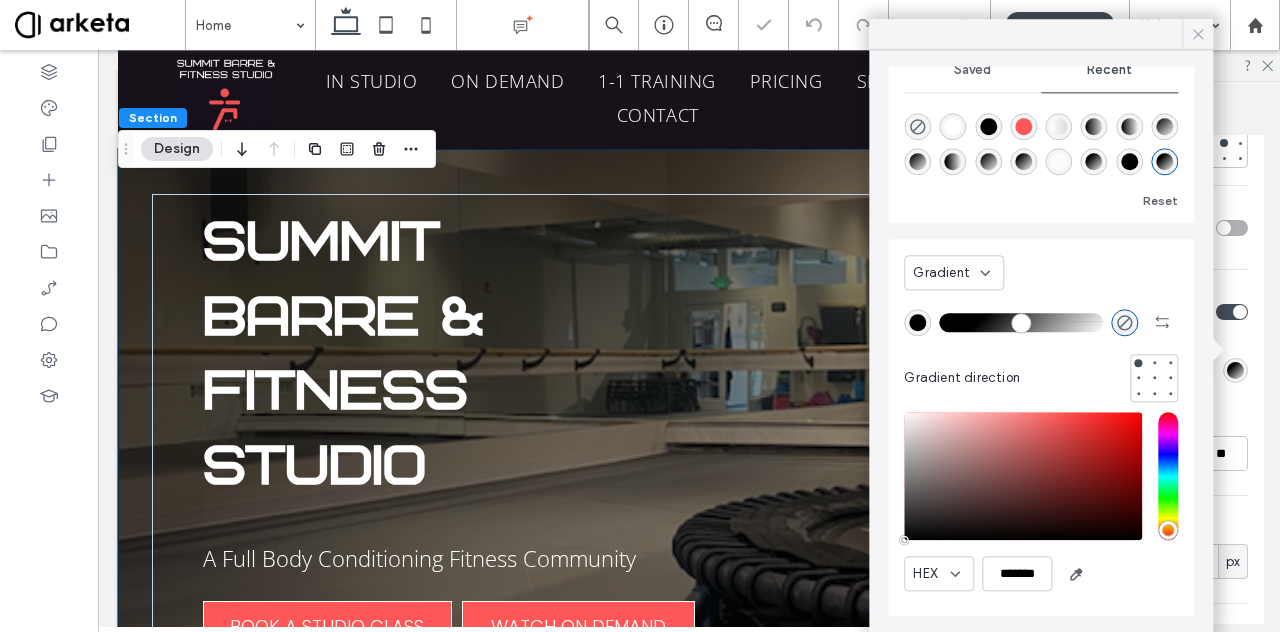 click 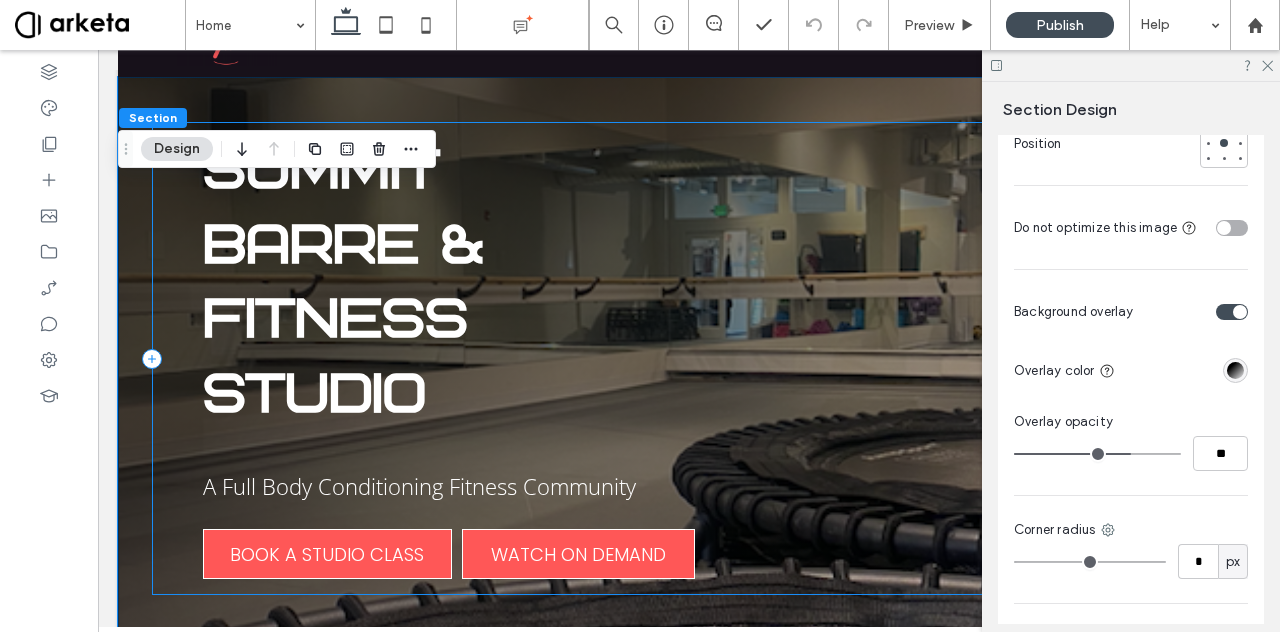 scroll, scrollTop: 131, scrollLeft: 0, axis: vertical 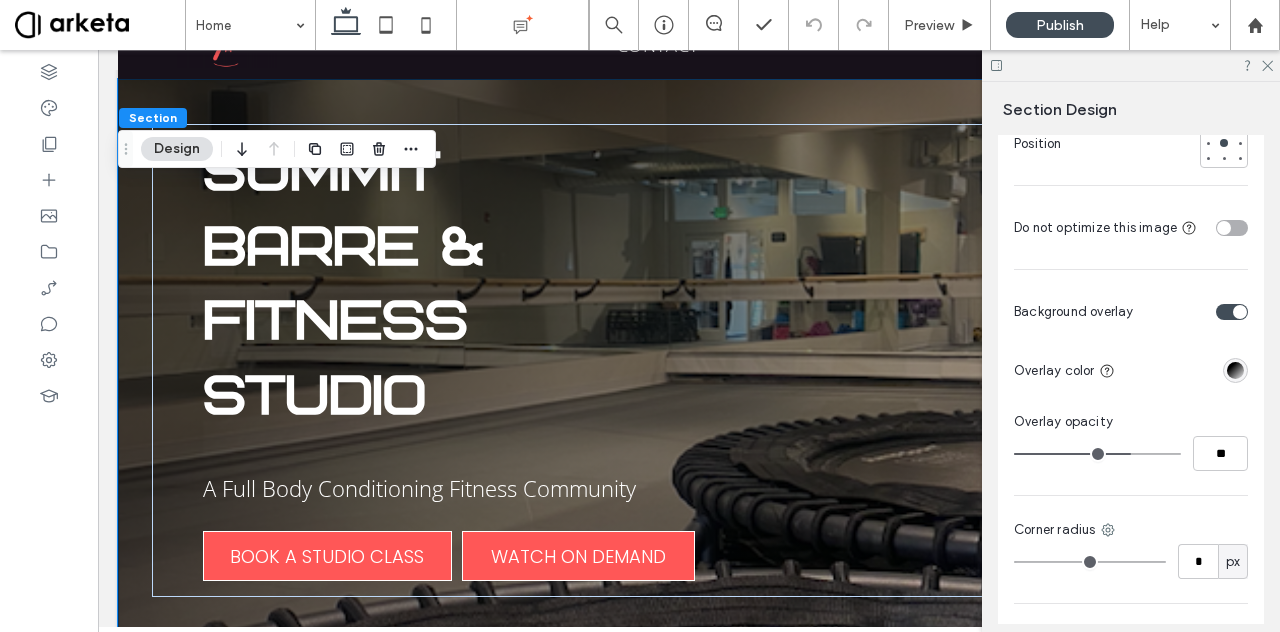 click at bounding box center [1235, 370] 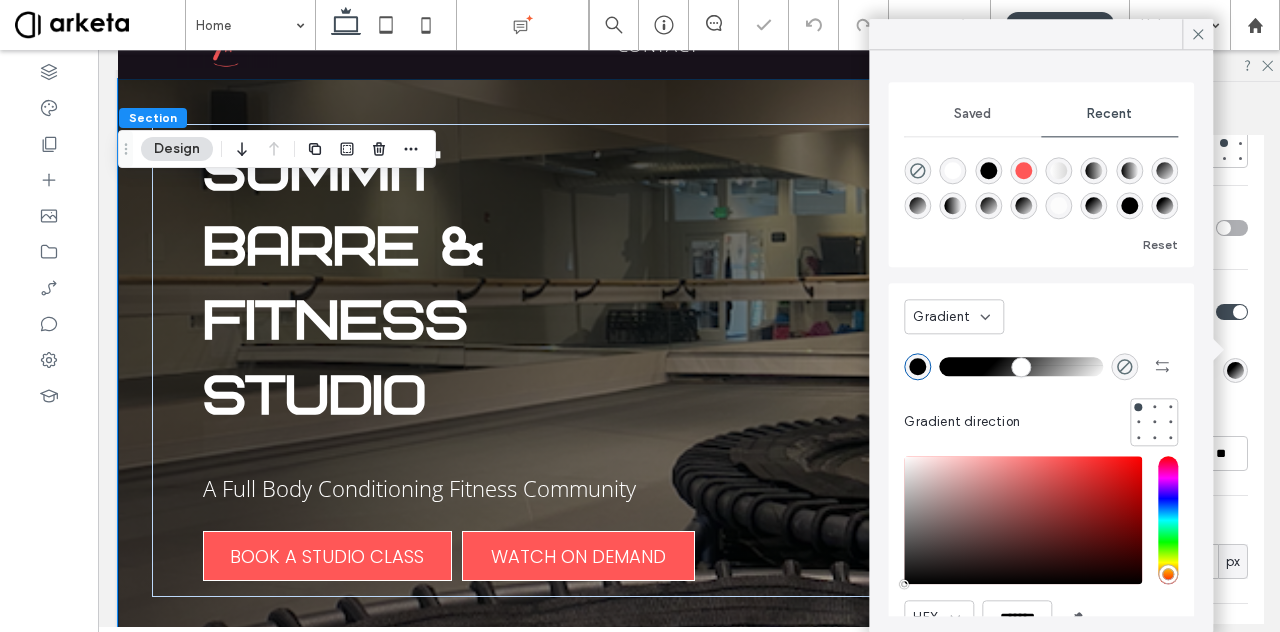 drag, startPoint x: 984, startPoint y: 368, endPoint x: 991, endPoint y: 377, distance: 11.401754 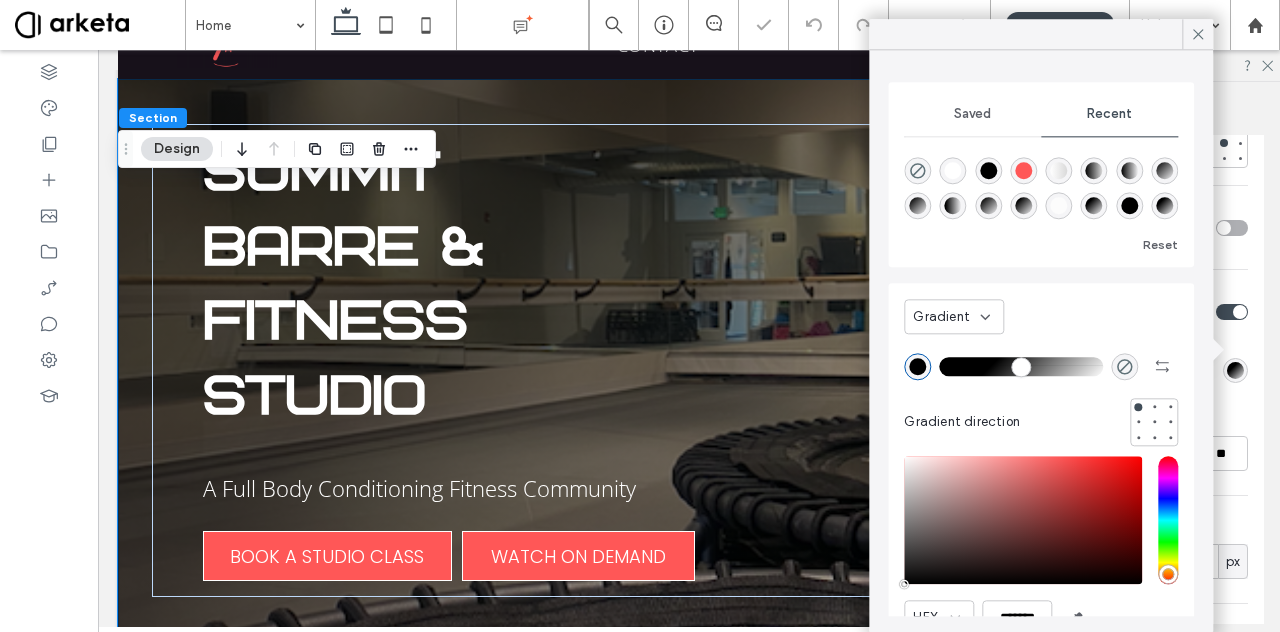 click at bounding box center [1021, 366] 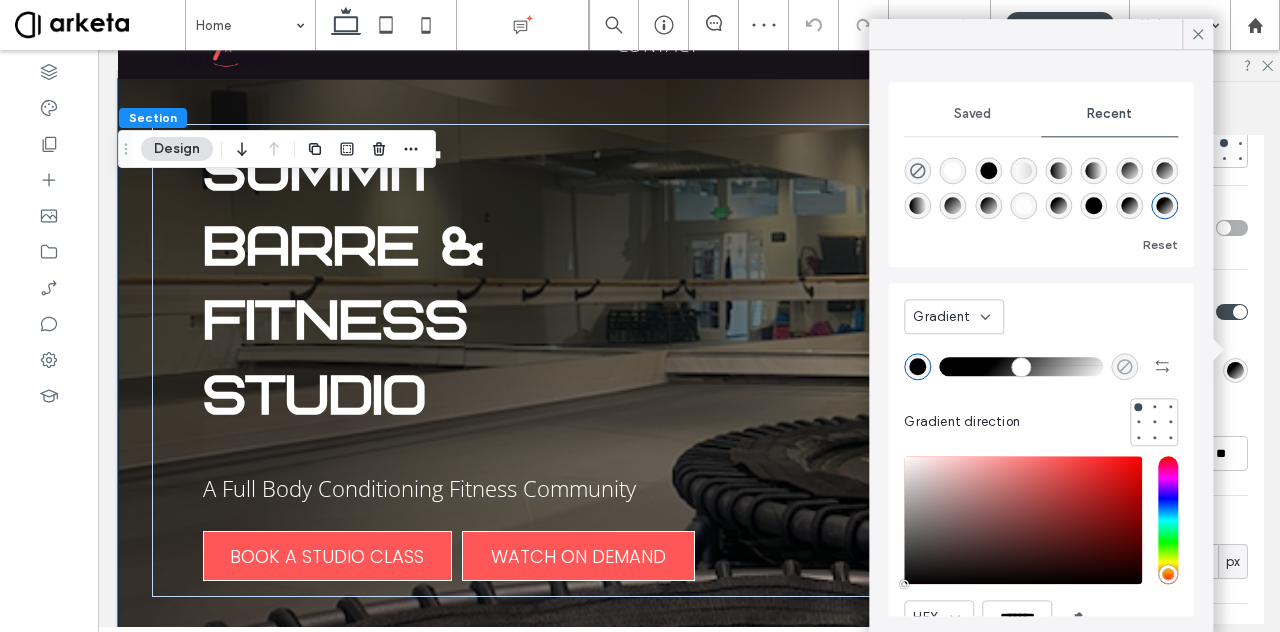 click 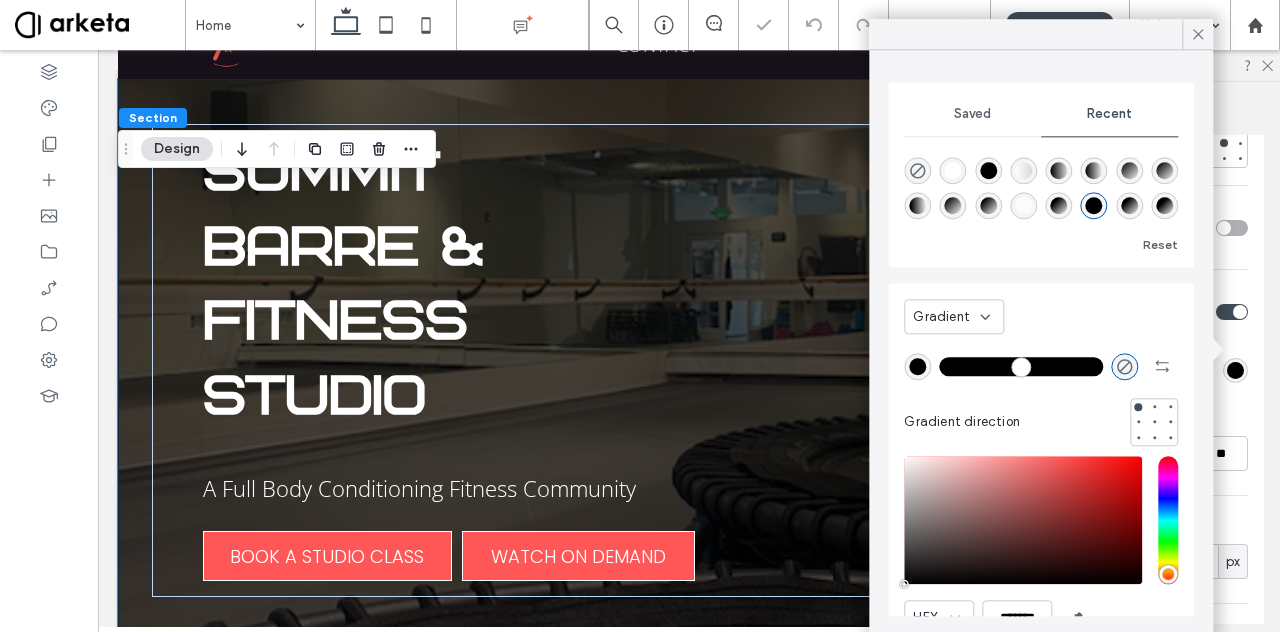 drag, startPoint x: 986, startPoint y: 369, endPoint x: 1106, endPoint y: 367, distance: 120.01666 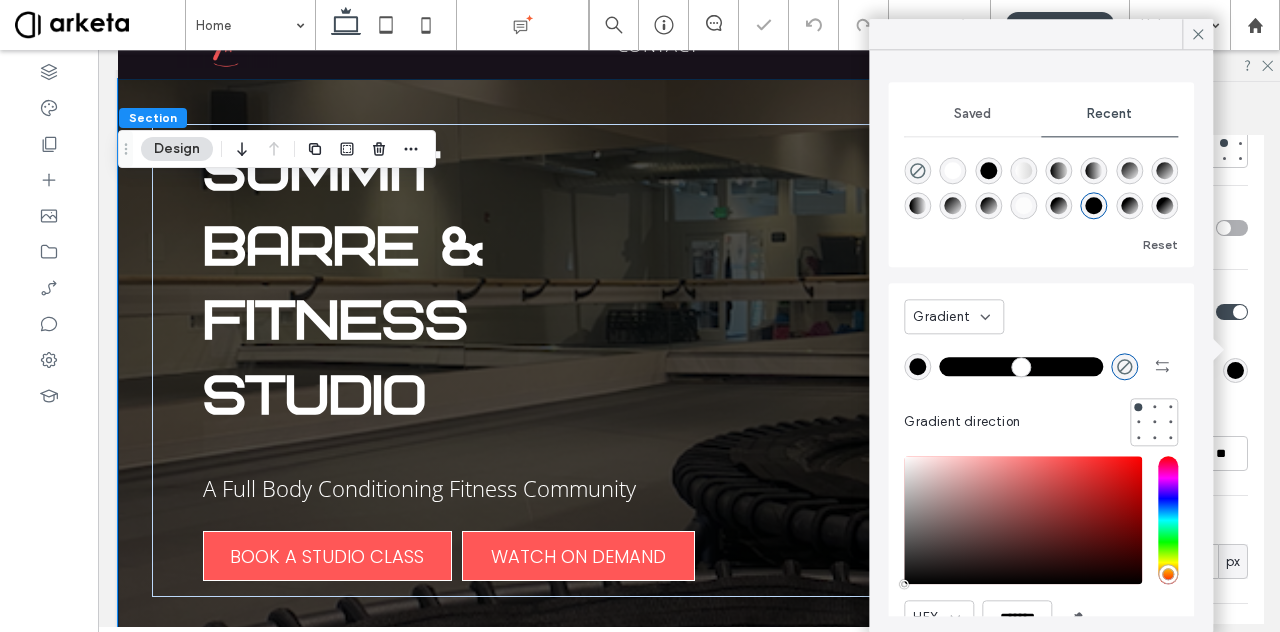 click at bounding box center [1021, 366] 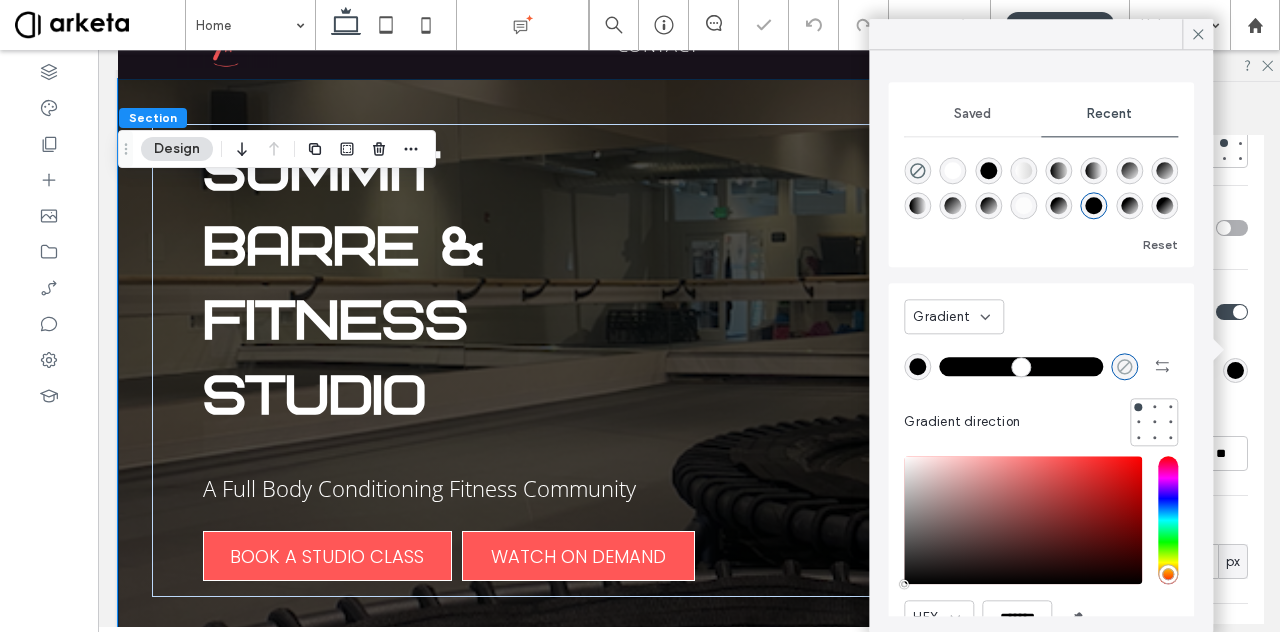 click 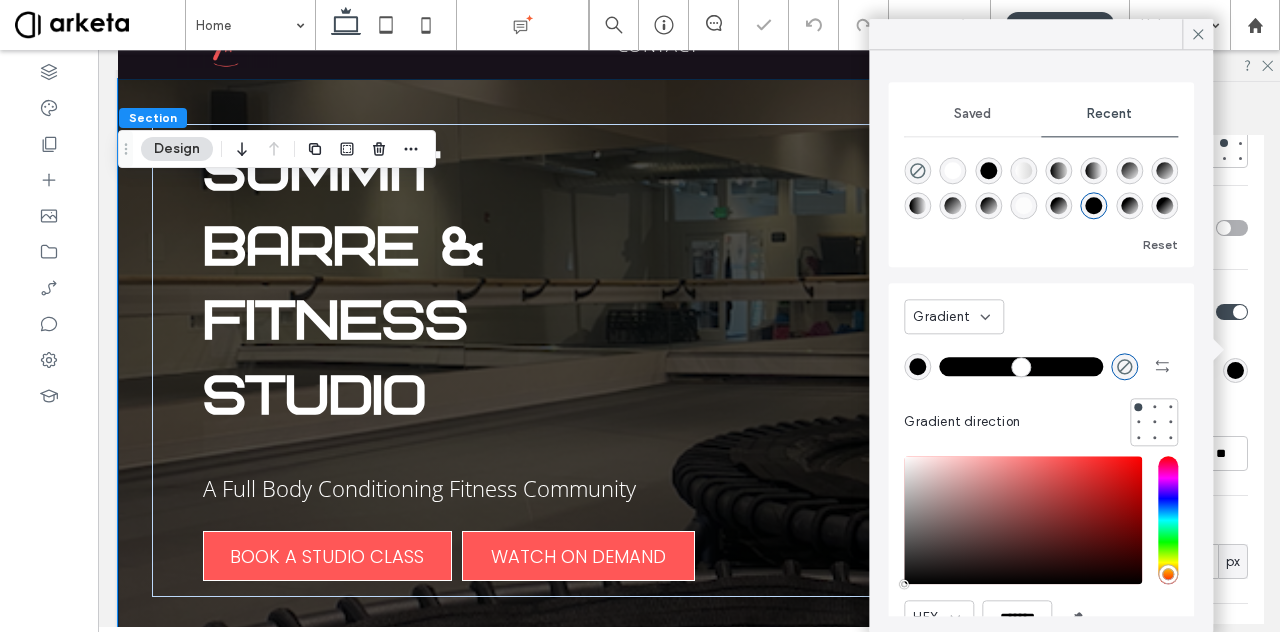 scroll, scrollTop: 44, scrollLeft: 0, axis: vertical 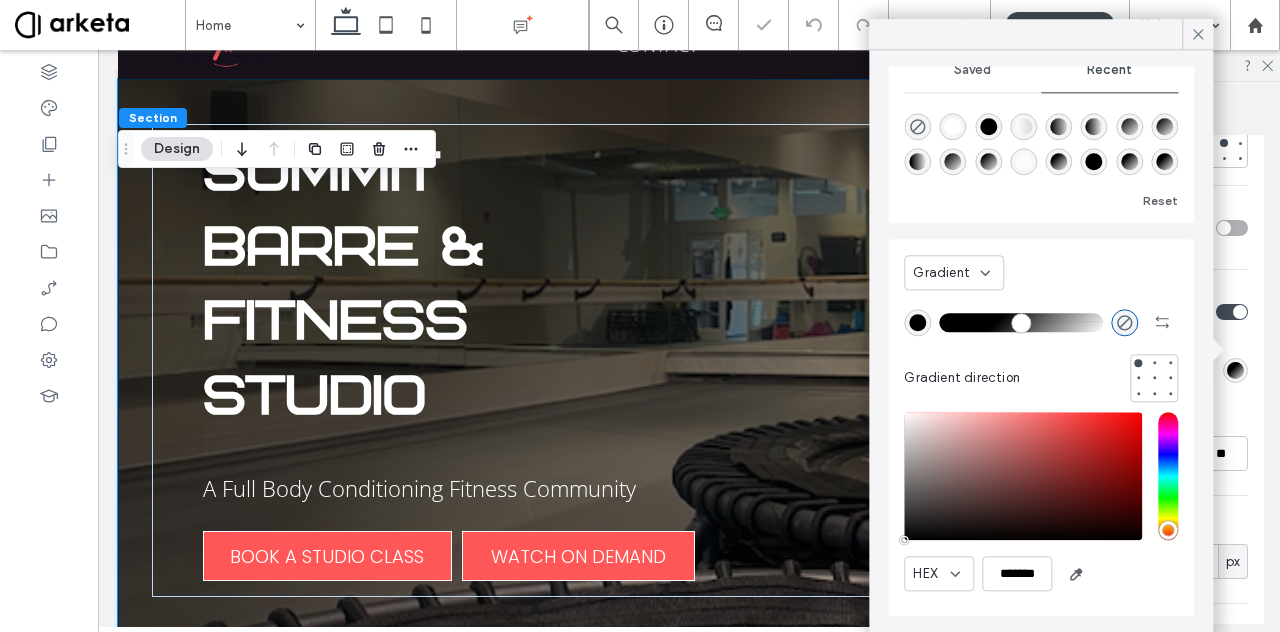 drag, startPoint x: 1080, startPoint y: 318, endPoint x: 995, endPoint y: 349, distance: 90.47652 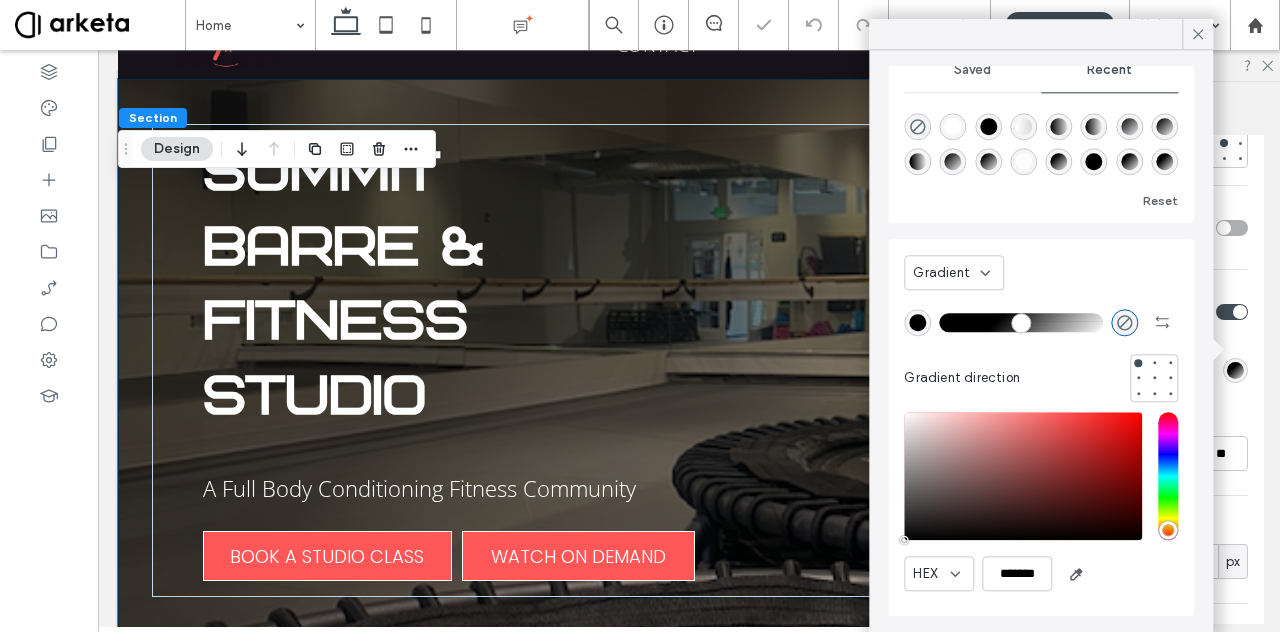 click at bounding box center (1021, 322) 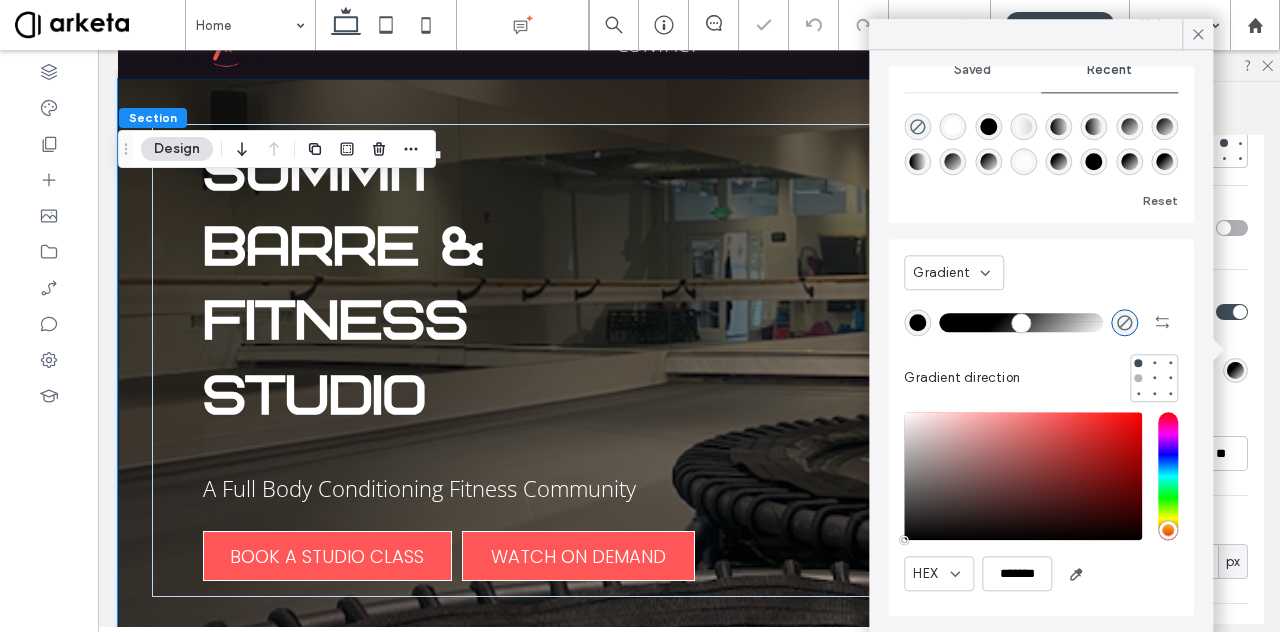 click at bounding box center [1138, 378] 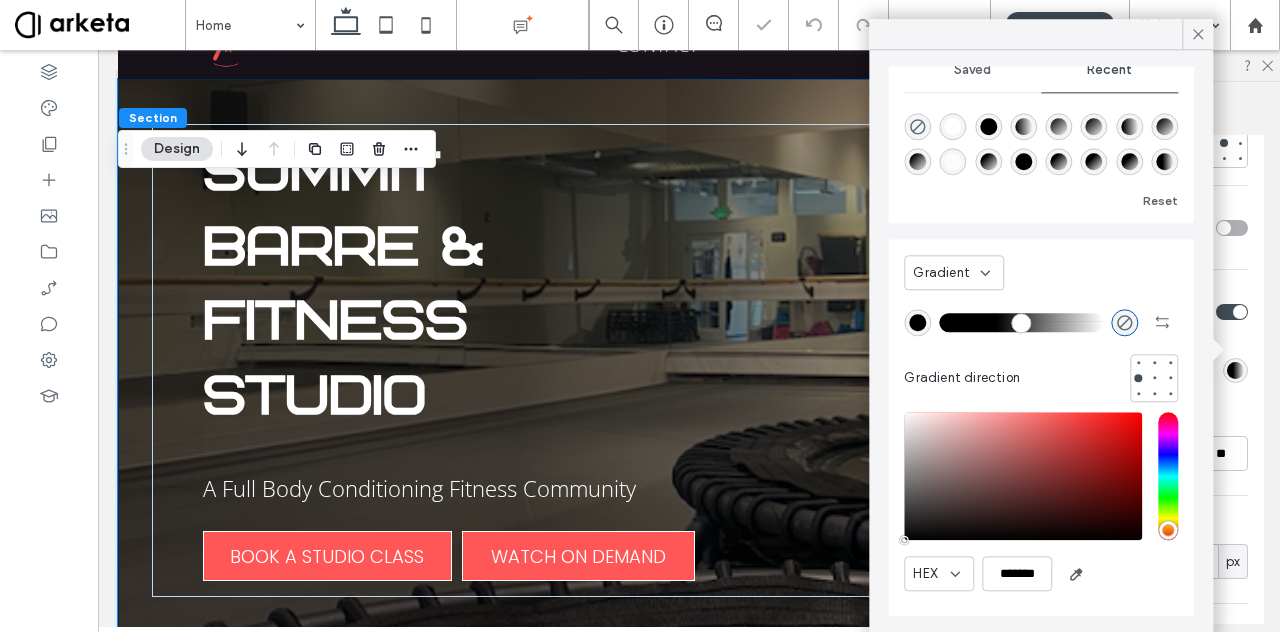 drag, startPoint x: 996, startPoint y: 321, endPoint x: 994, endPoint y: 331, distance: 10.198039 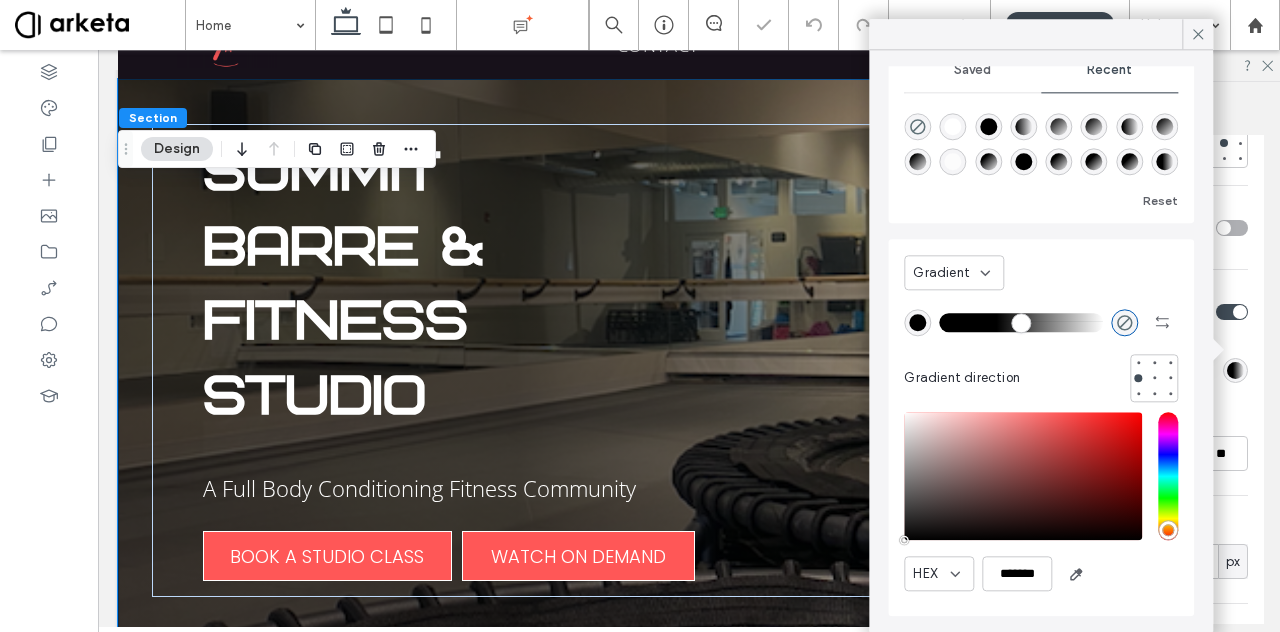 click at bounding box center [1021, 322] 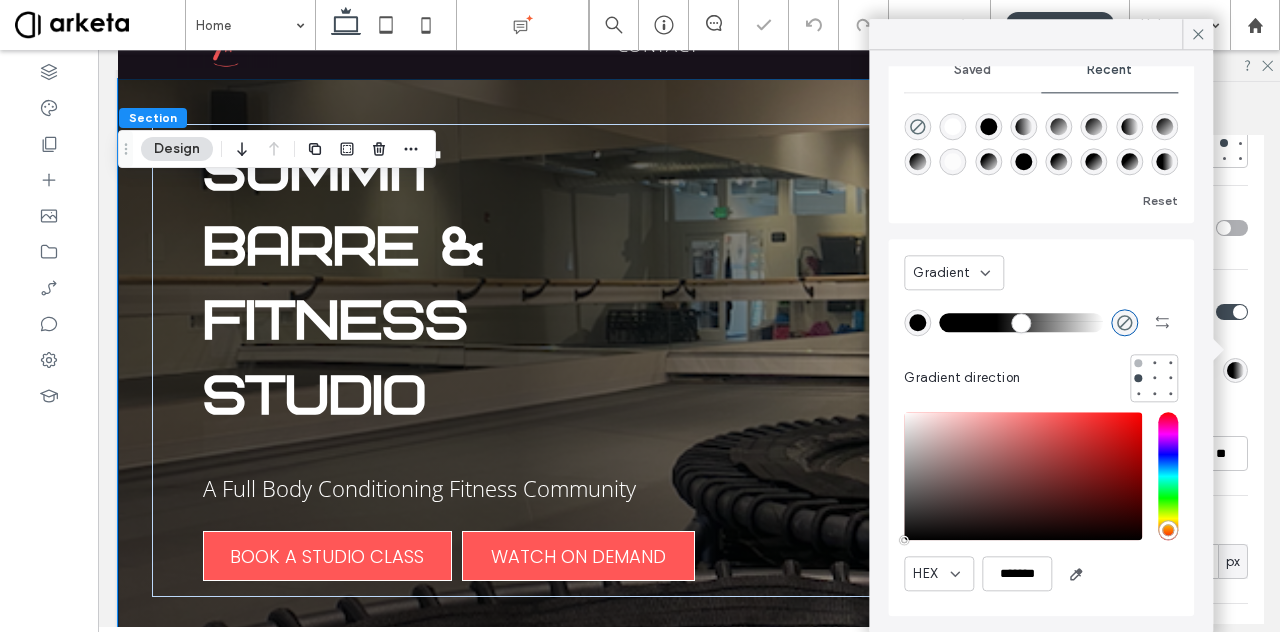 click at bounding box center [1138, 363] 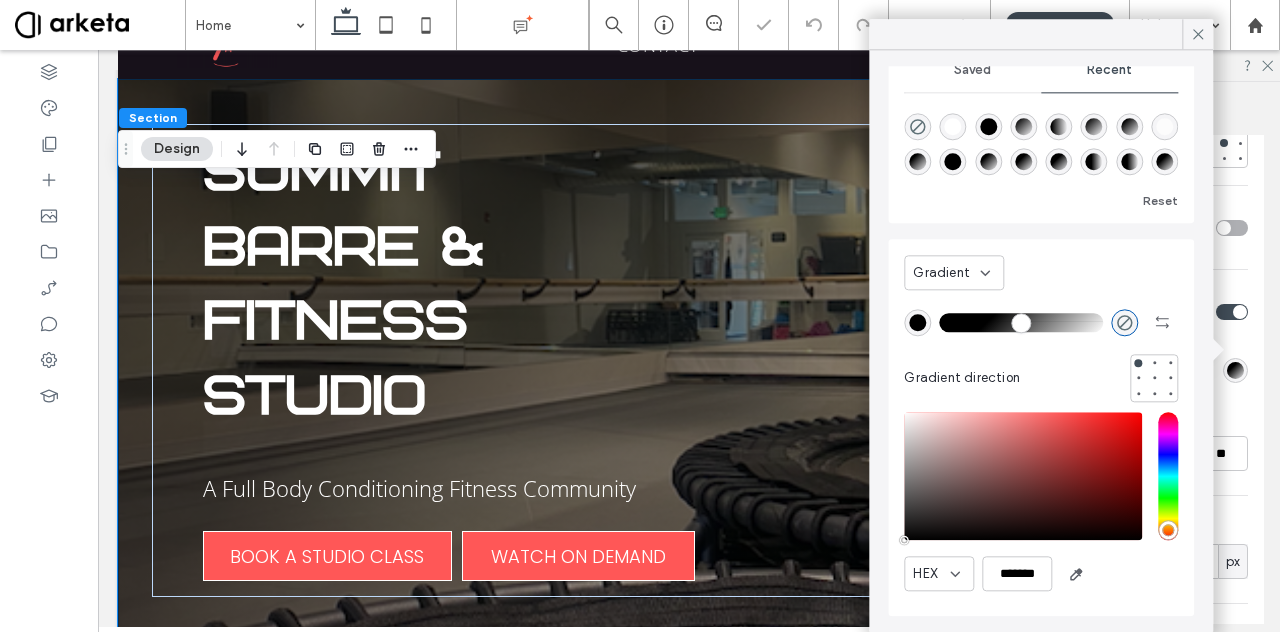 type on "**" 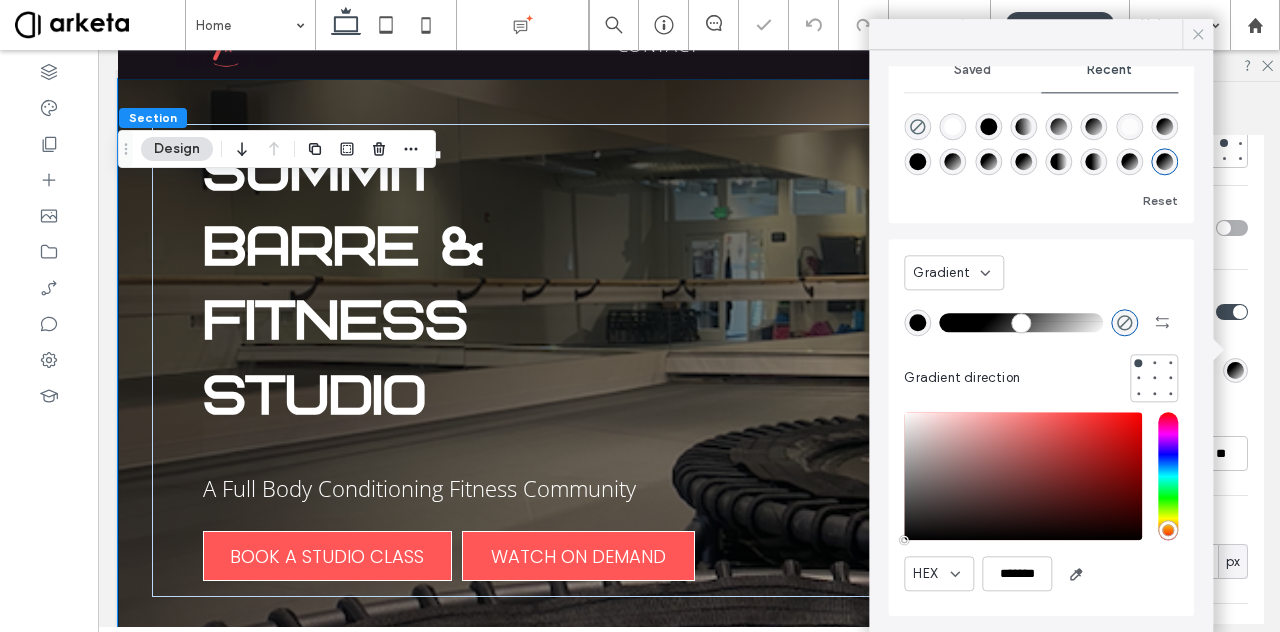 click 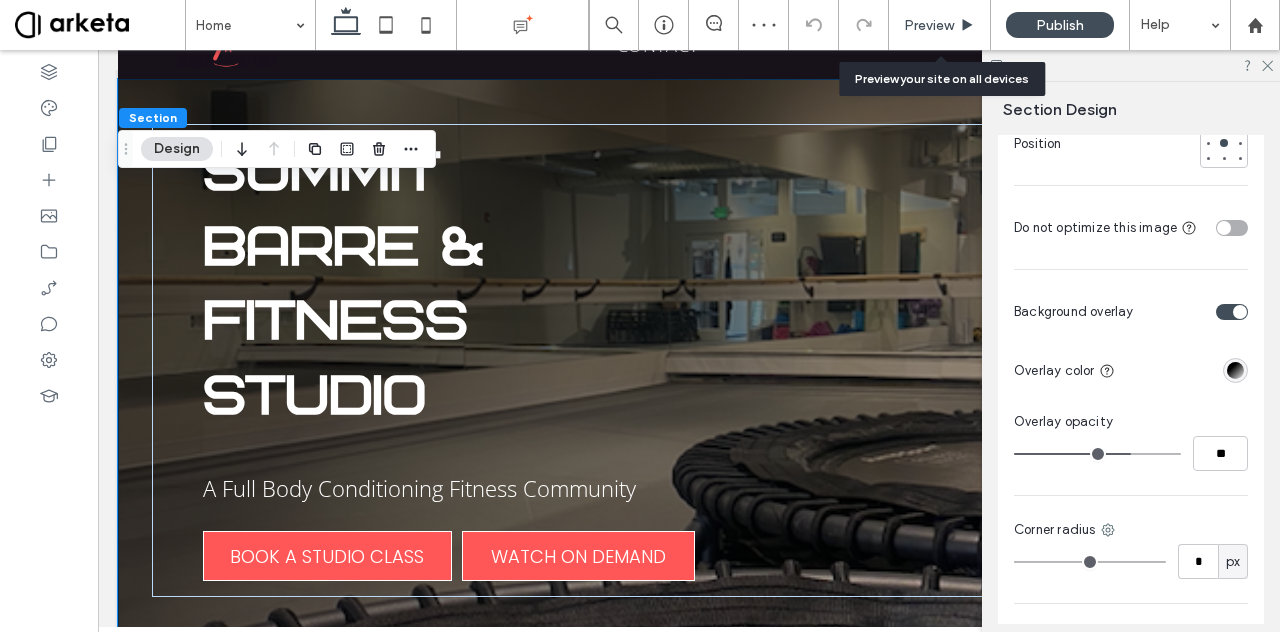 click on "Preview" at bounding box center (929, 25) 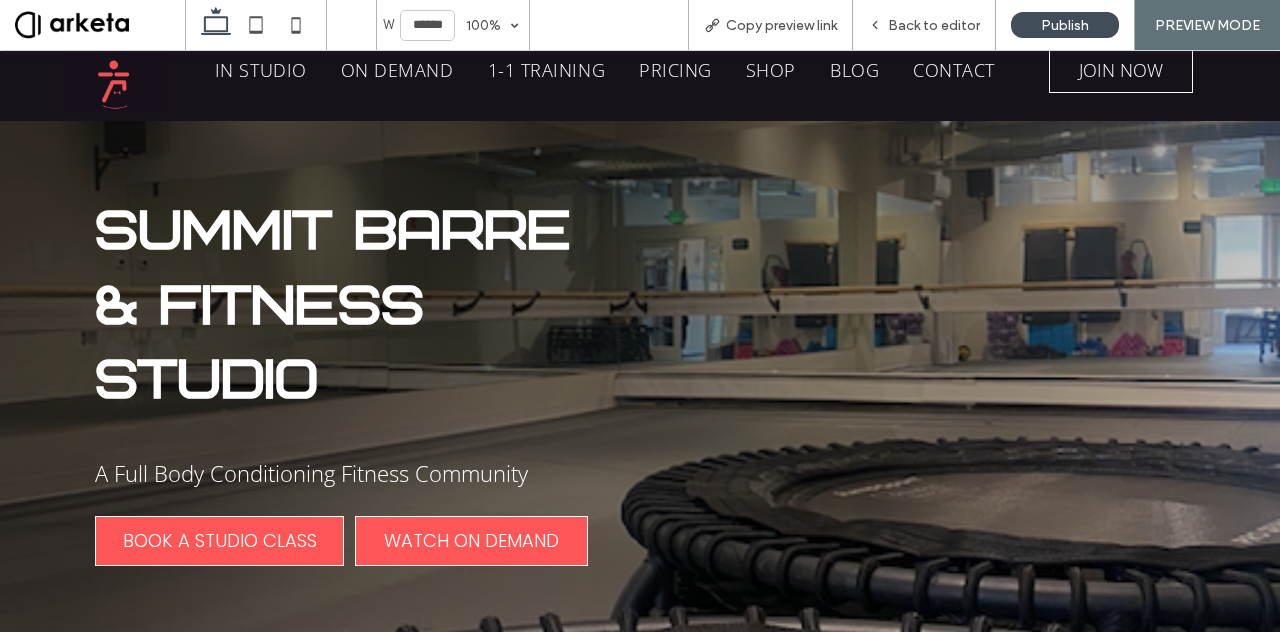 scroll, scrollTop: 70, scrollLeft: 0, axis: vertical 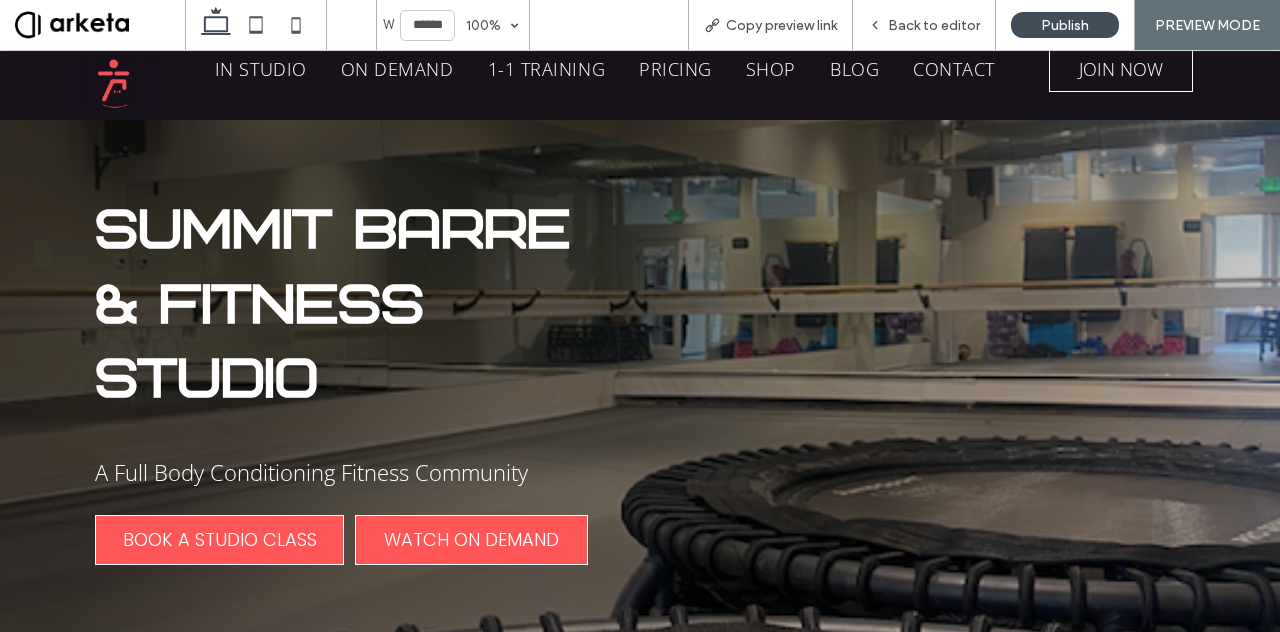 click at bounding box center [100, 25] 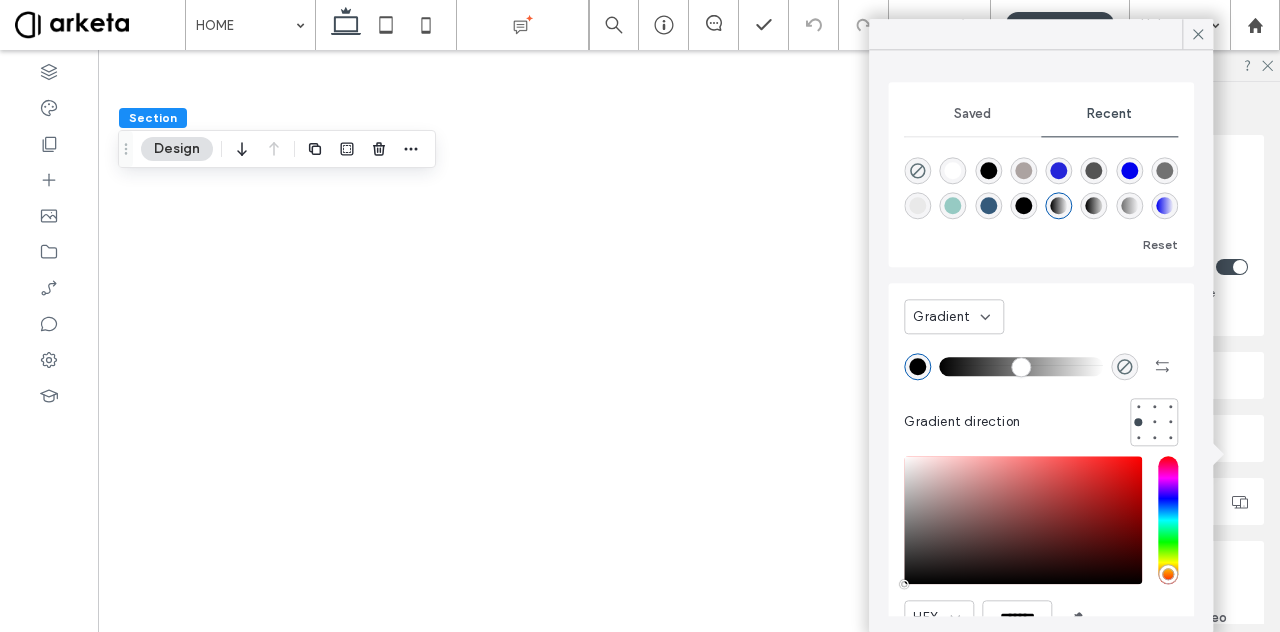 scroll, scrollTop: 0, scrollLeft: 0, axis: both 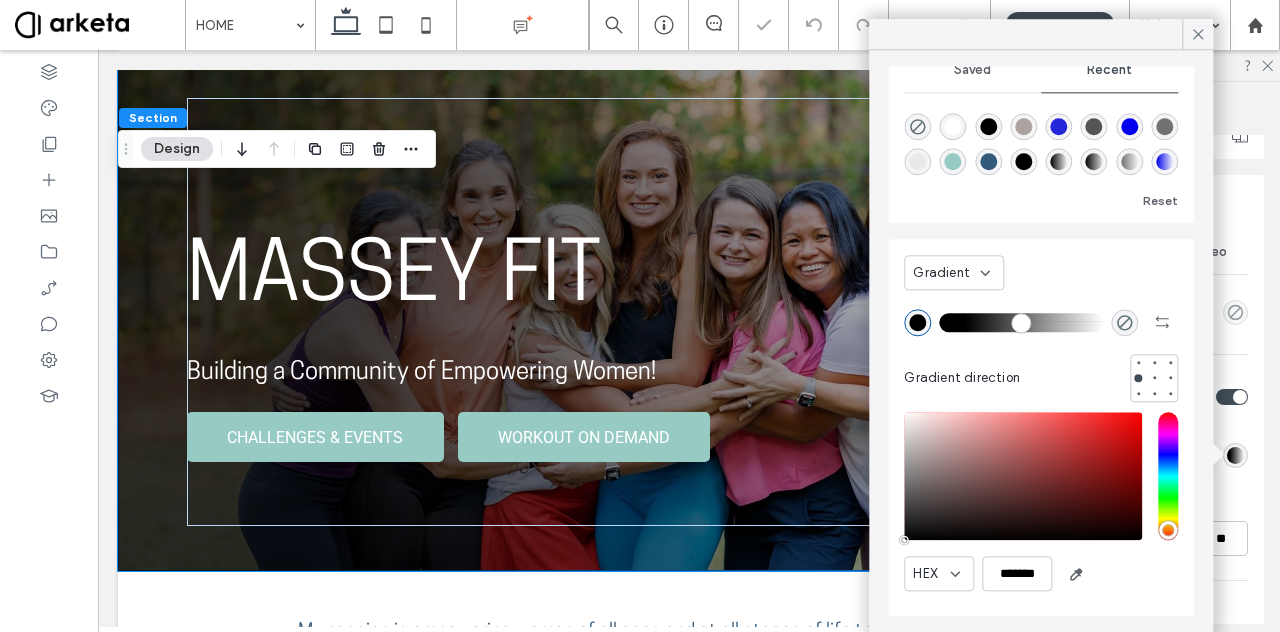 drag, startPoint x: 948, startPoint y: 327, endPoint x: 969, endPoint y: 324, distance: 21.213203 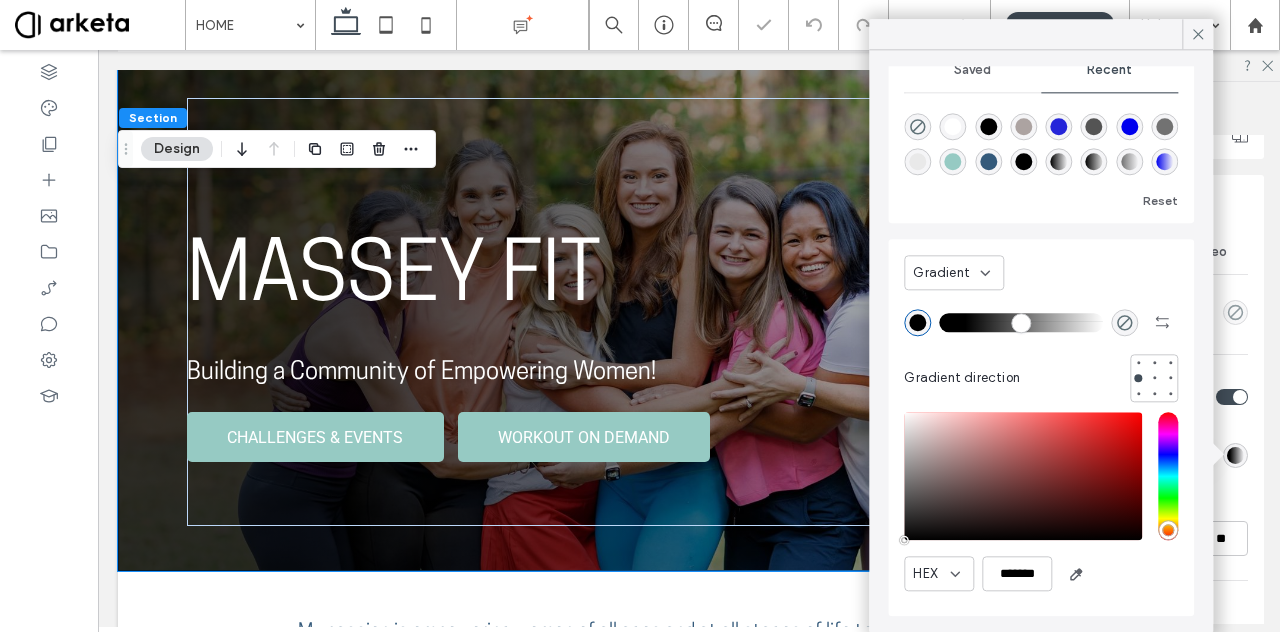 type on "**" 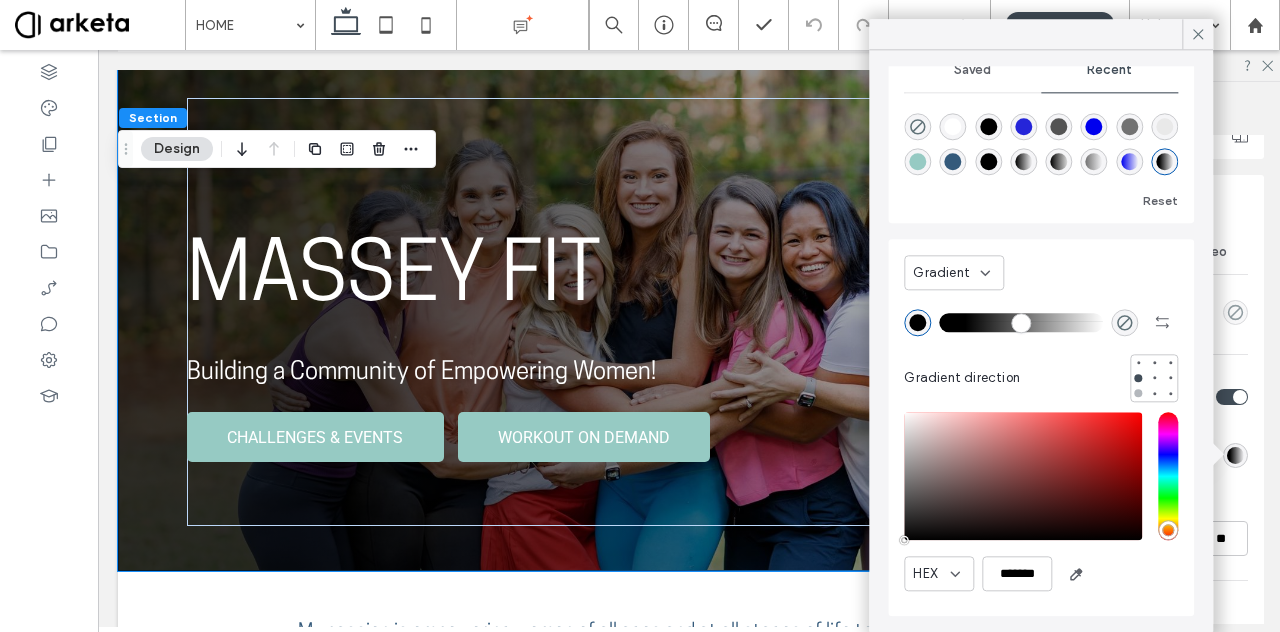 click at bounding box center (1138, 394) 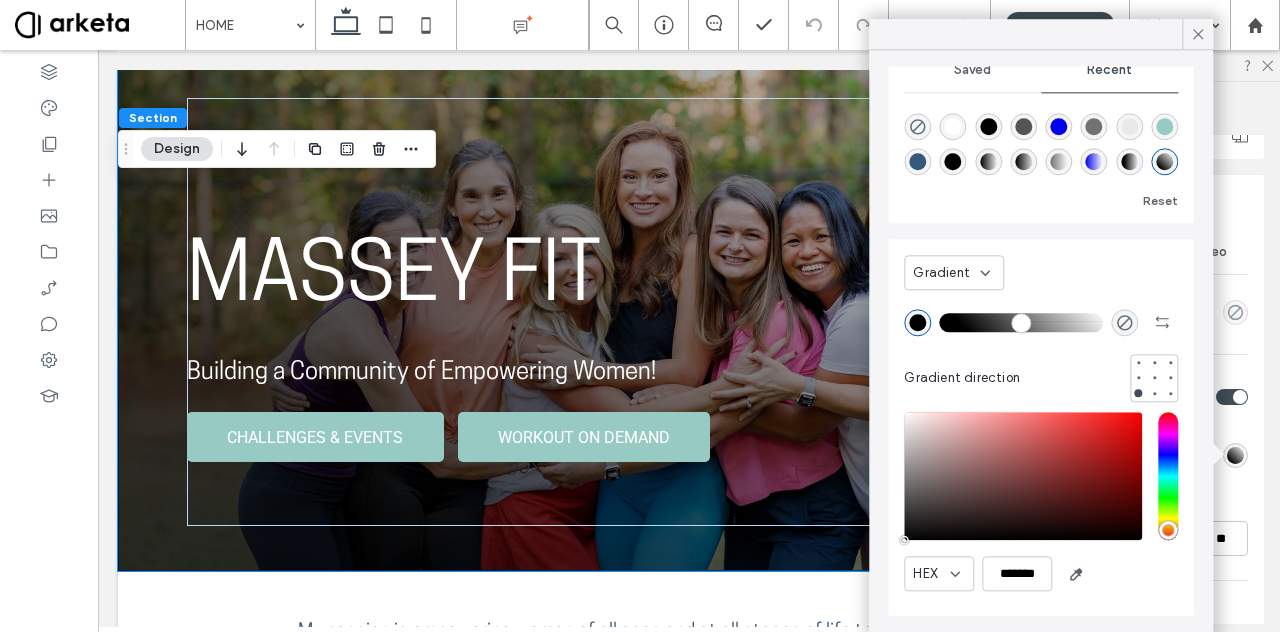 click on "Layout Full width The section now takes up the entire width of the page.   Spacing Spacing between columns ** Padding (inner spacing) 0px 0% 0px 0% * % 6% * % 6% Reset padding Size Height ** vh Animations & Effects Choose a trigger None Background & Style Color Image Video Background color Background overlay Overlay color Overlay opacity ** Corner radius * px Border *** Shadow" at bounding box center [1137, 379] 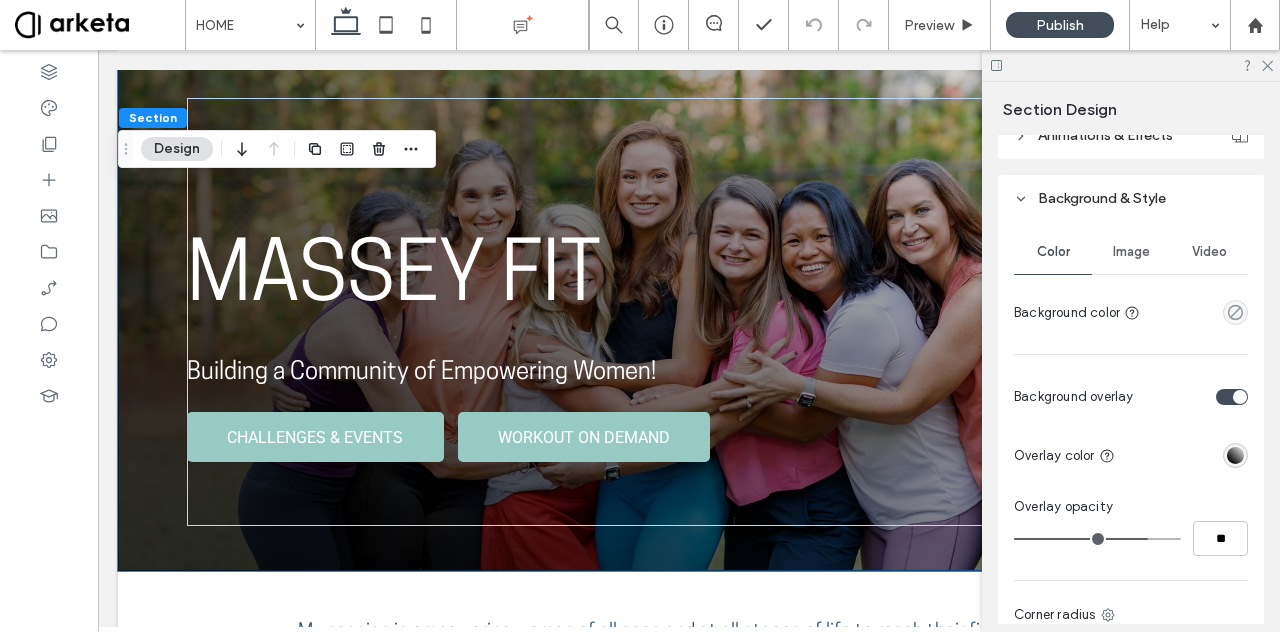 type on "**" 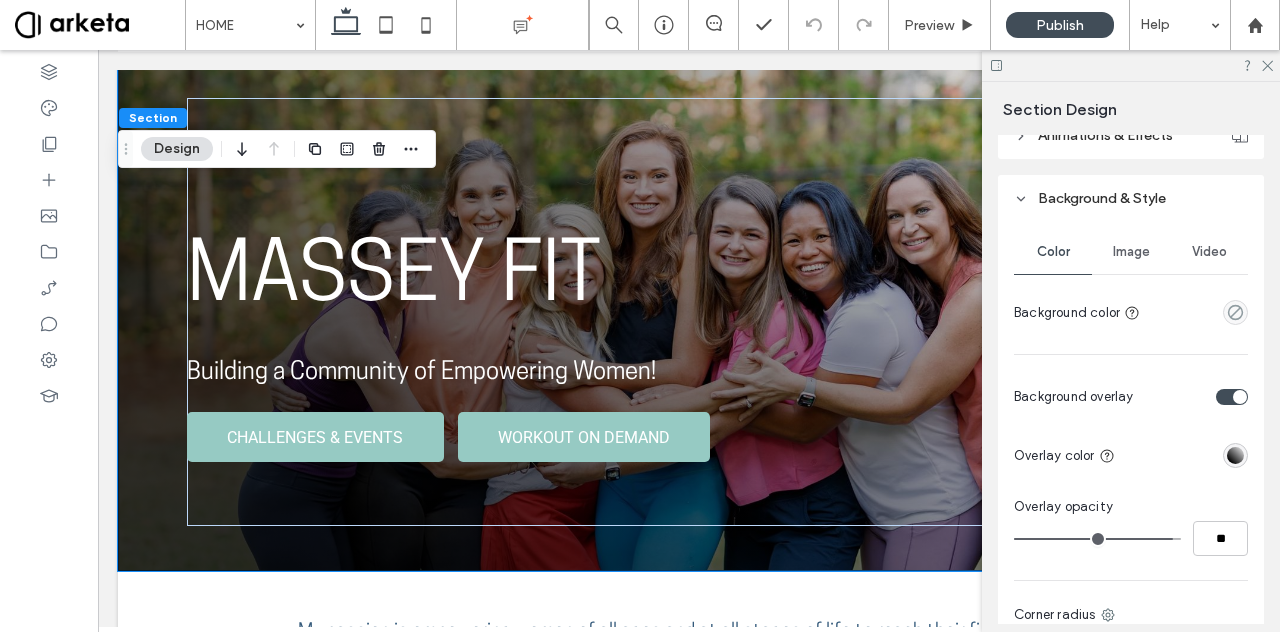 type on "**" 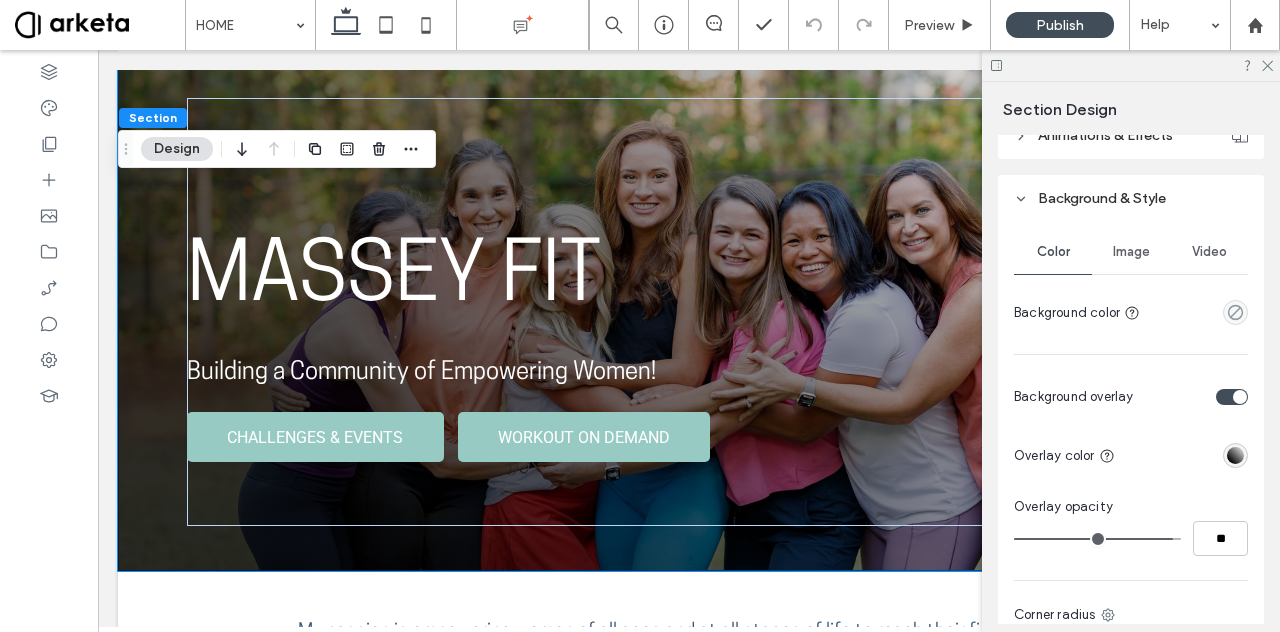 type on "**" 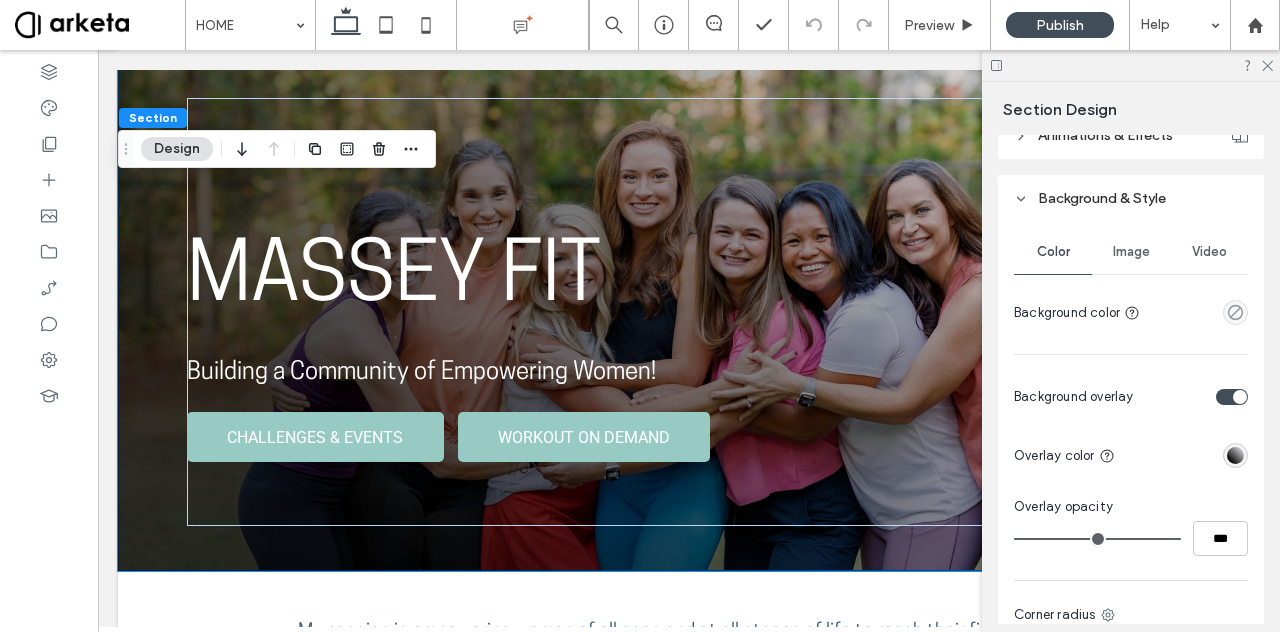 drag, startPoint x: 1142, startPoint y: 534, endPoint x: 1206, endPoint y: 551, distance: 66.21933 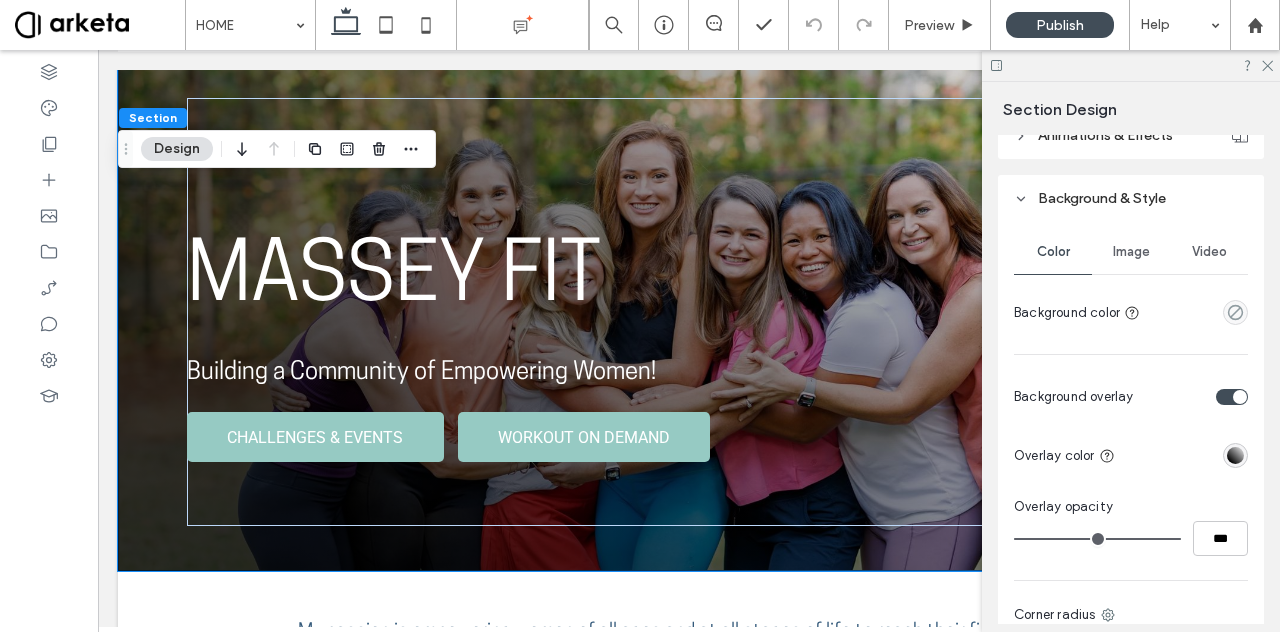 type on "***" 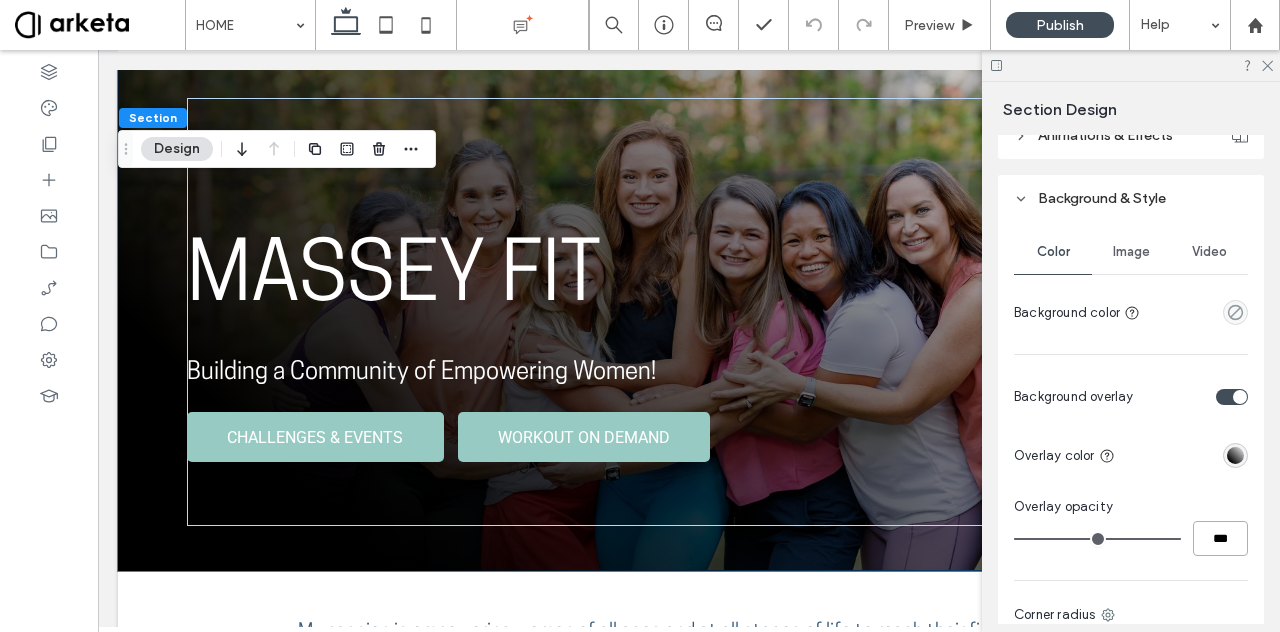 click on "***" at bounding box center (1220, 538) 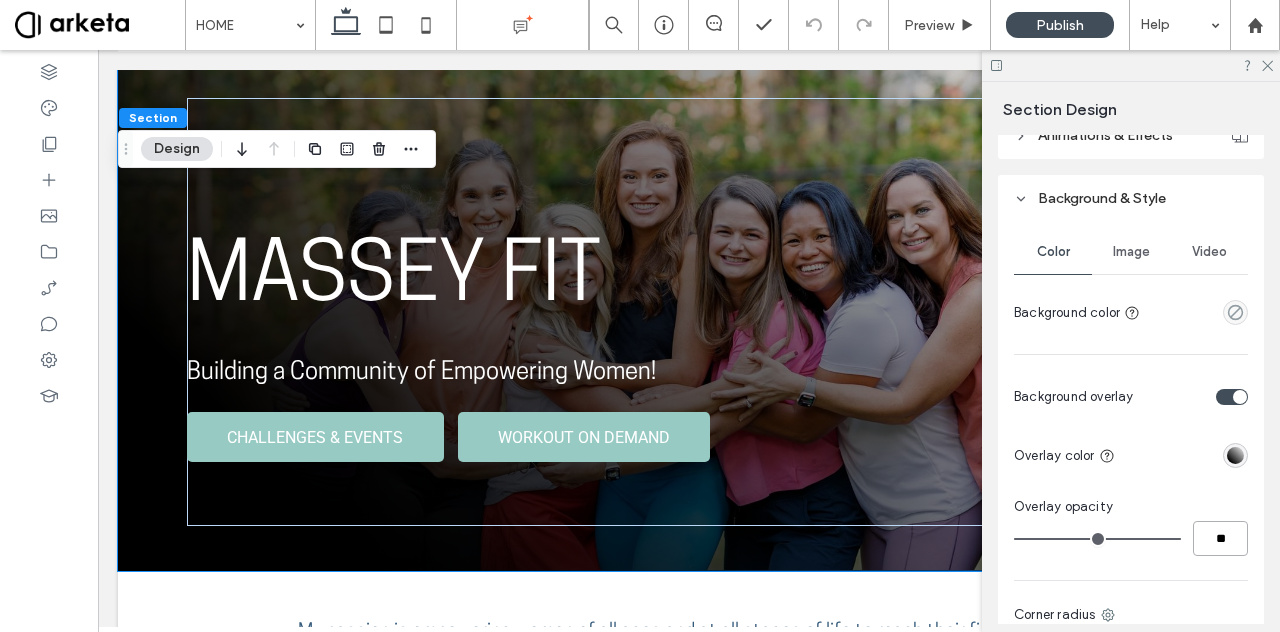type on "**" 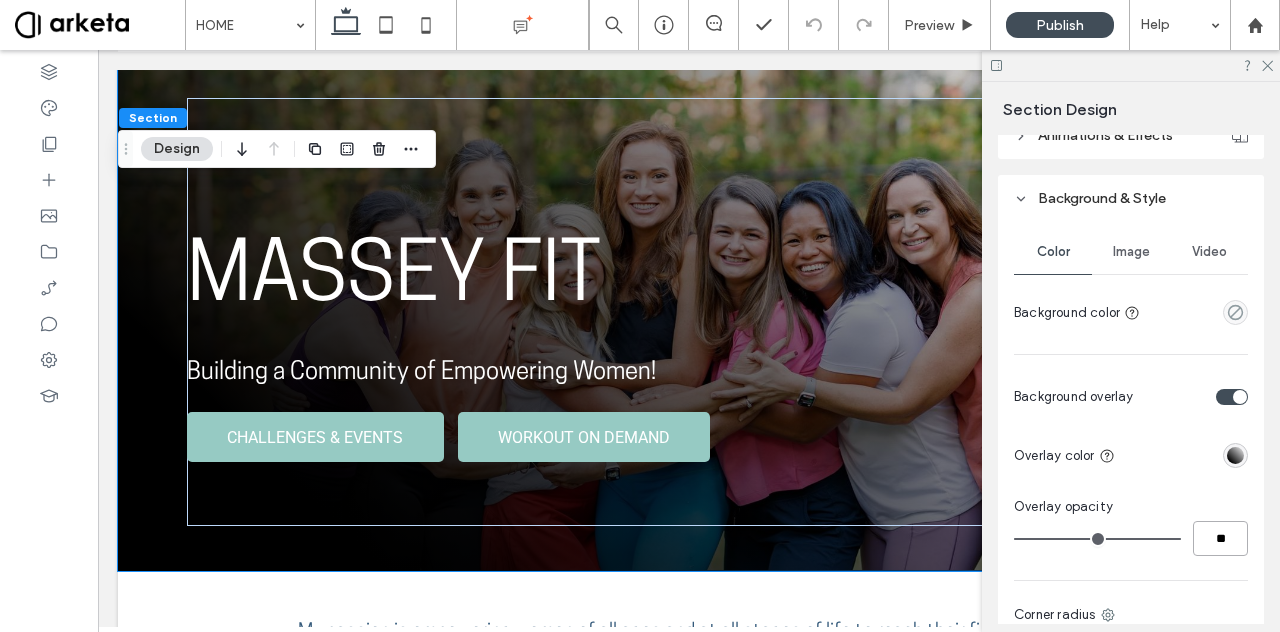 type on "**" 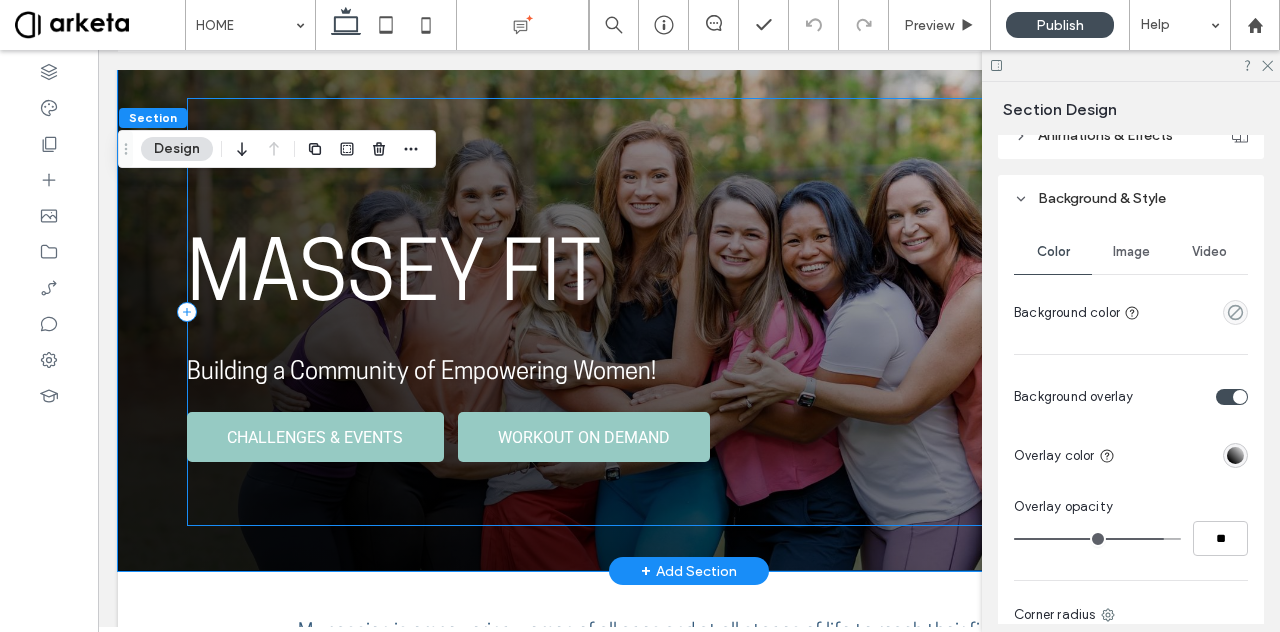 click on "MASSEY FIT
Building a Community of Empowering Women!
CHALLENGES & EVENTS
WORKOUT ON DEMAND" at bounding box center [689, 312] 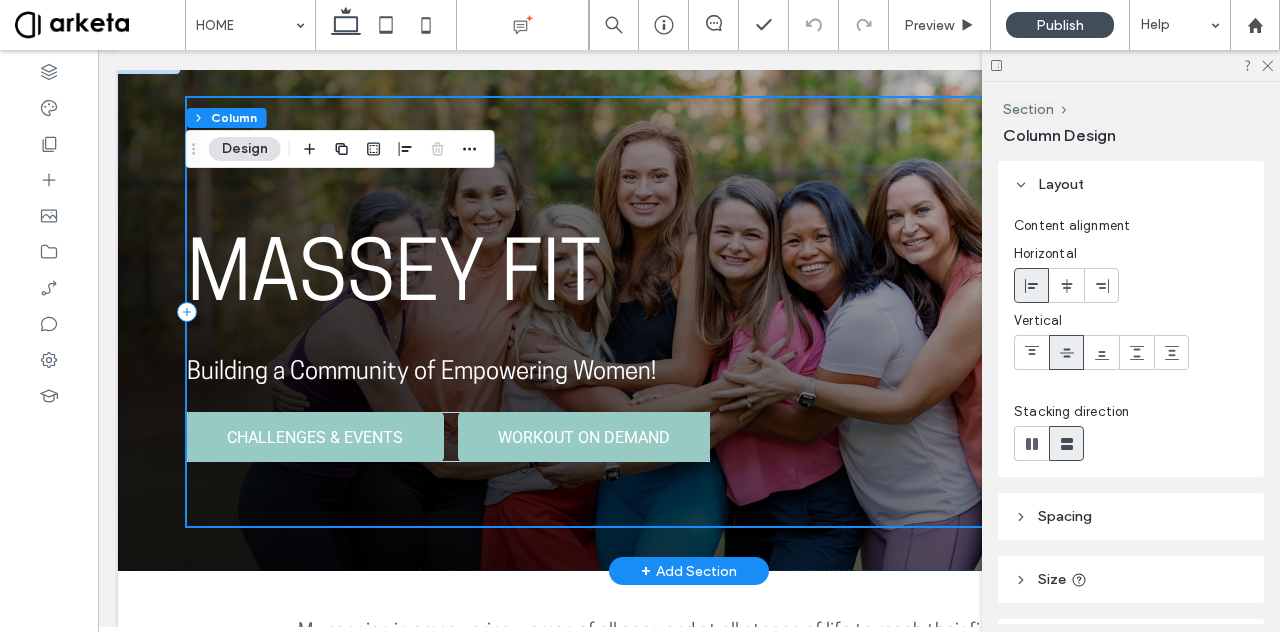 click on "MASSEY FIT
Building a Community of Empowering Women!
CHALLENGES & EVENTS
WORKOUT ON DEMAND" at bounding box center (689, 312) 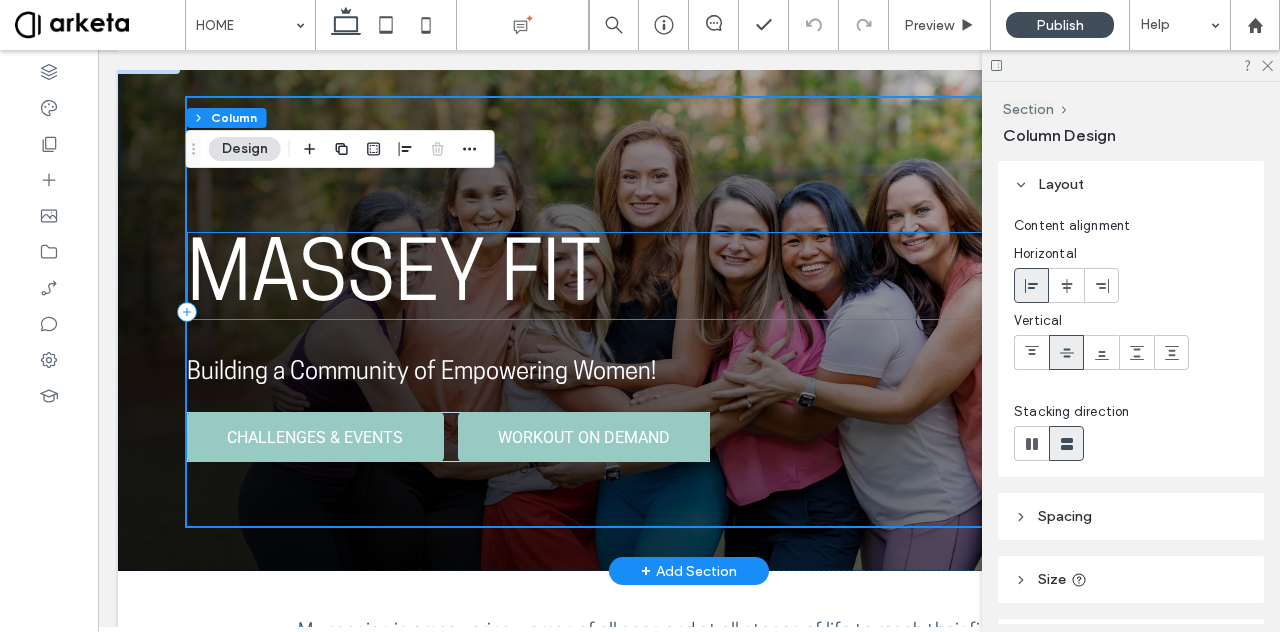 click on "MASSEY FIT" at bounding box center [394, 280] 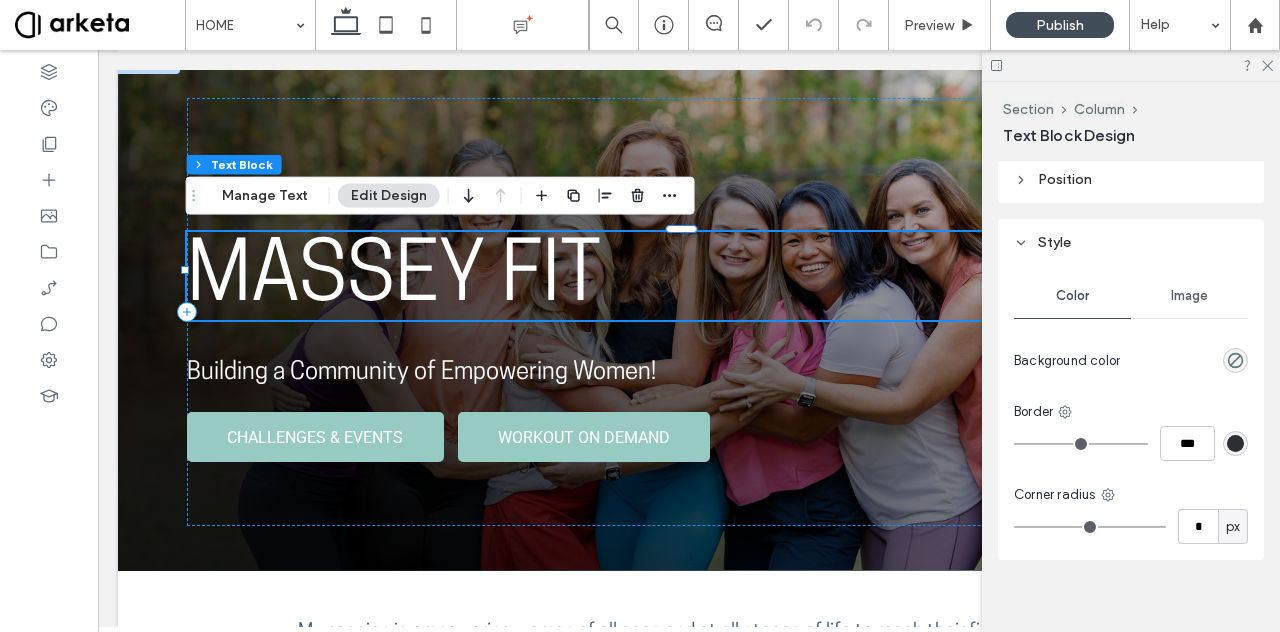 scroll, scrollTop: 270, scrollLeft: 0, axis: vertical 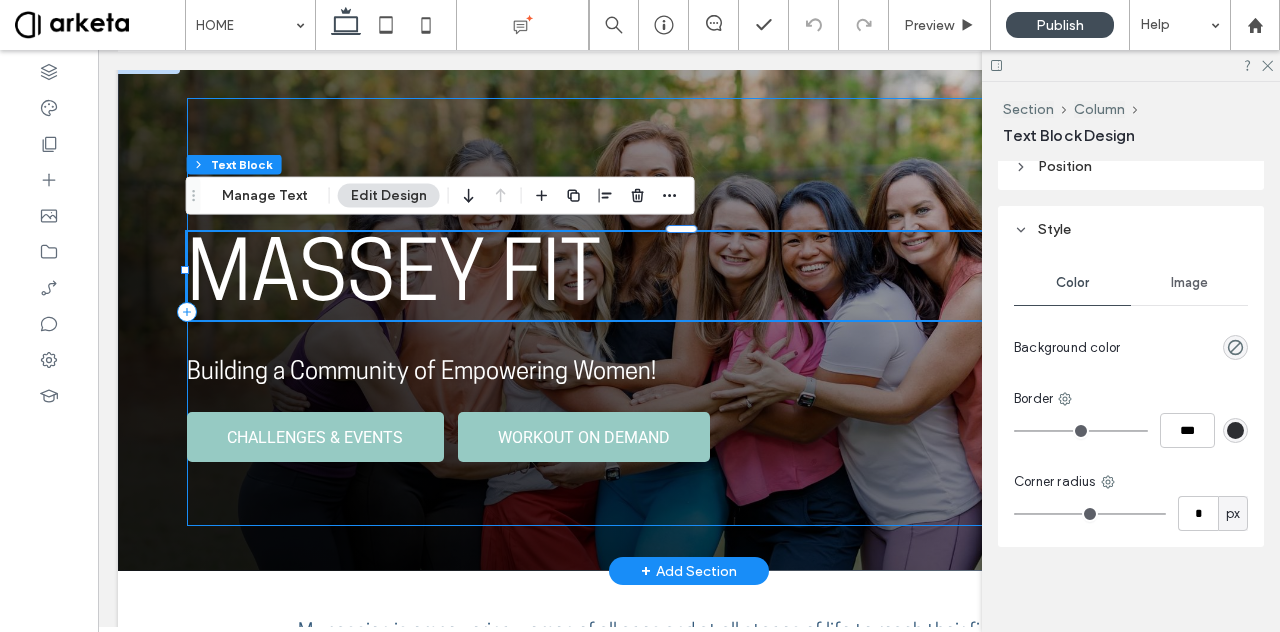 click on "MASSEY FIT
Building a Community of Empowering Women!
CHALLENGES & EVENTS
WORKOUT ON DEMAND" at bounding box center (689, 312) 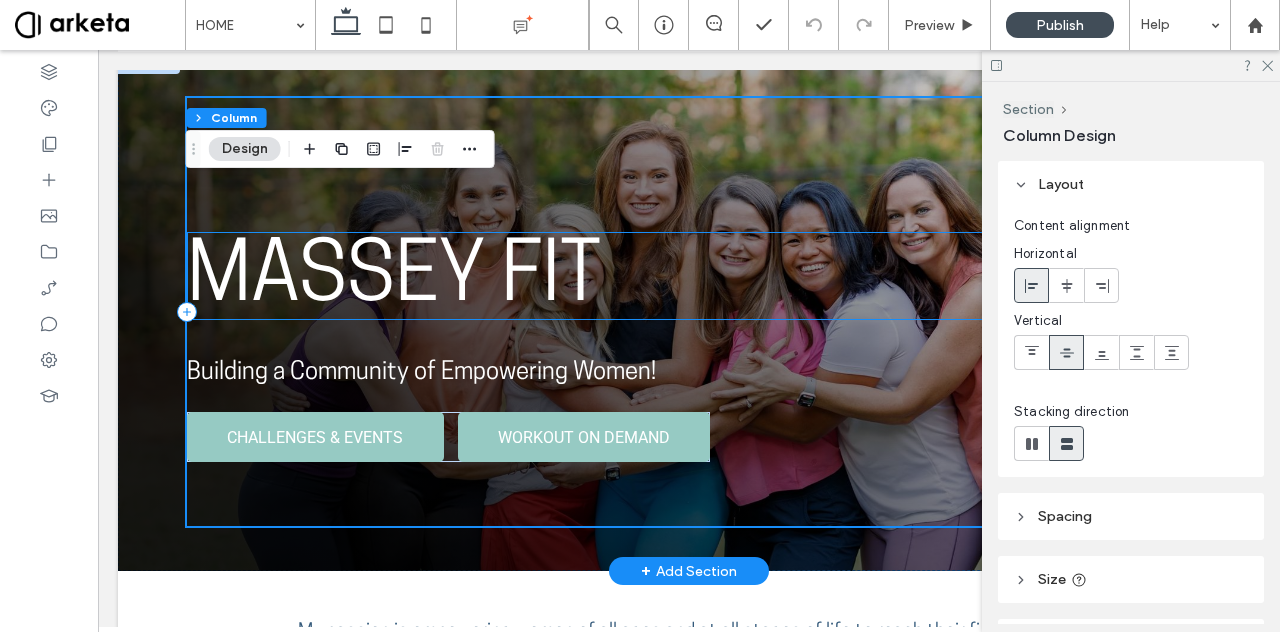 click on "MASSEY FIT" at bounding box center [394, 280] 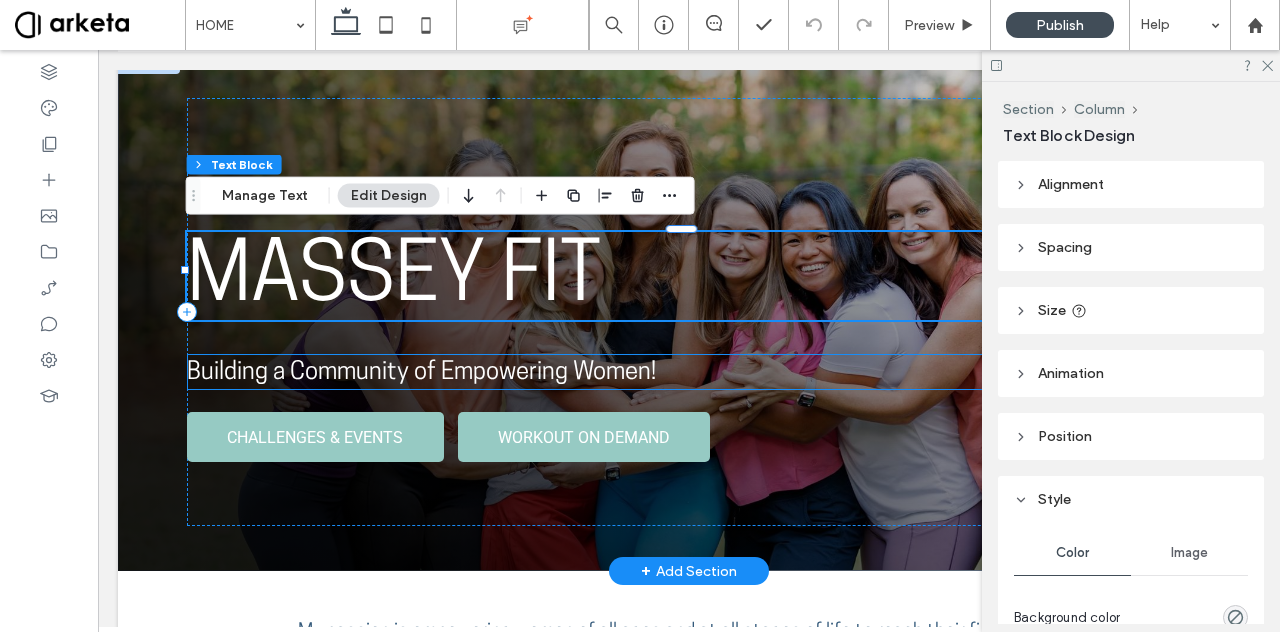 click on "Building a Community of Empowering Women!" at bounding box center (421, 373) 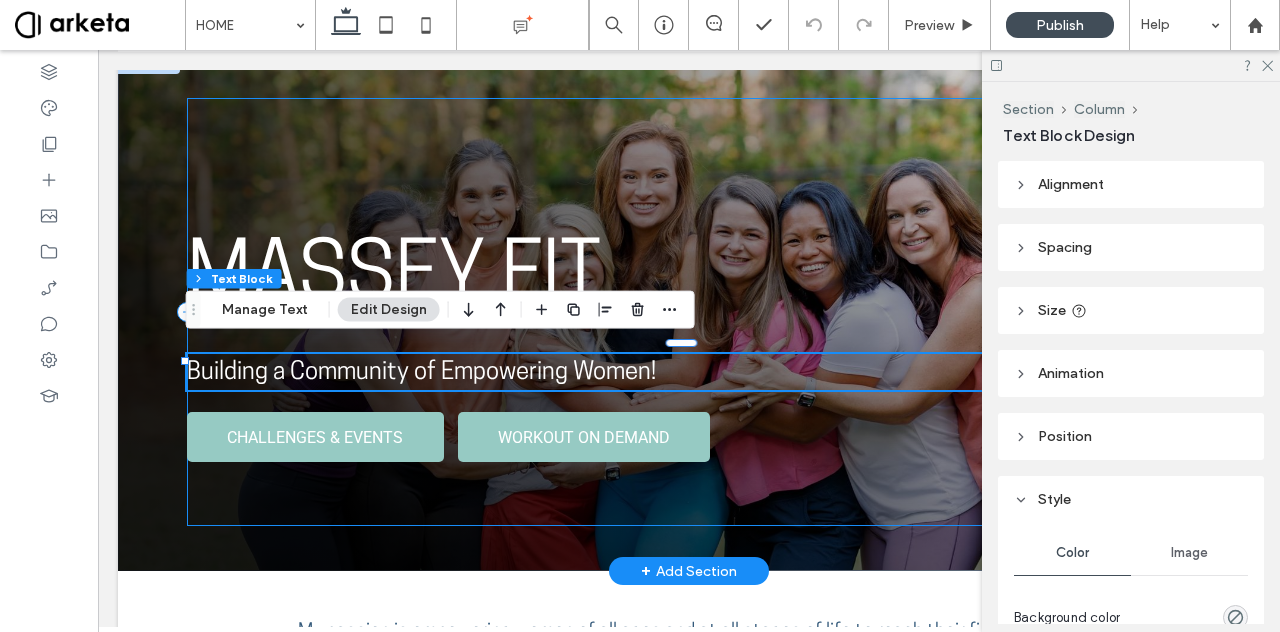 click on "MASSEY FIT
Building a Community of Empowering Women!
CHALLENGES & EVENTS
WORKOUT ON DEMAND" at bounding box center (689, 312) 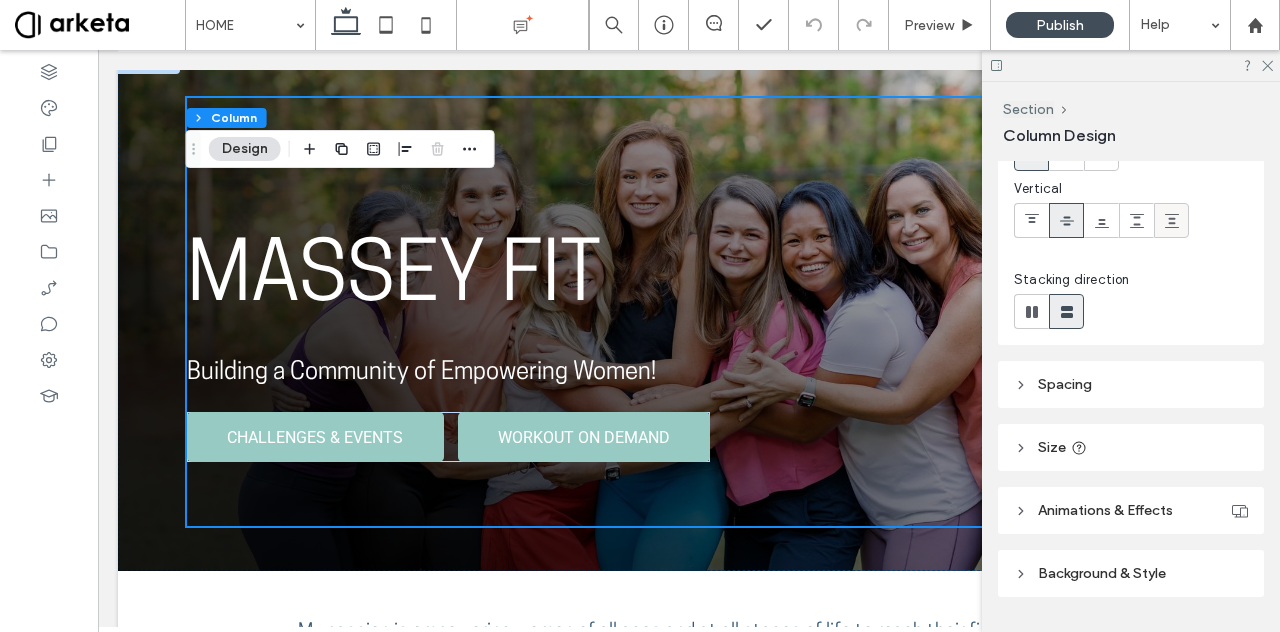 scroll, scrollTop: 183, scrollLeft: 0, axis: vertical 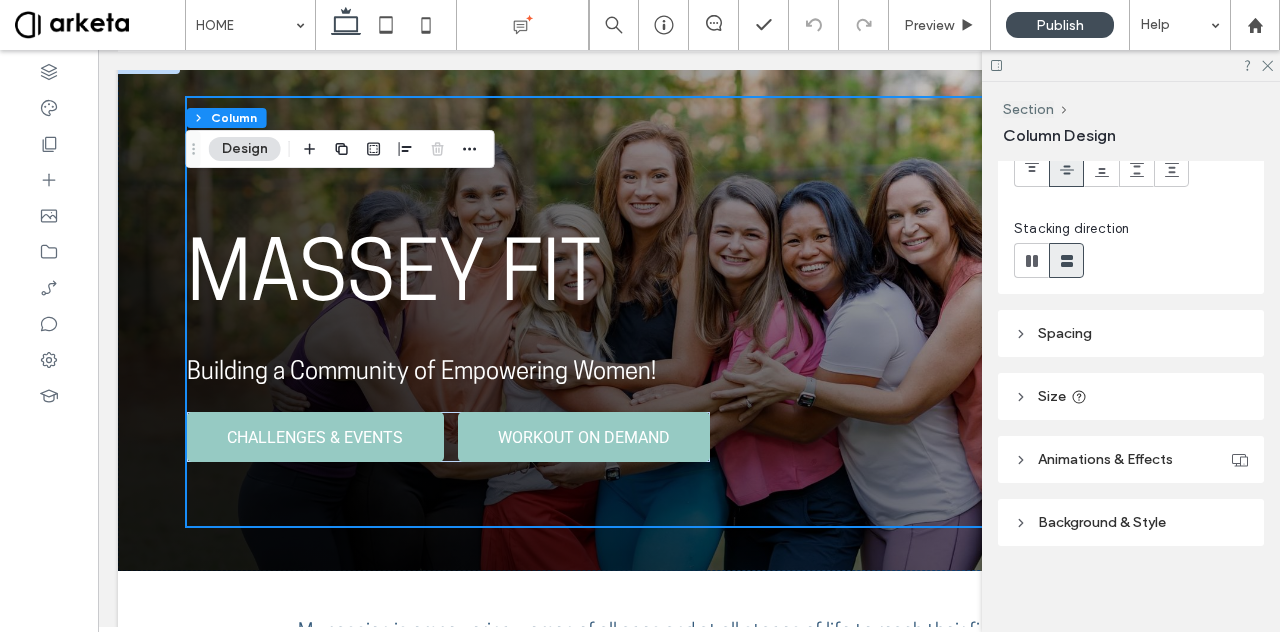 click on "Size" at bounding box center (1131, 396) 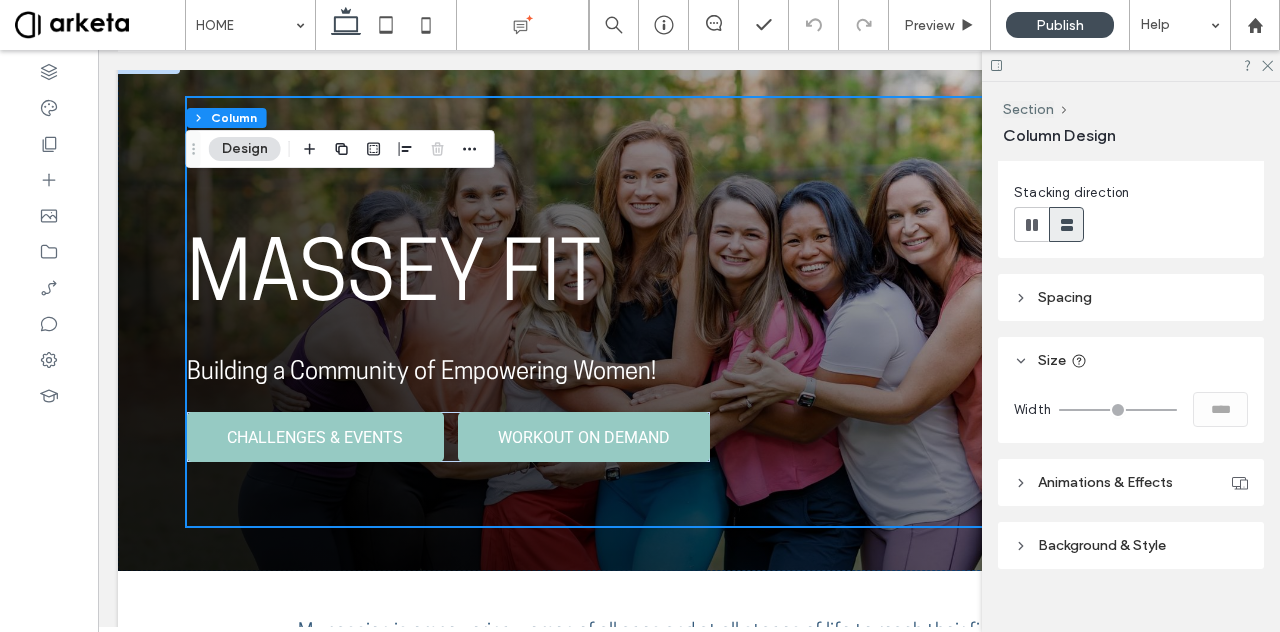 scroll, scrollTop: 191, scrollLeft: 0, axis: vertical 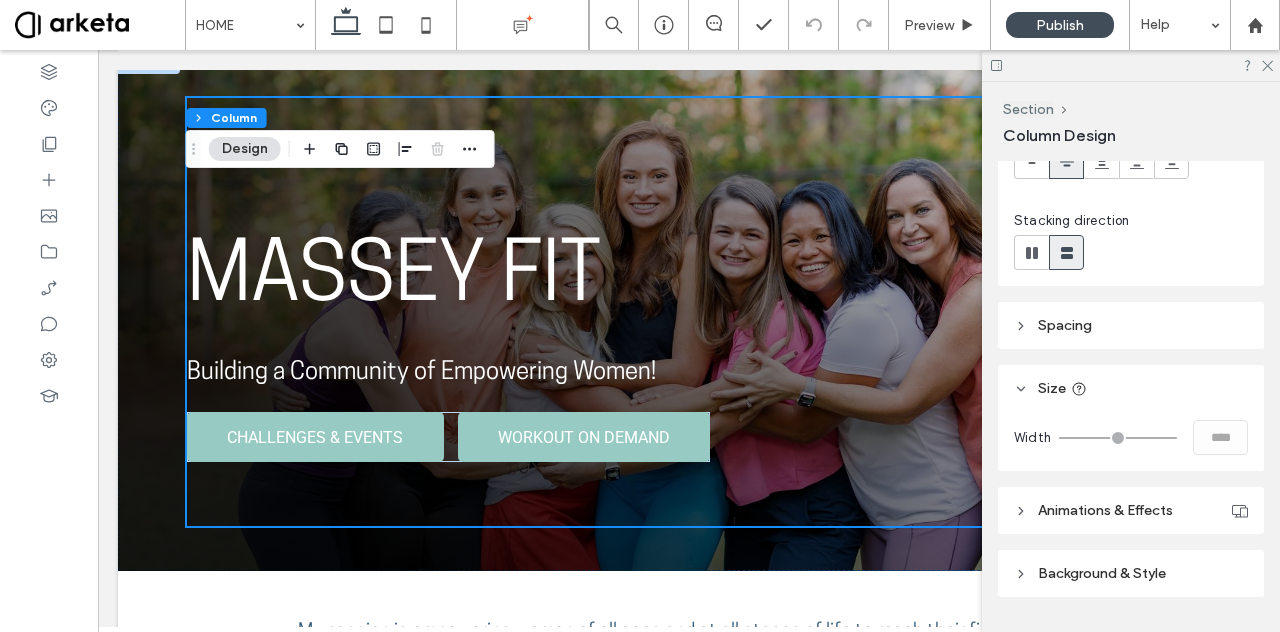 click on "Spacing" at bounding box center (1065, 325) 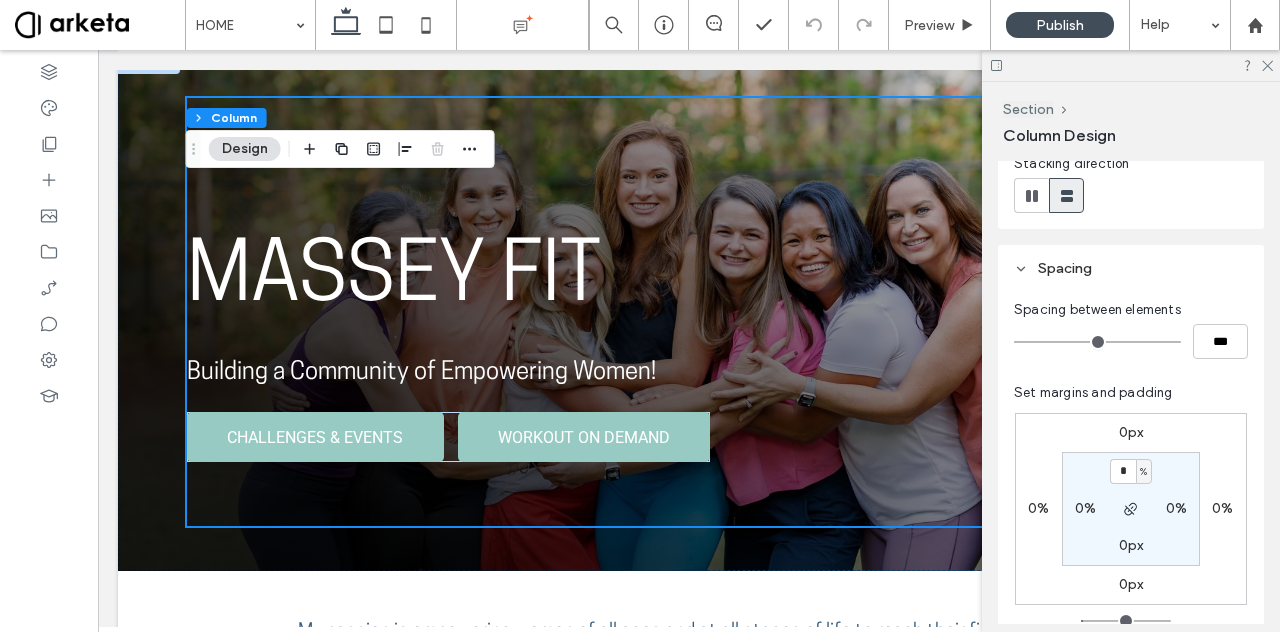 scroll, scrollTop: 249, scrollLeft: 0, axis: vertical 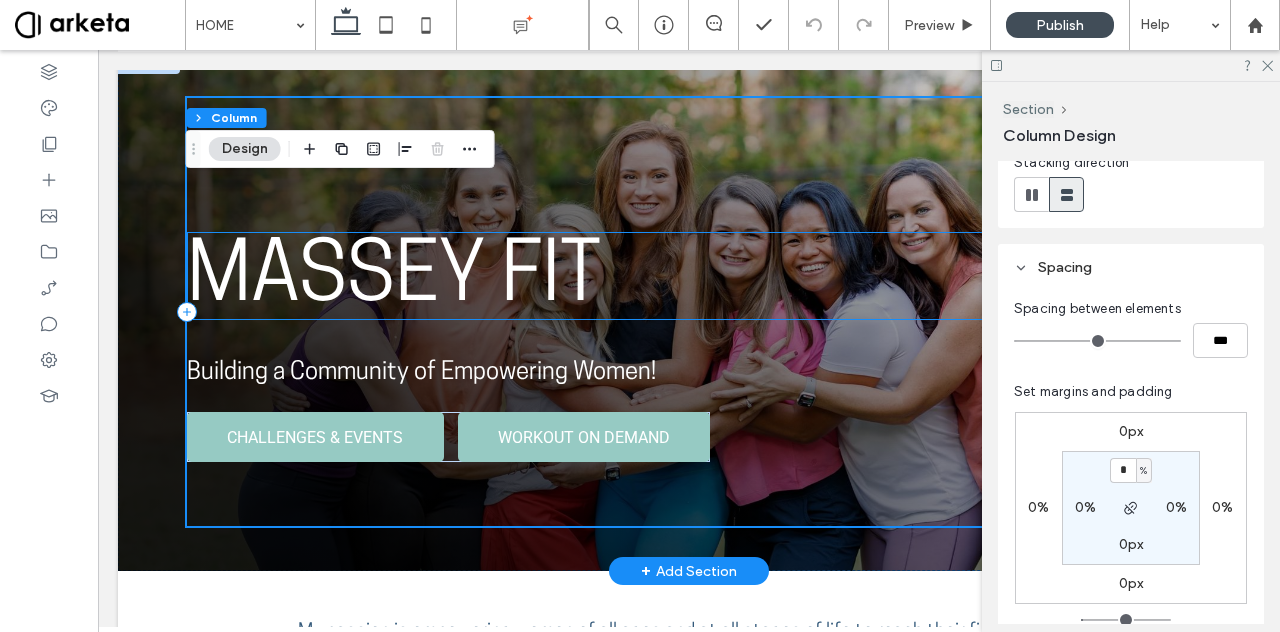 click on "MASSEY FIT" at bounding box center (394, 280) 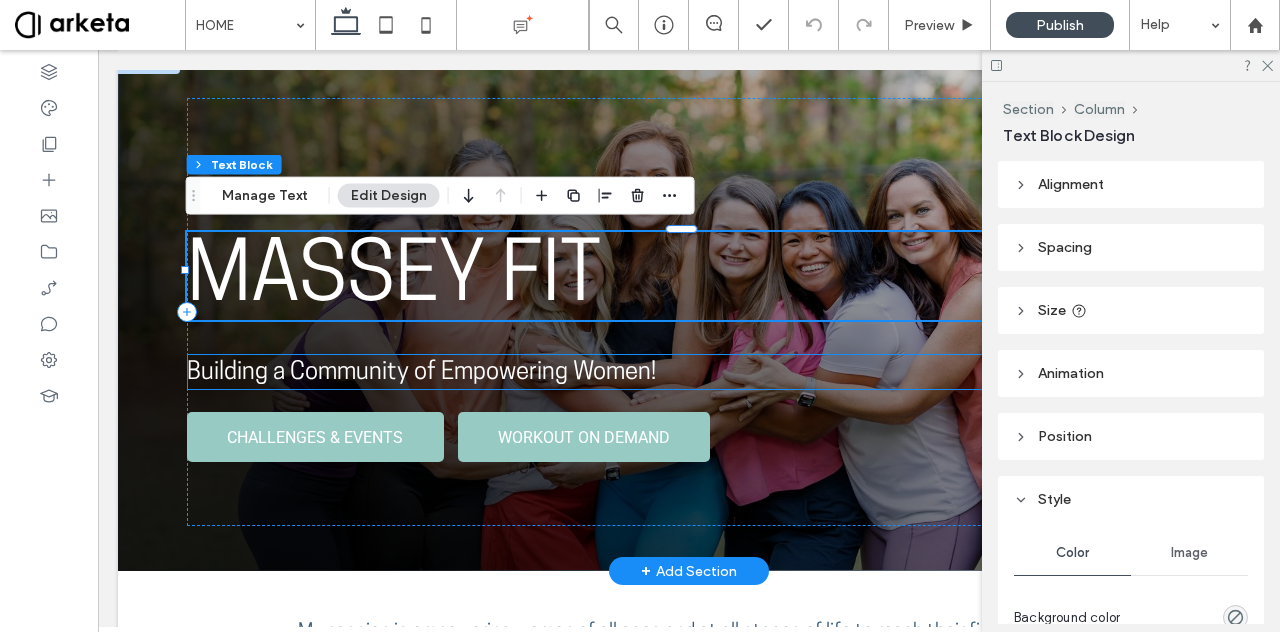click on "Building a Community of Empowering Women!" at bounding box center (421, 373) 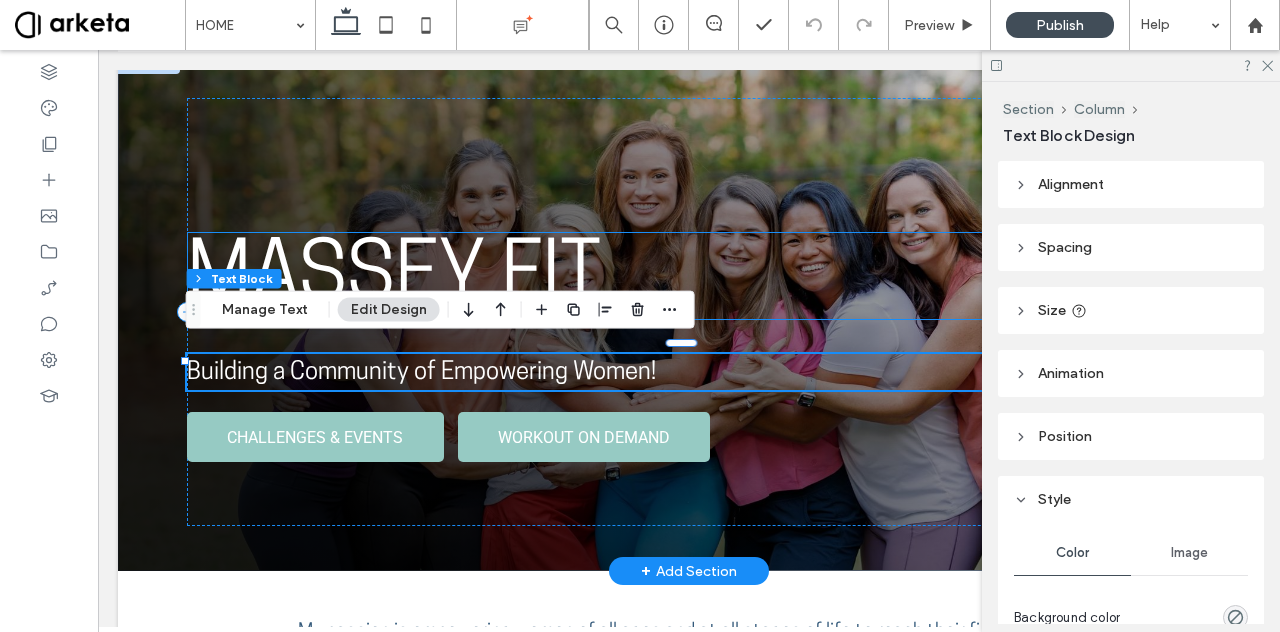 click on "MASSEY FIT" at bounding box center (689, 276) 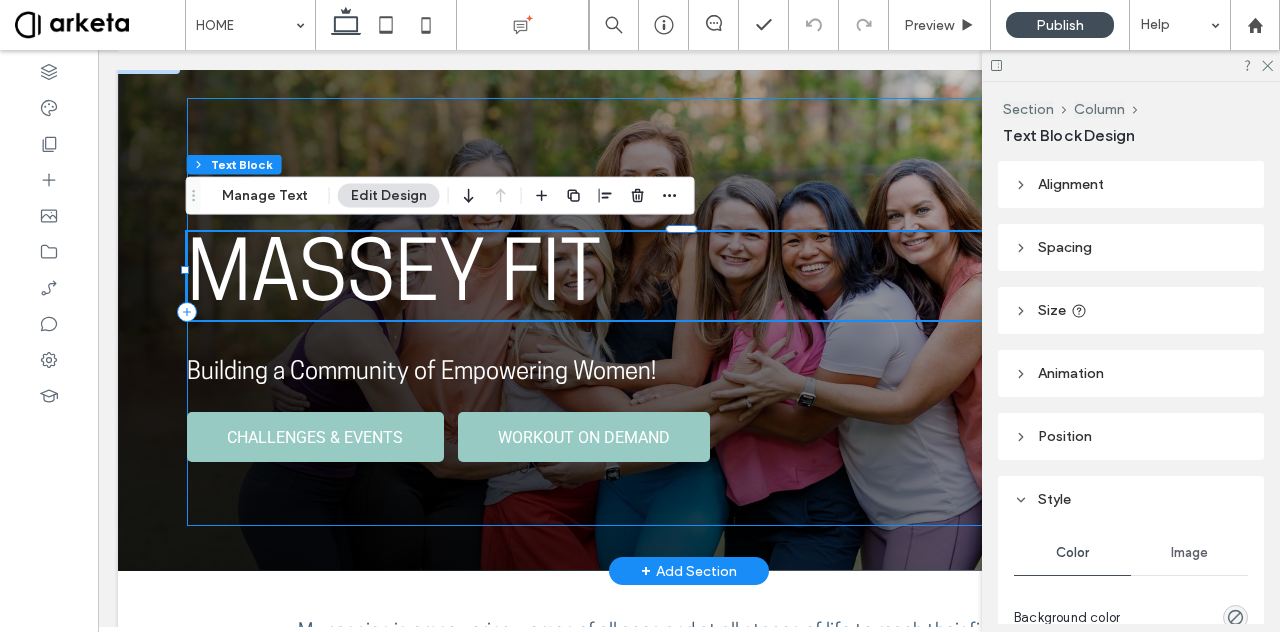 drag, startPoint x: 973, startPoint y: 412, endPoint x: 1036, endPoint y: 322, distance: 109.859 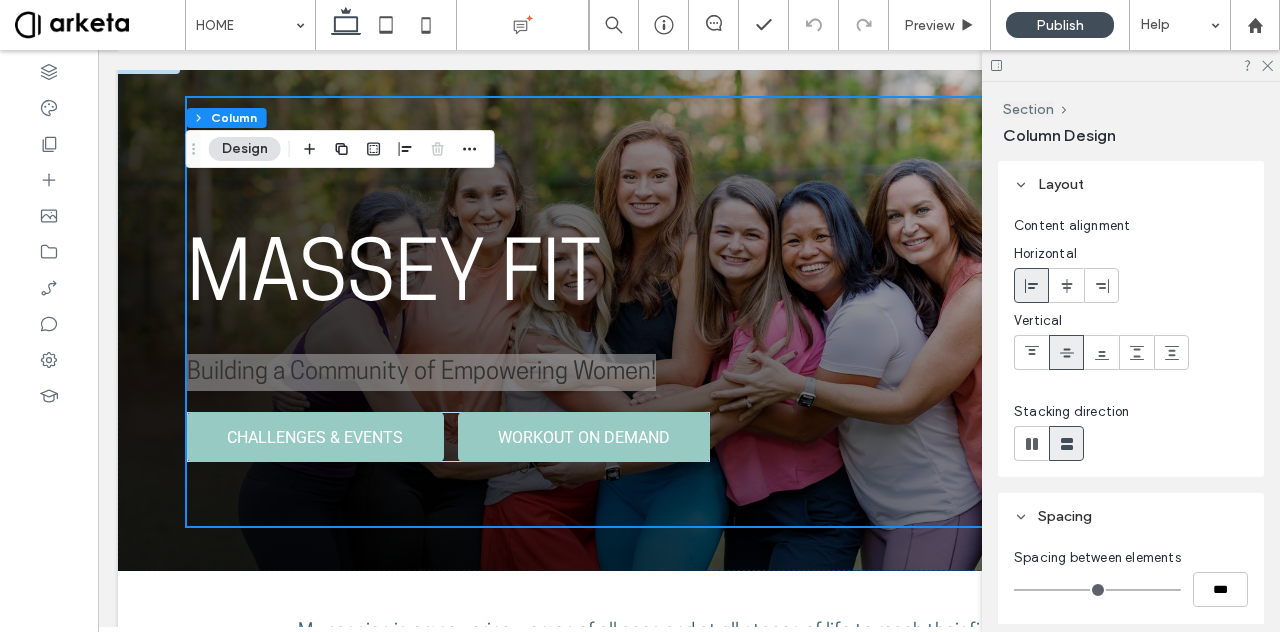 click on "Vertical" at bounding box center (1131, 323) 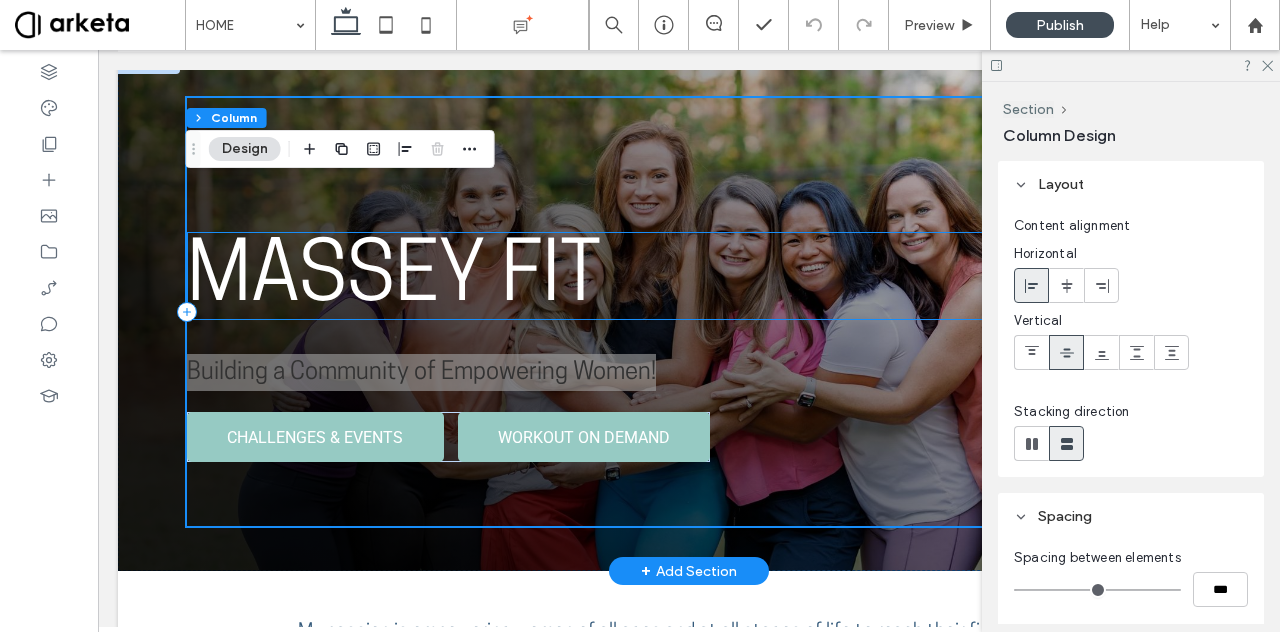 click on "MASSEY FIT" at bounding box center (689, 276) 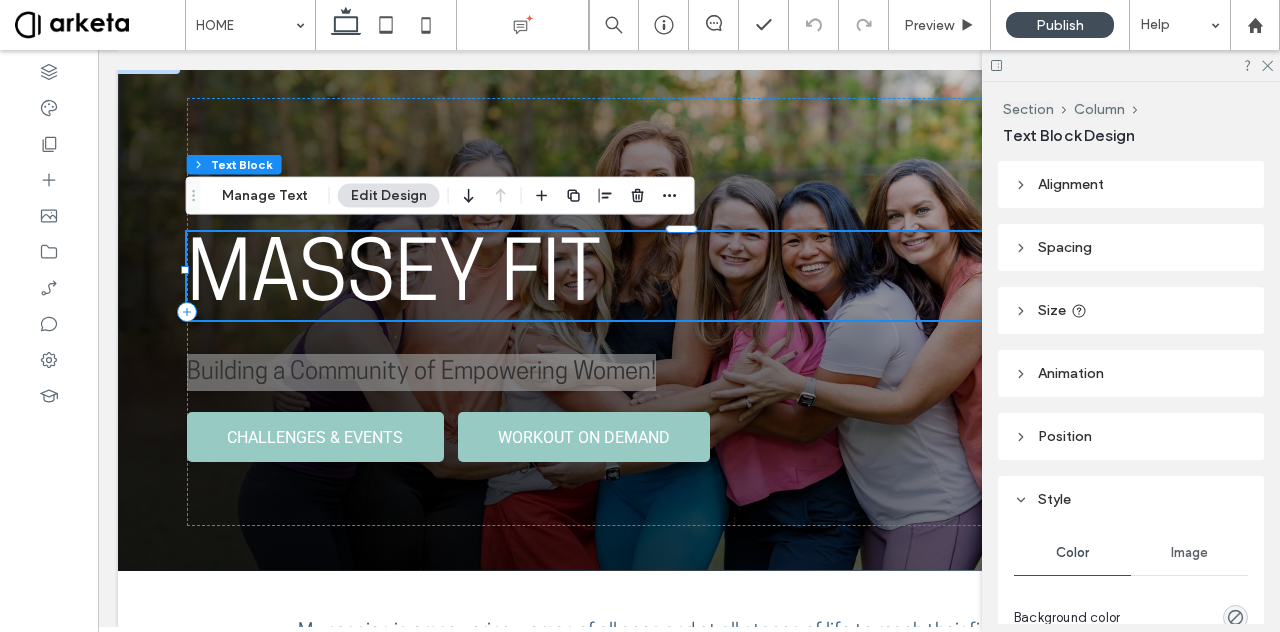 click on "Size" at bounding box center [1131, 310] 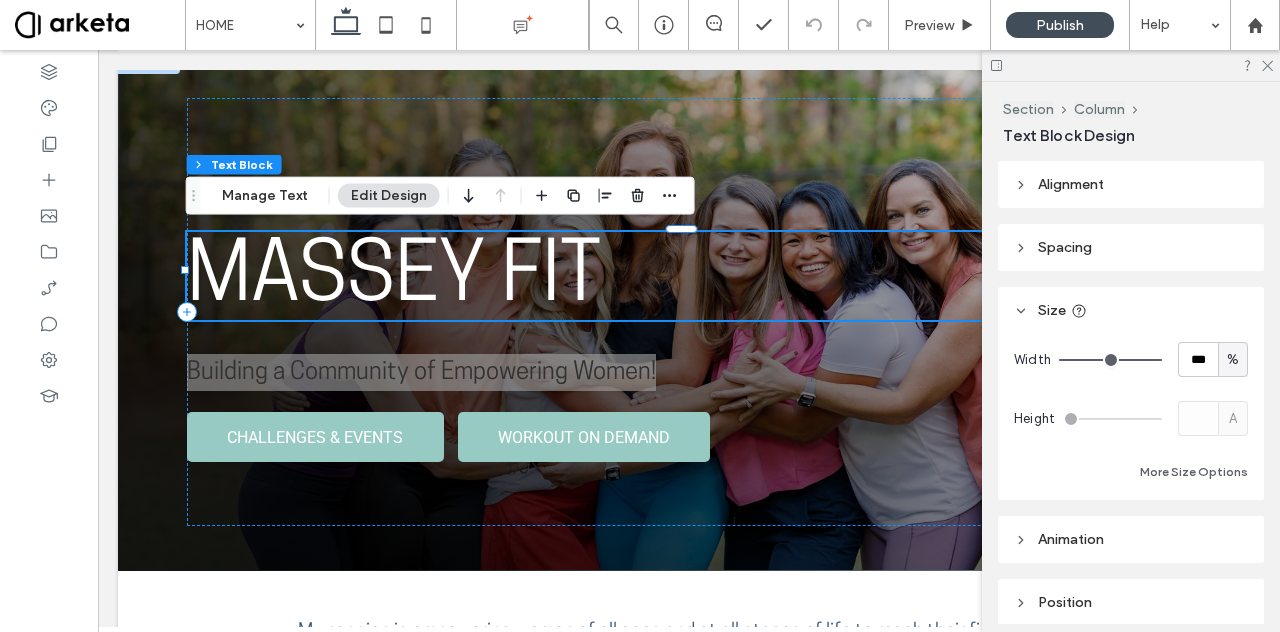 scroll, scrollTop: 1, scrollLeft: 0, axis: vertical 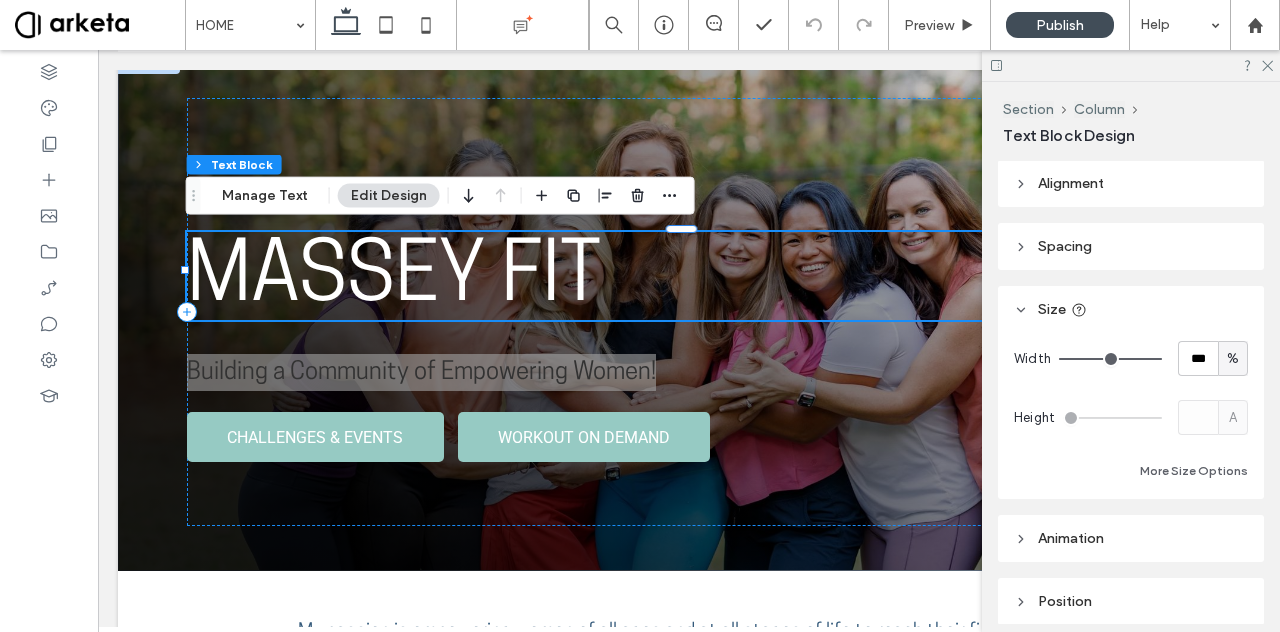 click on "Spacing" at bounding box center (1131, 246) 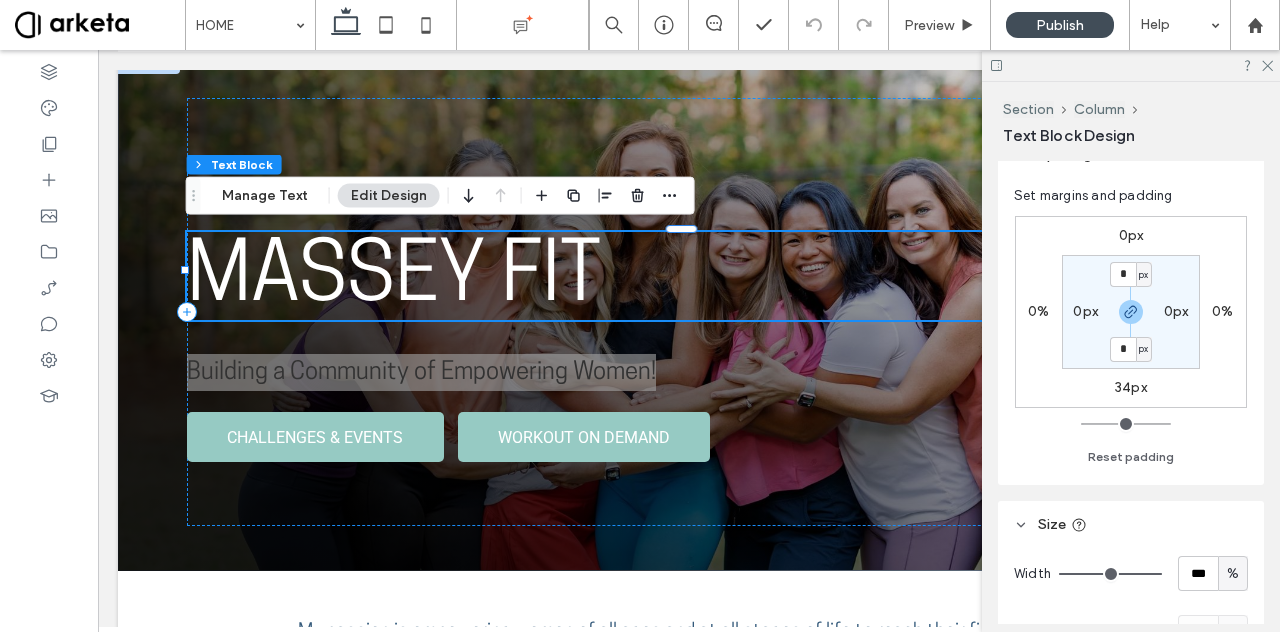 scroll, scrollTop: 97, scrollLeft: 0, axis: vertical 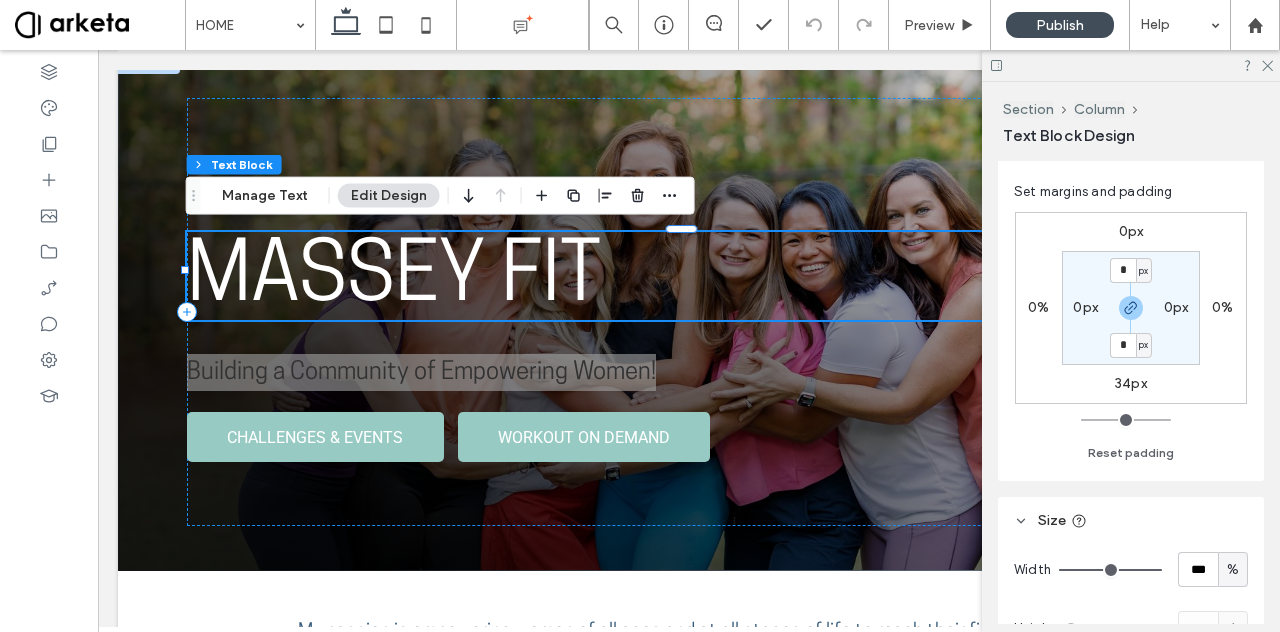 click on "34px" at bounding box center (1131, 383) 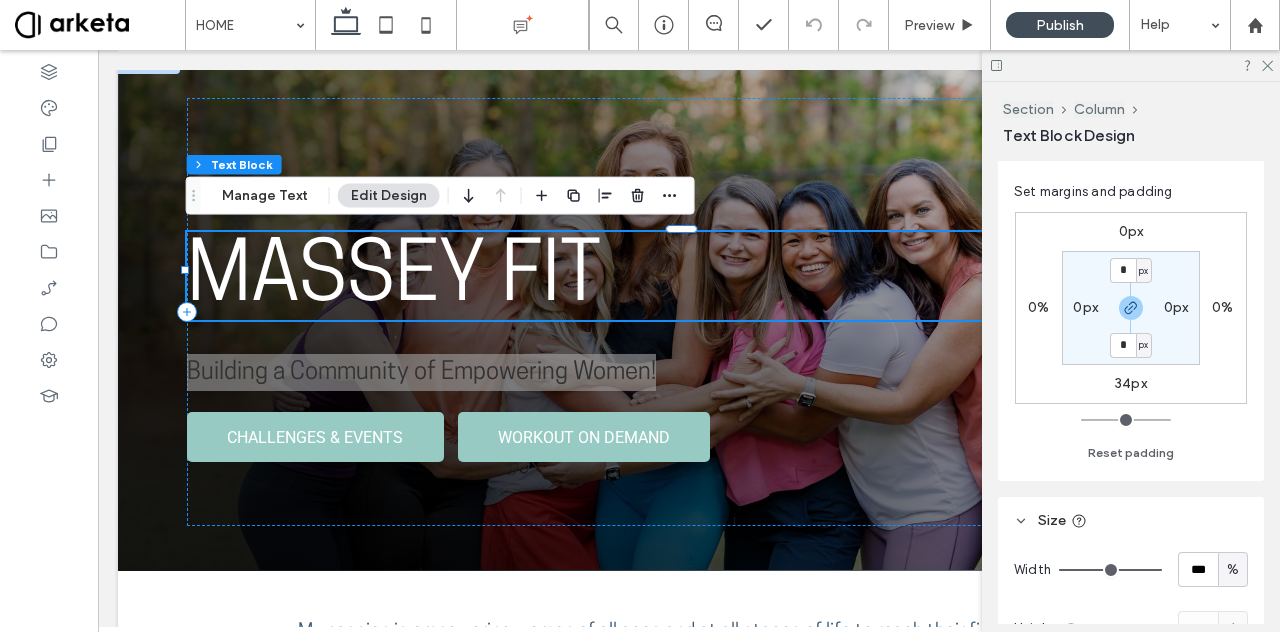 type on "**" 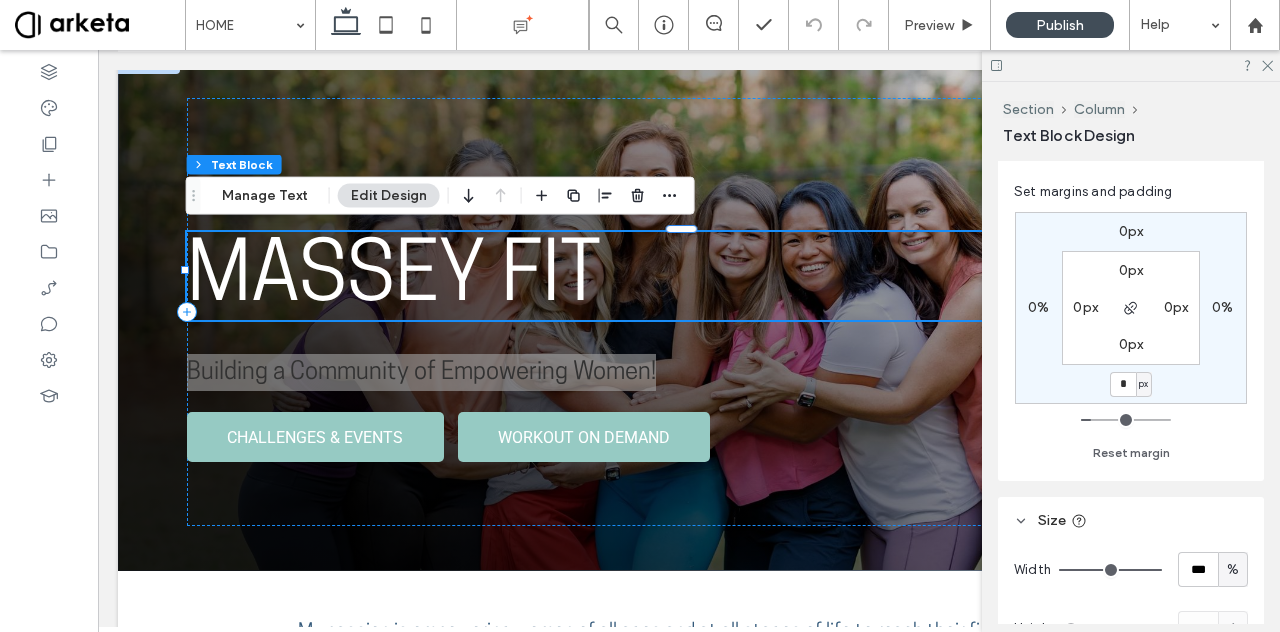 type on "**" 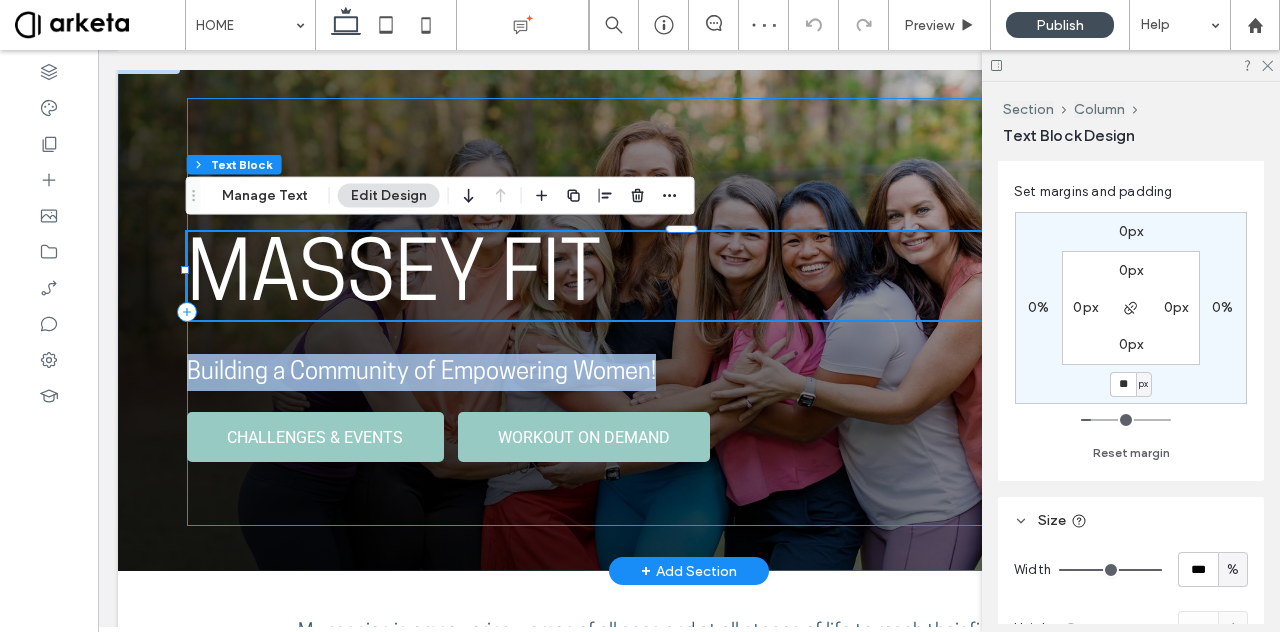 click on "MASSEY FIT
Building a Community of Empowering Women!
CHALLENGES & EVENTS
WORKOUT ON DEMAND" at bounding box center (689, 312) 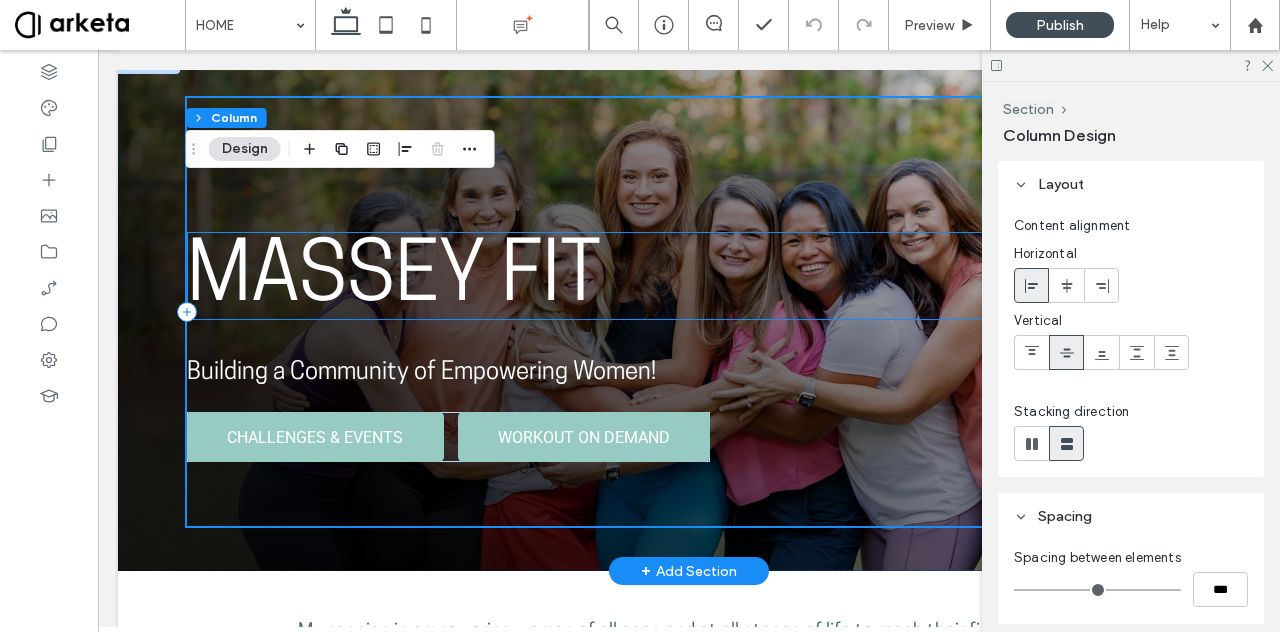 click on "MASSEY FIT" at bounding box center (689, 276) 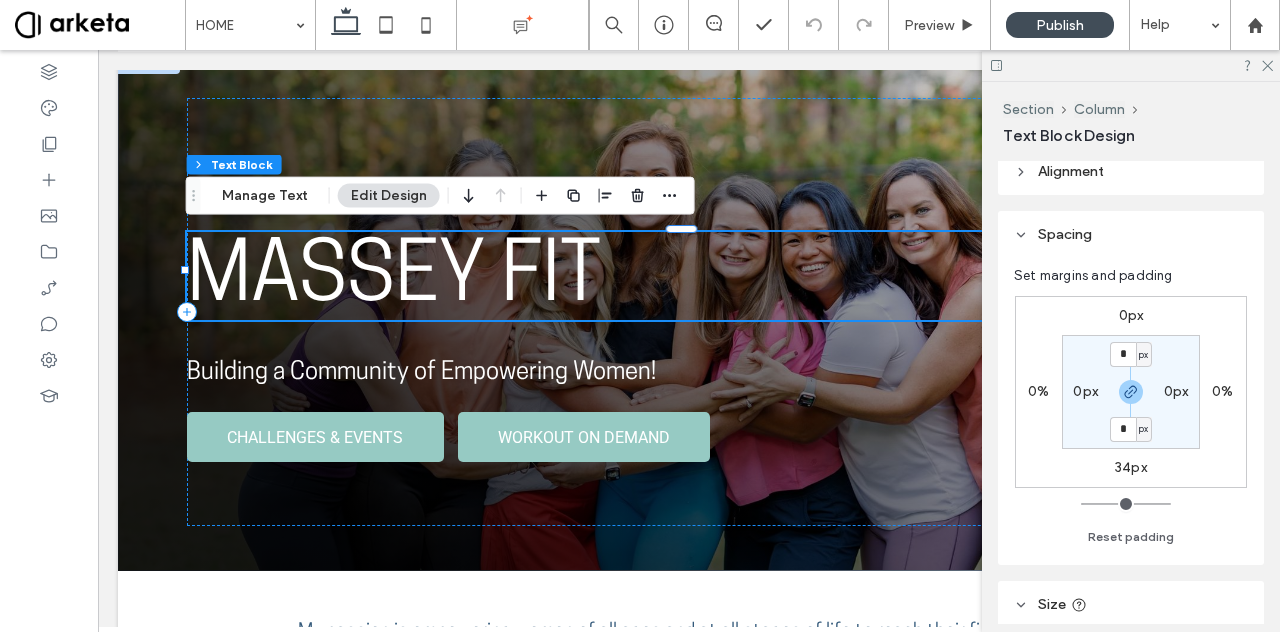 scroll, scrollTop: 14, scrollLeft: 0, axis: vertical 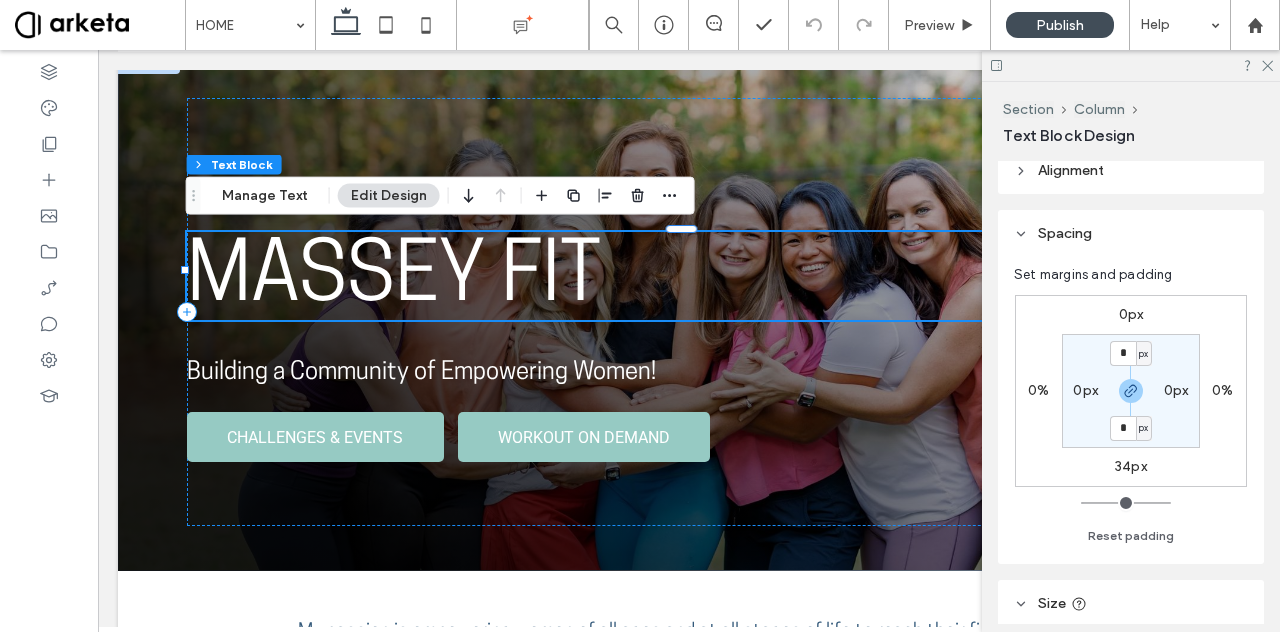 click on "34px" at bounding box center (1131, 466) 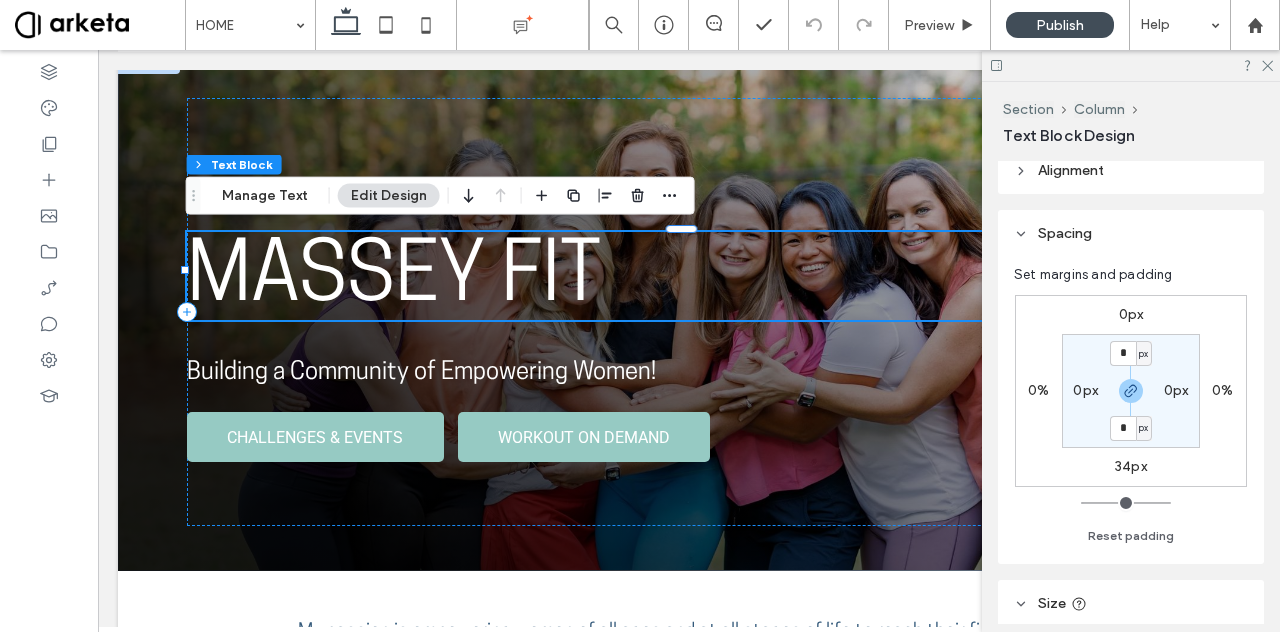type on "**" 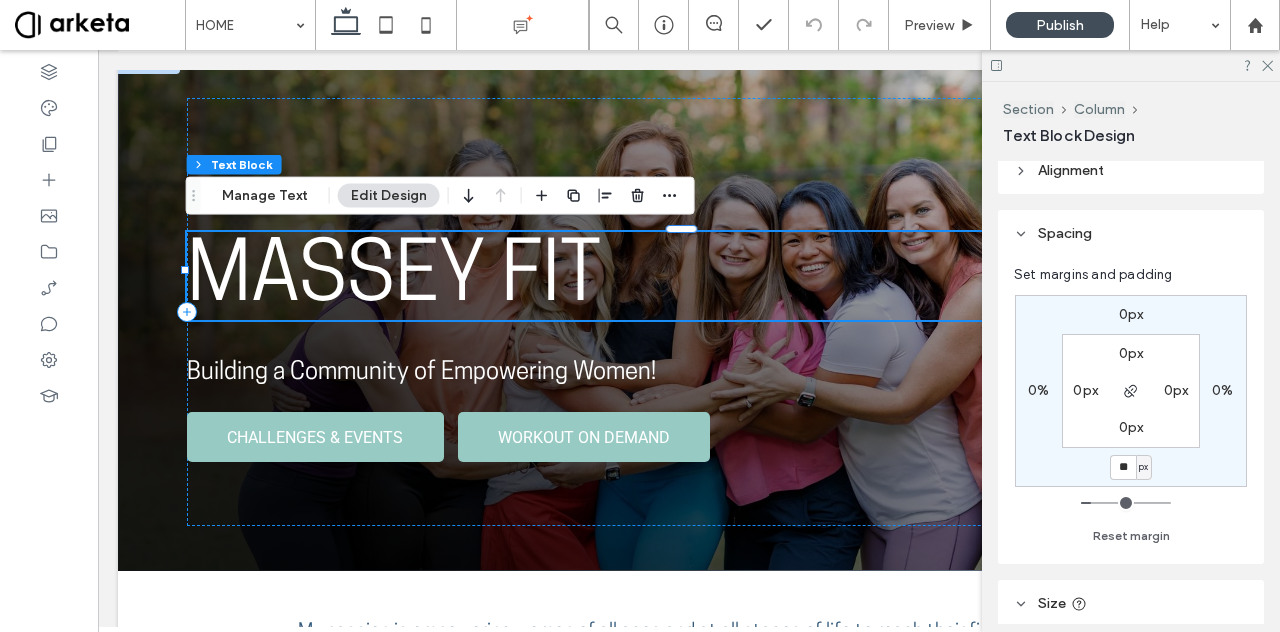 type on "*" 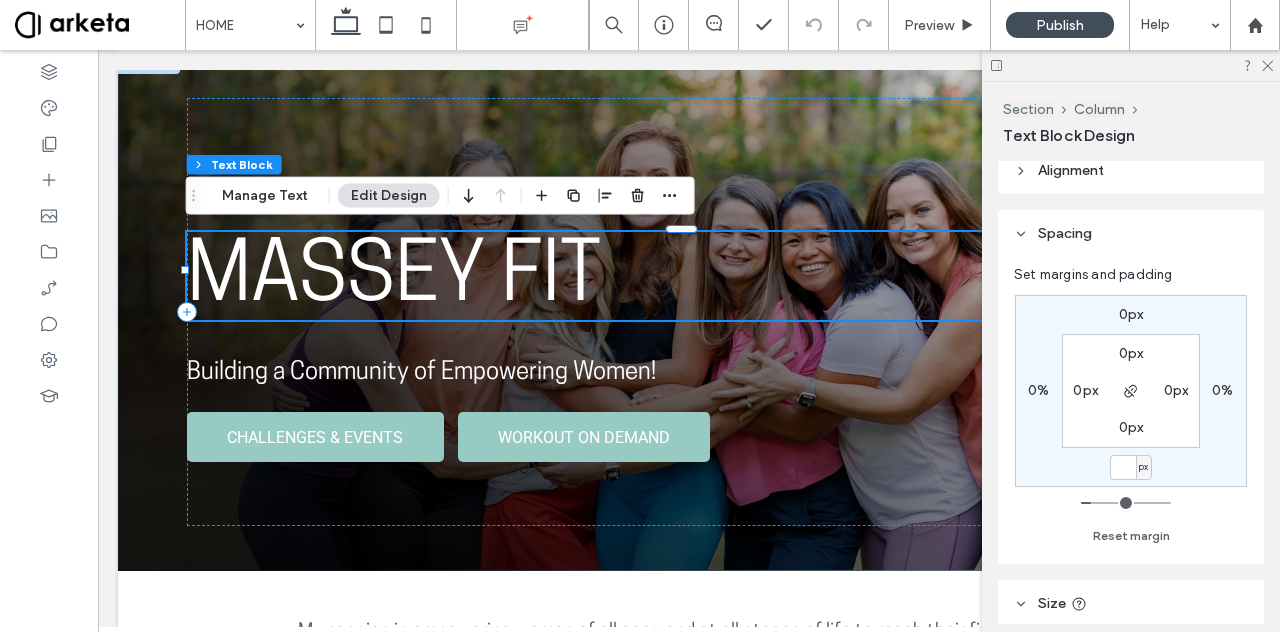 type 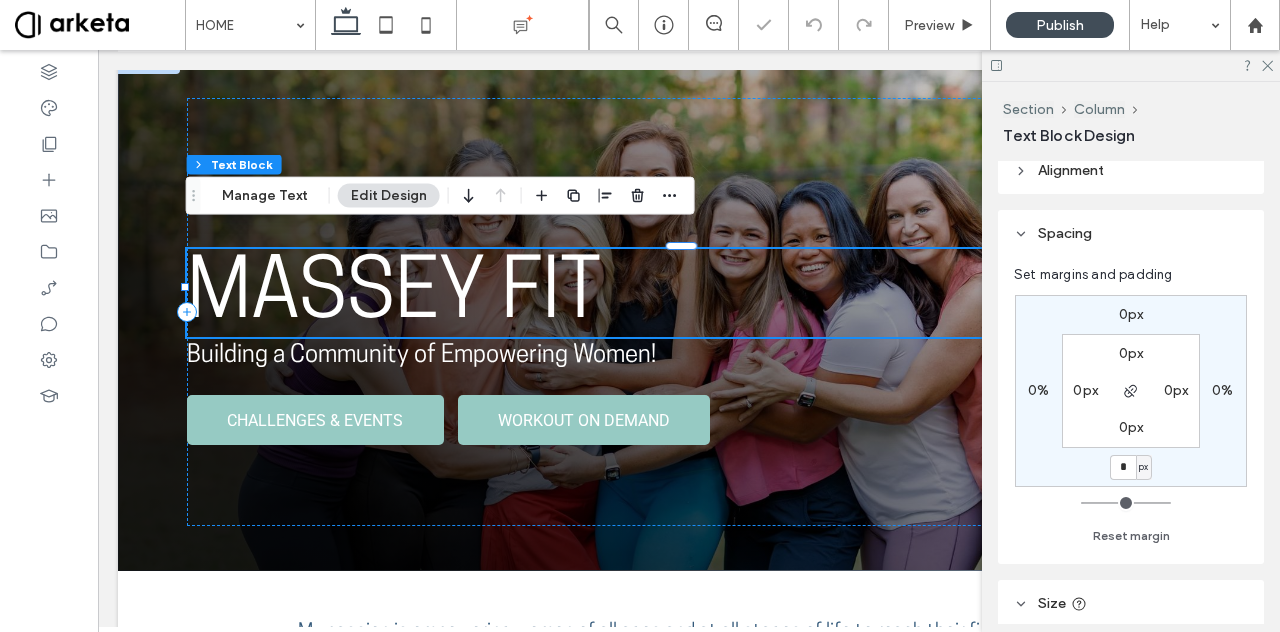 click on "0px 0% * px 0% 0px 0px 0px 0px" at bounding box center [1131, 391] 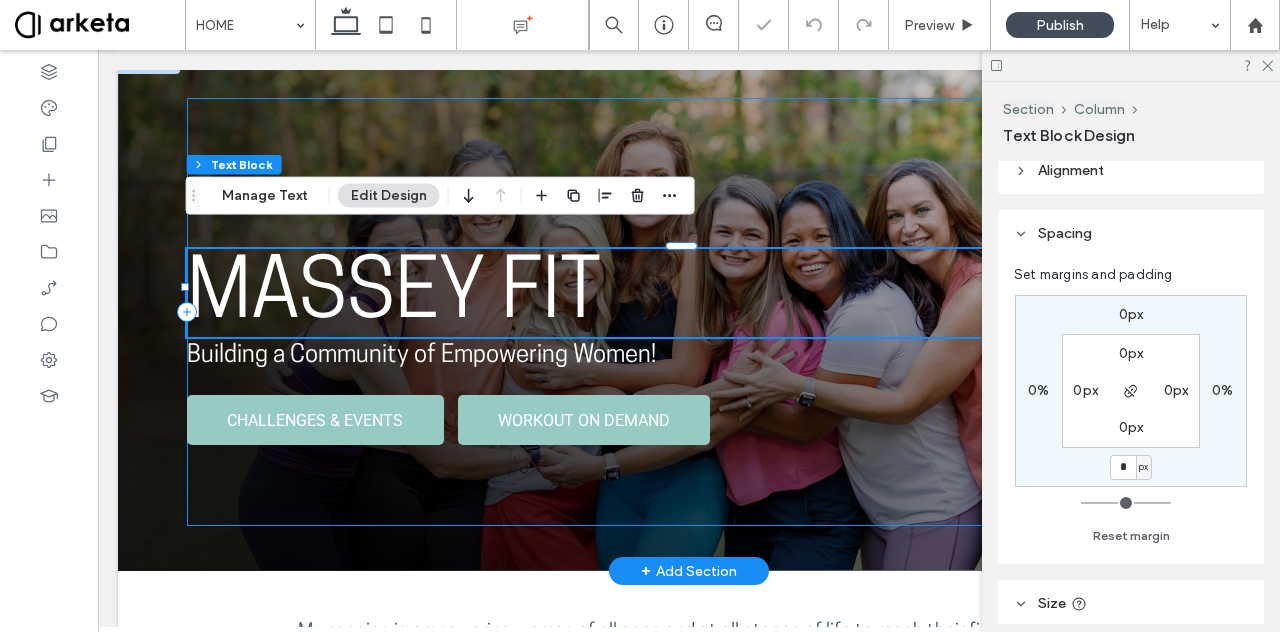 click on "MASSEY FIT
Building a Community of Empowering Women!
CHALLENGES & EVENTS
WORKOUT ON DEMAND" at bounding box center (689, 312) 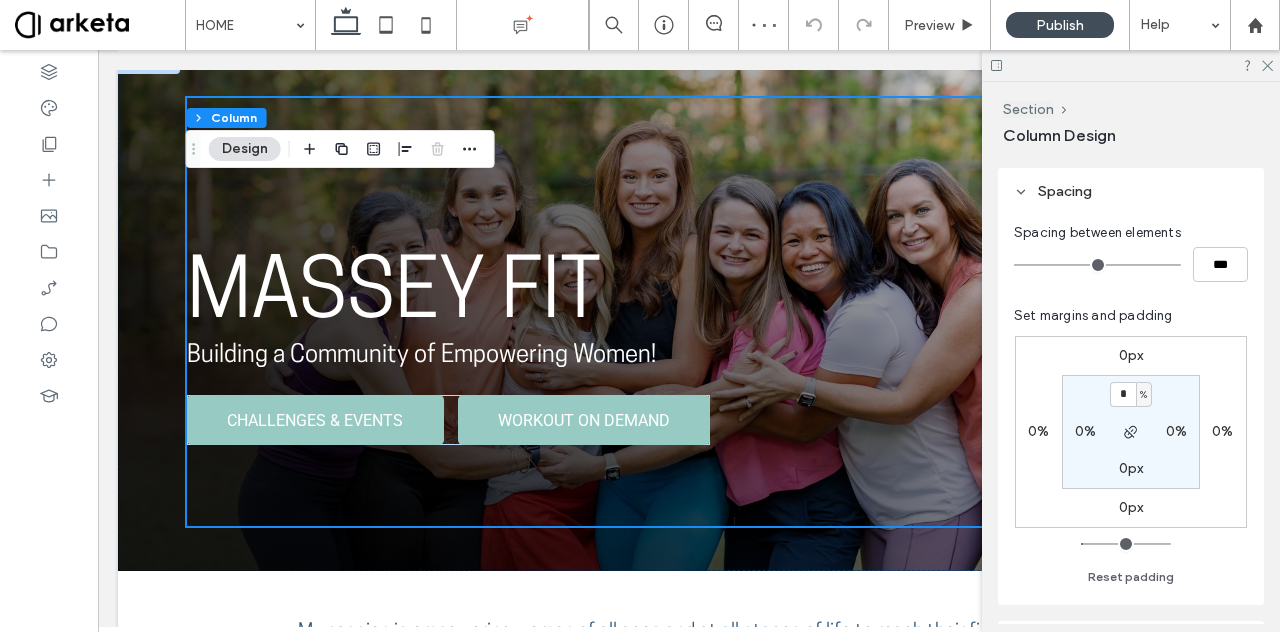 scroll, scrollTop: 317, scrollLeft: 0, axis: vertical 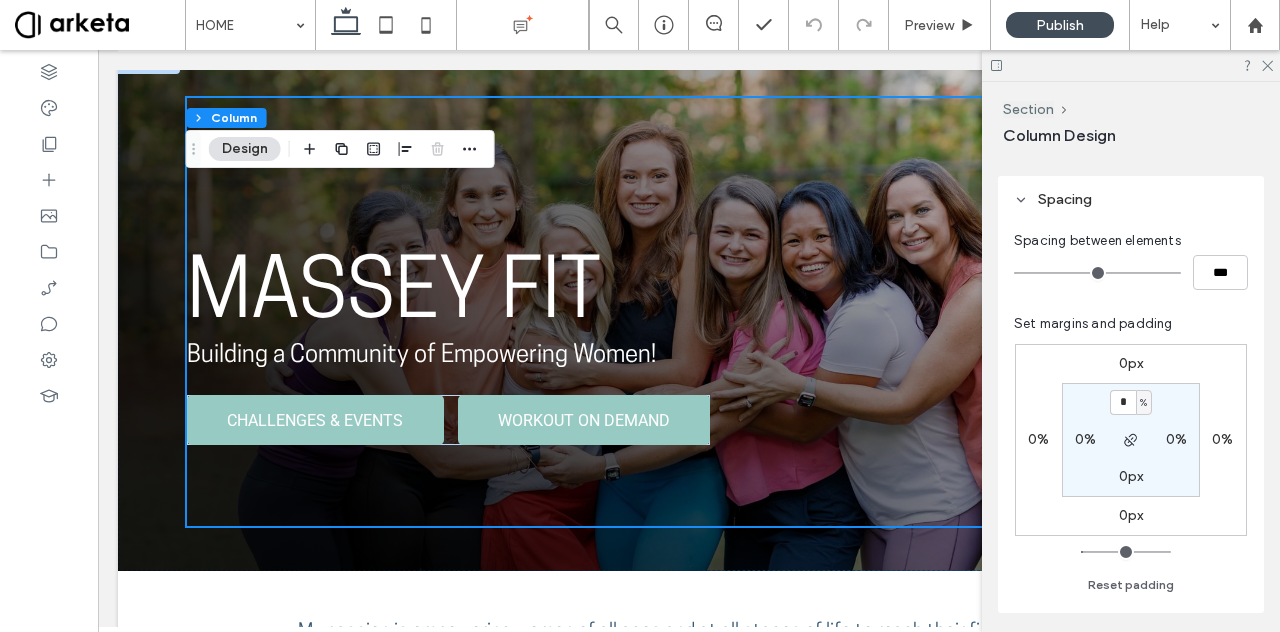 type on "*" 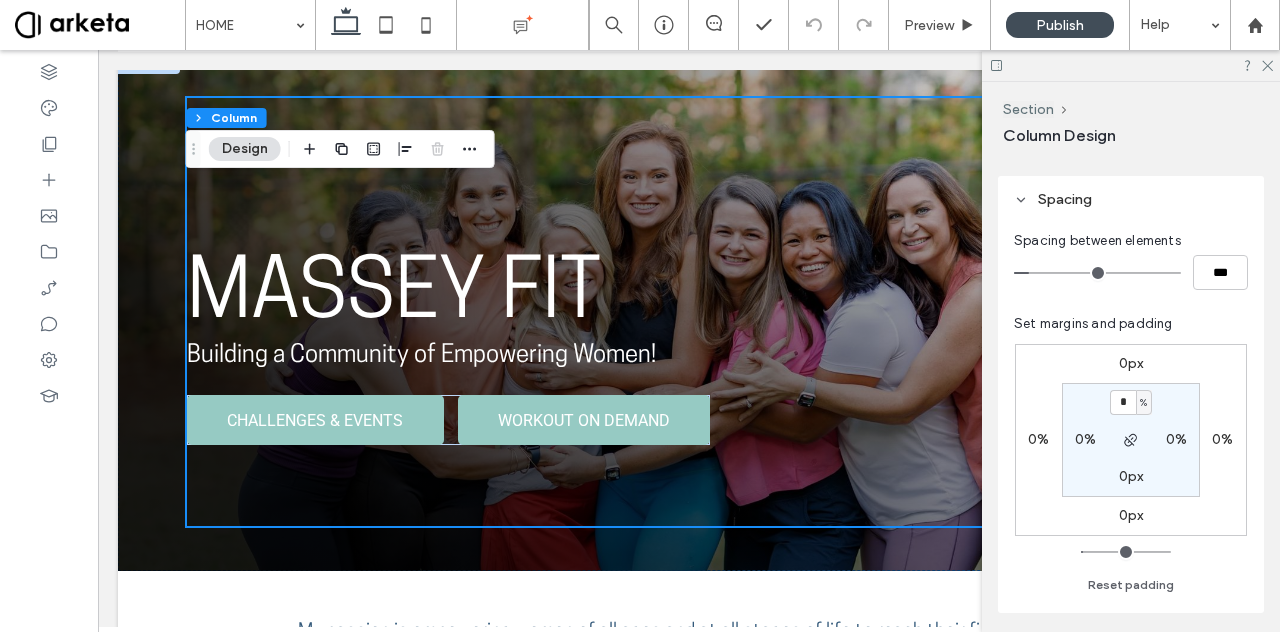 type on "**" 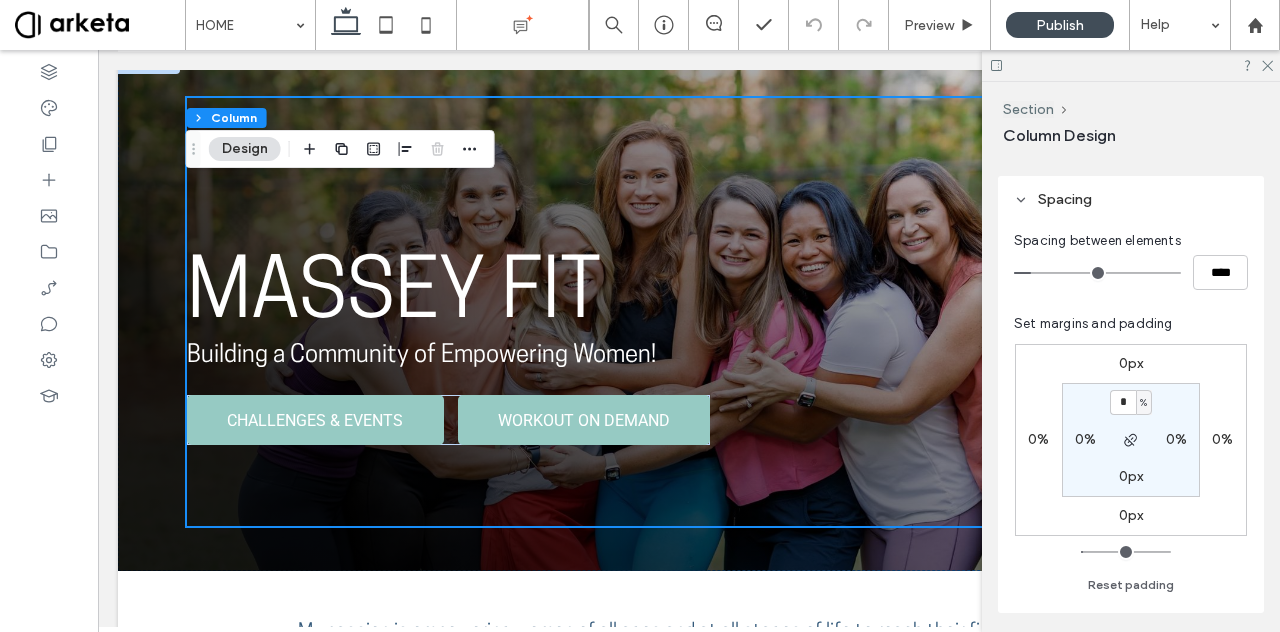 drag, startPoint x: 1022, startPoint y: 269, endPoint x: 1036, endPoint y: 269, distance: 14 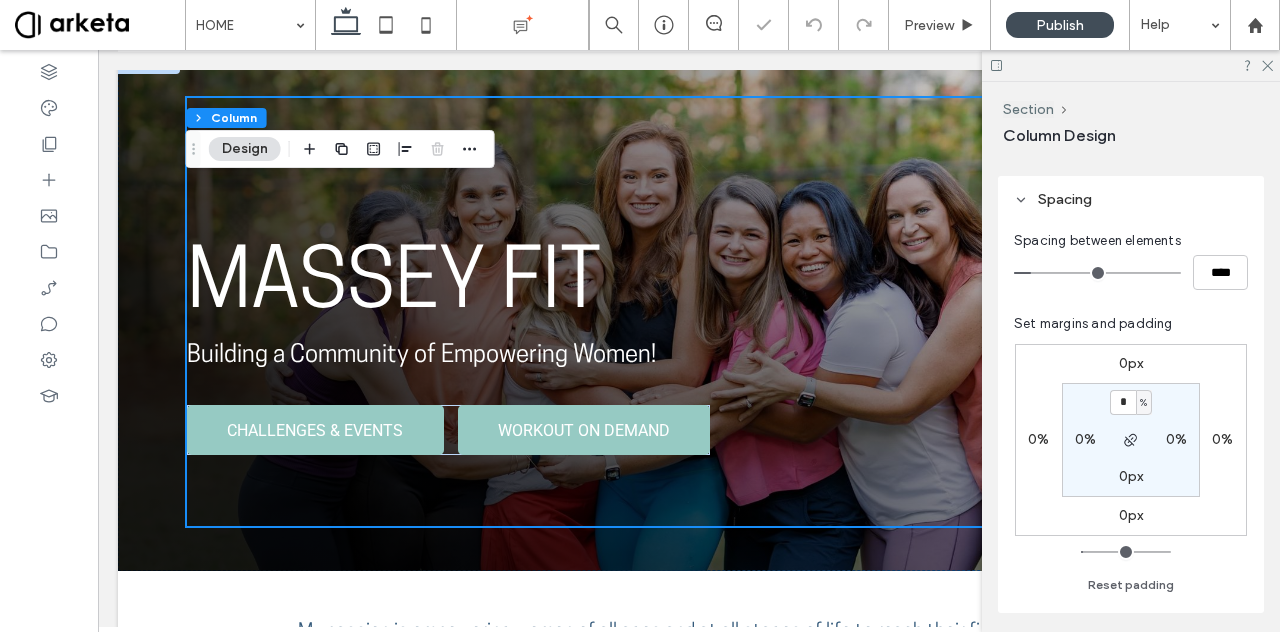 type on "**" 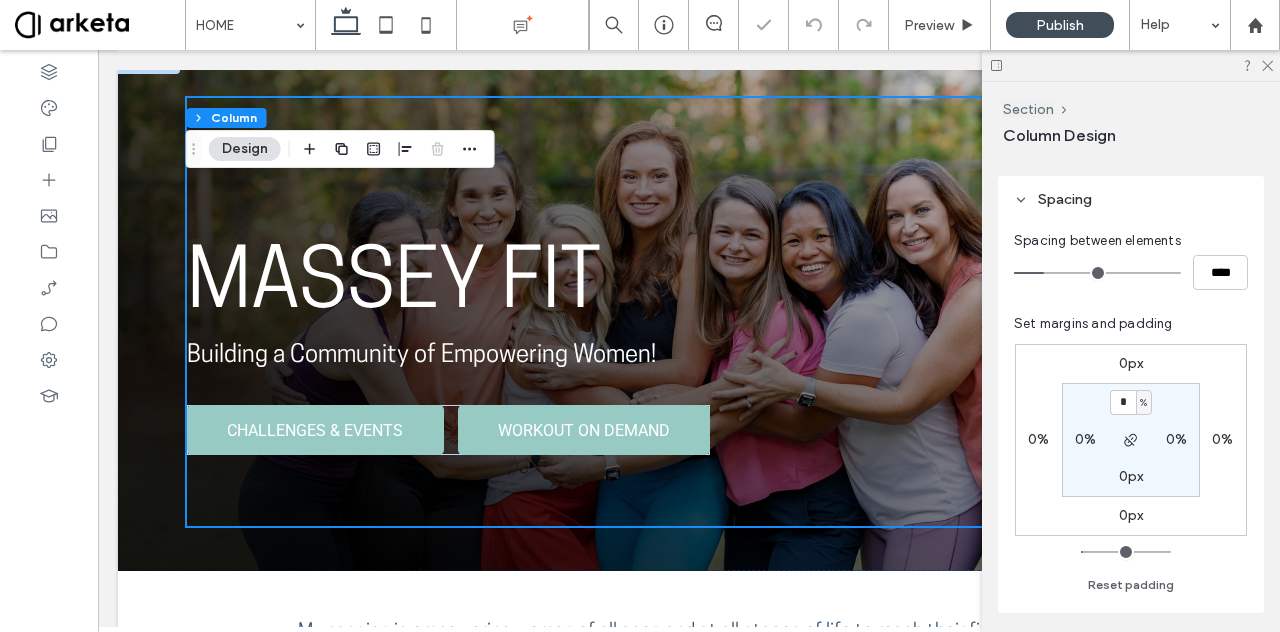type on "**" 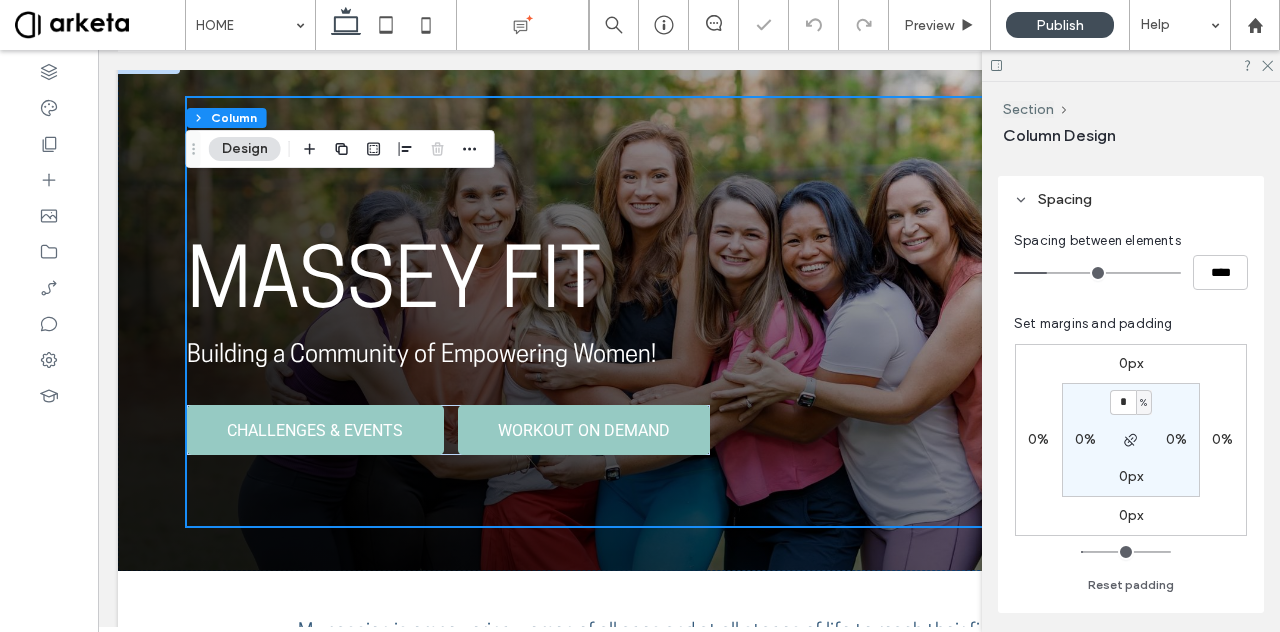 type on "**" 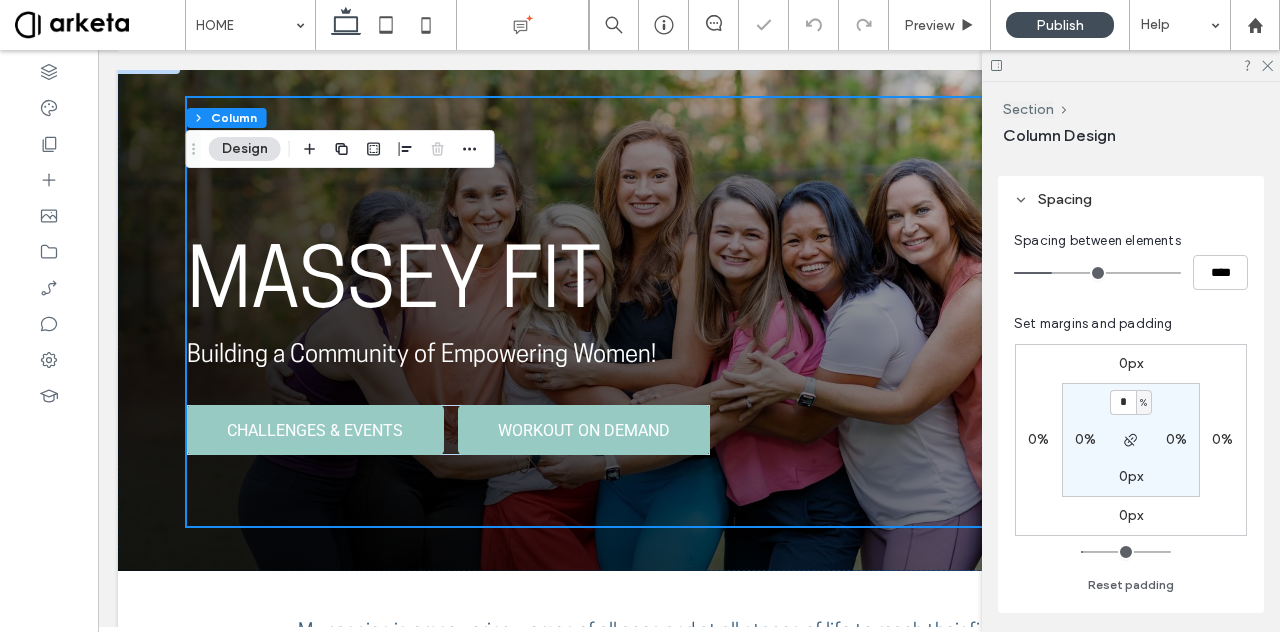 type on "**" 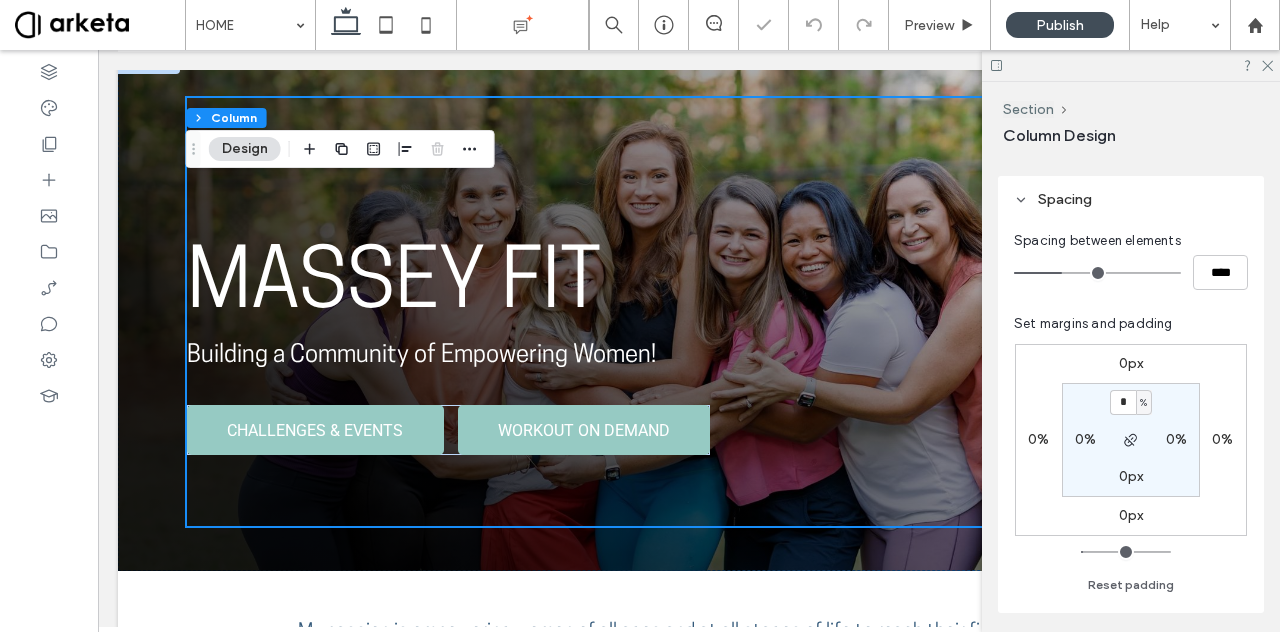 type on "**" 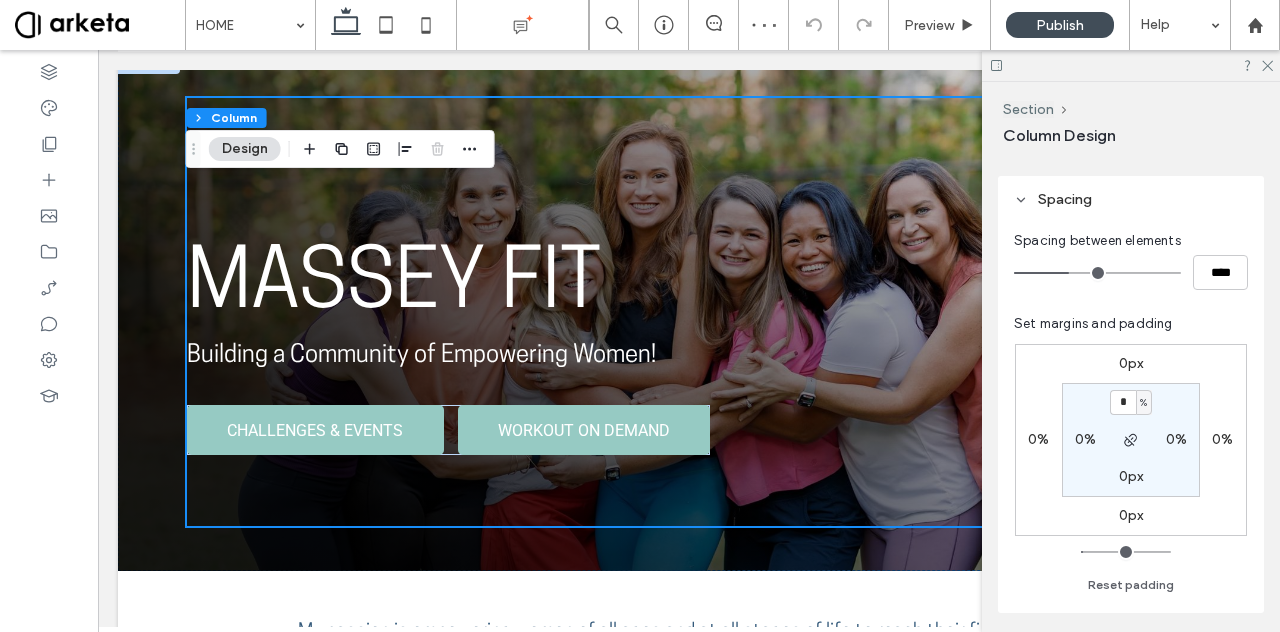 type on "**" 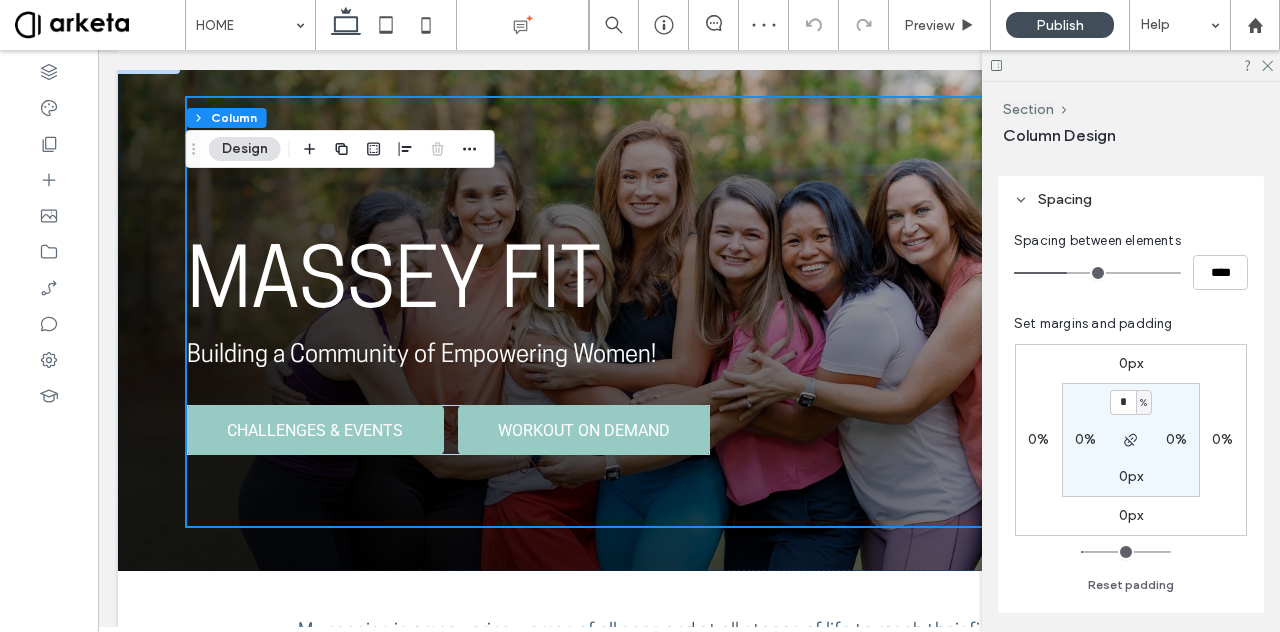 type on "****" 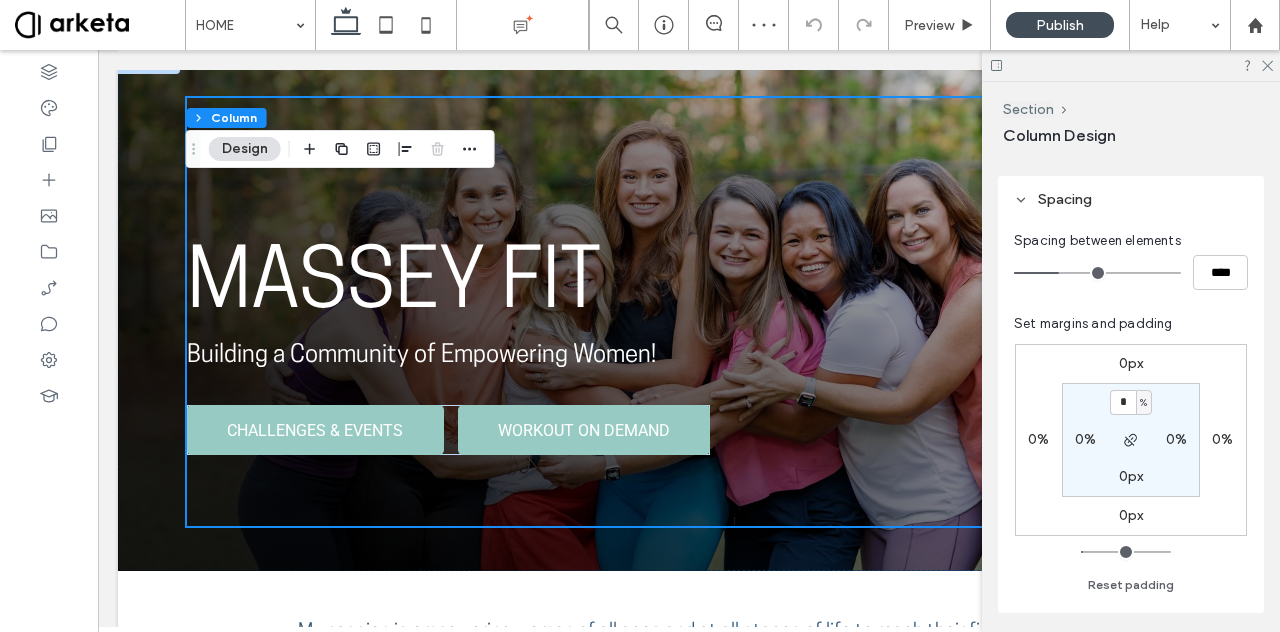 type on "**" 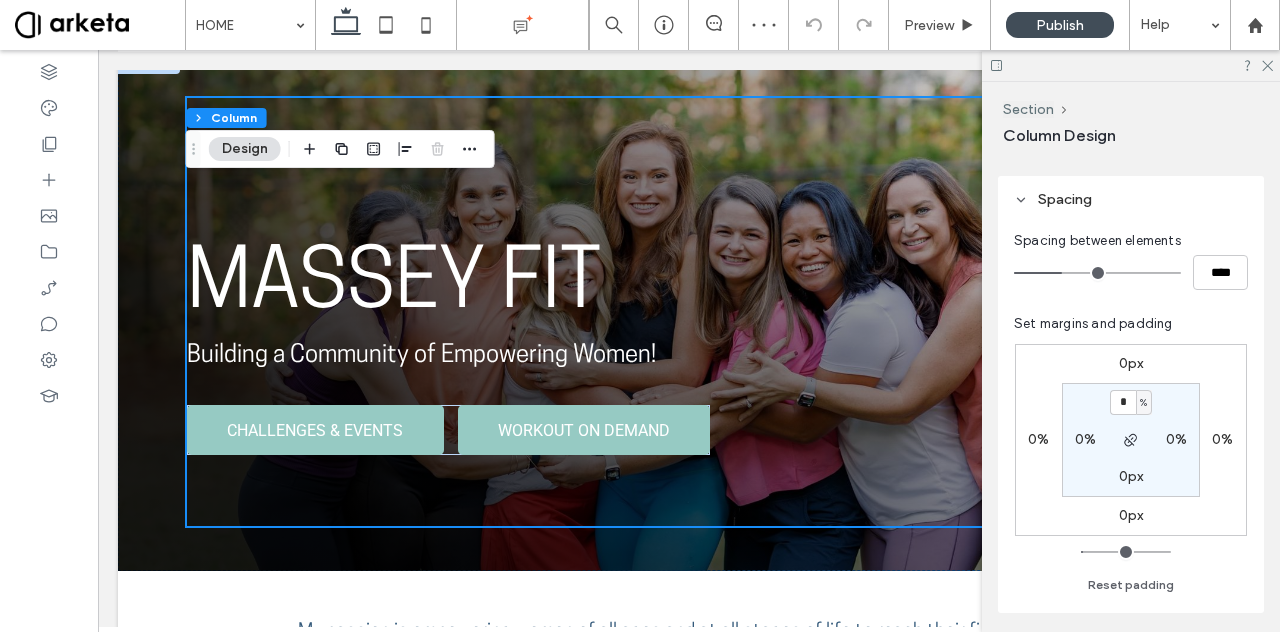 type on "****" 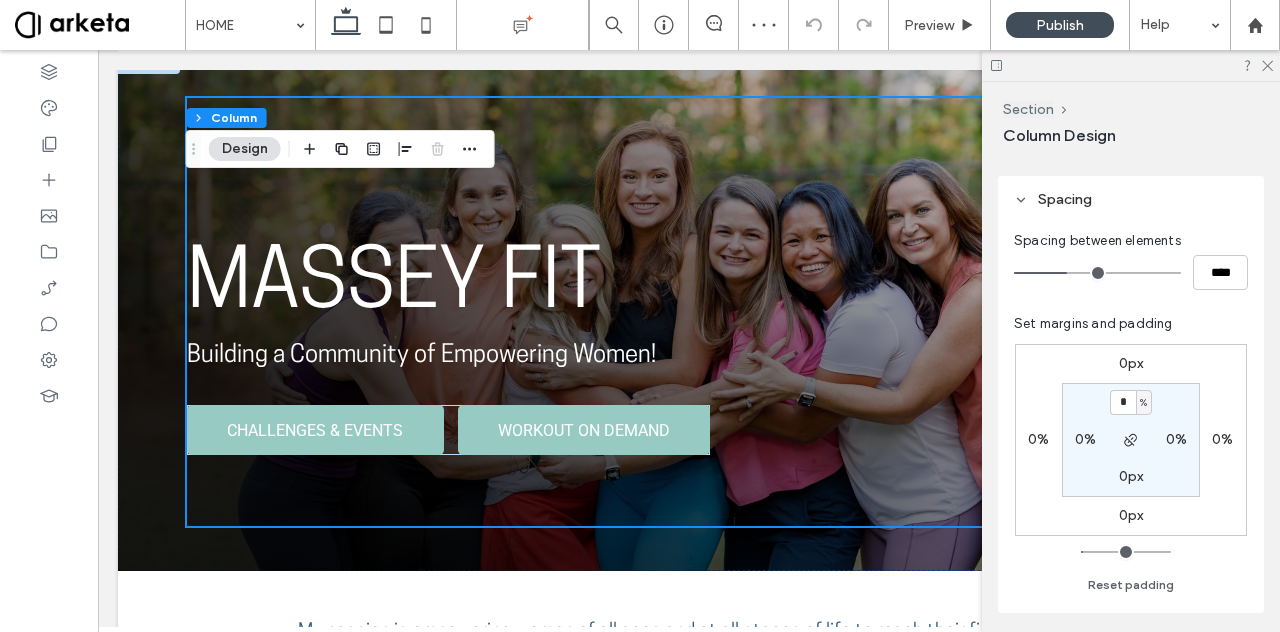drag, startPoint x: 1036, startPoint y: 269, endPoint x: 1066, endPoint y: 279, distance: 31.622776 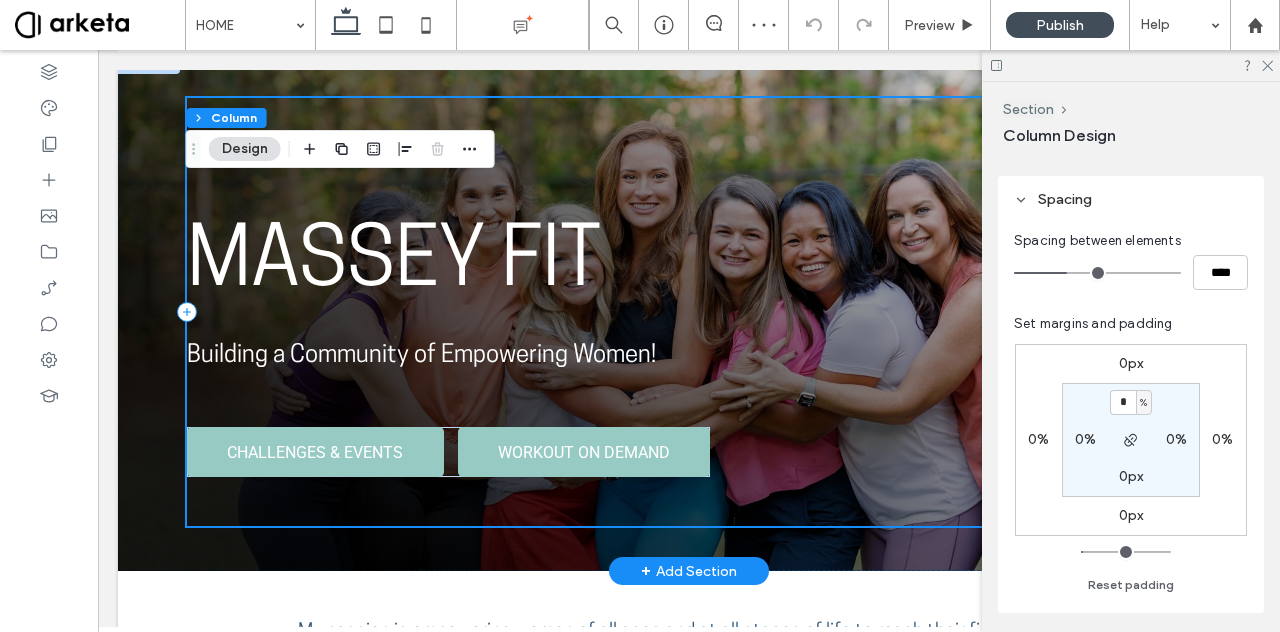 click on "MASSEY FIT
Building a Community of Empowering Women!
CHALLENGES & EVENTS
WORKOUT ON DEMAND" at bounding box center [689, 312] 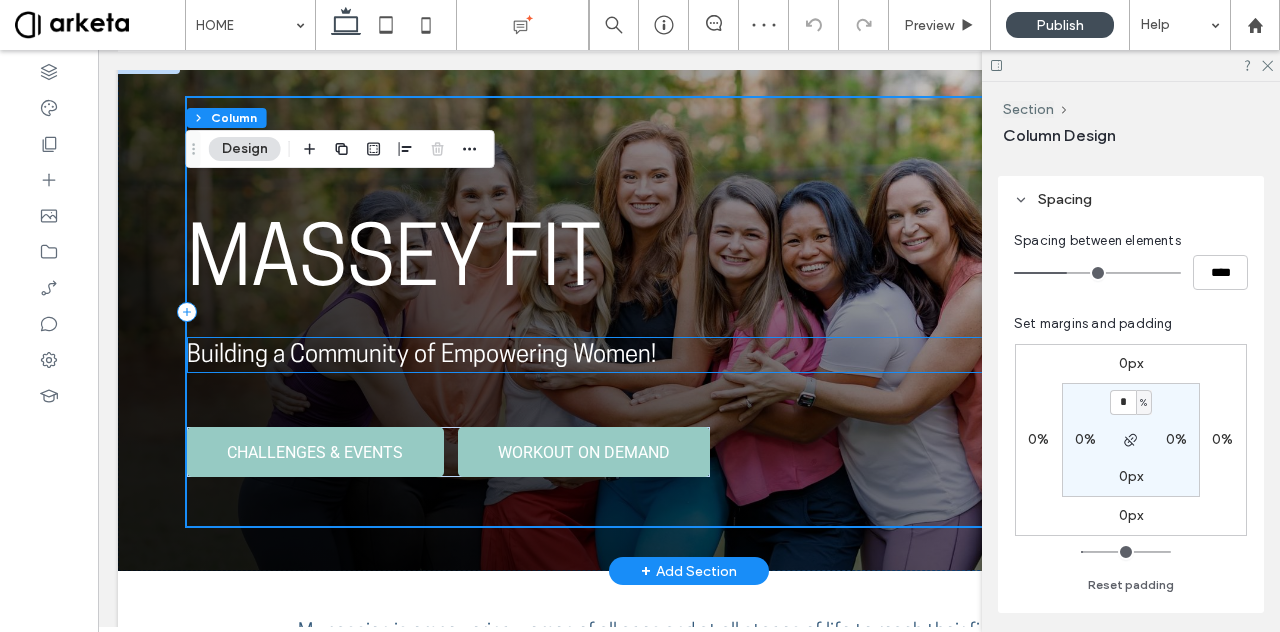 click on "Building a Community of Empowering Women!" at bounding box center [421, 356] 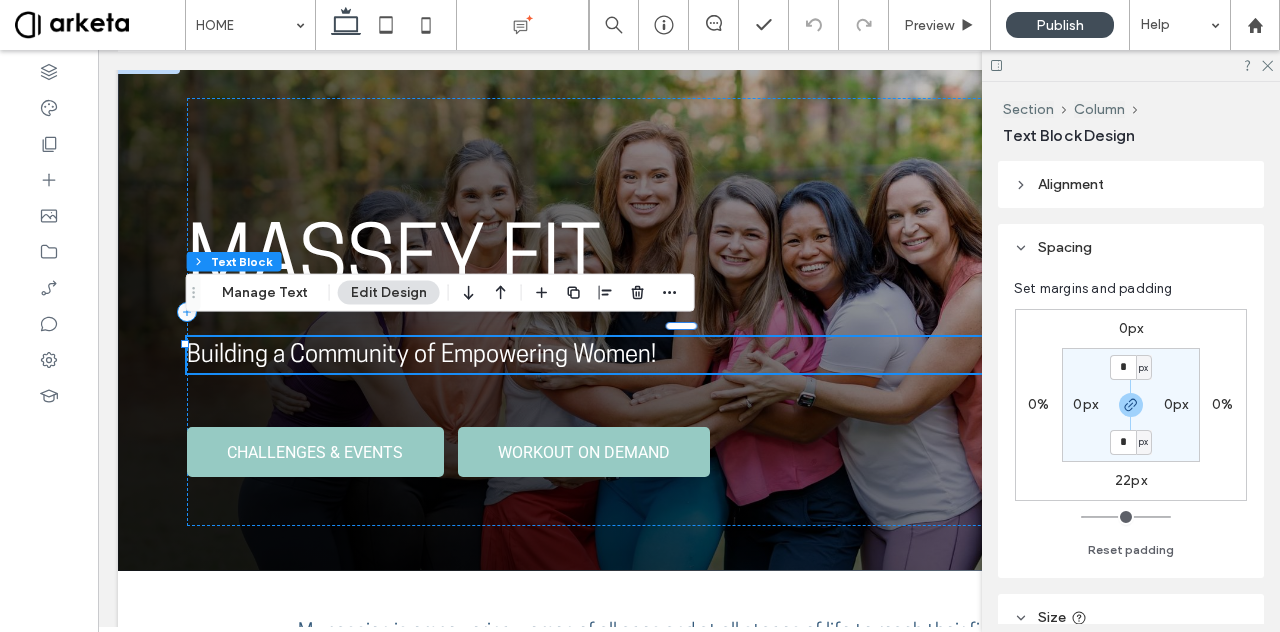 click on "22px" at bounding box center (1131, 480) 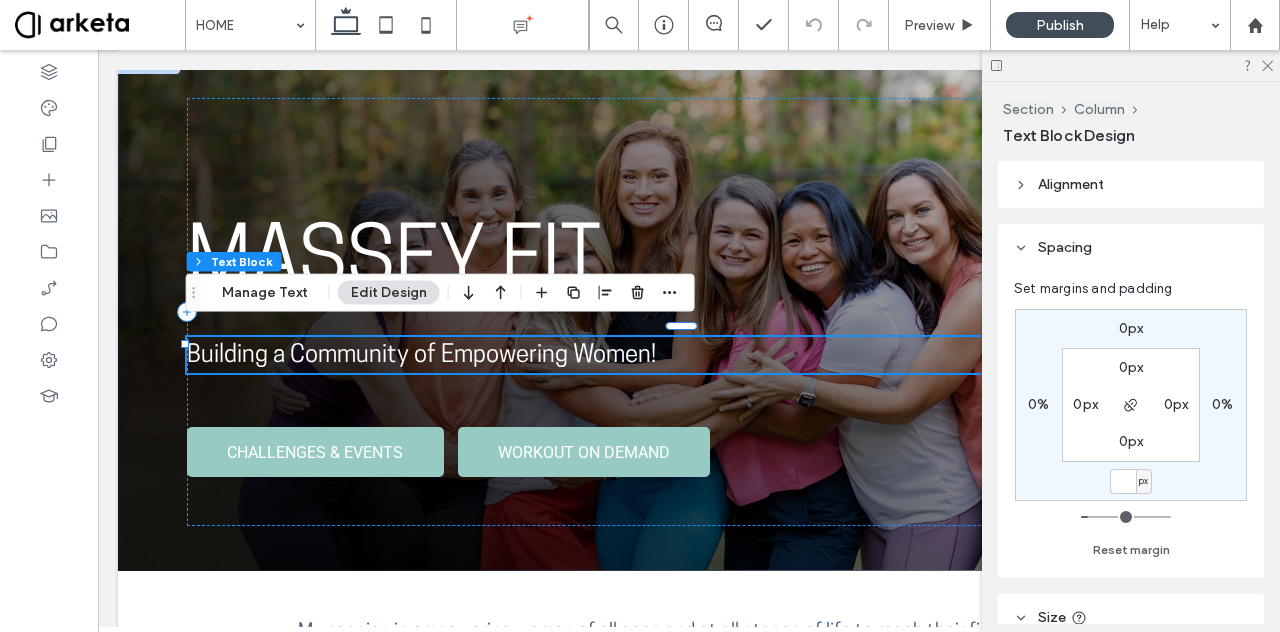 type 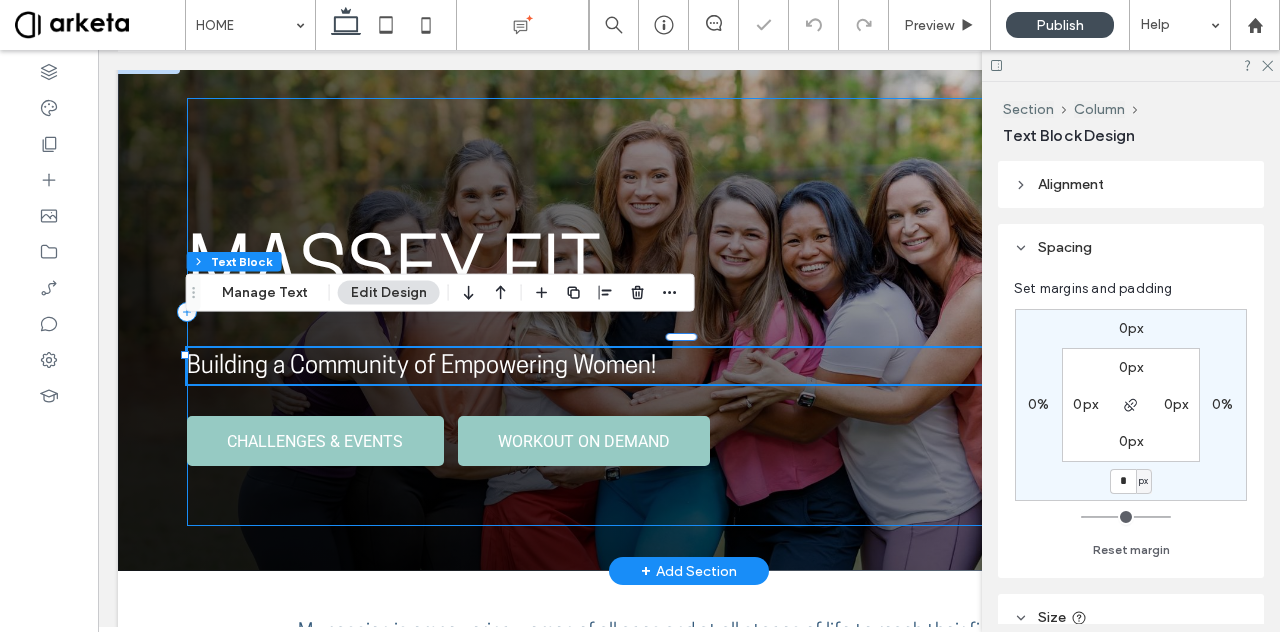 click on "MASSEY FIT
Building a Community of Empowering Women!
CHALLENGES & EVENTS
WORKOUT ON DEMAND" at bounding box center [689, 312] 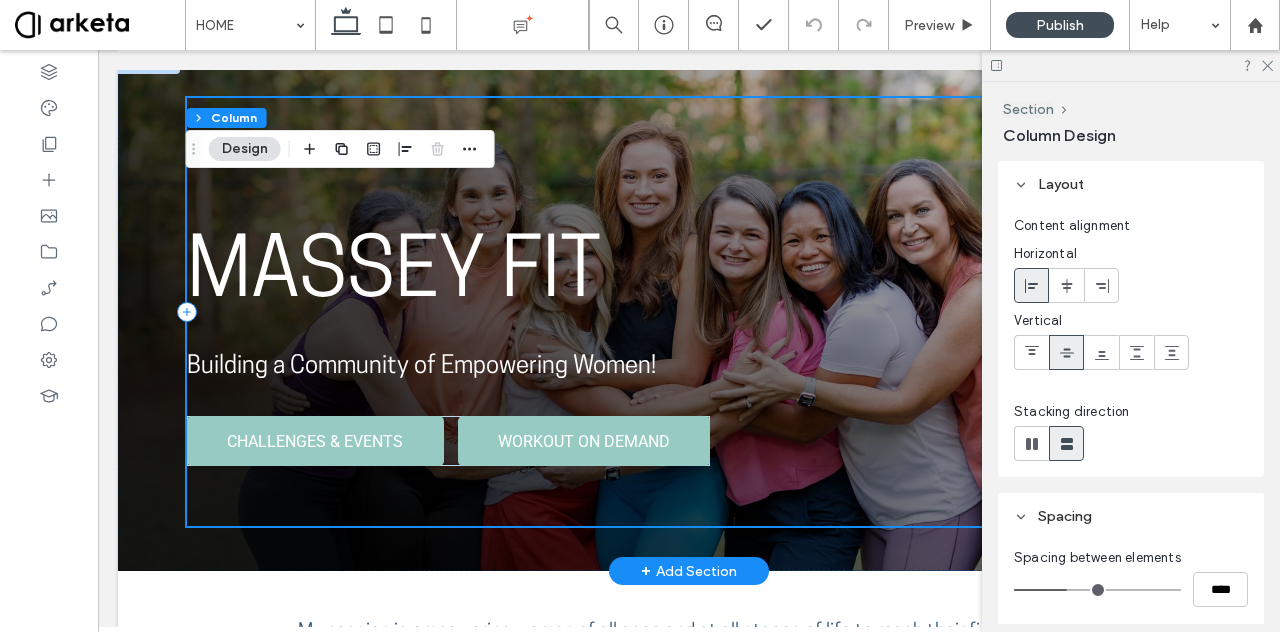 click on "MASSEY FIT
Building a Community of Empowering Women!
CHALLENGES & EVENTS
WORKOUT ON DEMAND" at bounding box center [689, 312] 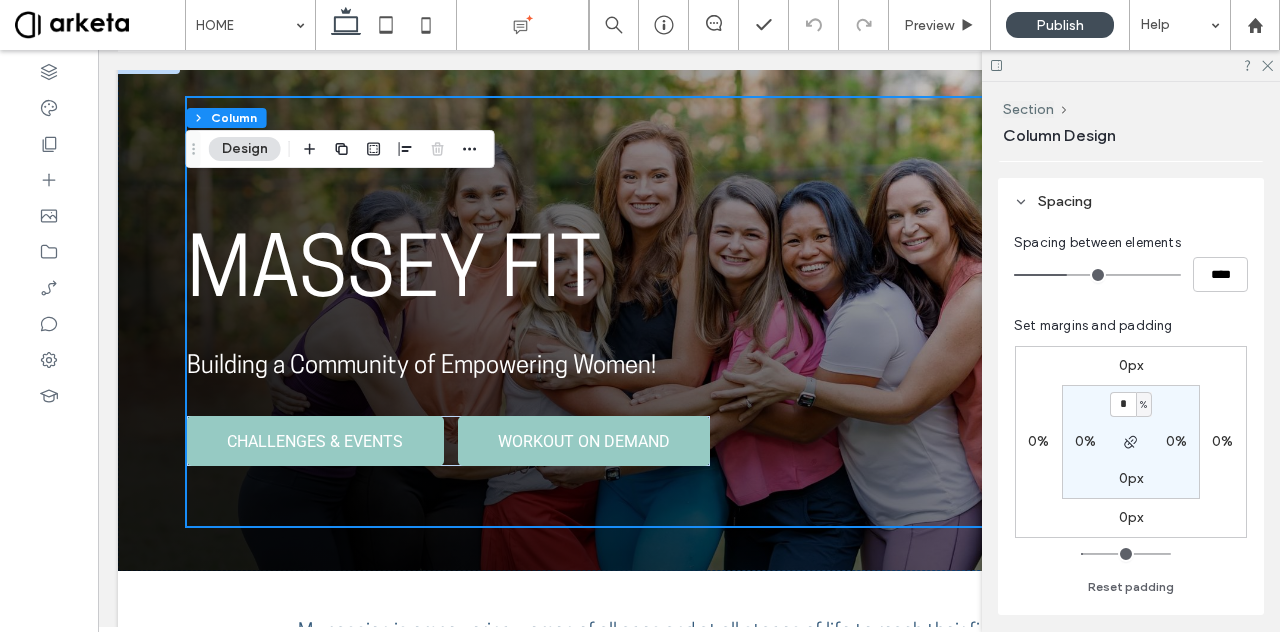 scroll, scrollTop: 320, scrollLeft: 0, axis: vertical 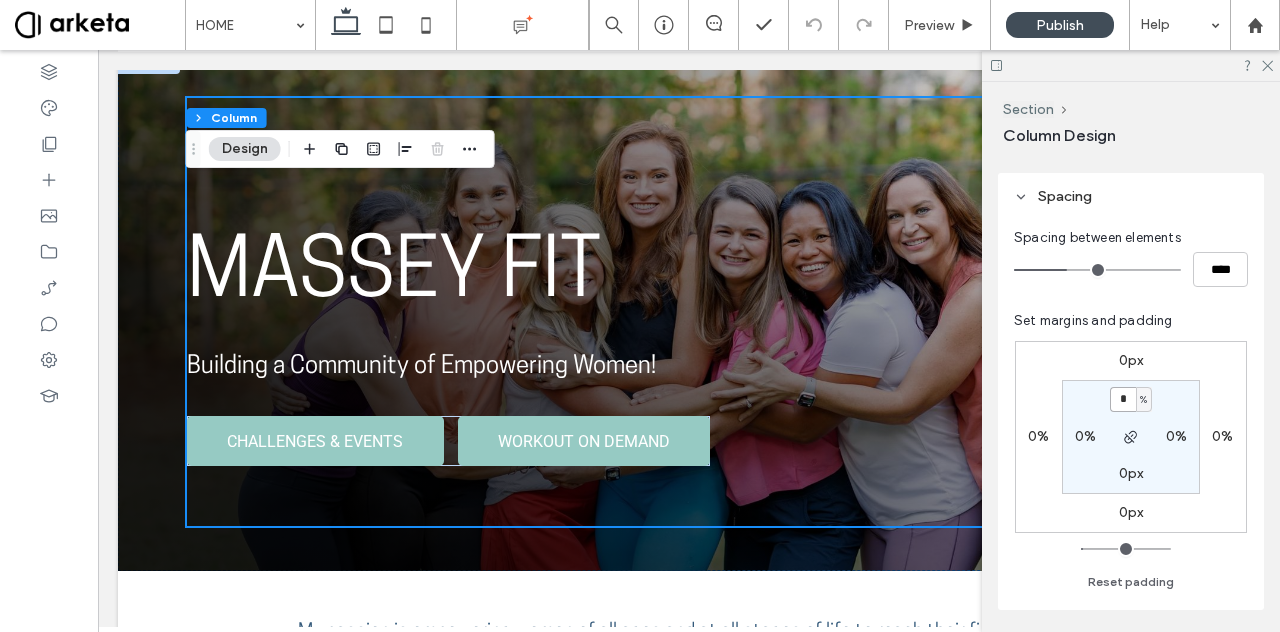 click on "*" at bounding box center [1123, 399] 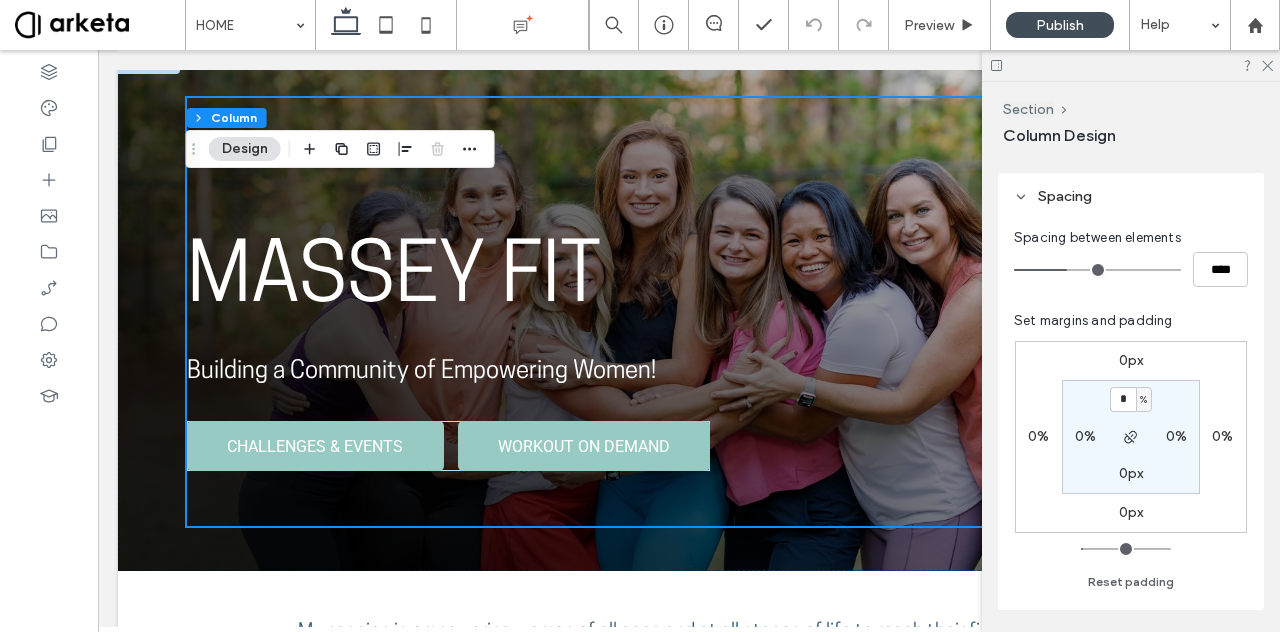 type on "**" 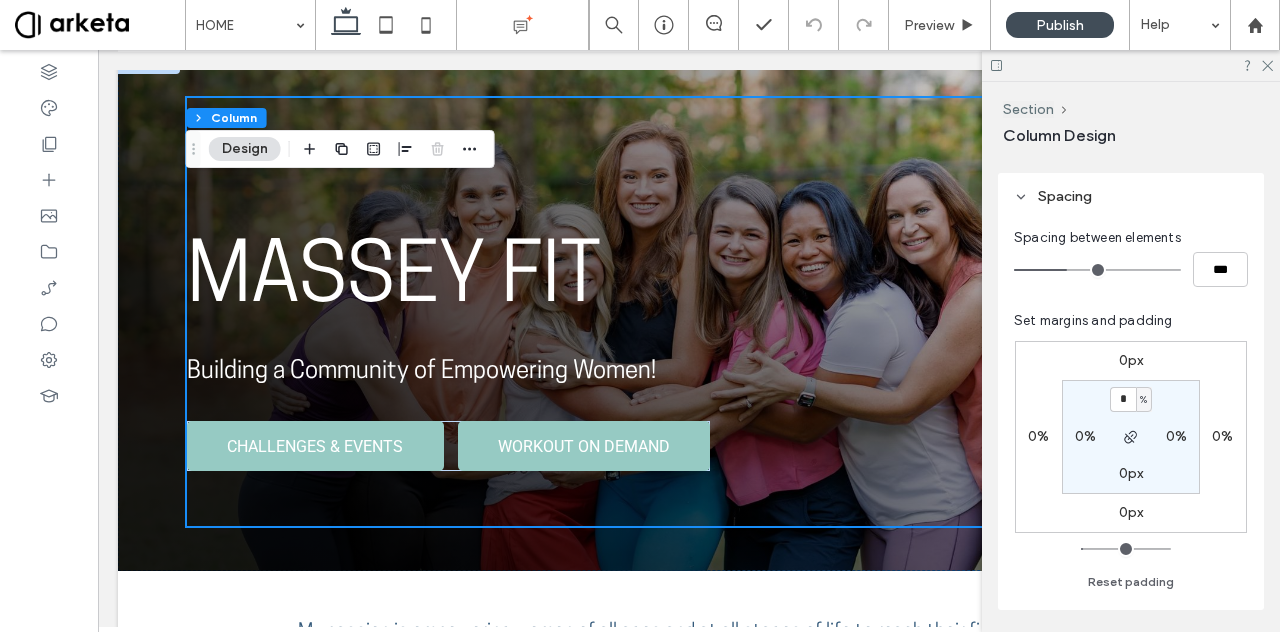 type on "*" 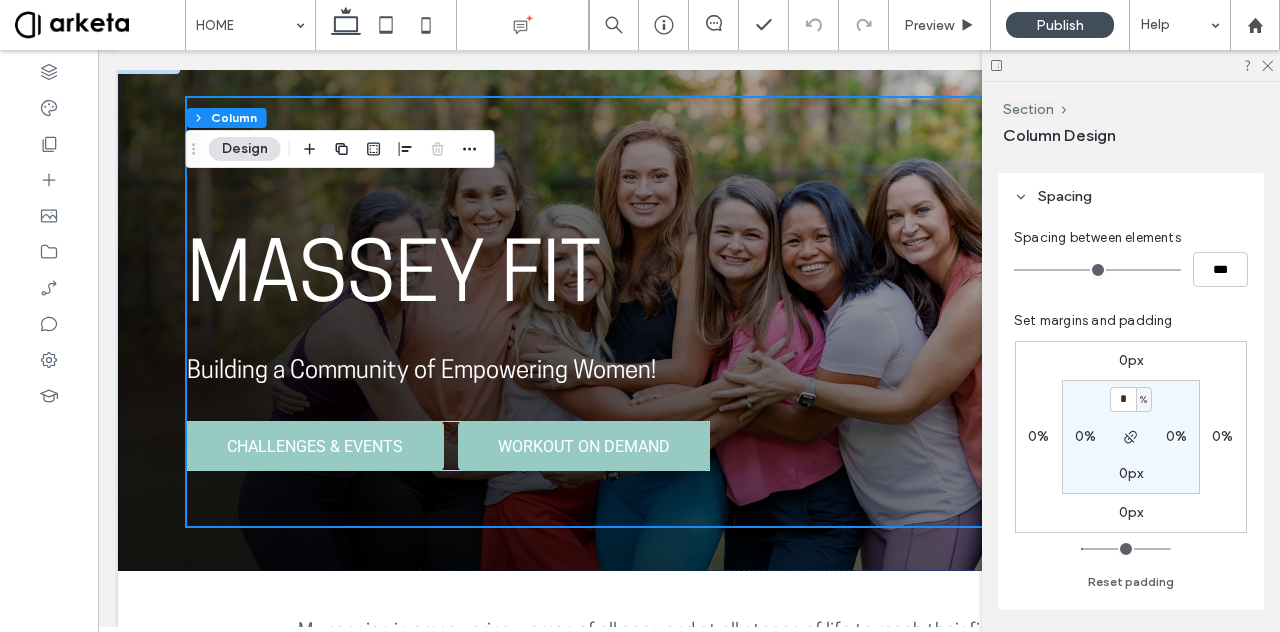 drag, startPoint x: 1063, startPoint y: 265, endPoint x: 1004, endPoint y: 267, distance: 59.03389 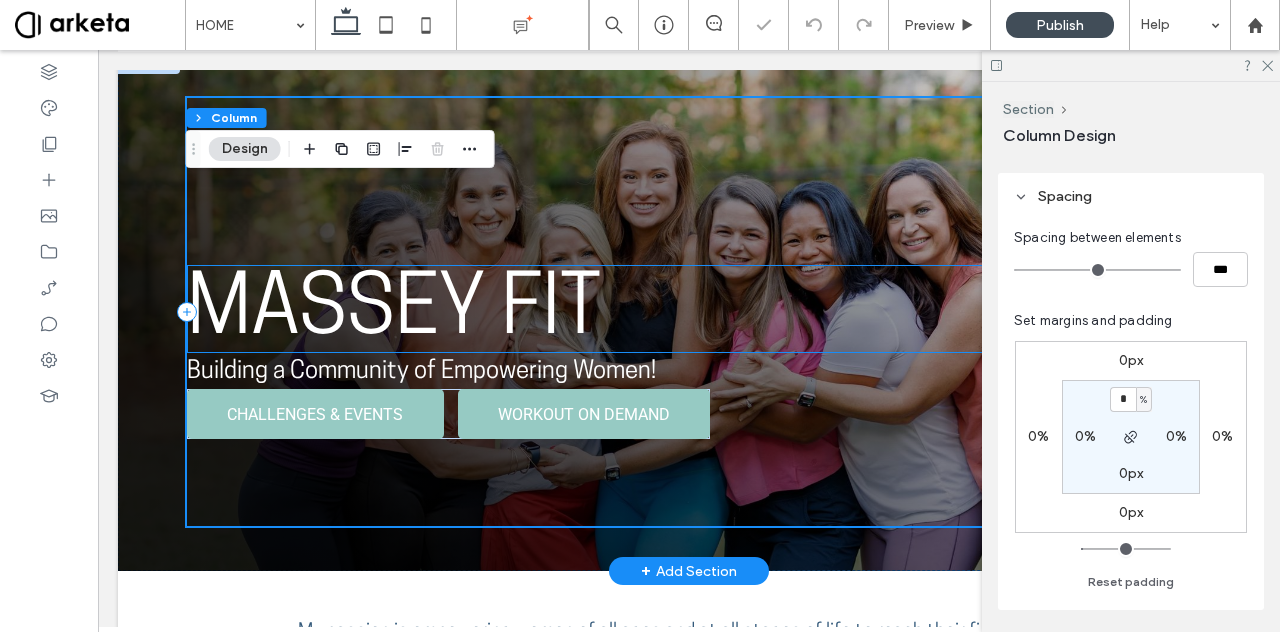 click on "MASSEY FIT" at bounding box center (394, 313) 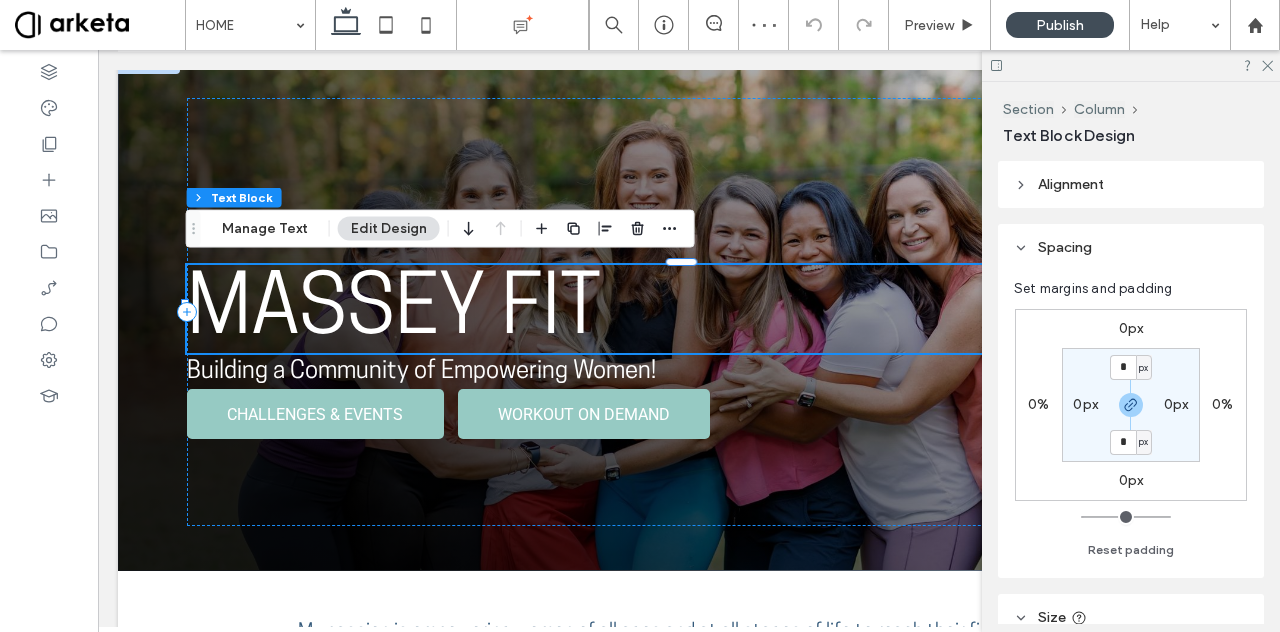 scroll, scrollTop: 16, scrollLeft: 0, axis: vertical 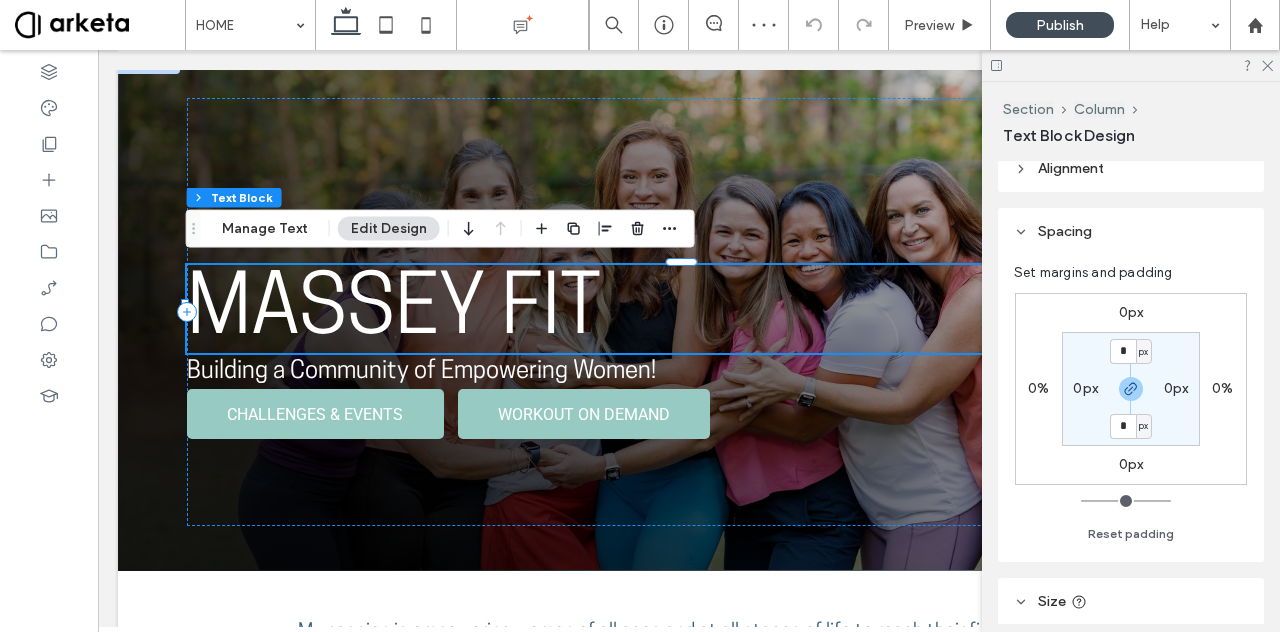 click on "0px" at bounding box center [1131, 464] 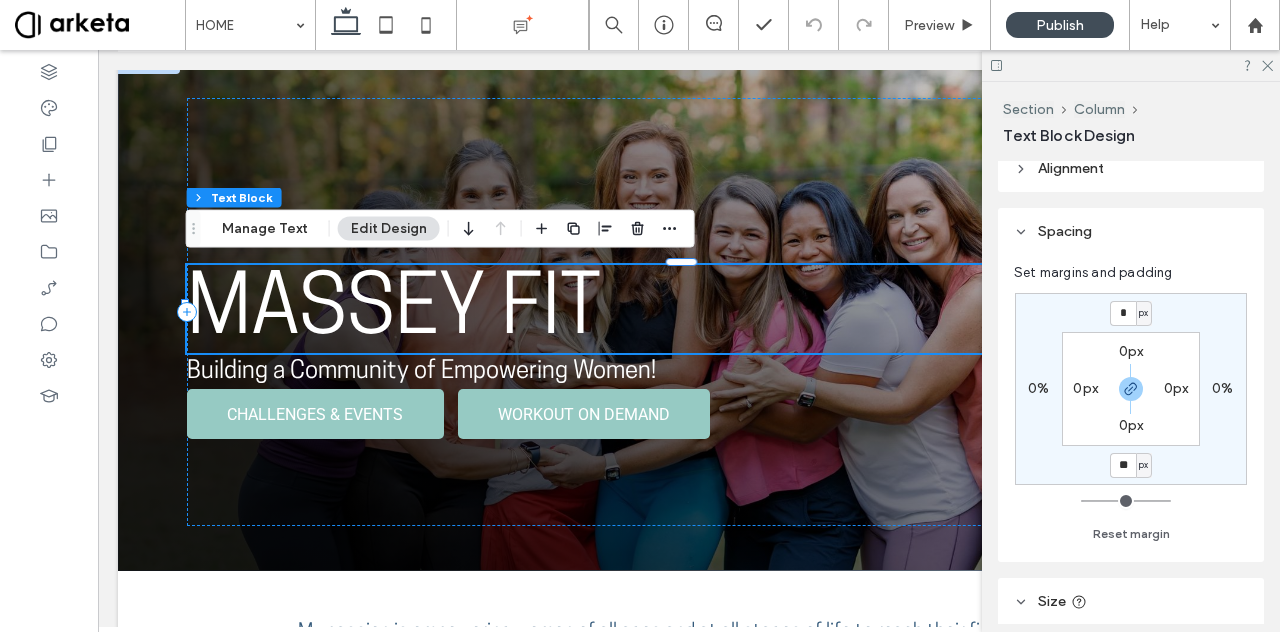 type on "**" 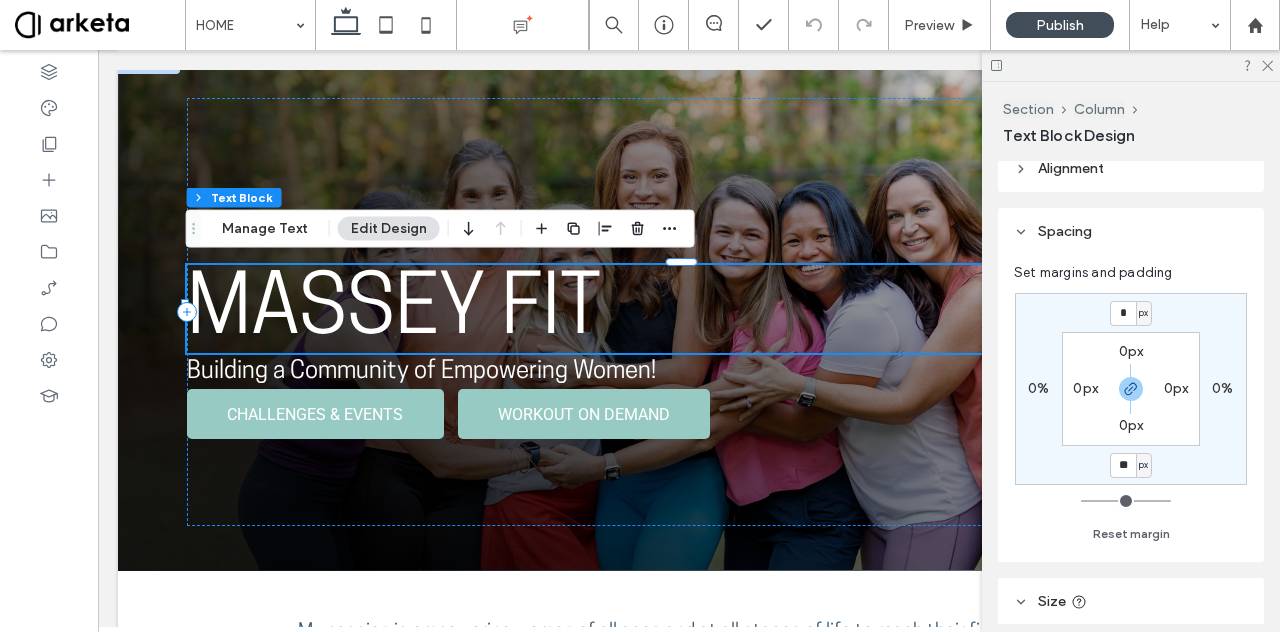 type on "**" 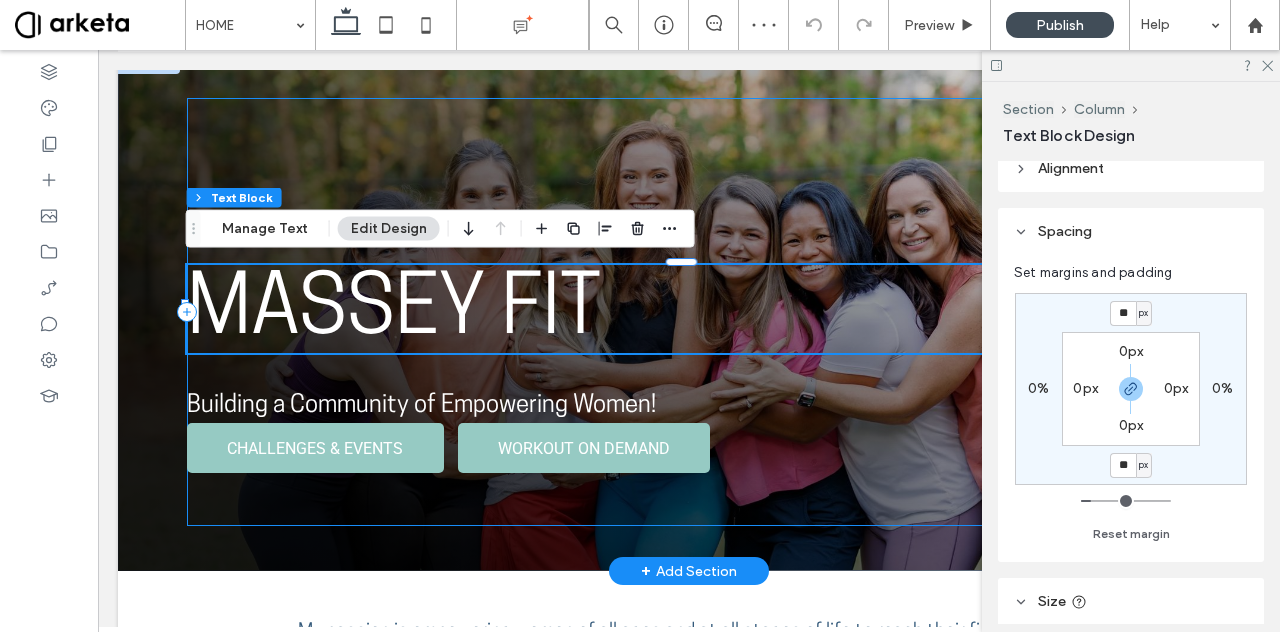 click on "MASSEY FIT
Building a Community of Empowering Women!
CHALLENGES & EVENTS
WORKOUT ON DEMAND" at bounding box center (689, 312) 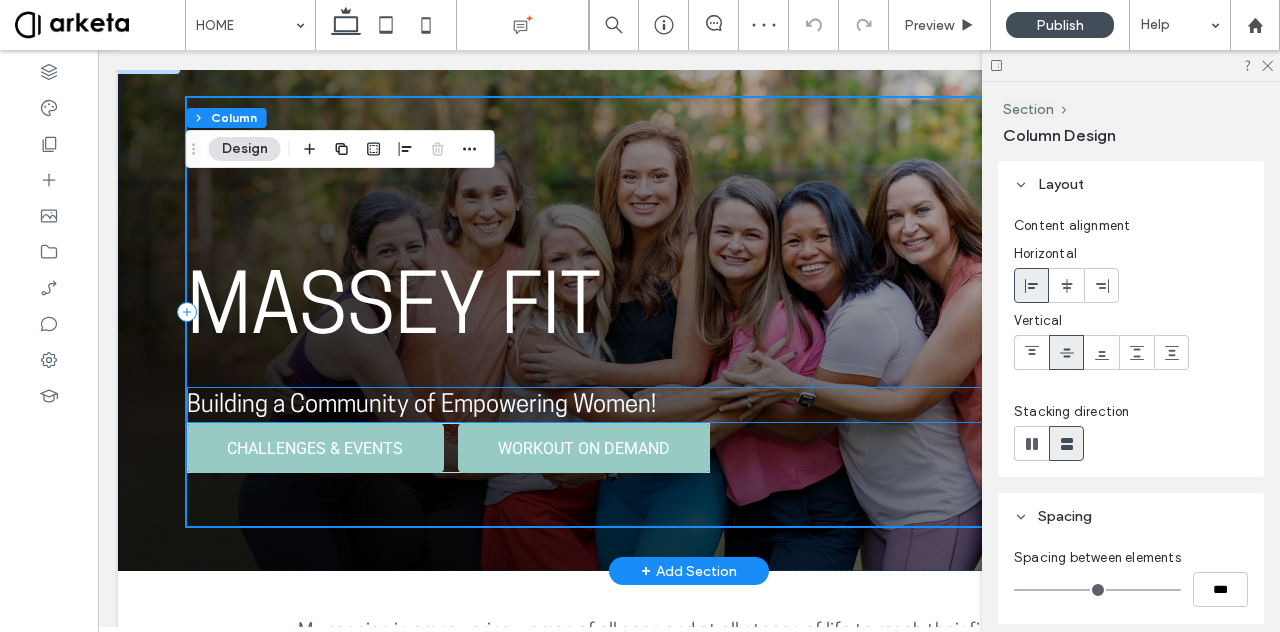 click on "Building a Community of Empowering Women!" at bounding box center (421, 406) 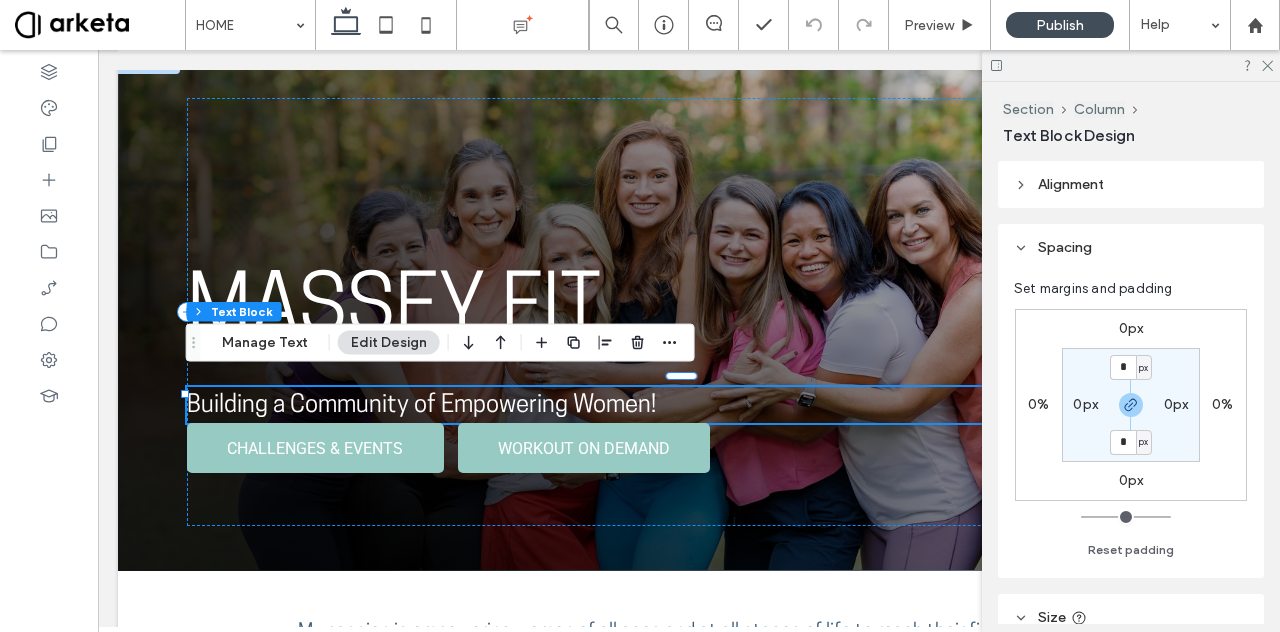 click on "0px" at bounding box center (1131, 480) 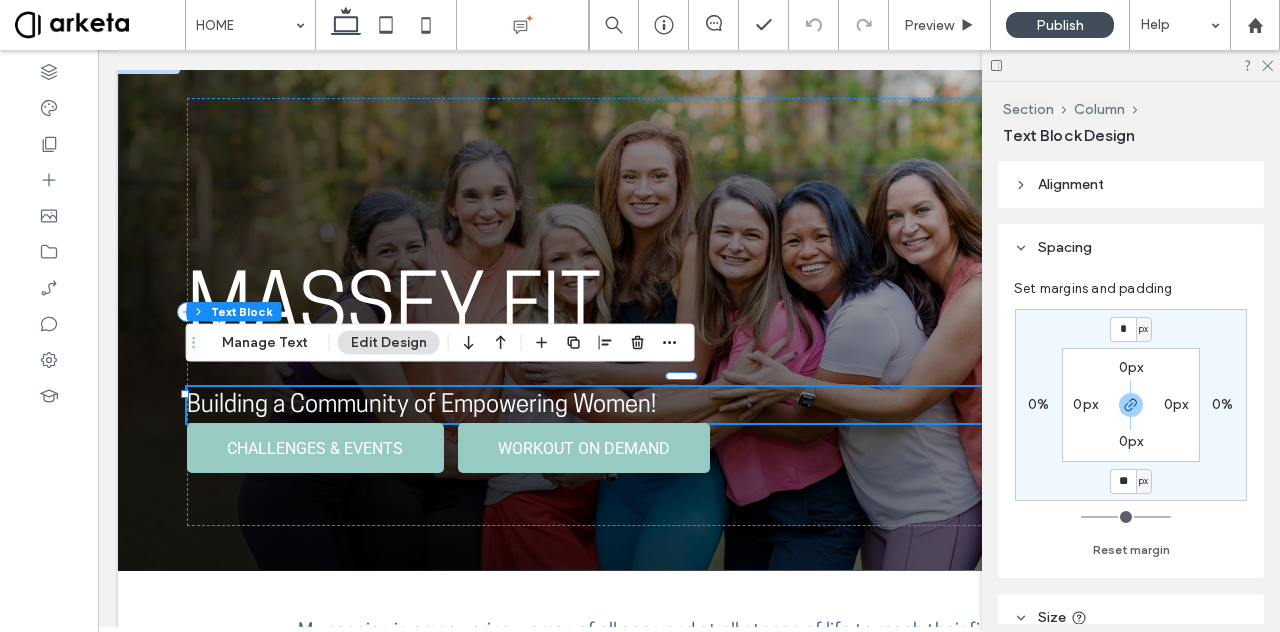 type on "**" 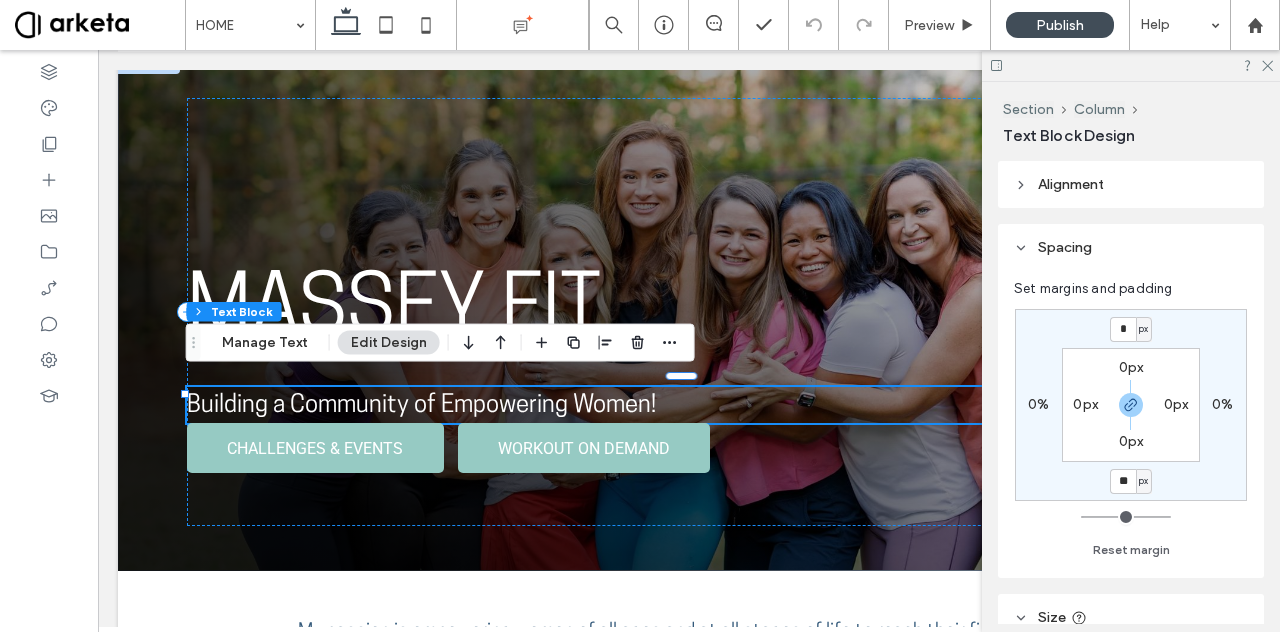 type on "**" 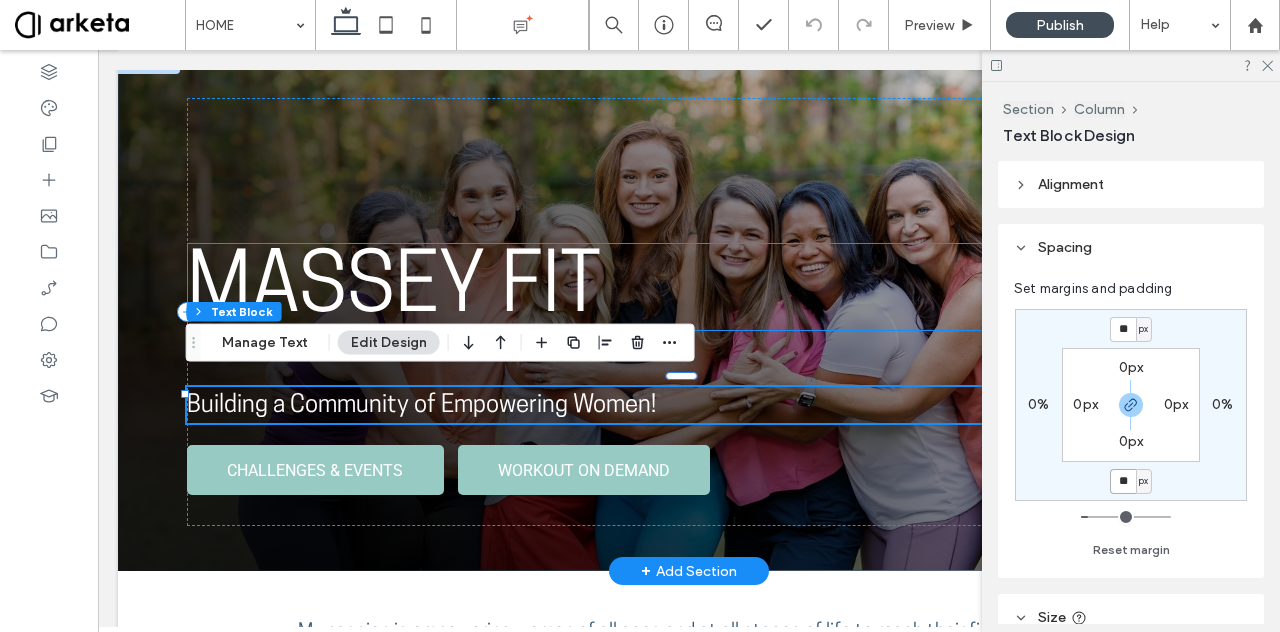 click on "MASSEY FIT" at bounding box center (689, 287) 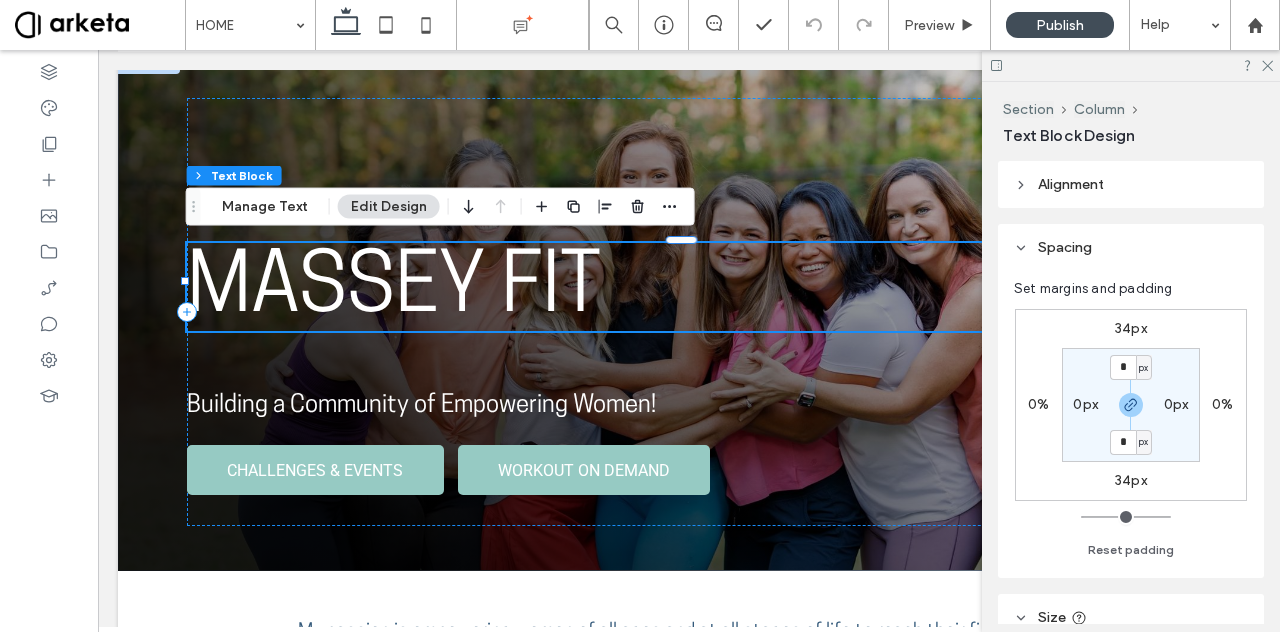 click on "34px" at bounding box center [1131, 480] 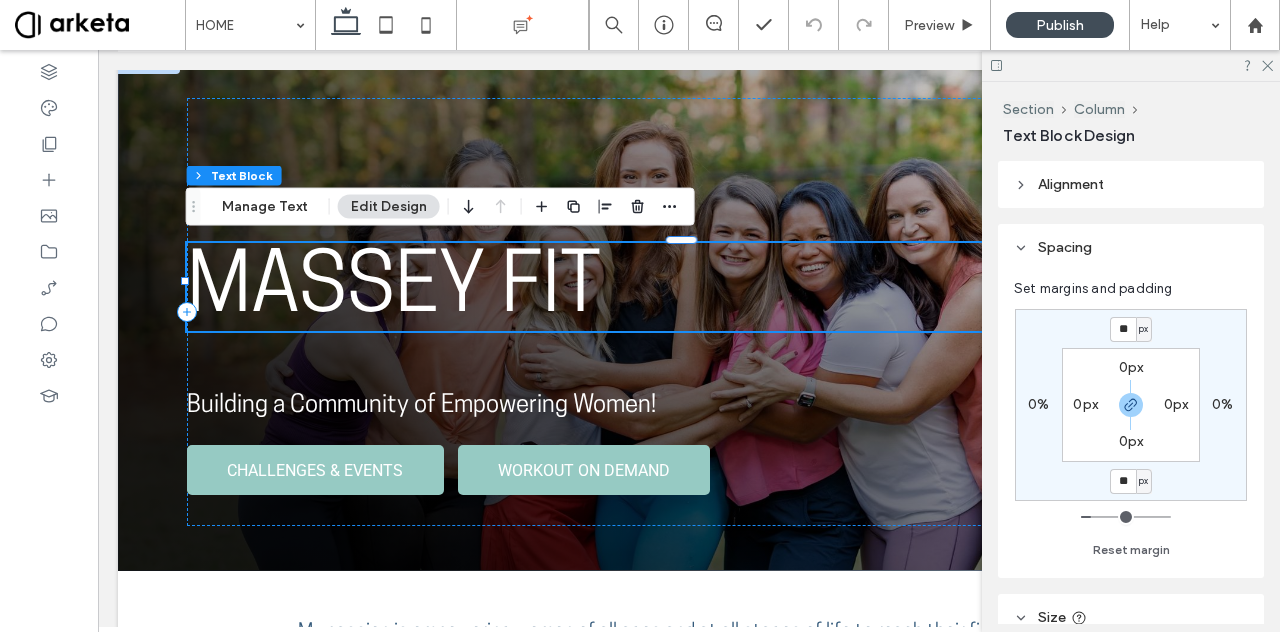 type on "**" 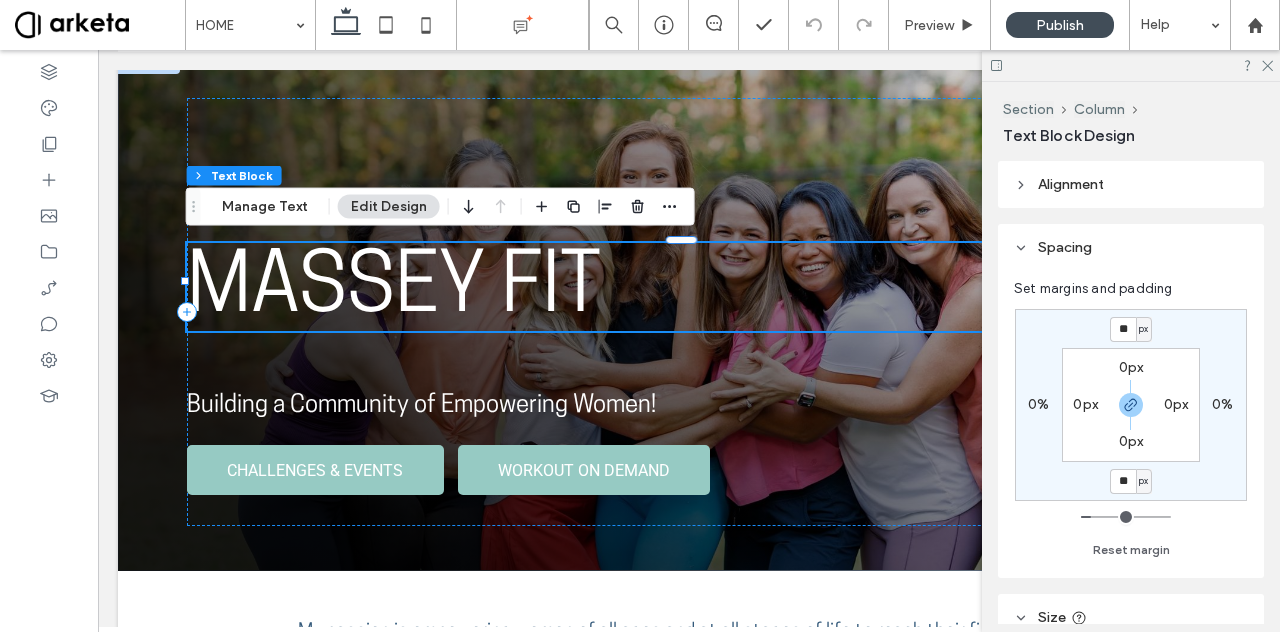 type on "**" 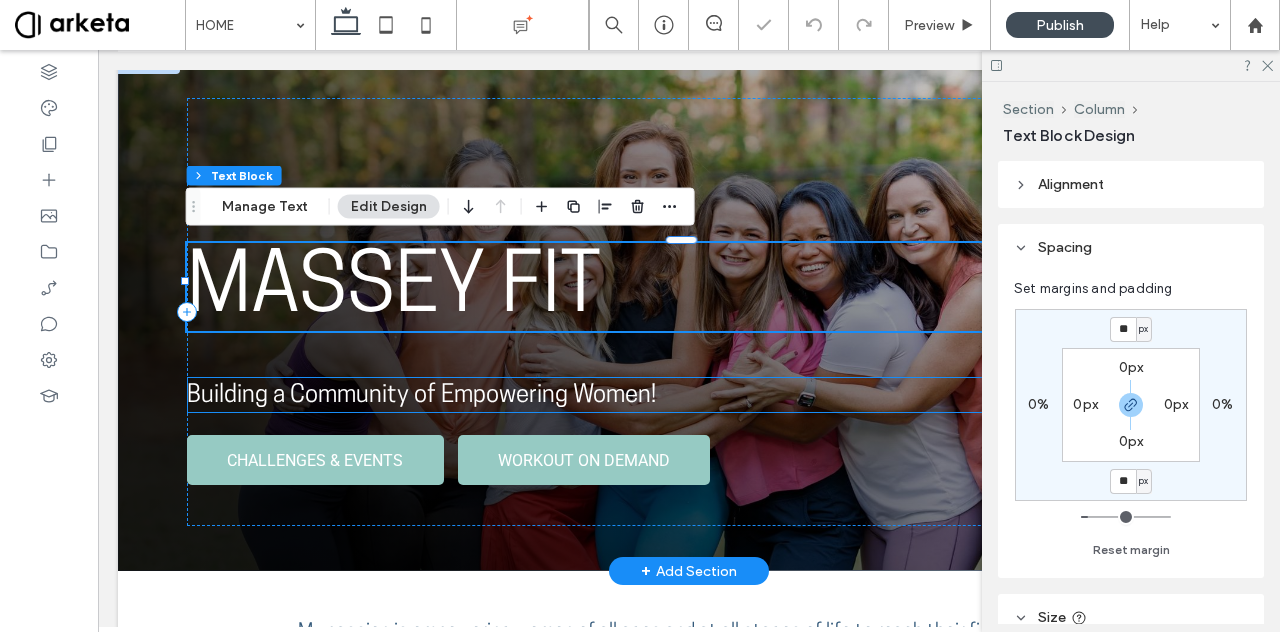 click on "Building a Community of Empowering Women!" at bounding box center [421, 396] 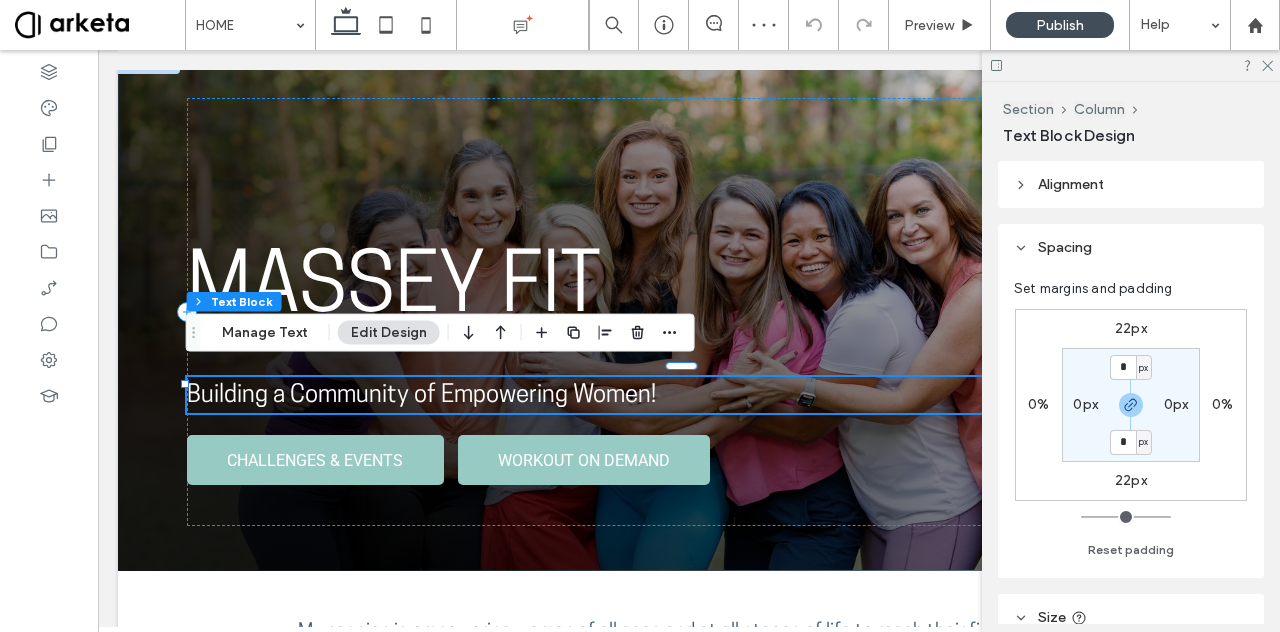 click on "22px" at bounding box center [1131, 328] 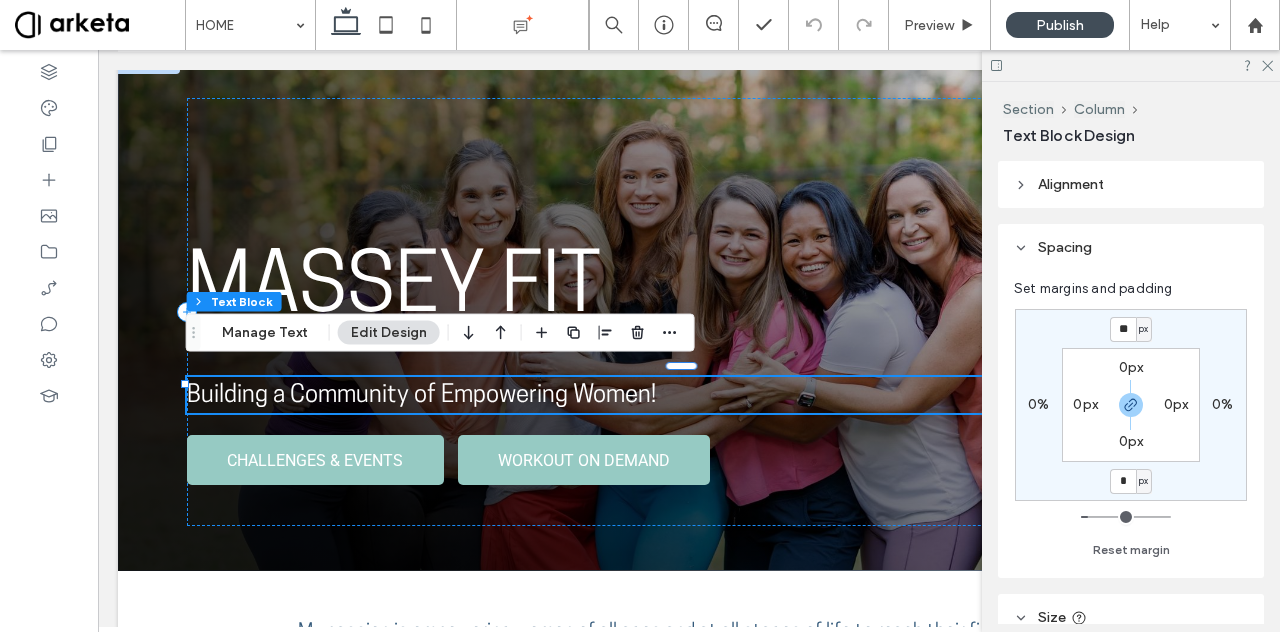 type on "**" 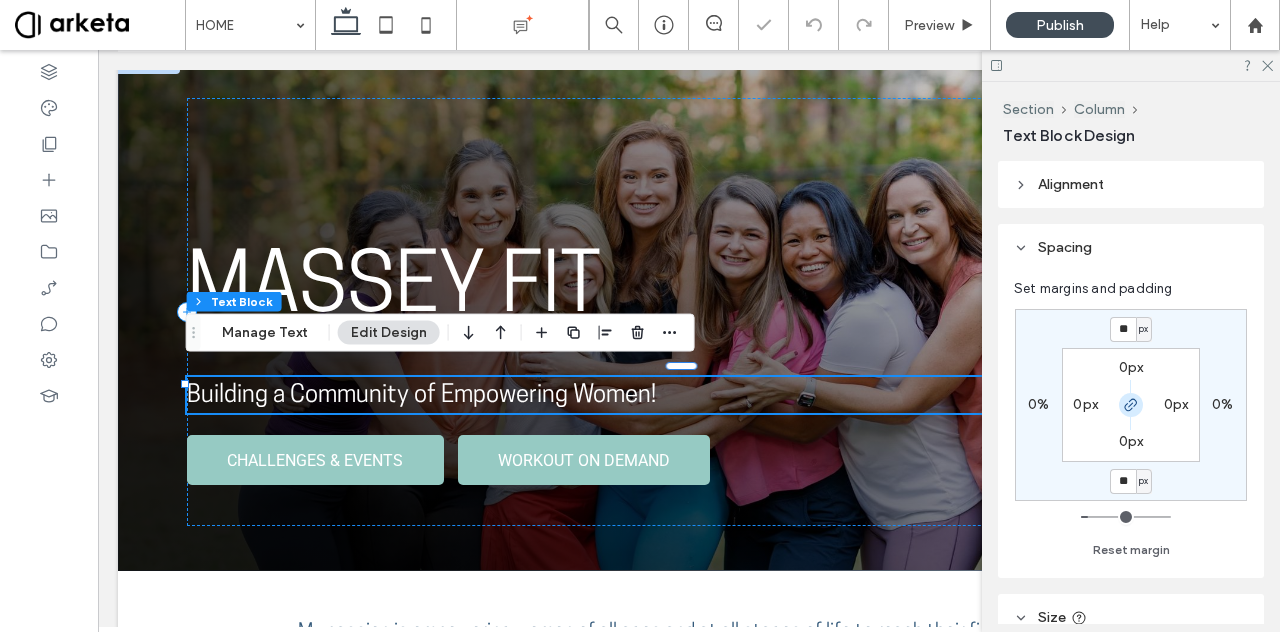 click 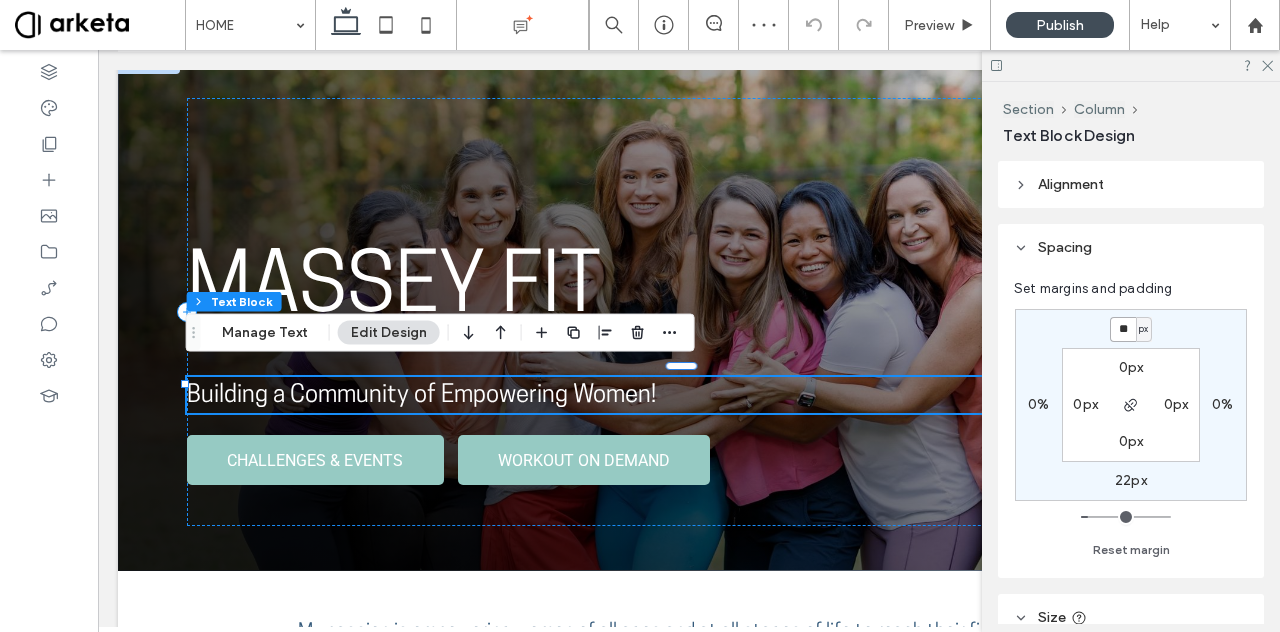 click on "**" at bounding box center (1123, 329) 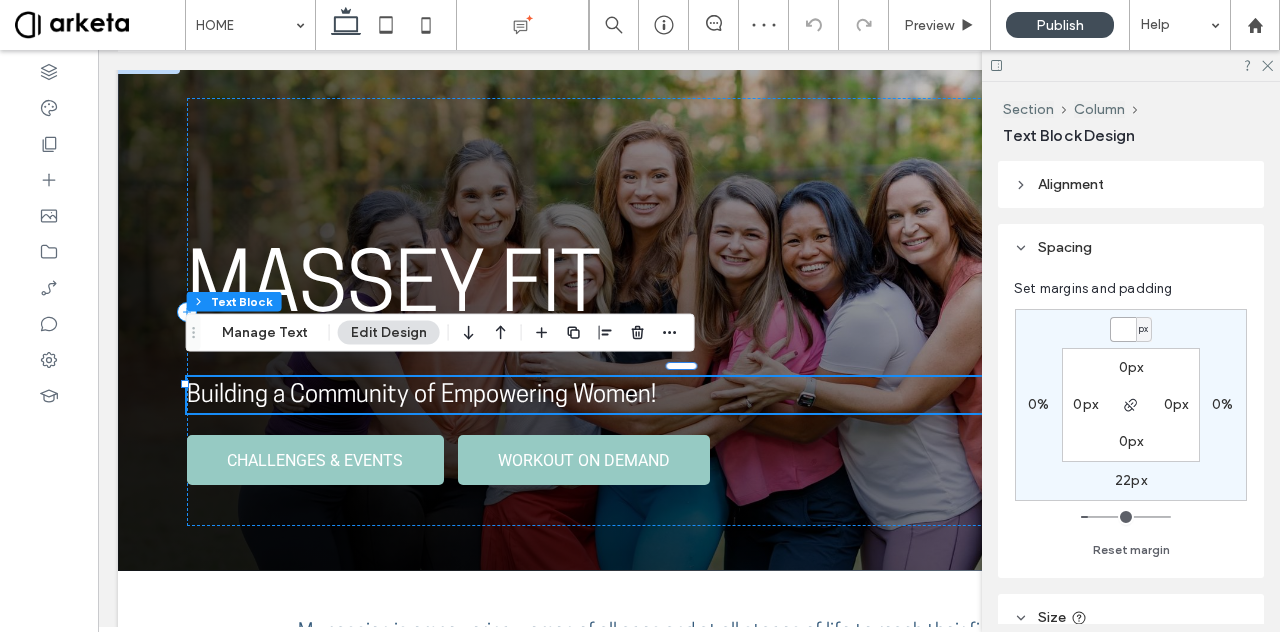 type 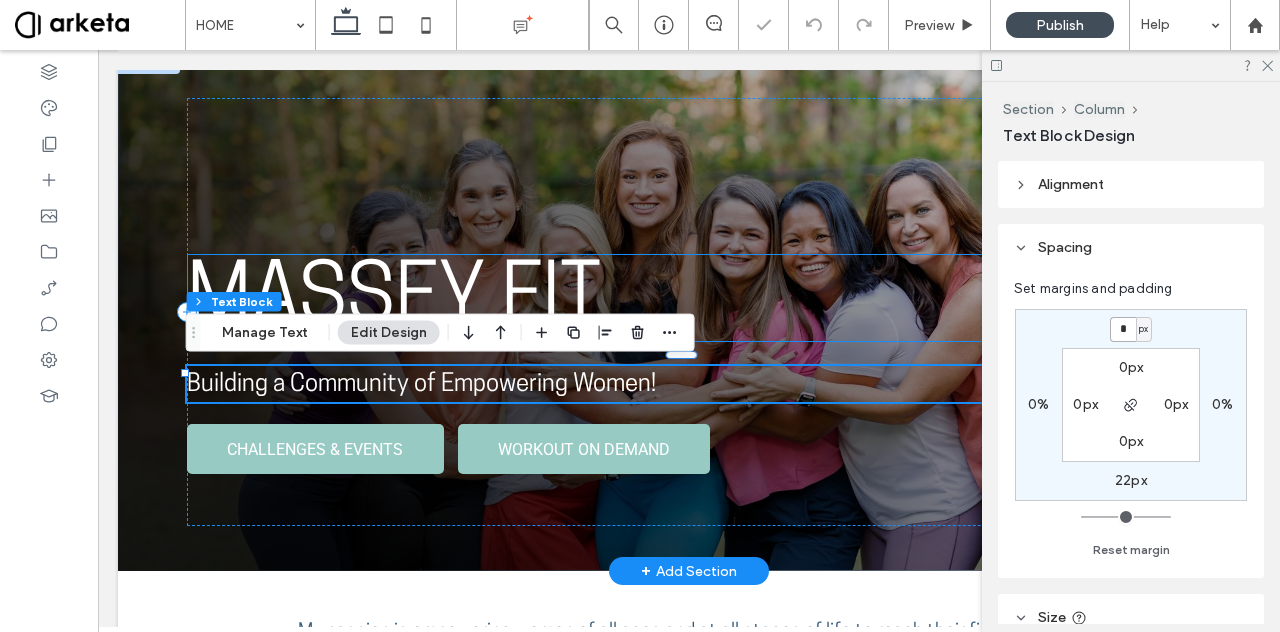 click on "MASSEY FIT" at bounding box center (394, 302) 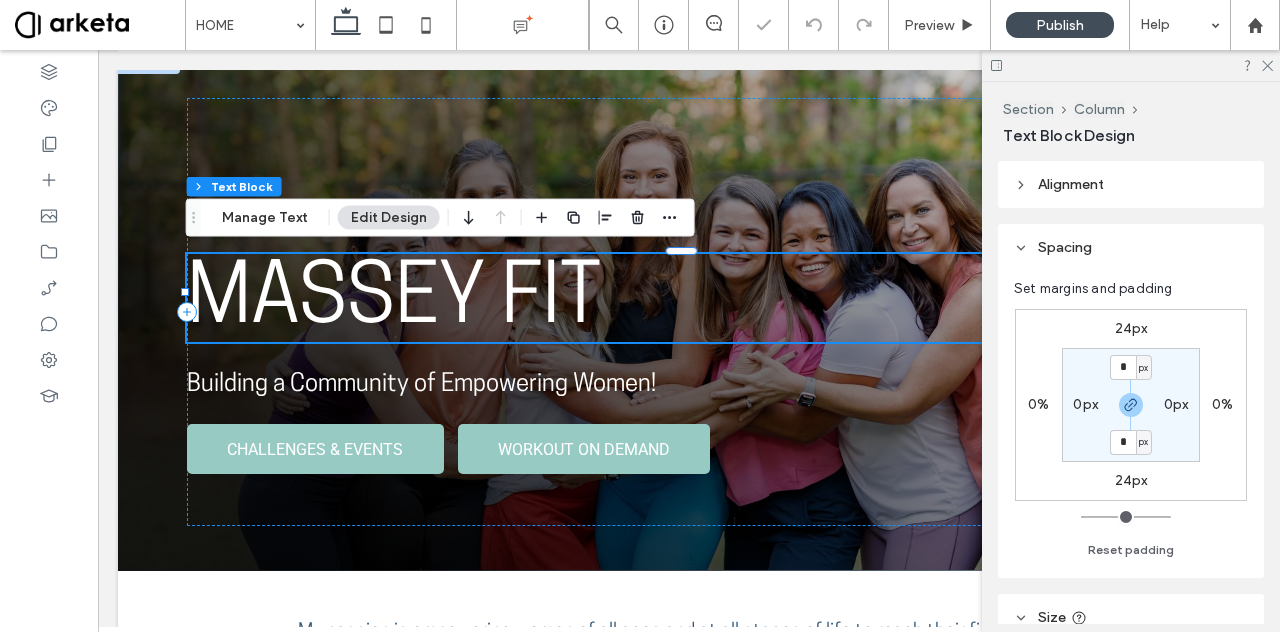 click on "24px" at bounding box center [1131, 480] 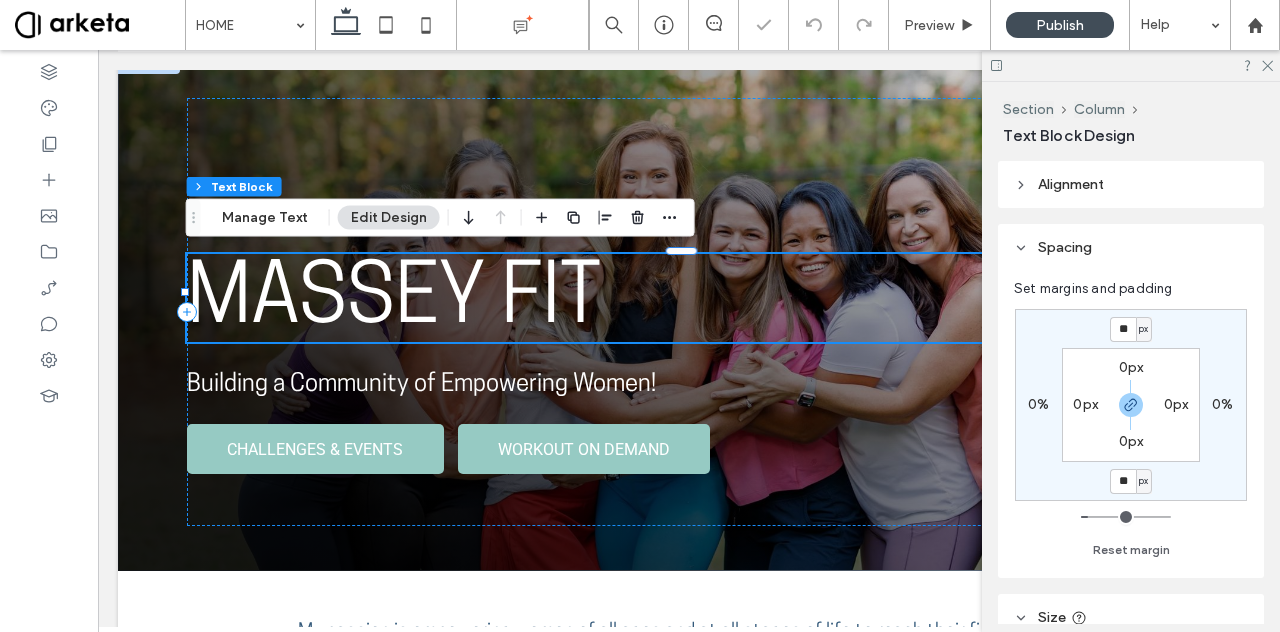 type on "**" 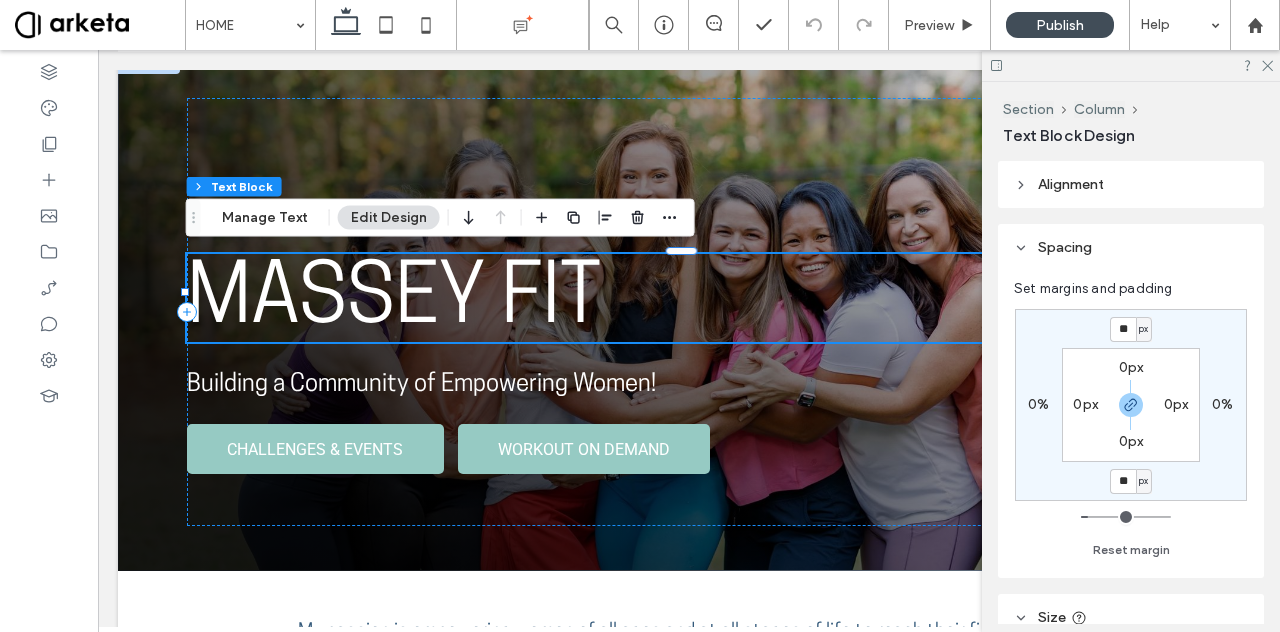 type on "**" 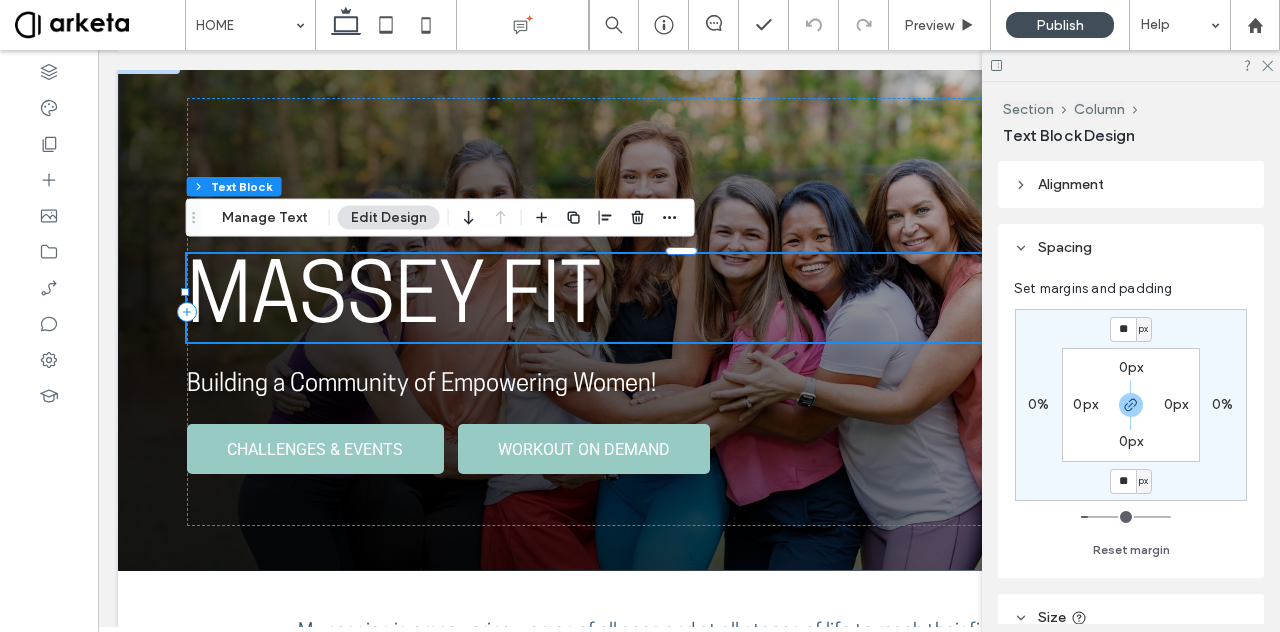 type on "**" 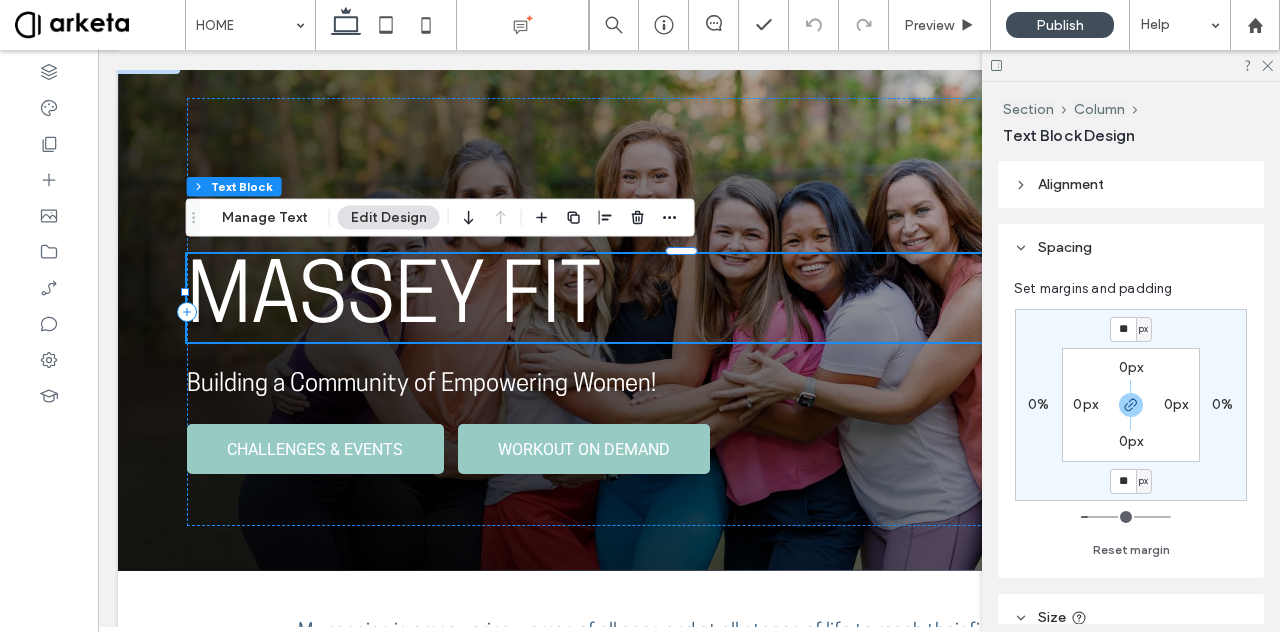 type on "**" 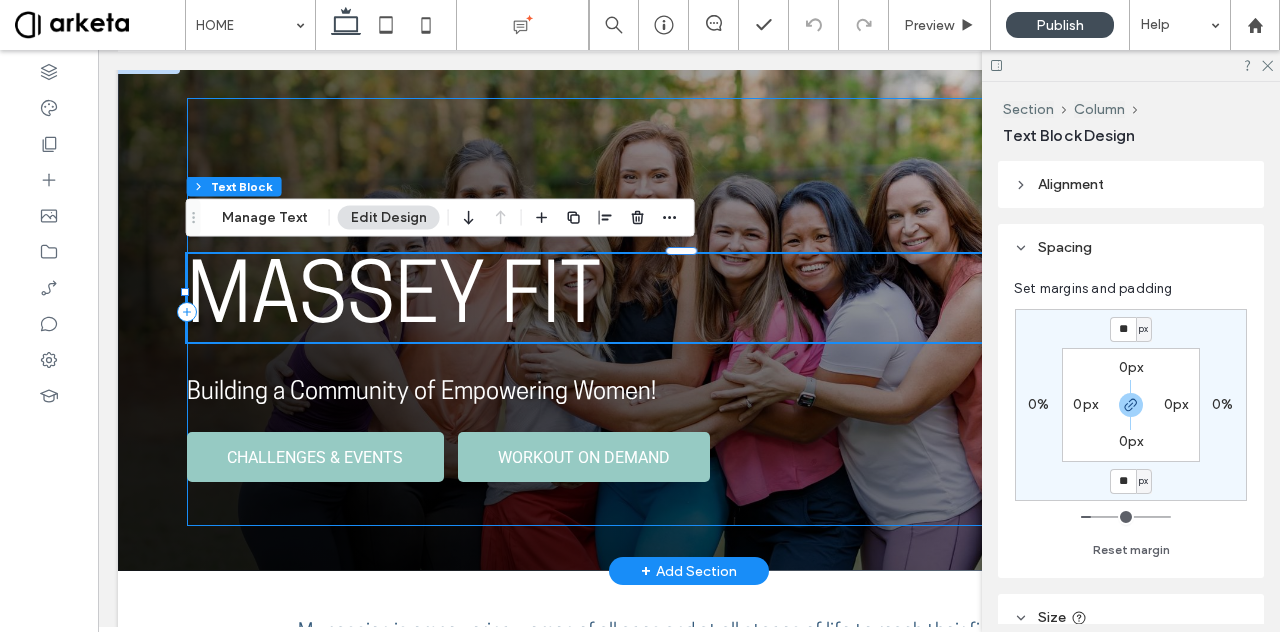click on "MASSEY FIT
Building a Community of Empowering Women!
CHALLENGES & EVENTS
WORKOUT ON DEMAND" at bounding box center [689, 312] 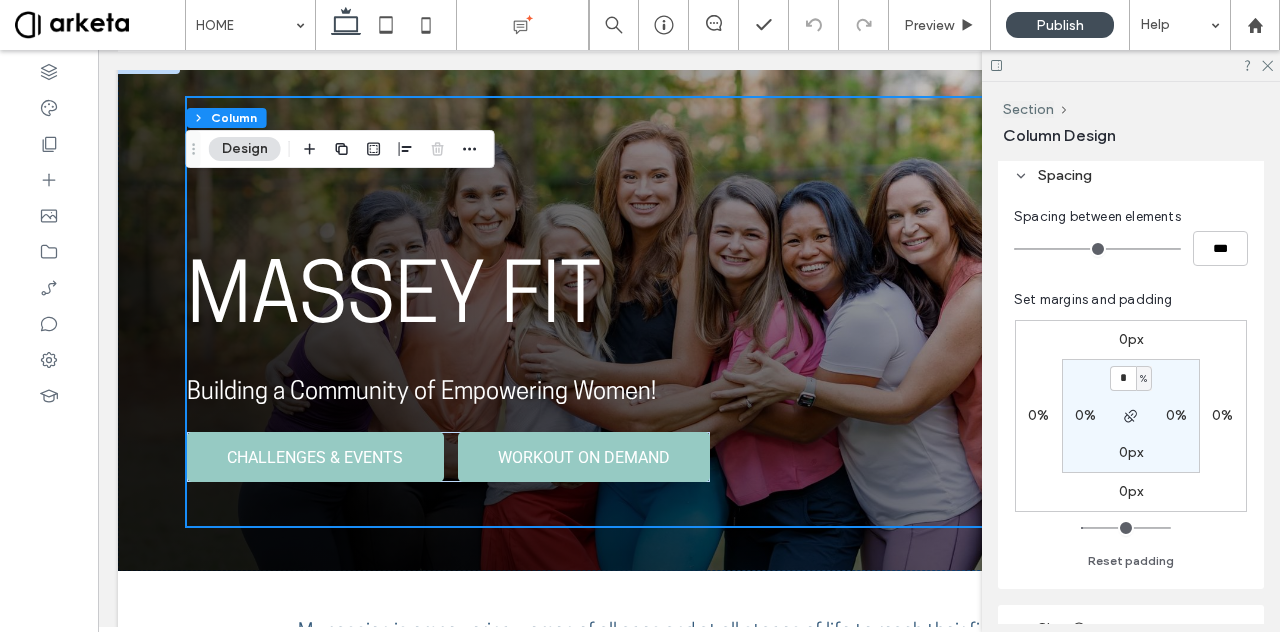 scroll, scrollTop: 342, scrollLeft: 0, axis: vertical 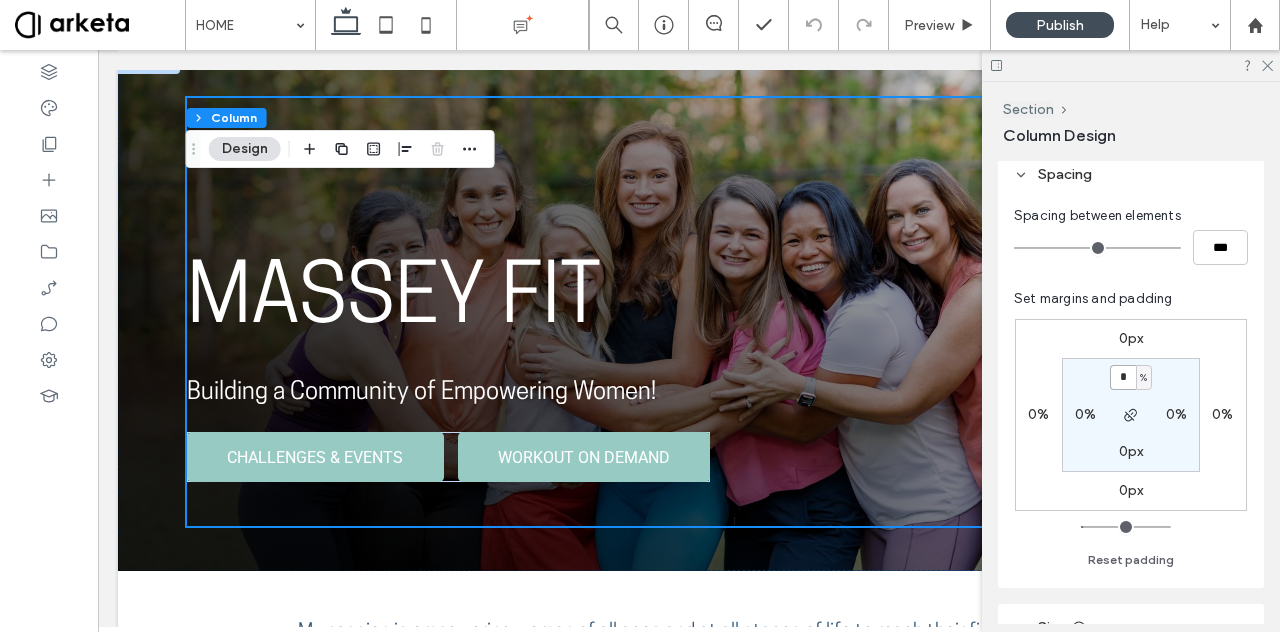 click on "*" at bounding box center (1123, 377) 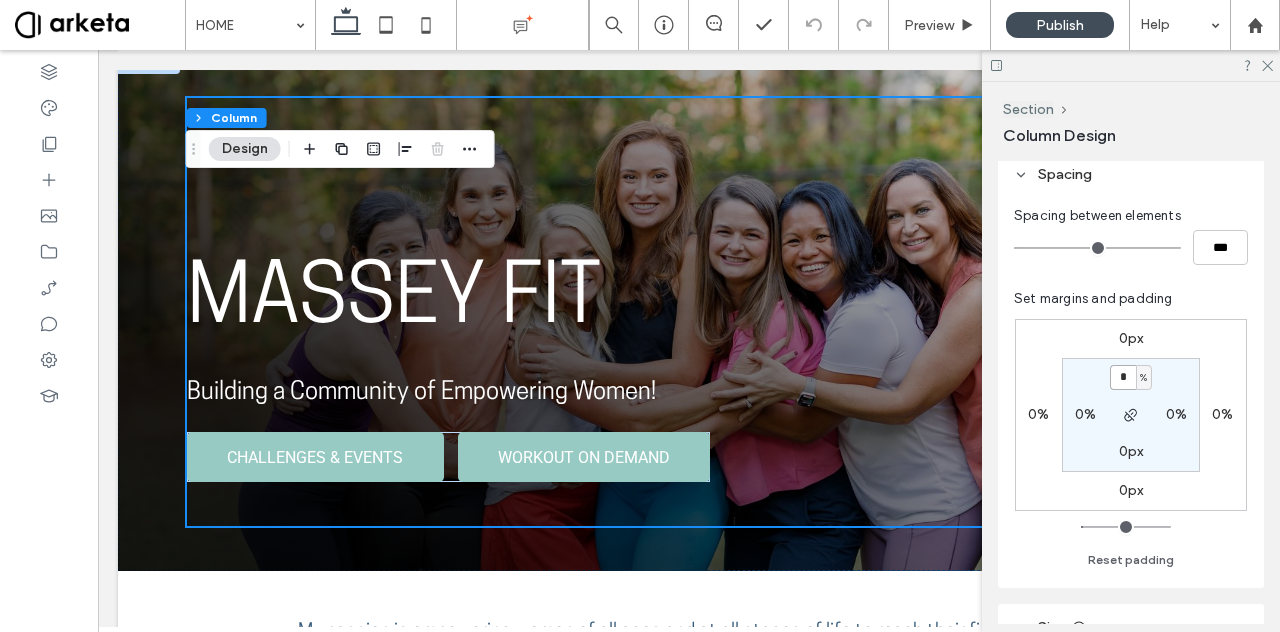 type on "*" 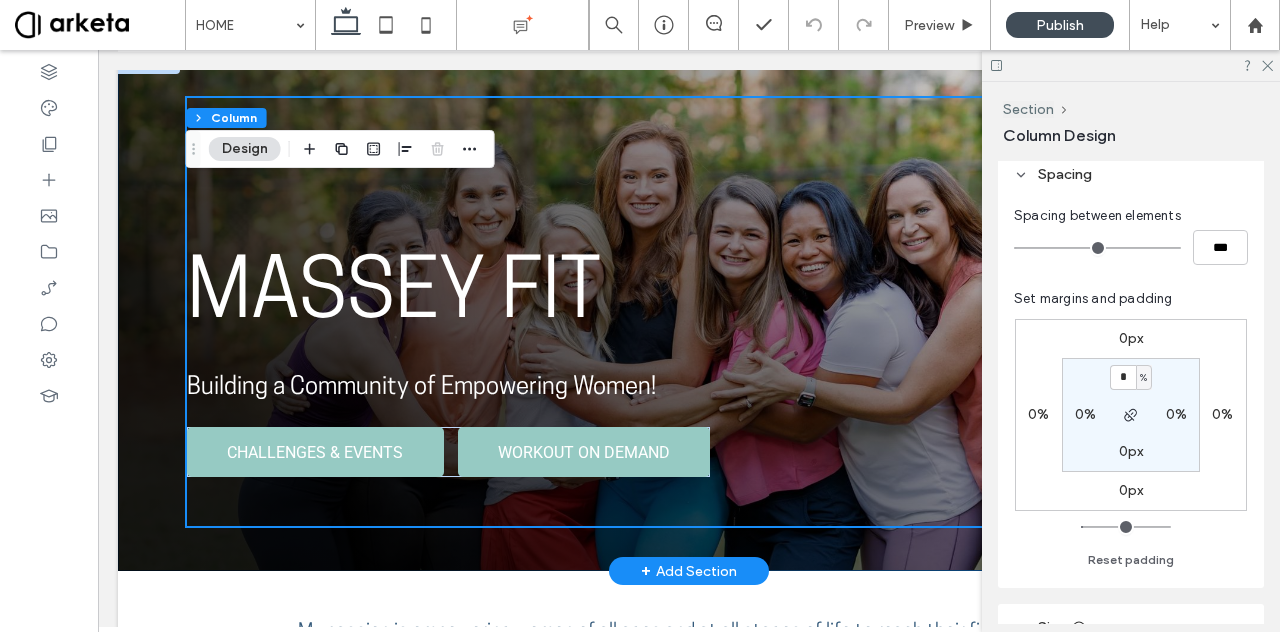 click on "MASSEY FIT
Building a Community of Empowering Women!
CHALLENGES & EVENTS
WORKOUT ON DEMAND" at bounding box center [689, 311] 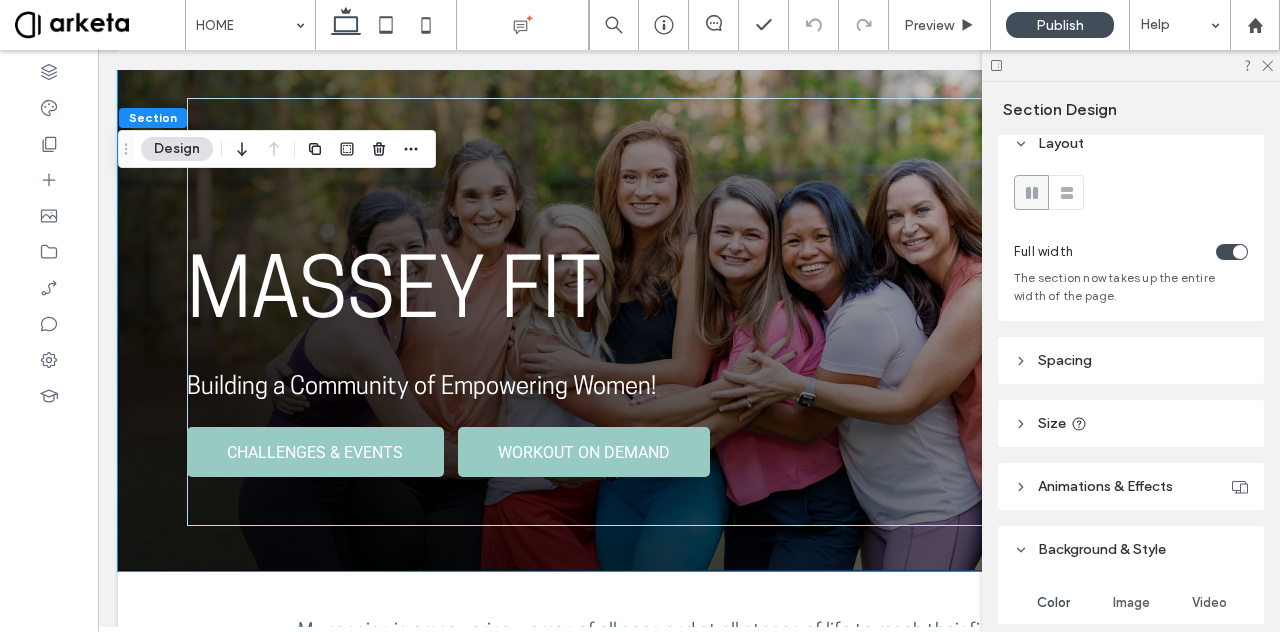 scroll, scrollTop: 16, scrollLeft: 0, axis: vertical 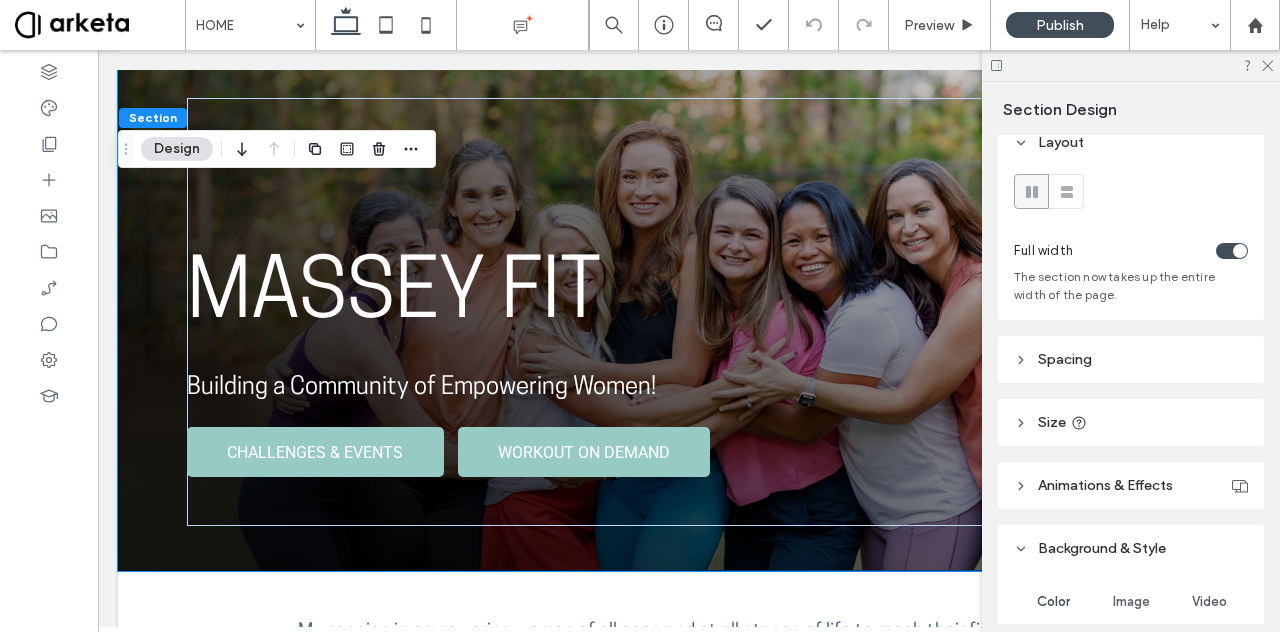 click on "Size" at bounding box center (1131, 422) 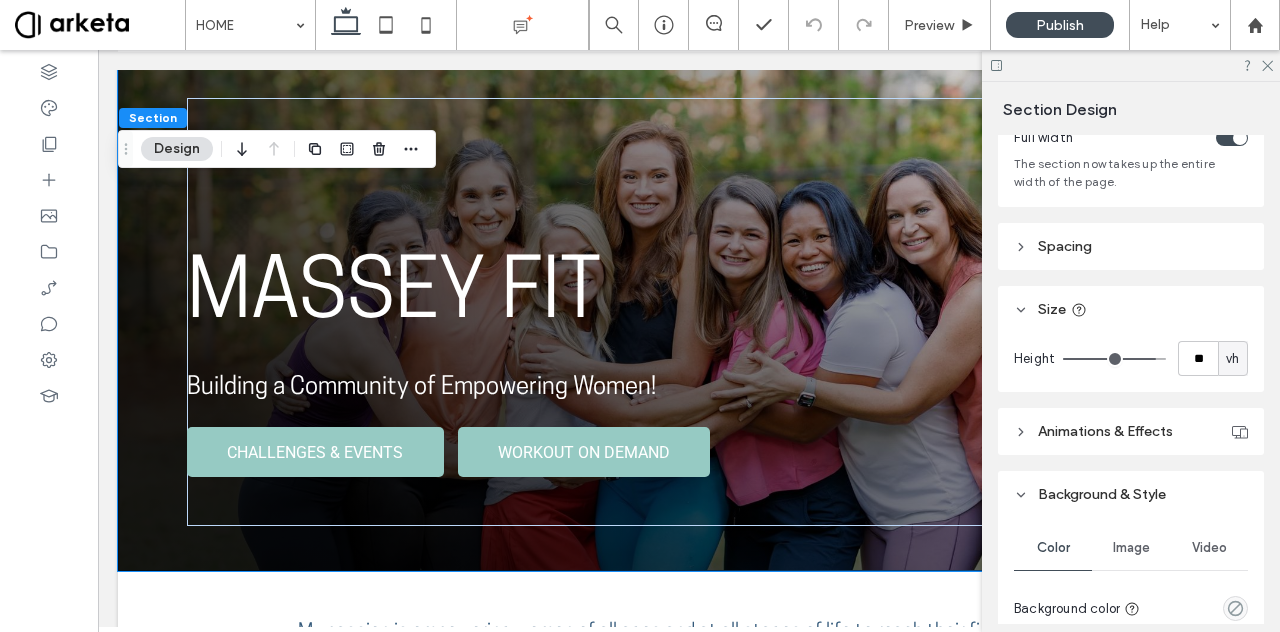 scroll, scrollTop: 130, scrollLeft: 0, axis: vertical 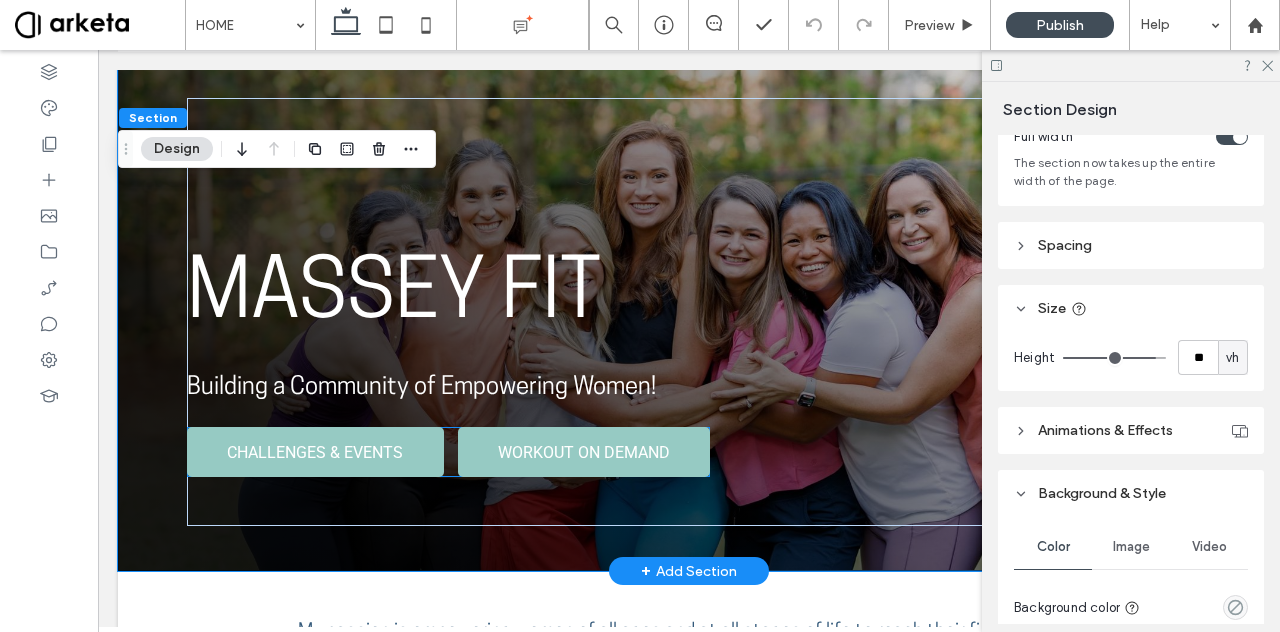 click on "CHALLENGES & EVENTS" at bounding box center [315, 452] 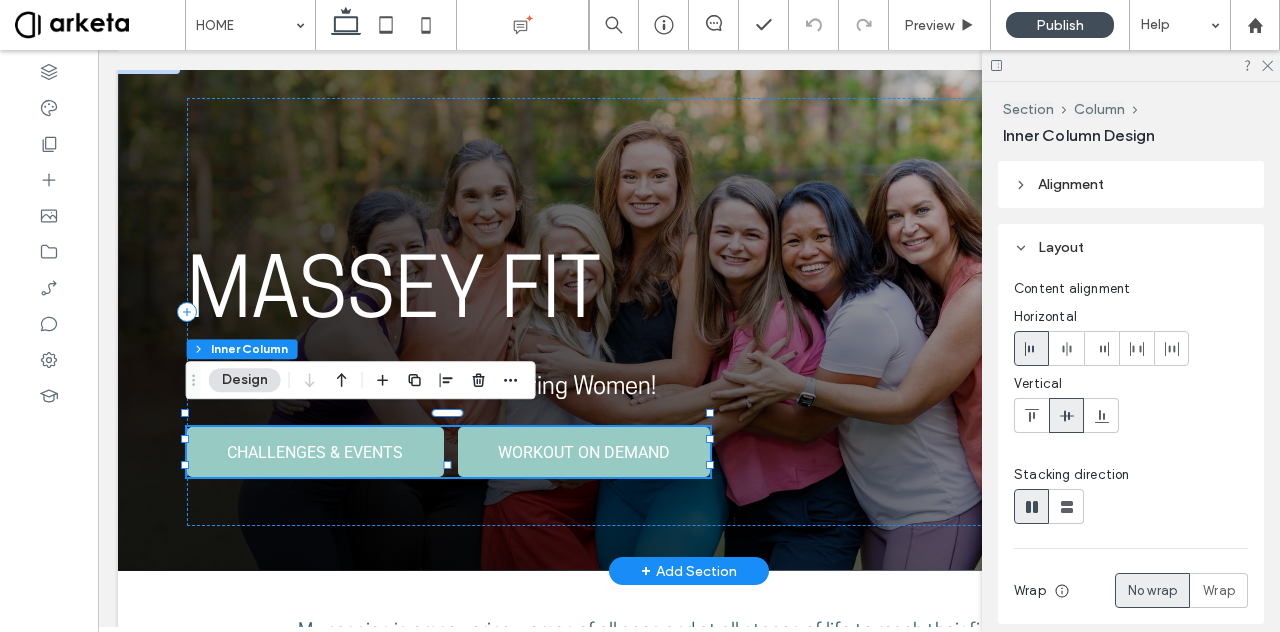 click on "CHALLENGES & EVENTS" at bounding box center (315, 452) 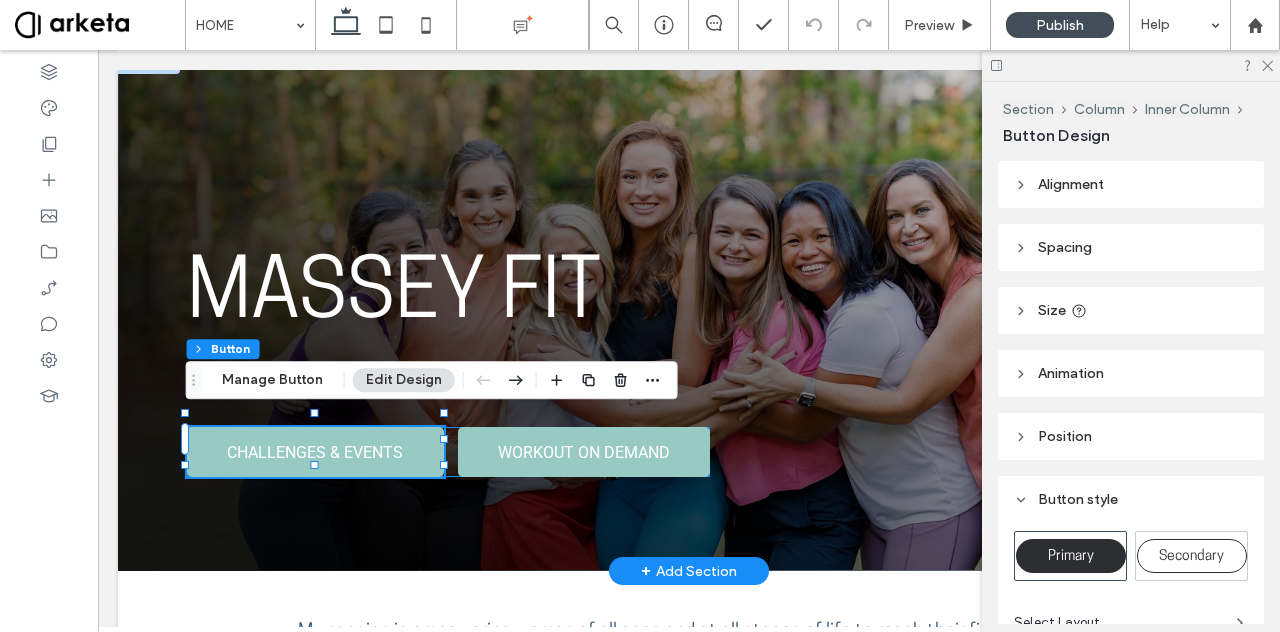 type on "**" 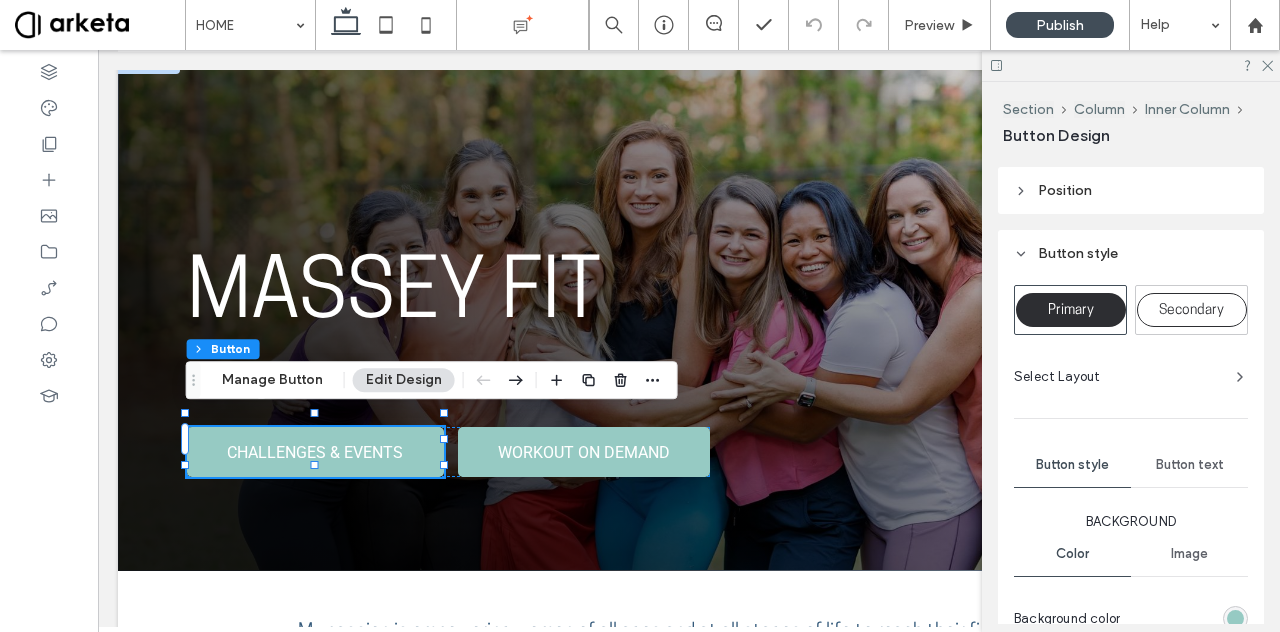scroll, scrollTop: 292, scrollLeft: 0, axis: vertical 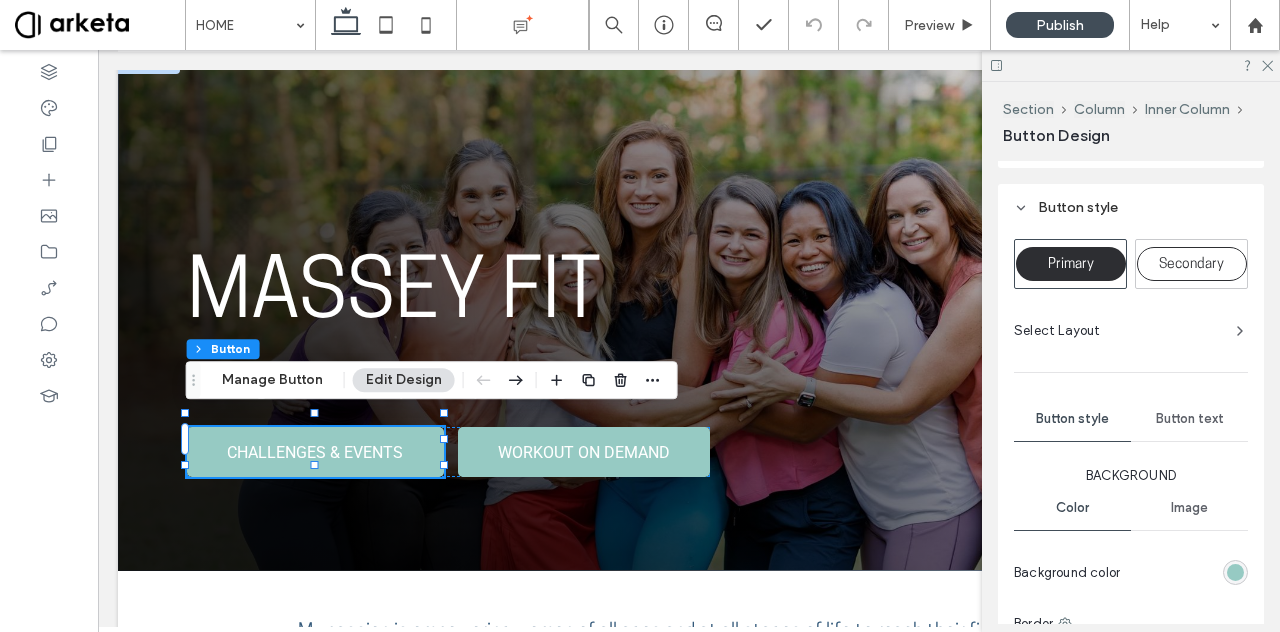 click on "Primary Secondary Select Layout Button style Button text Background Color Image Background color Border *** Show icon More design options Reset to Site Theme style" at bounding box center [1131, 546] 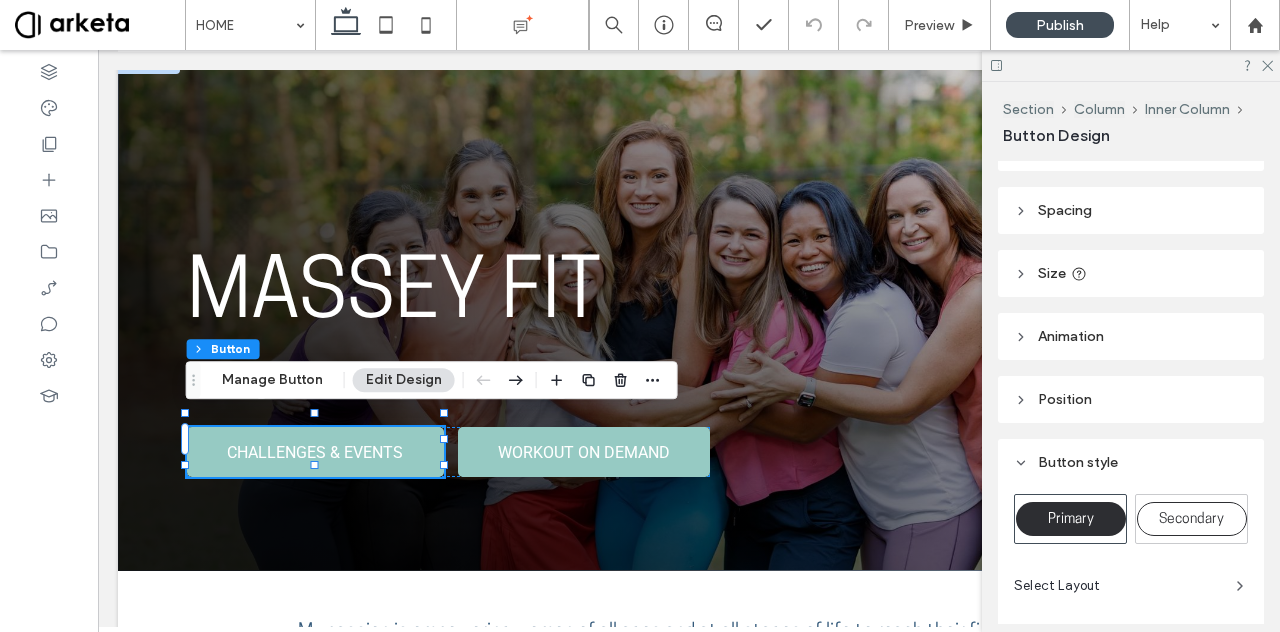 scroll, scrollTop: 35, scrollLeft: 0, axis: vertical 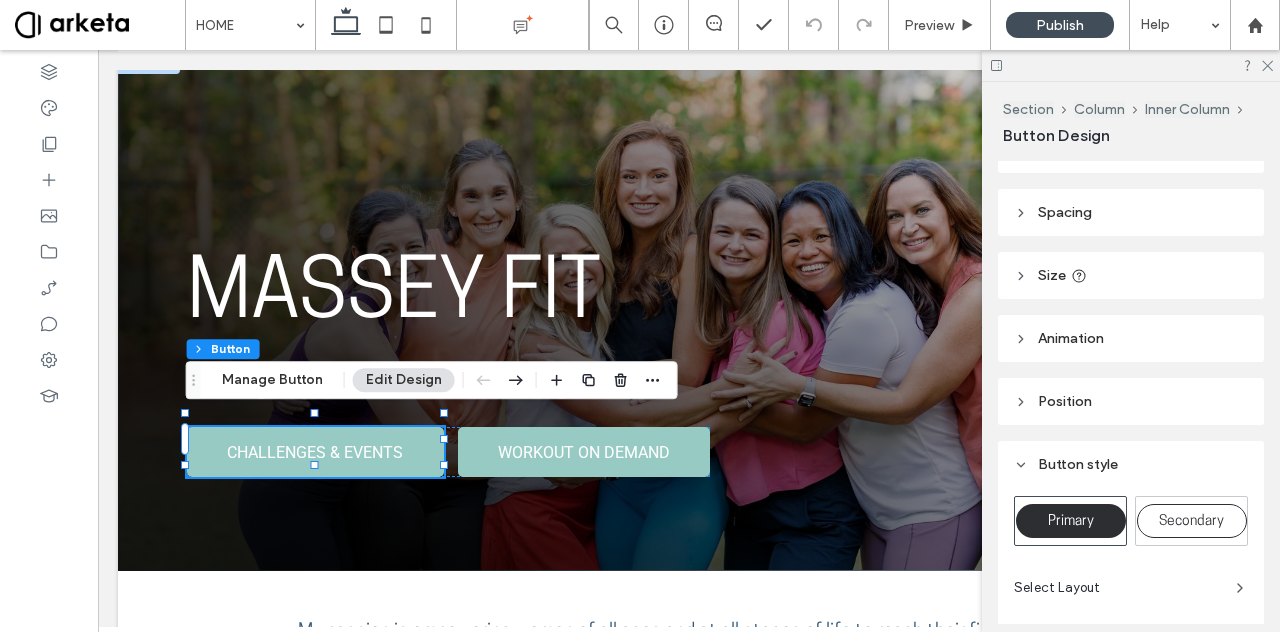 click on "Size" at bounding box center (1052, 275) 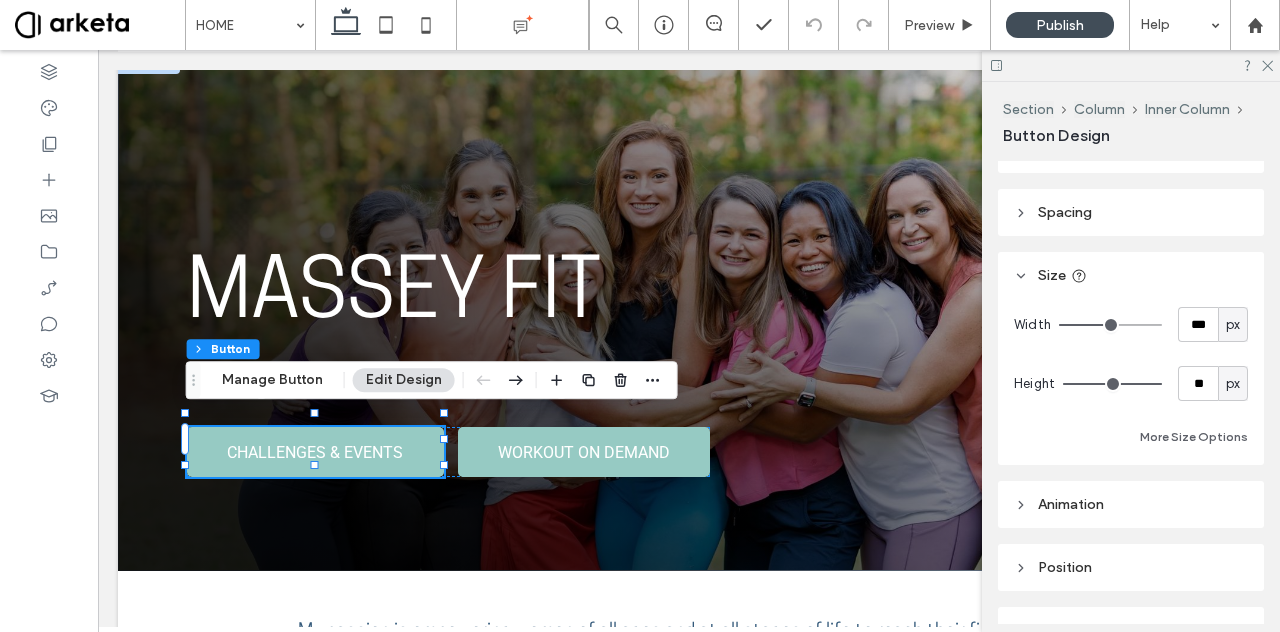 click on "px" at bounding box center [1233, 324] 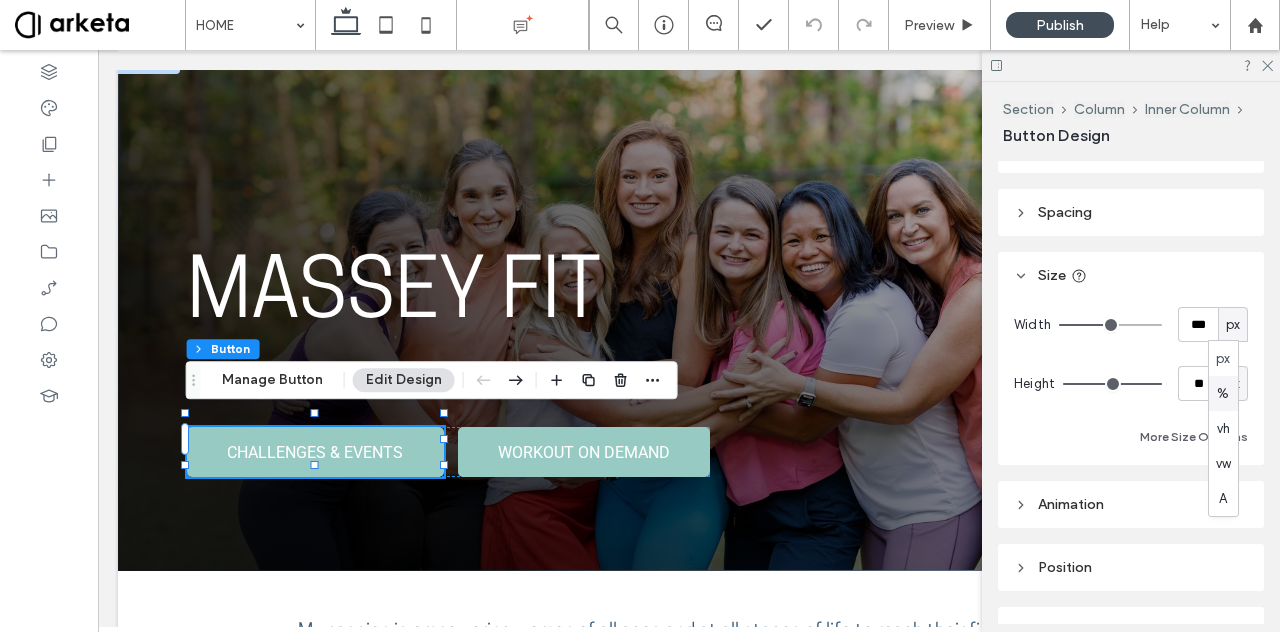 click on "%" at bounding box center [1223, 393] 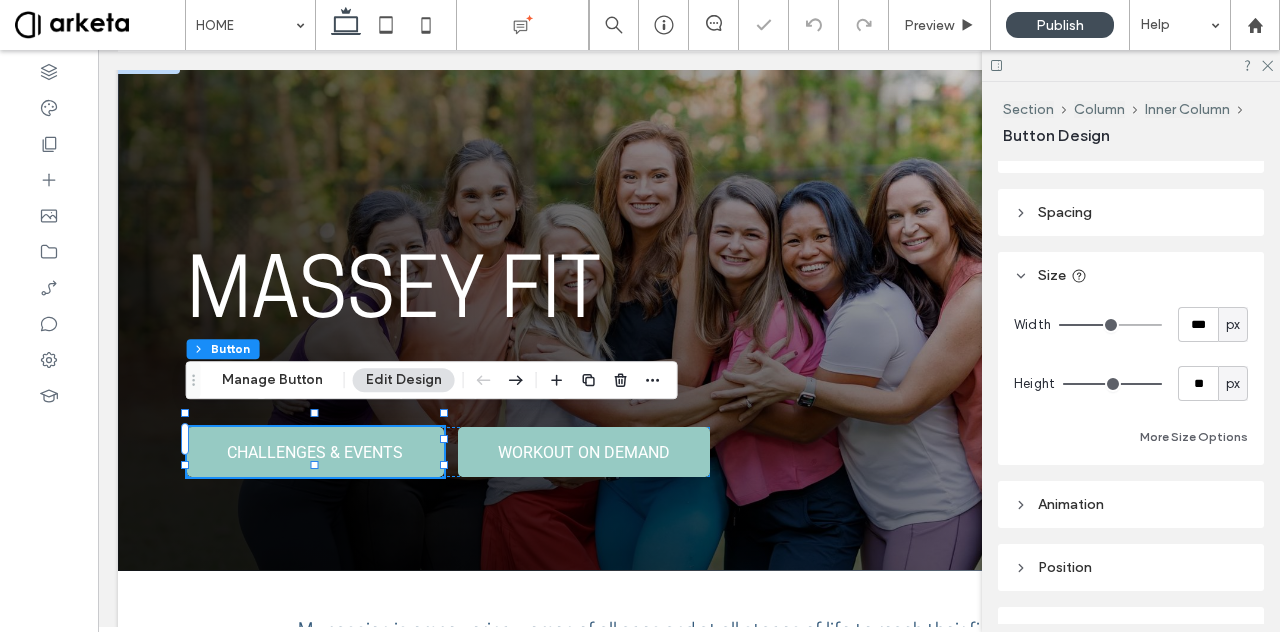 type on "**" 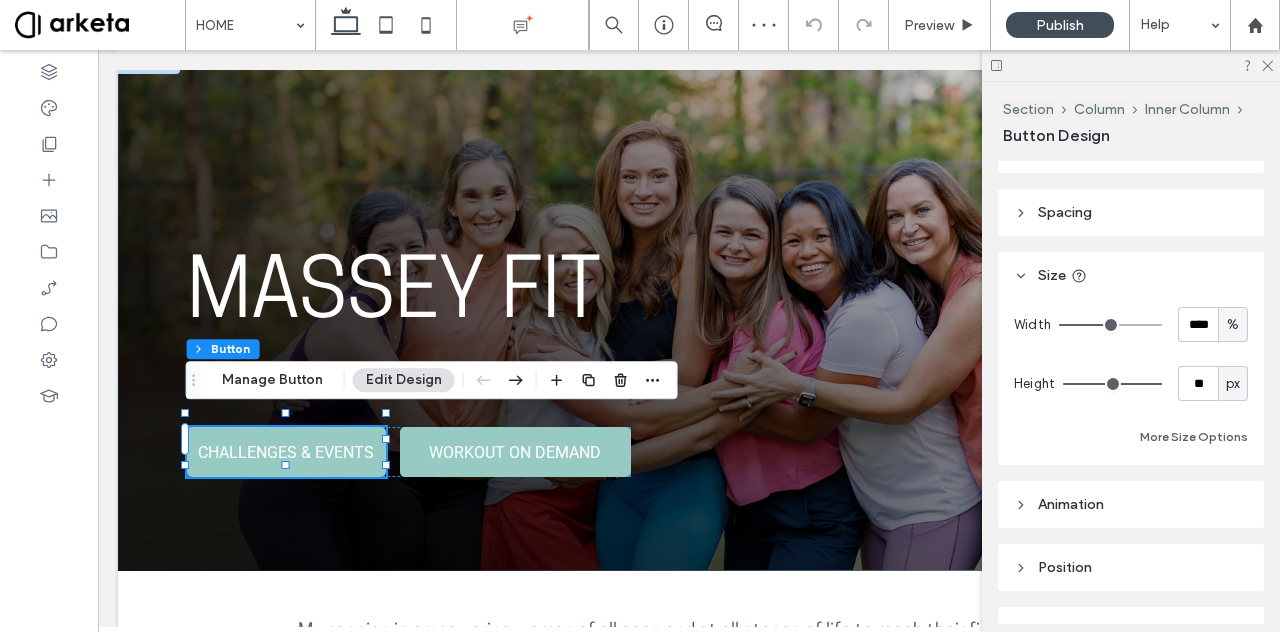 click on "%" at bounding box center [1233, 325] 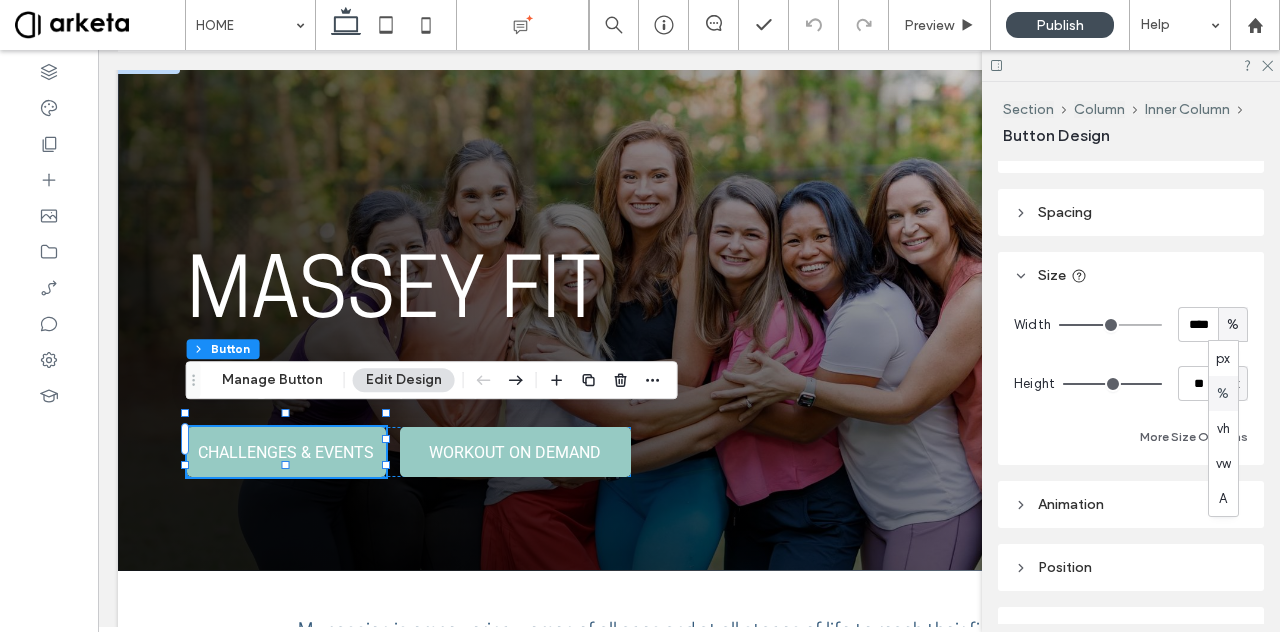 click on "%" at bounding box center [1223, 394] 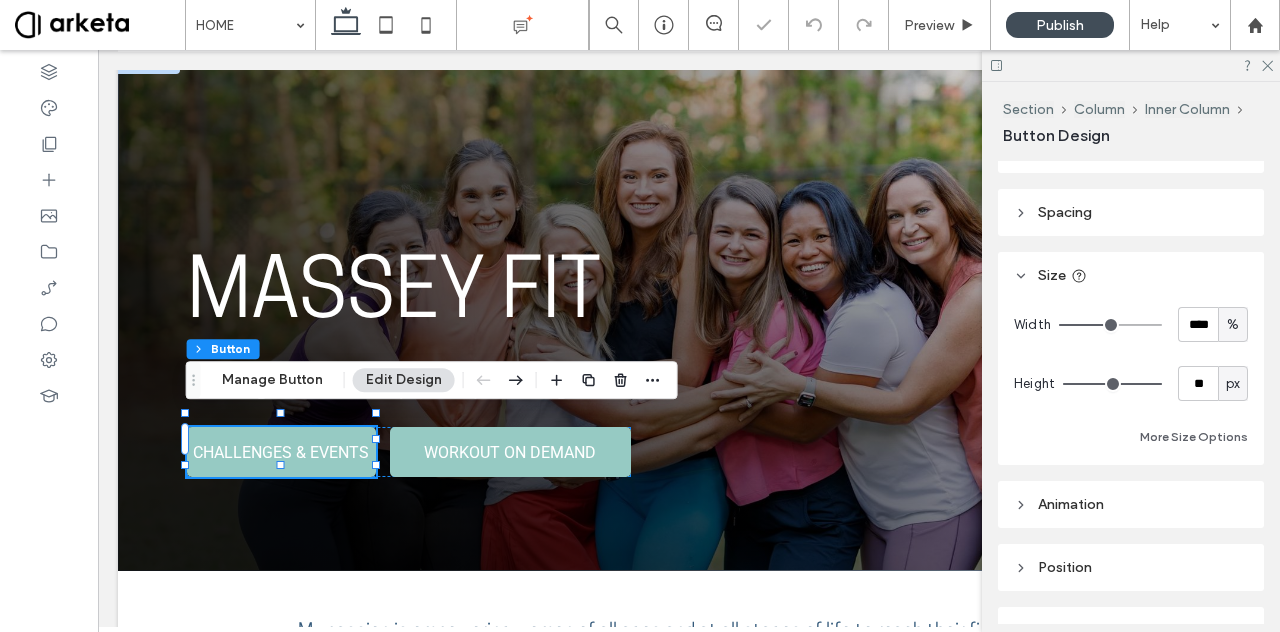 click on "%" at bounding box center (1233, 325) 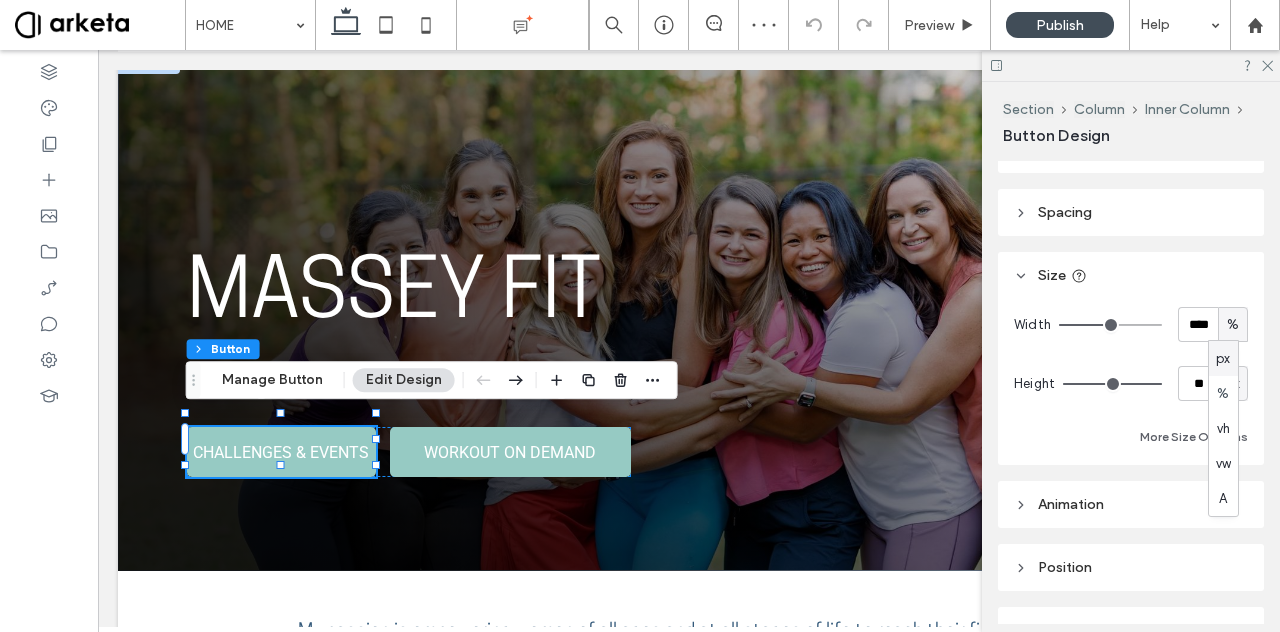 click on "px" at bounding box center [1223, 359] 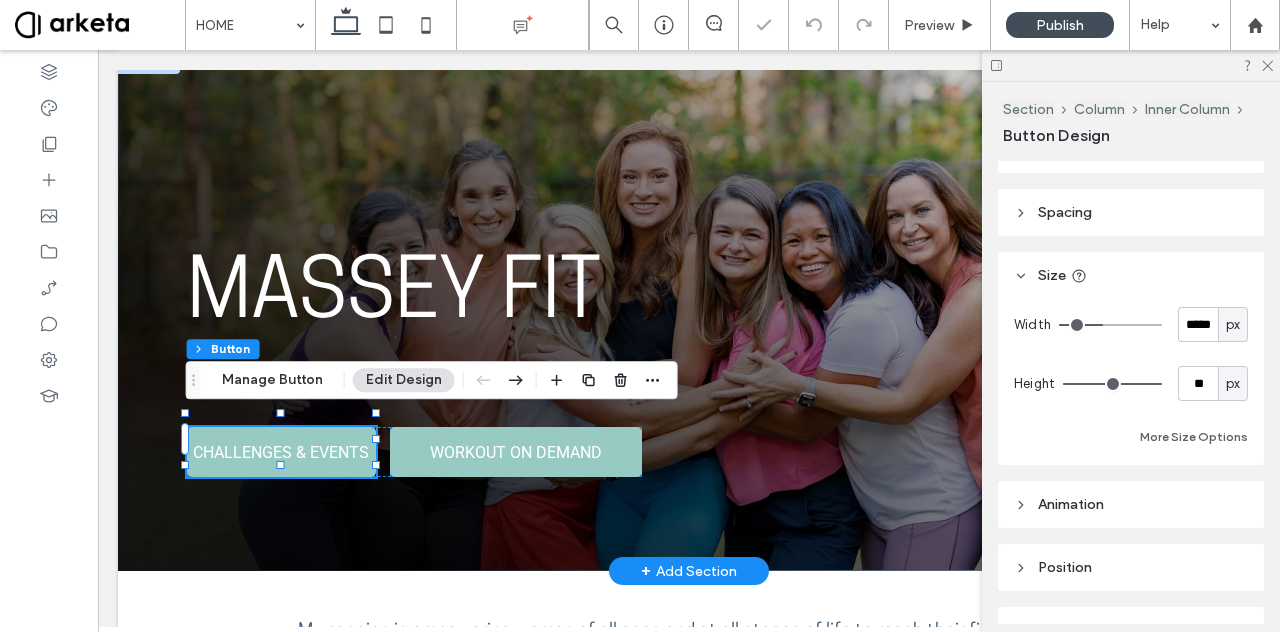 click on "WORKOUT ON DEMAND" at bounding box center [516, 452] 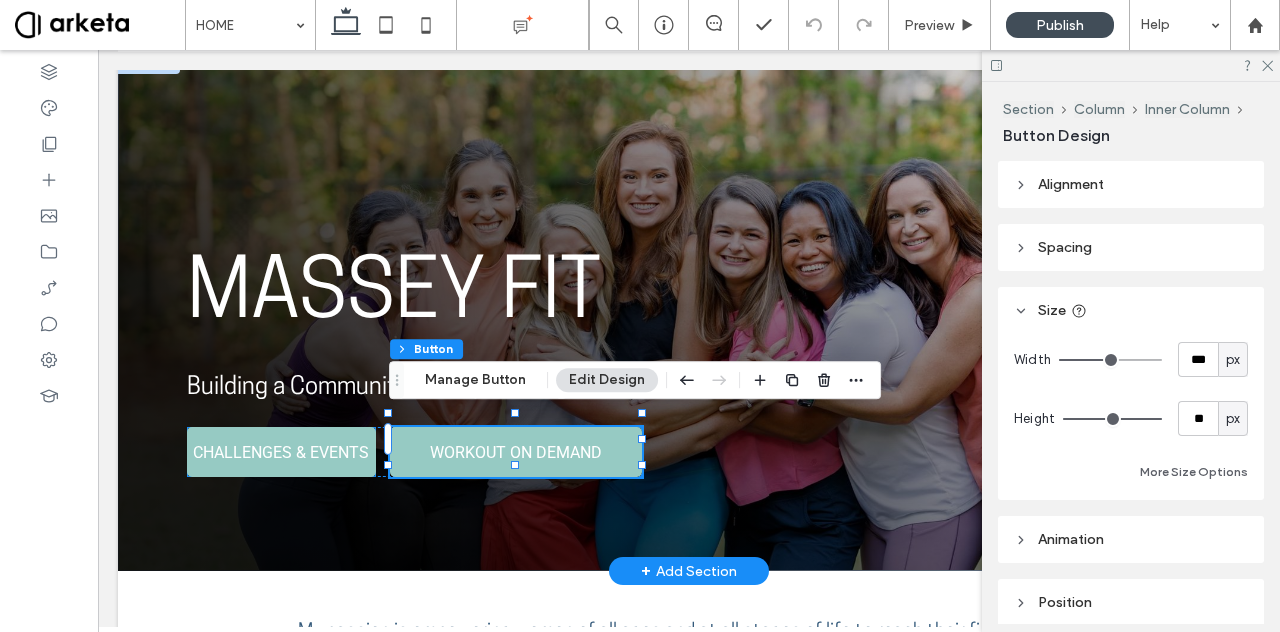 click on "CHALLENGES & EVENTS" at bounding box center [281, 452] 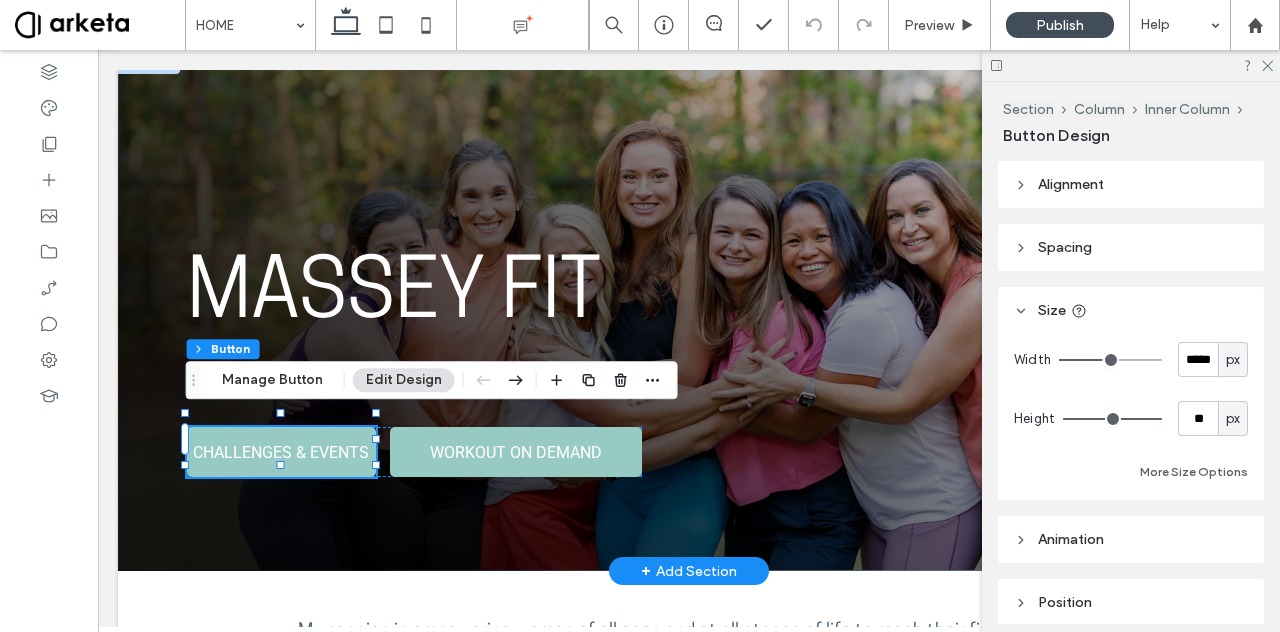 type on "**" 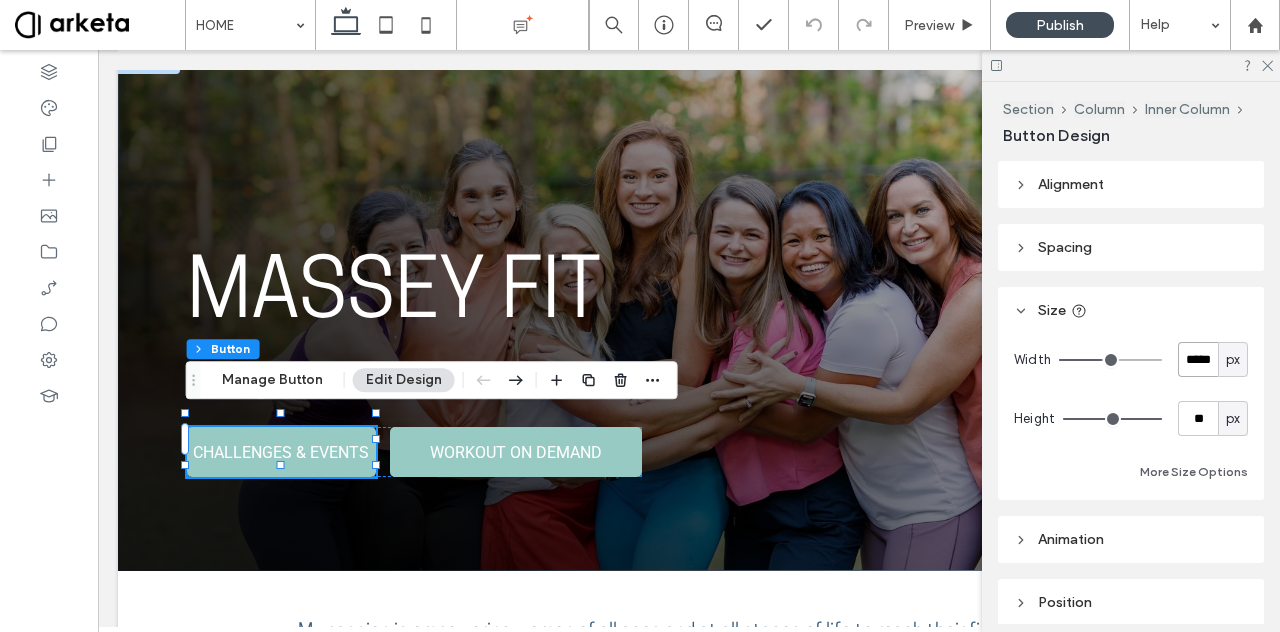 click on "*****" at bounding box center [1198, 359] 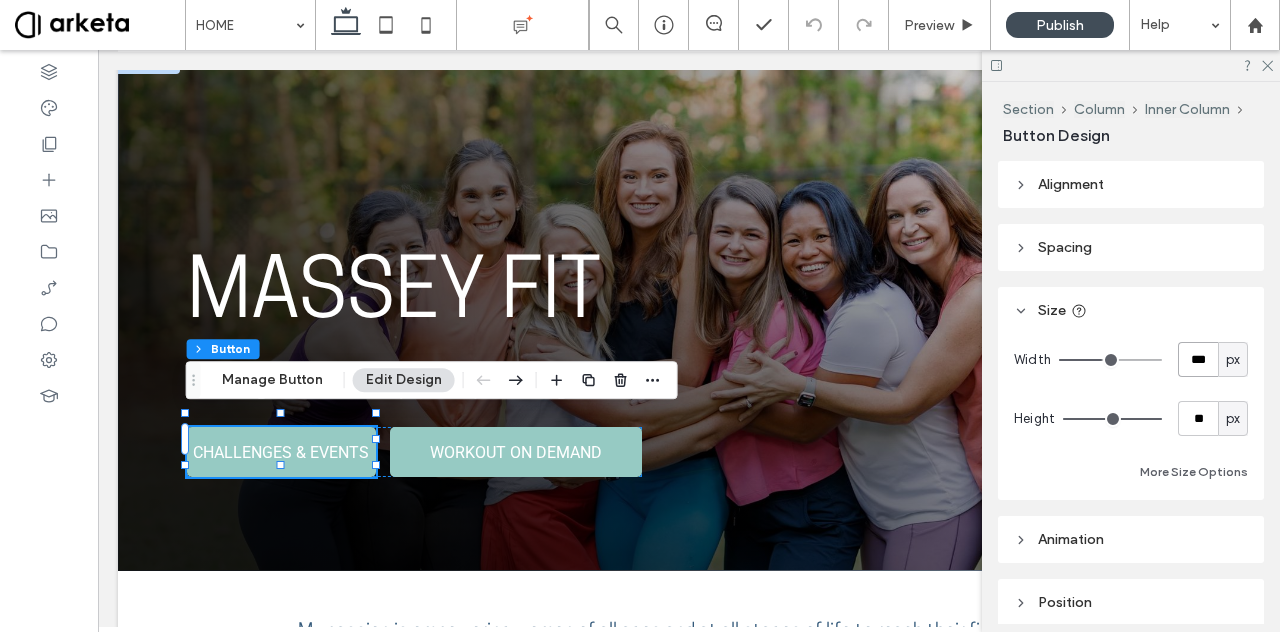 type on "***" 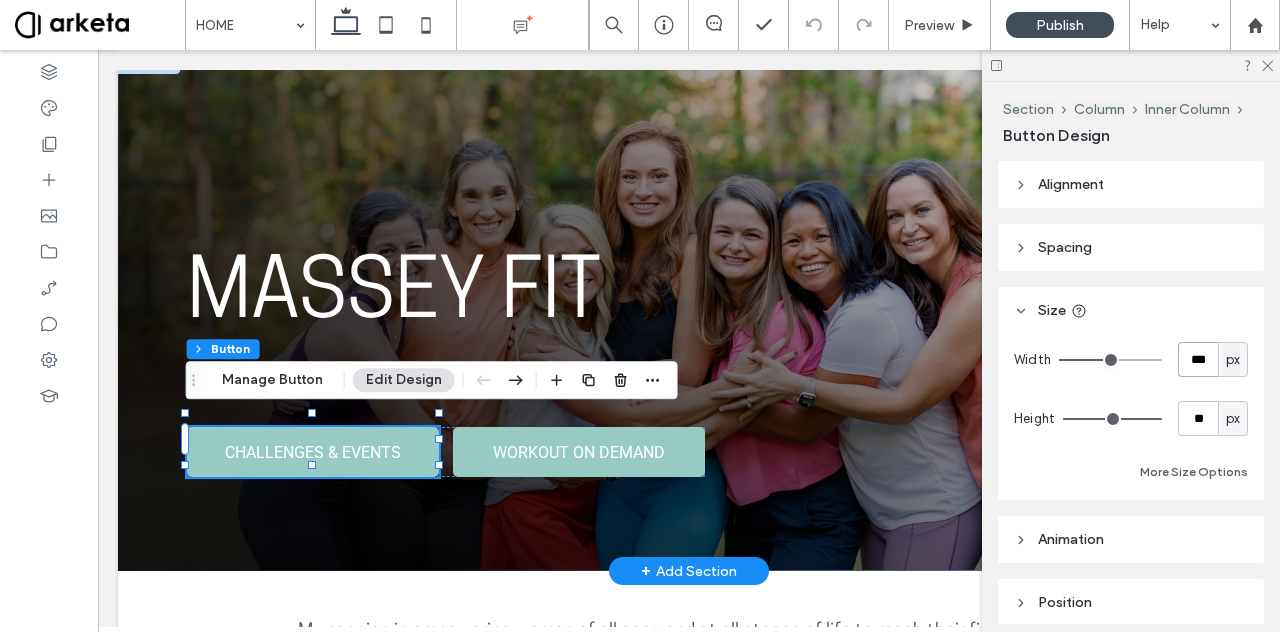 click on "CHALLENGES & EVENTS" at bounding box center [313, 452] 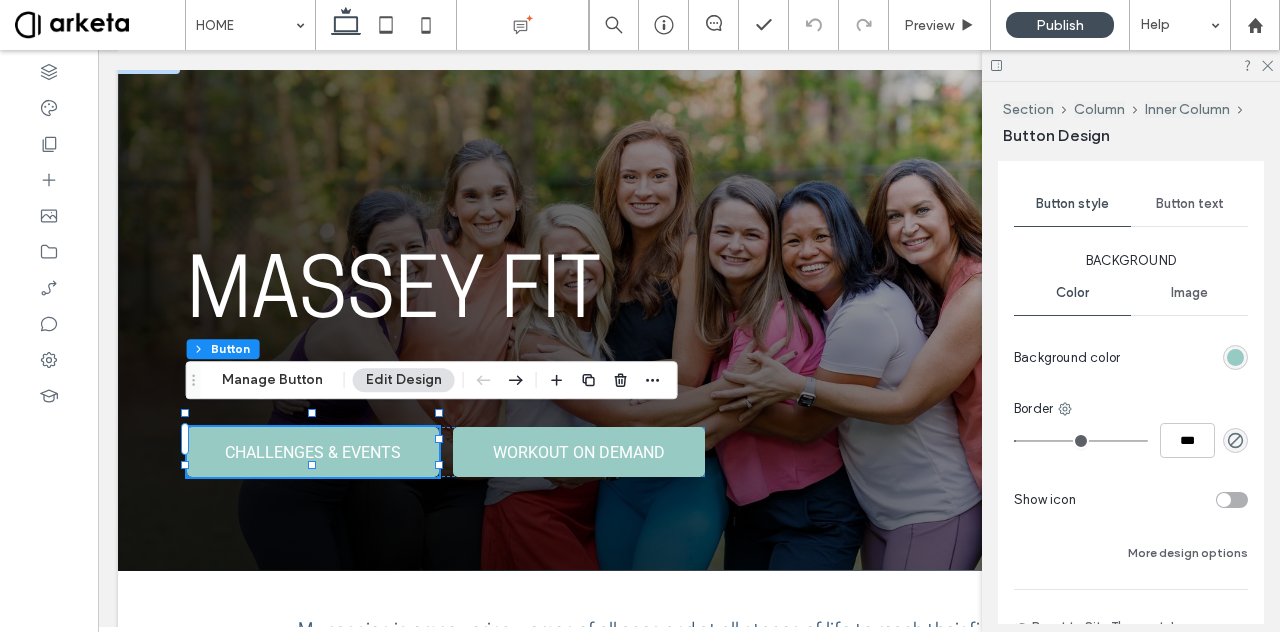 scroll, scrollTop: 675, scrollLeft: 0, axis: vertical 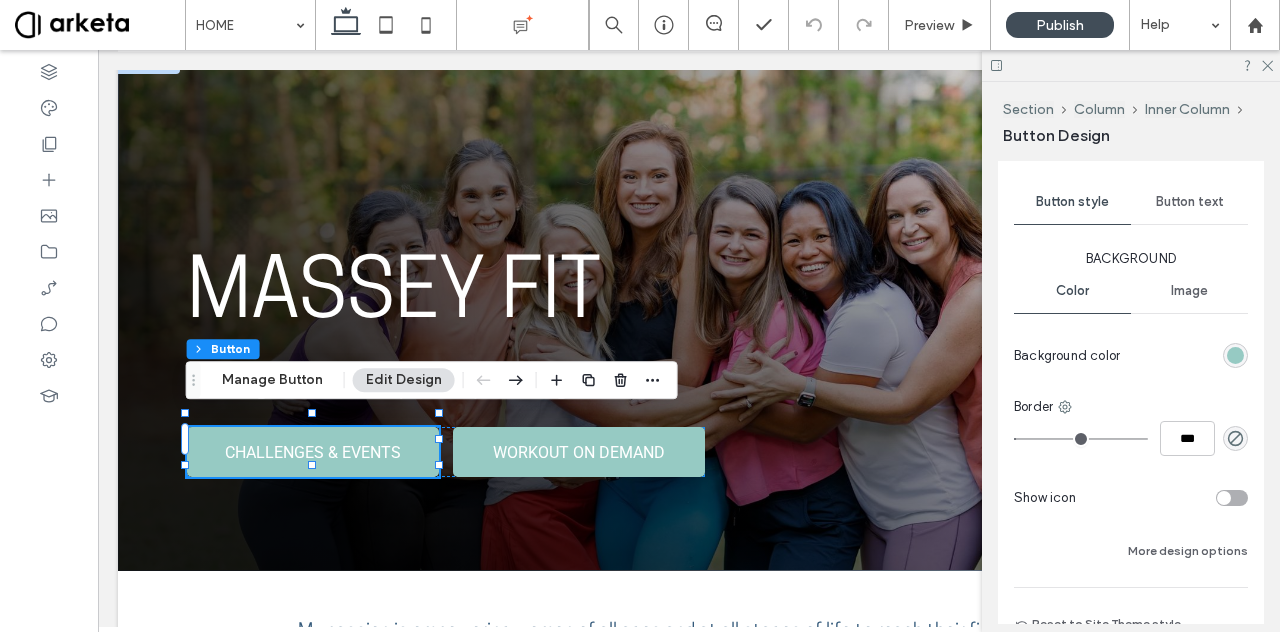 click on "Button text" at bounding box center (1190, 202) 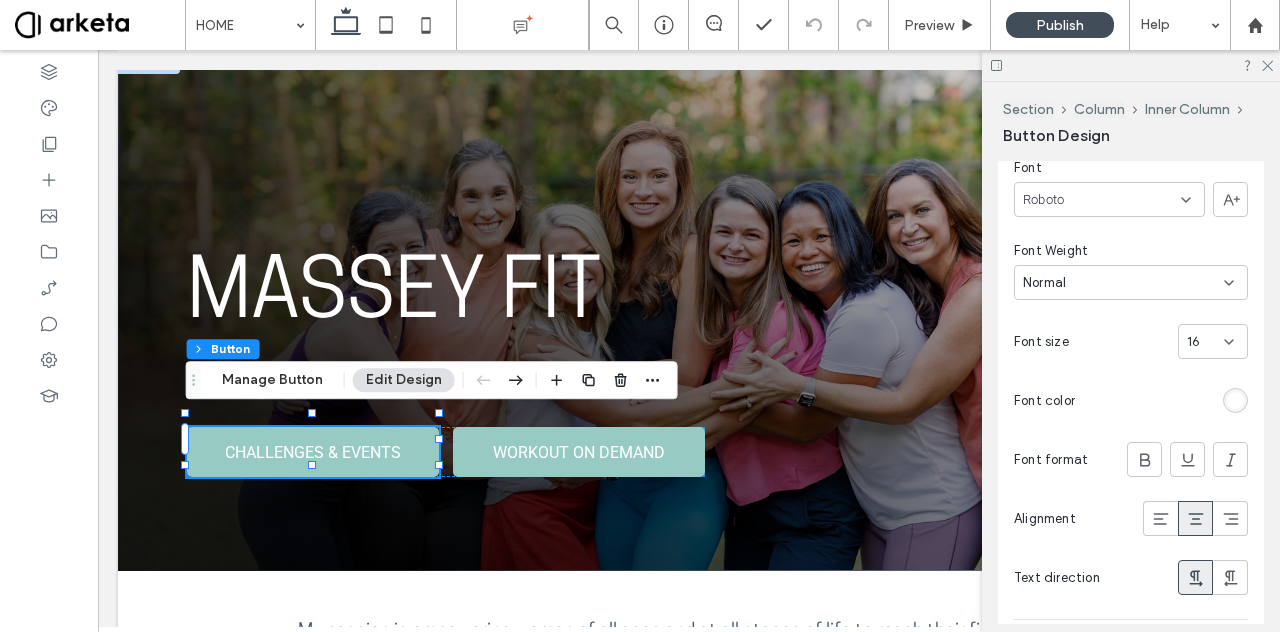 scroll, scrollTop: 767, scrollLeft: 0, axis: vertical 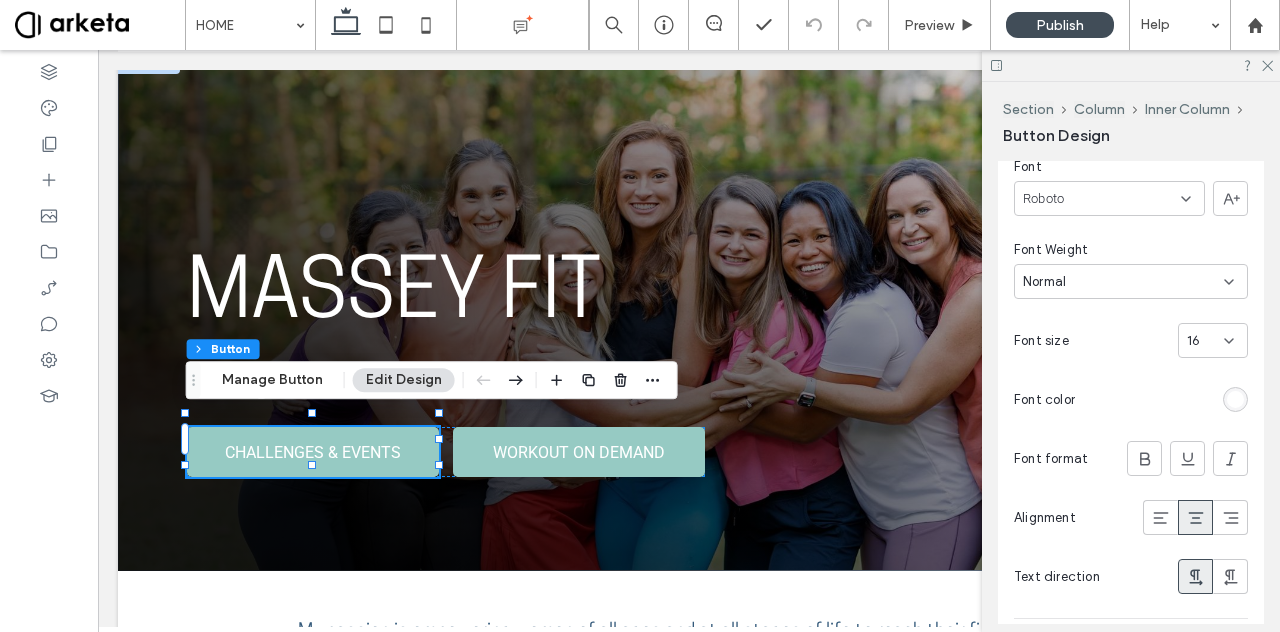 click on "16" at bounding box center (1201, 341) 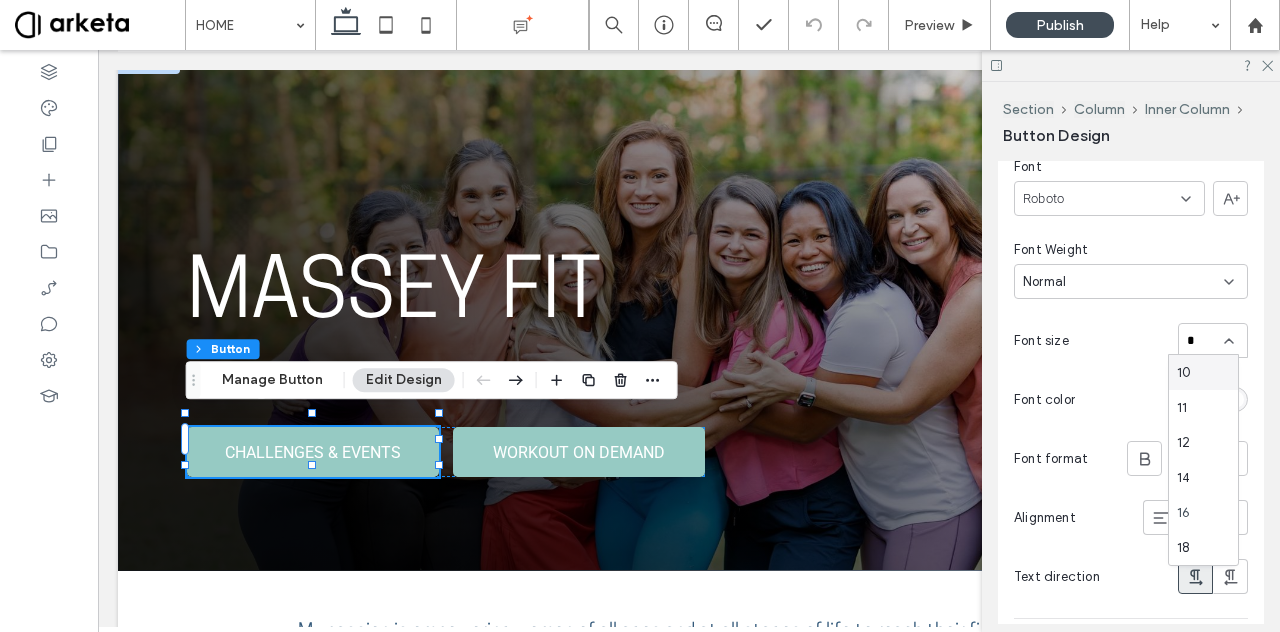 type on "**" 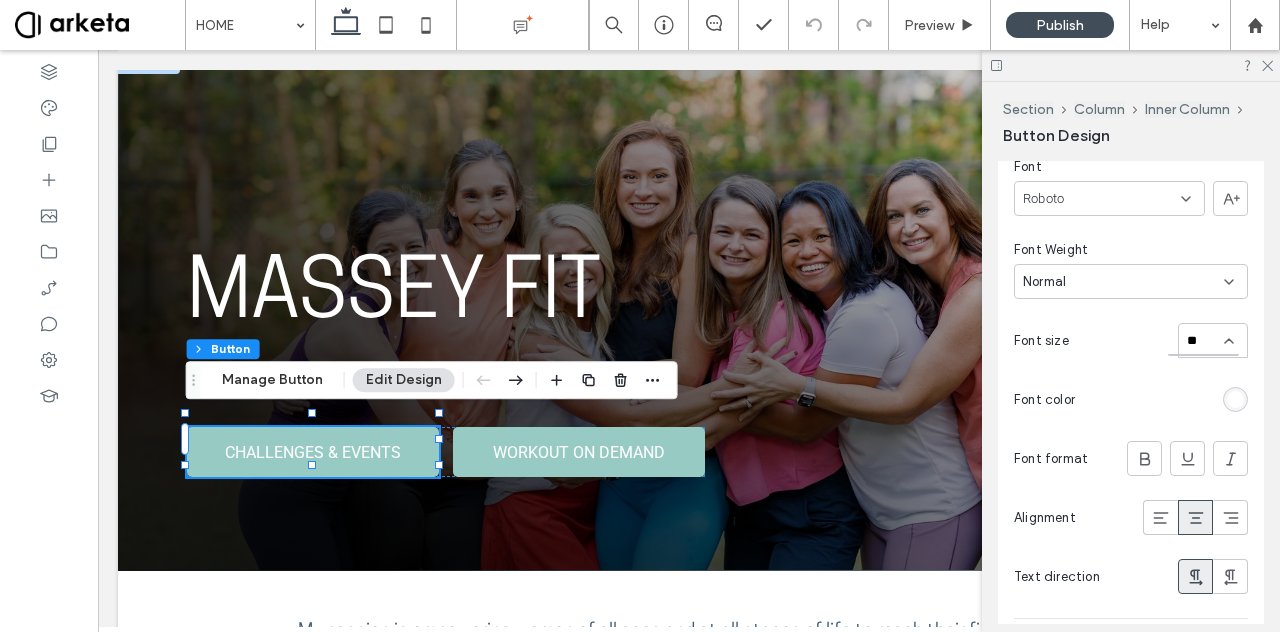 type 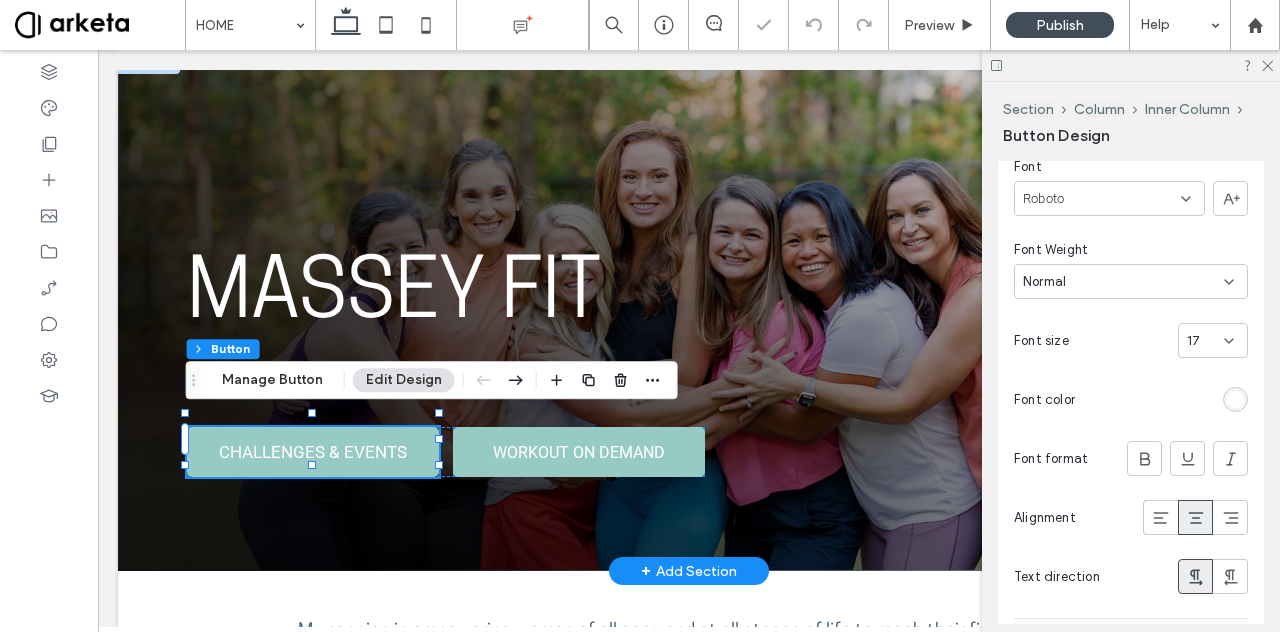 click on "WORKOUT ON DEMAND" at bounding box center [579, 452] 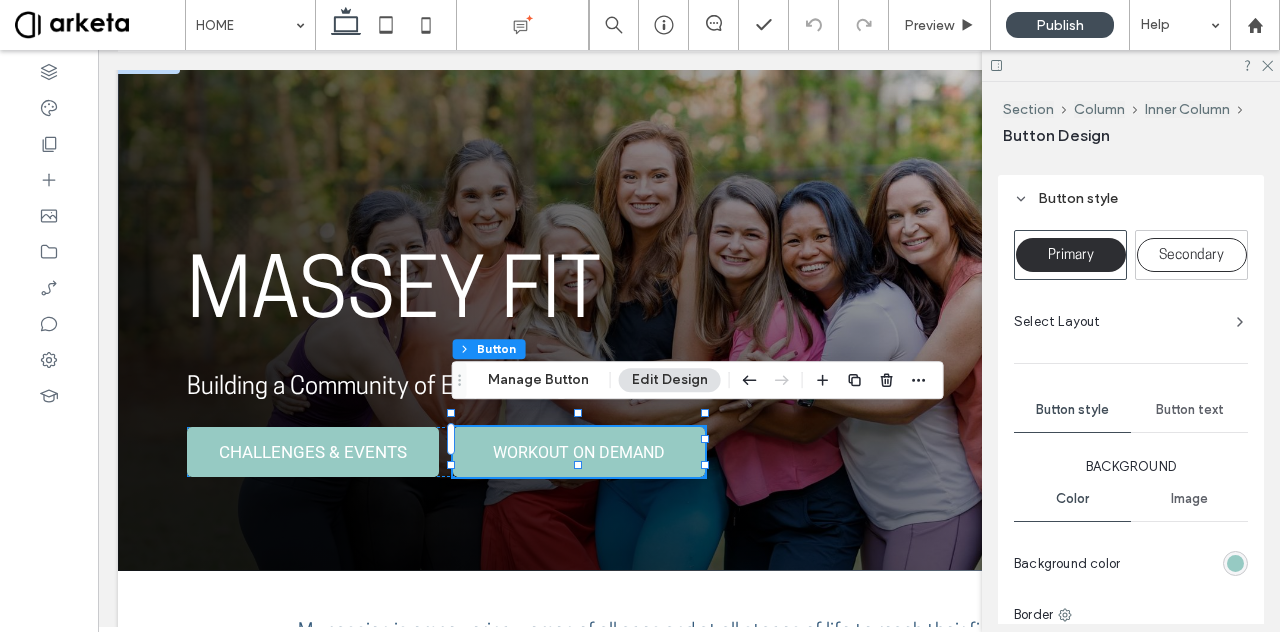 scroll, scrollTop: 468, scrollLeft: 0, axis: vertical 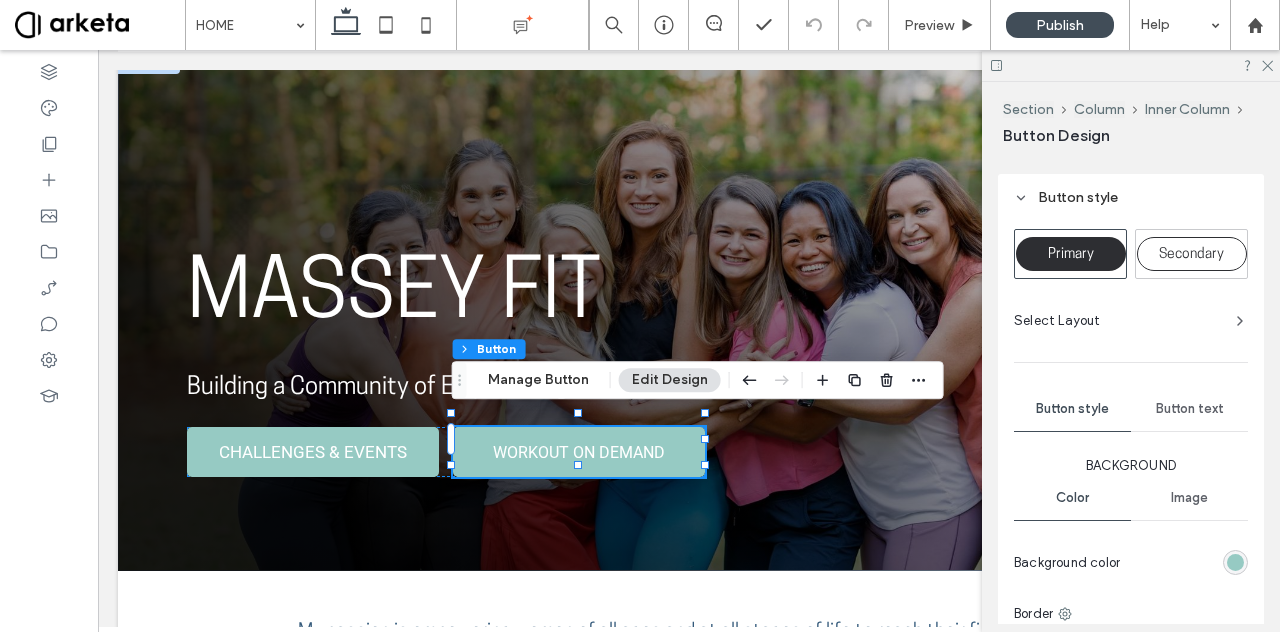 click on "Button text" at bounding box center (1190, 409) 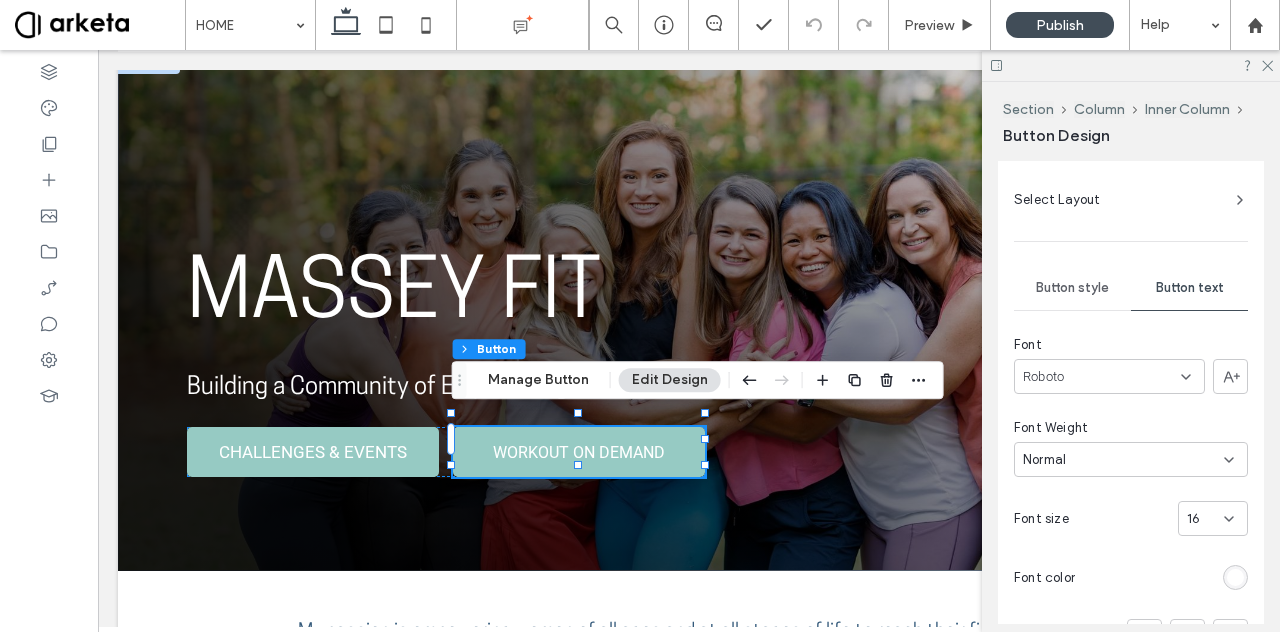 scroll, scrollTop: 590, scrollLeft: 0, axis: vertical 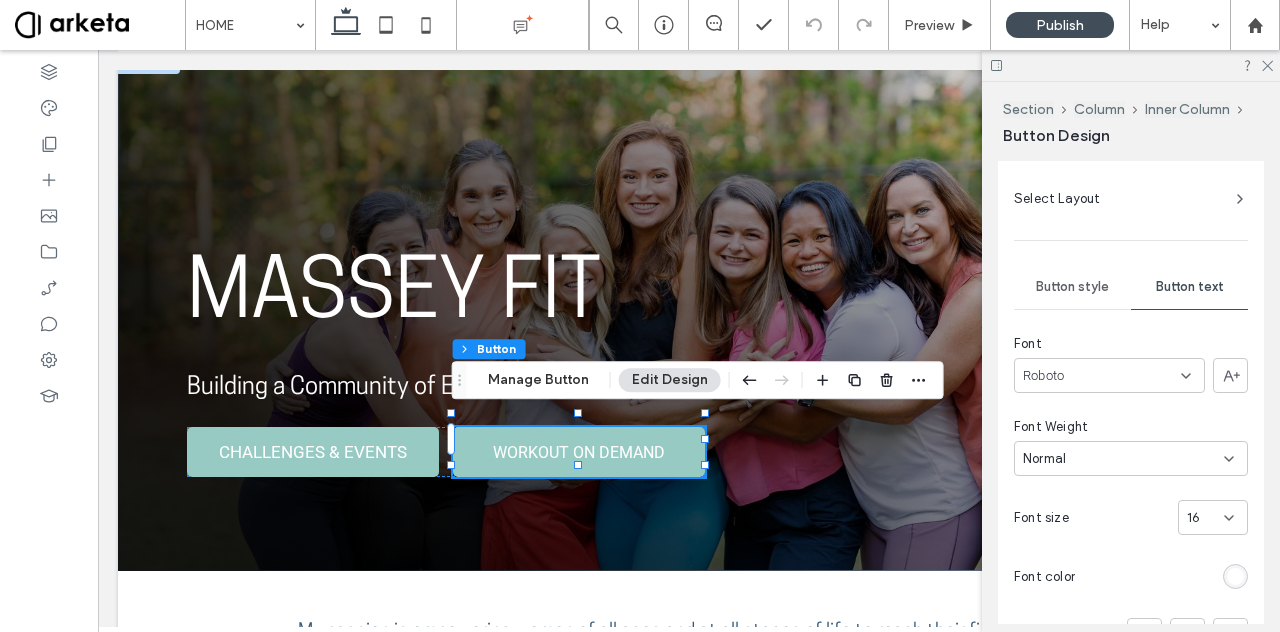 click on "16" at bounding box center (1201, 518) 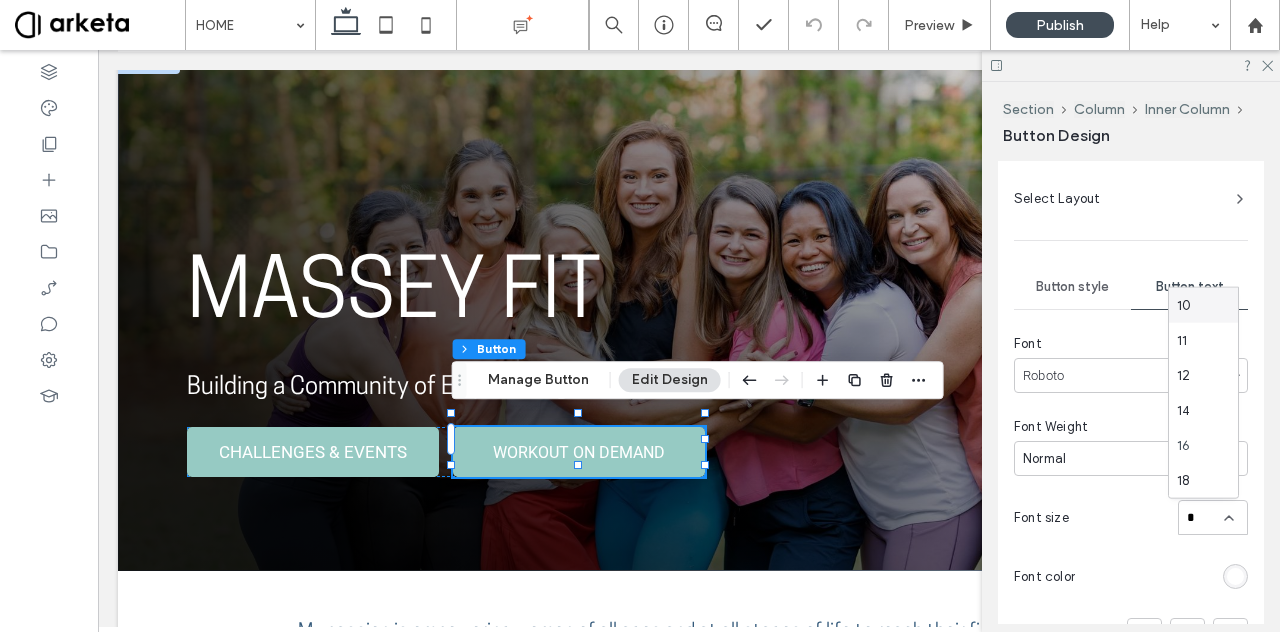 type on "**" 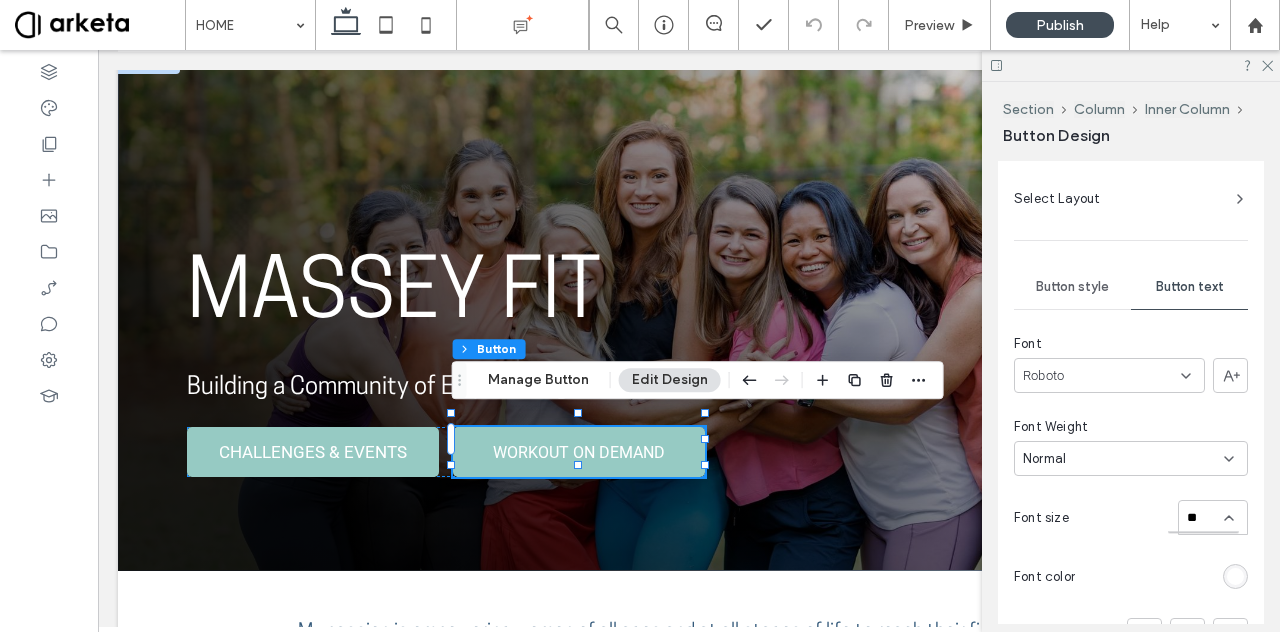 type 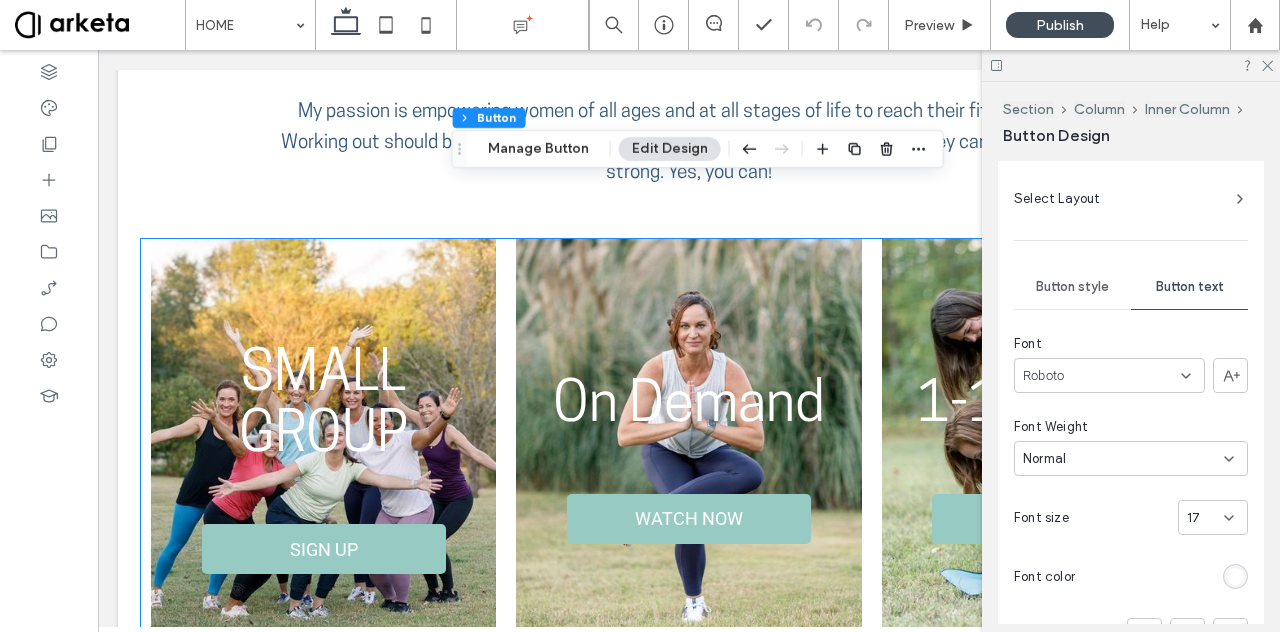 scroll, scrollTop: 672, scrollLeft: 0, axis: vertical 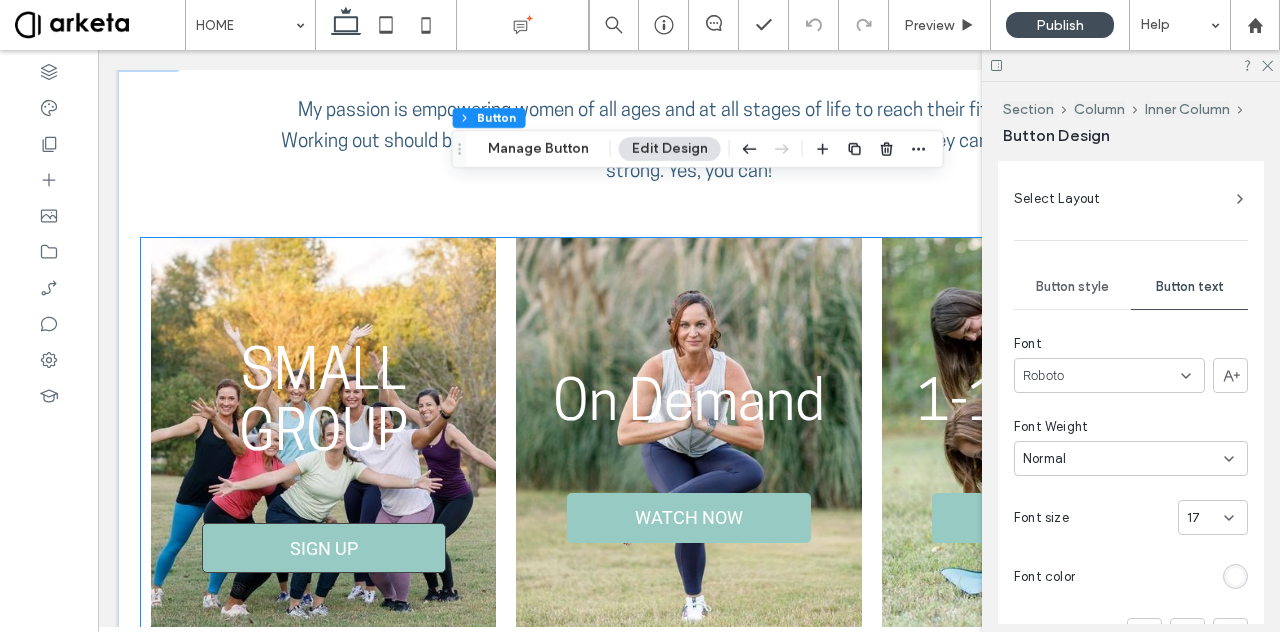 click on "SIGN UP" at bounding box center [324, 548] 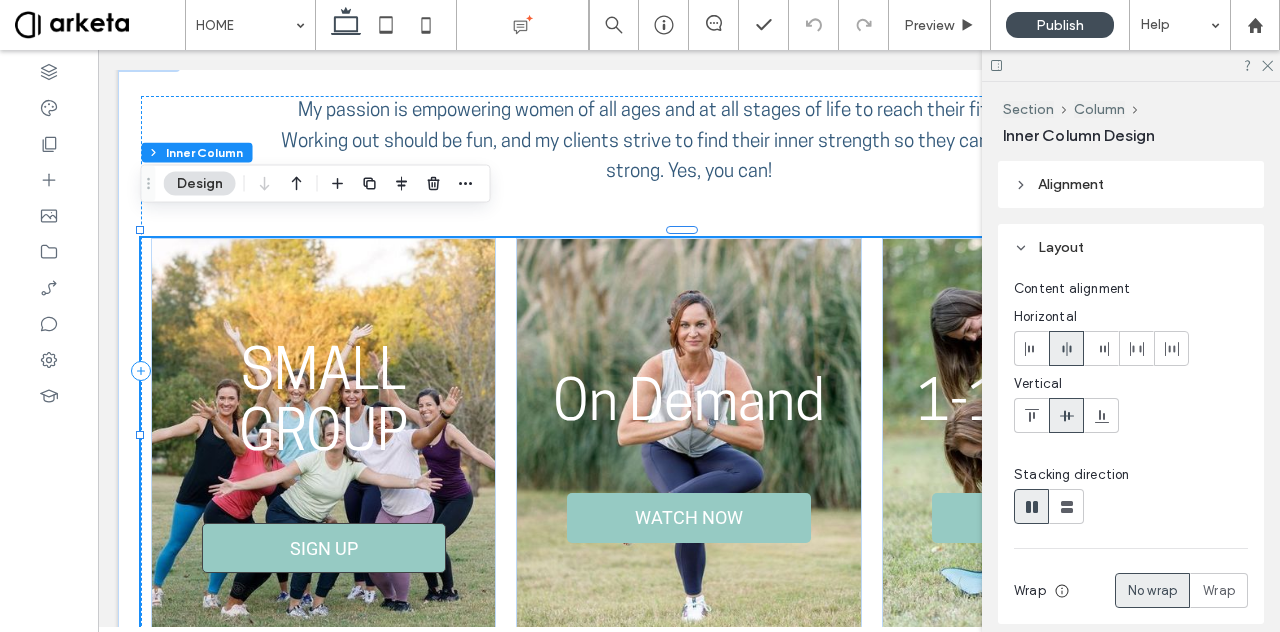 click on "SIGN UP" at bounding box center [324, 548] 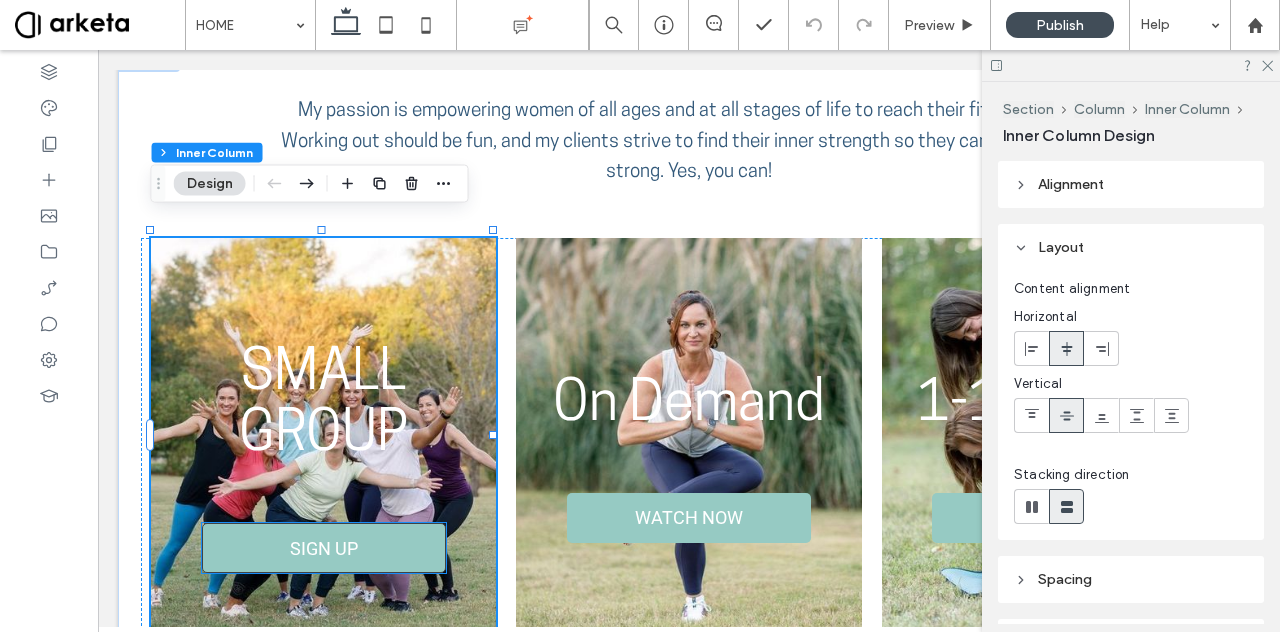 click on "SIGN UP" at bounding box center (324, 548) 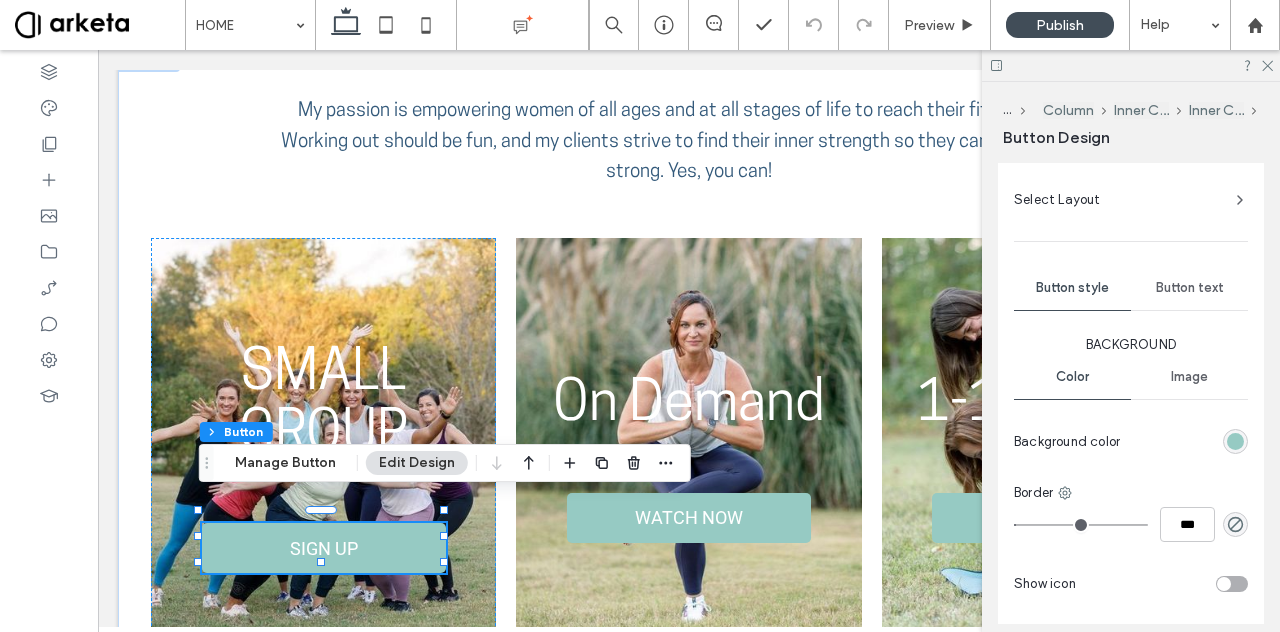 scroll, scrollTop: 592, scrollLeft: 0, axis: vertical 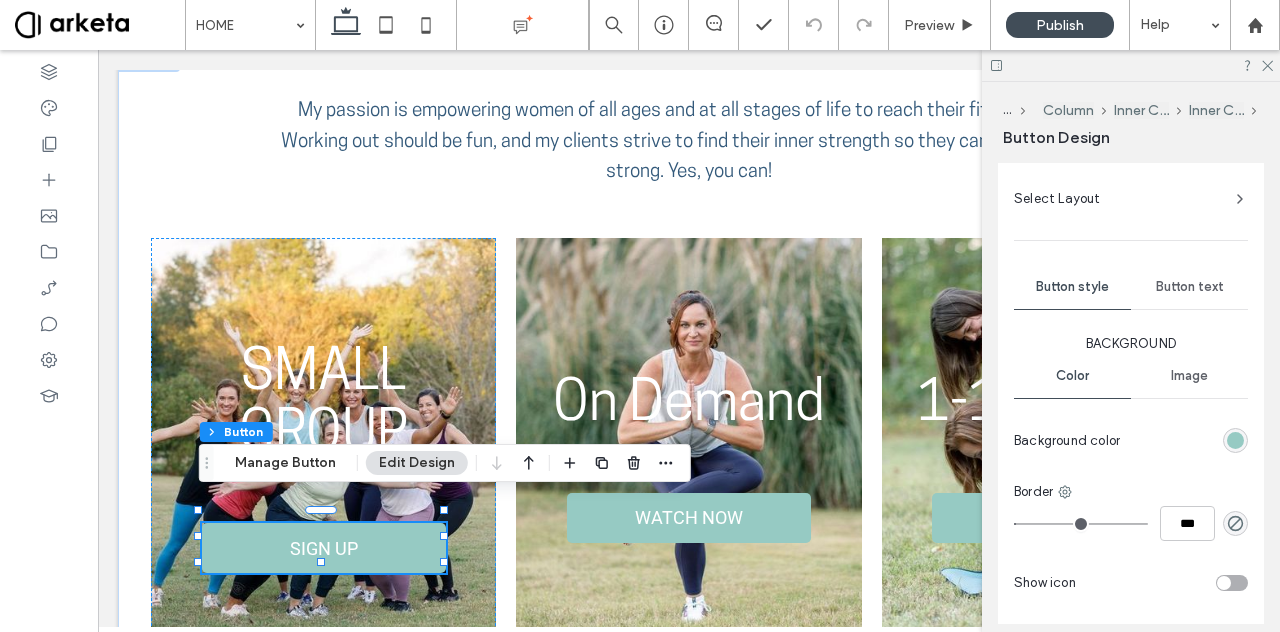 click on "Button text" at bounding box center [1190, 287] 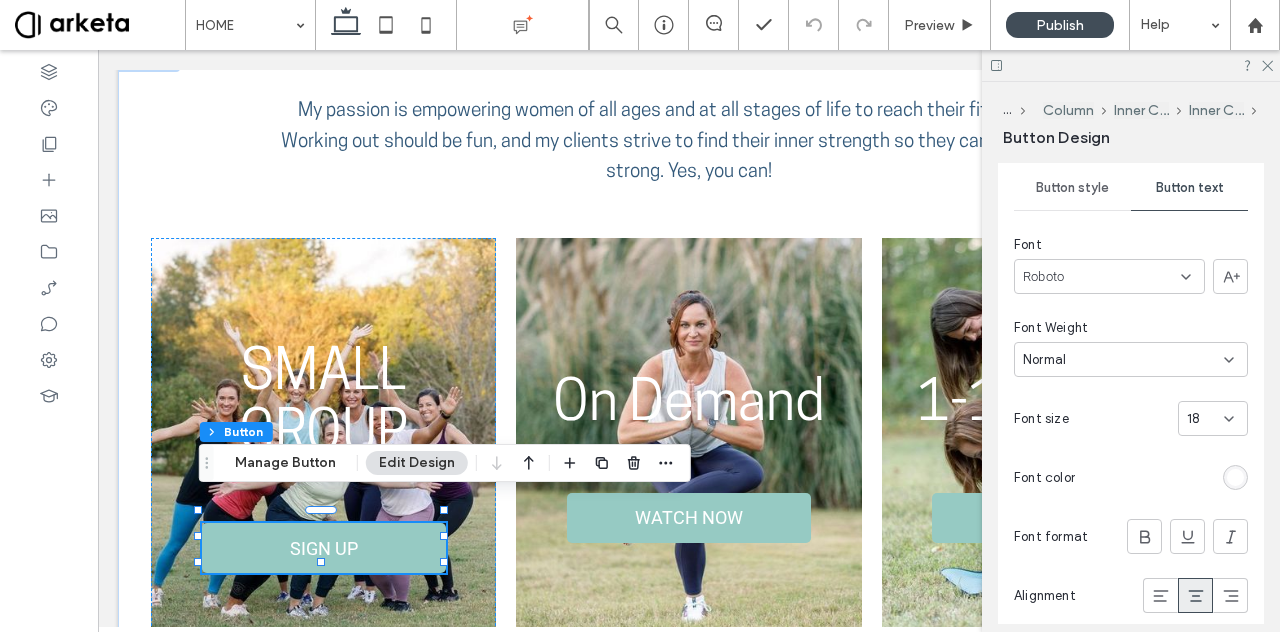 scroll, scrollTop: 693, scrollLeft: 0, axis: vertical 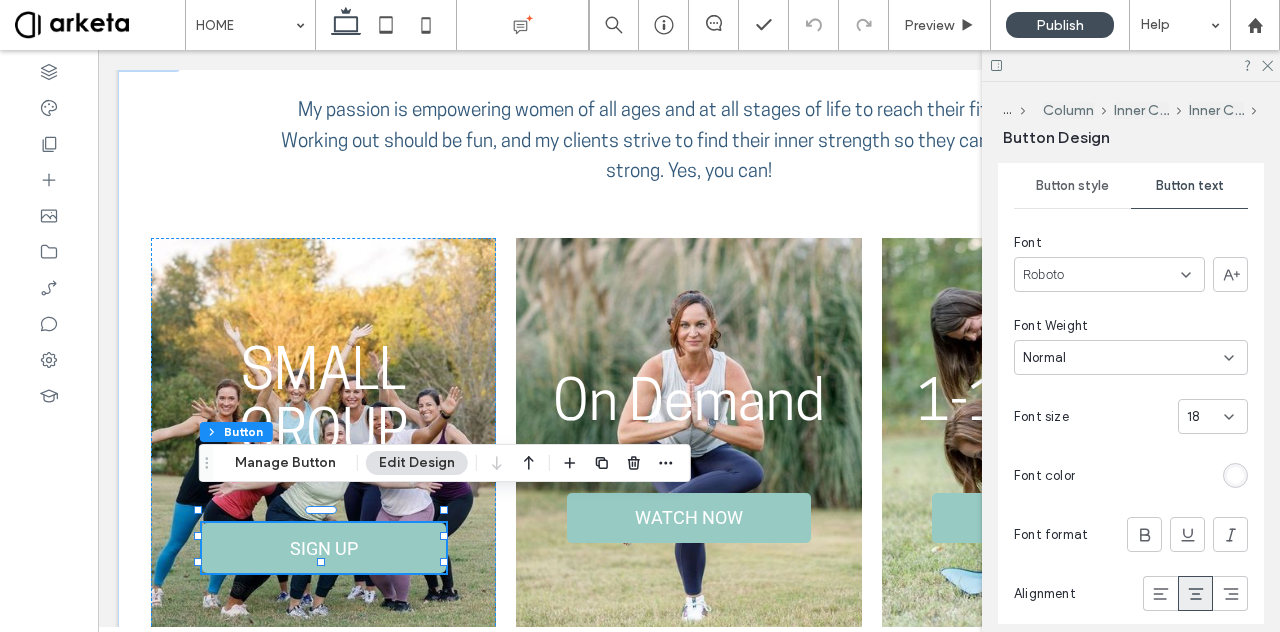 click on "18" at bounding box center [1201, 417] 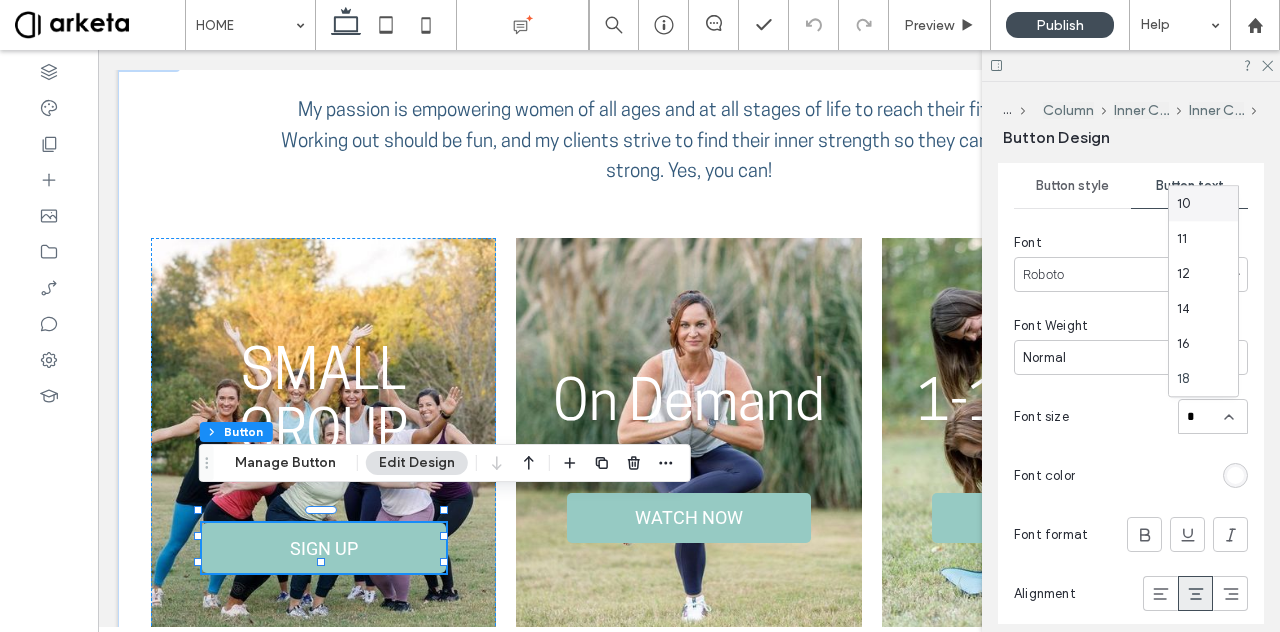 type on "**" 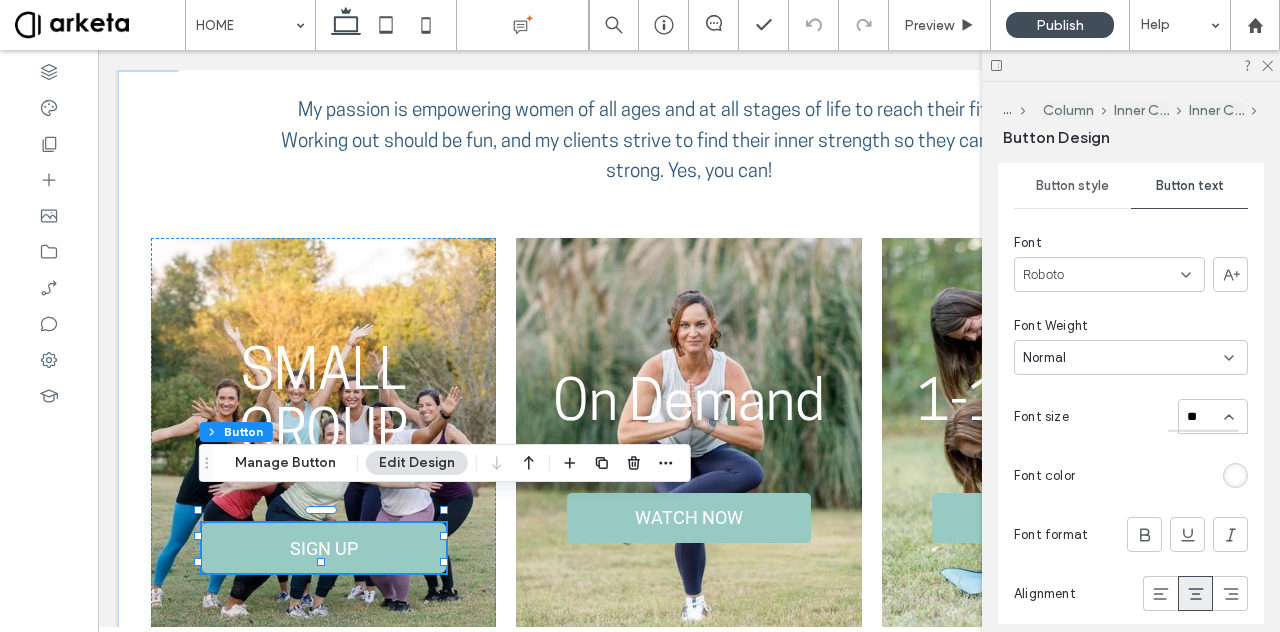 type 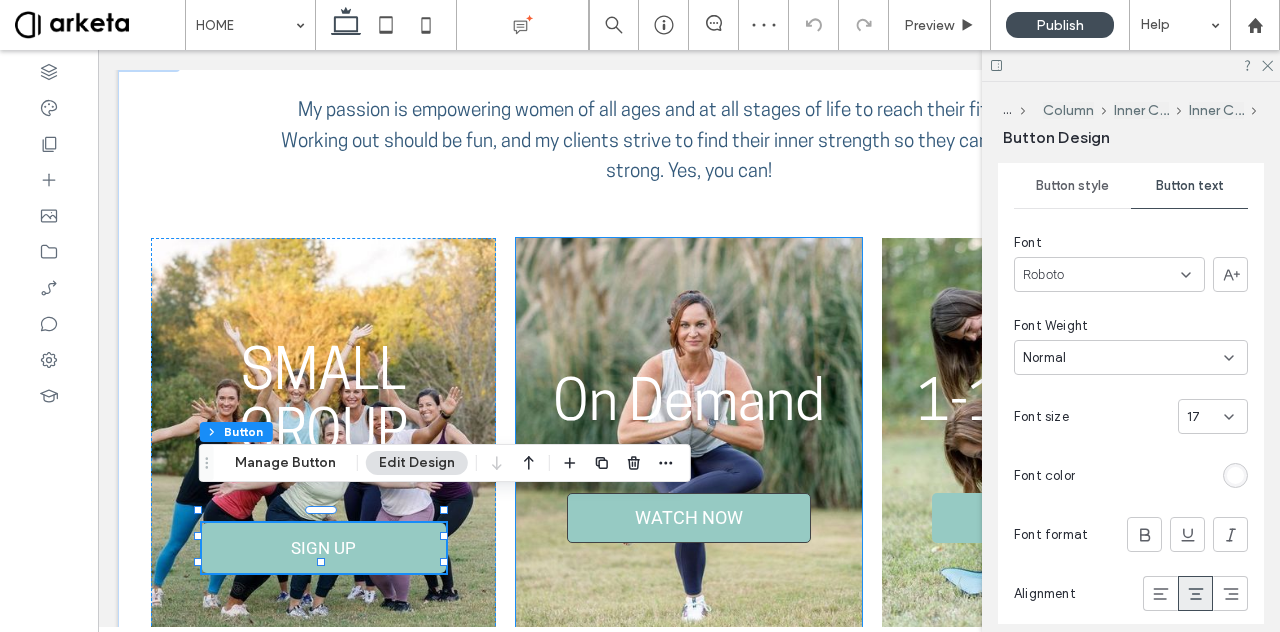 click on "WATCH NOW" at bounding box center (689, 517) 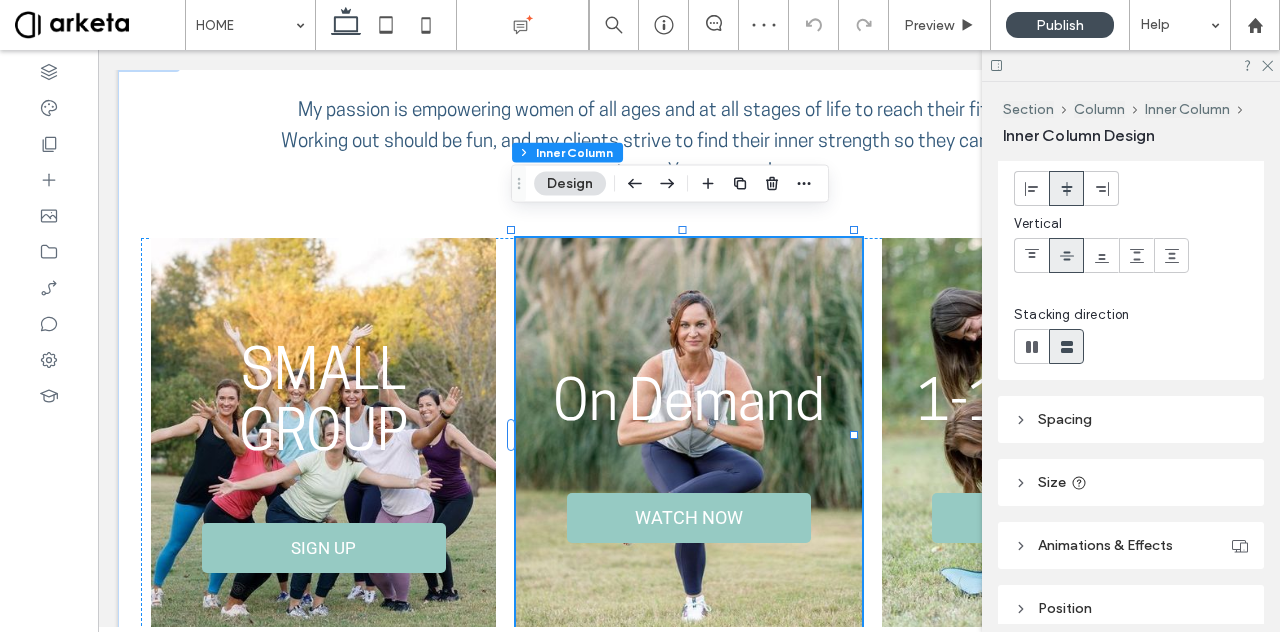 scroll, scrollTop: 161, scrollLeft: 0, axis: vertical 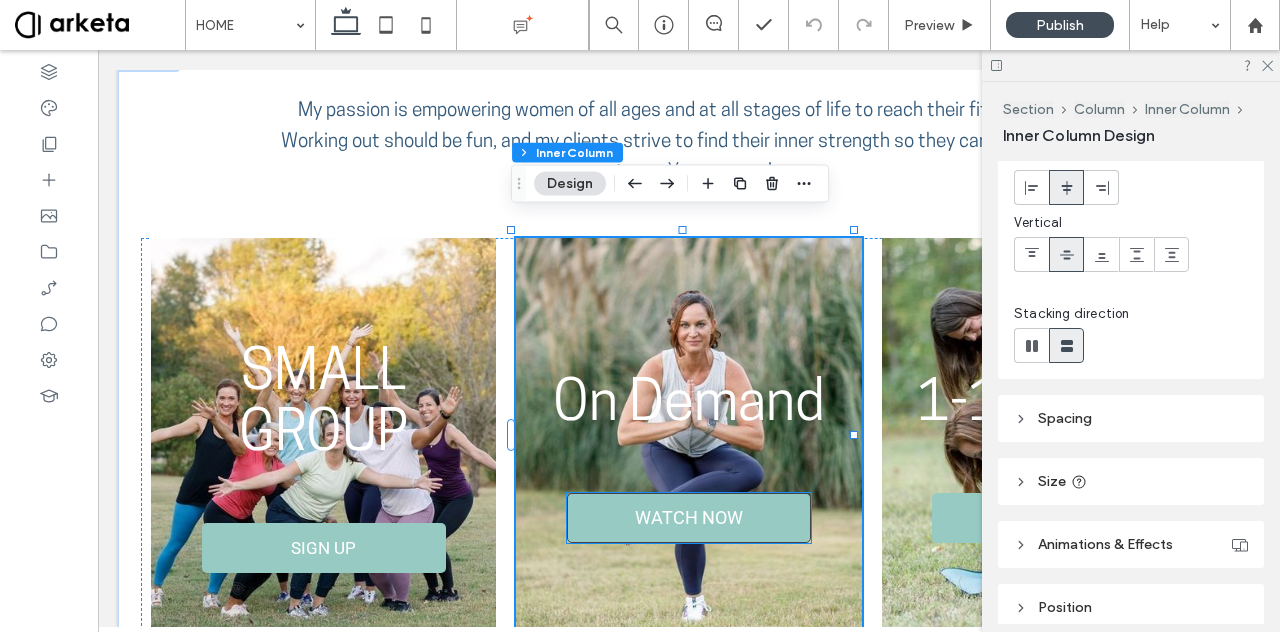 click on "WATCH NOW" at bounding box center (689, 517) 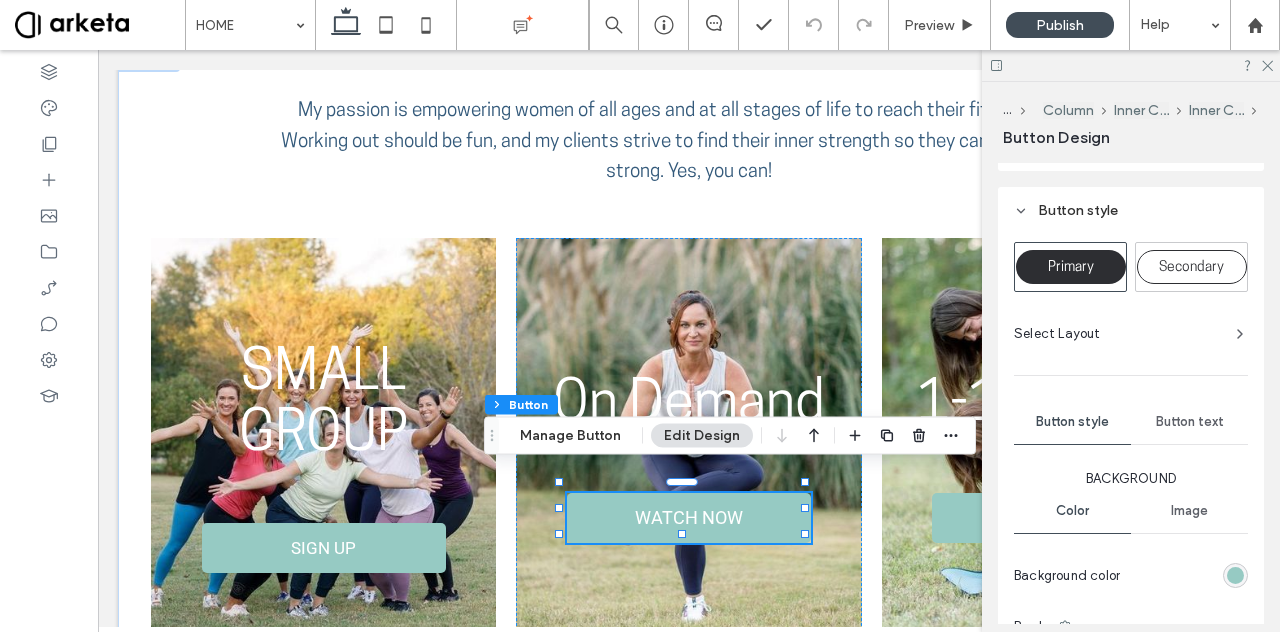 scroll, scrollTop: 459, scrollLeft: 0, axis: vertical 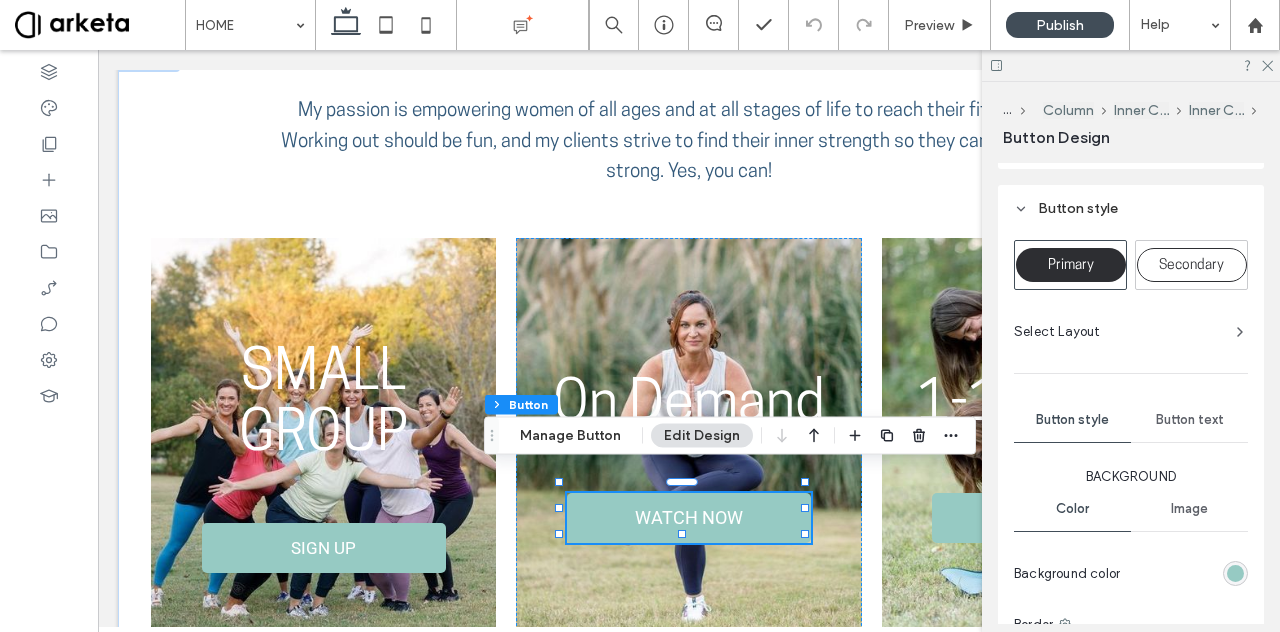 click on "Button text" at bounding box center [1190, 420] 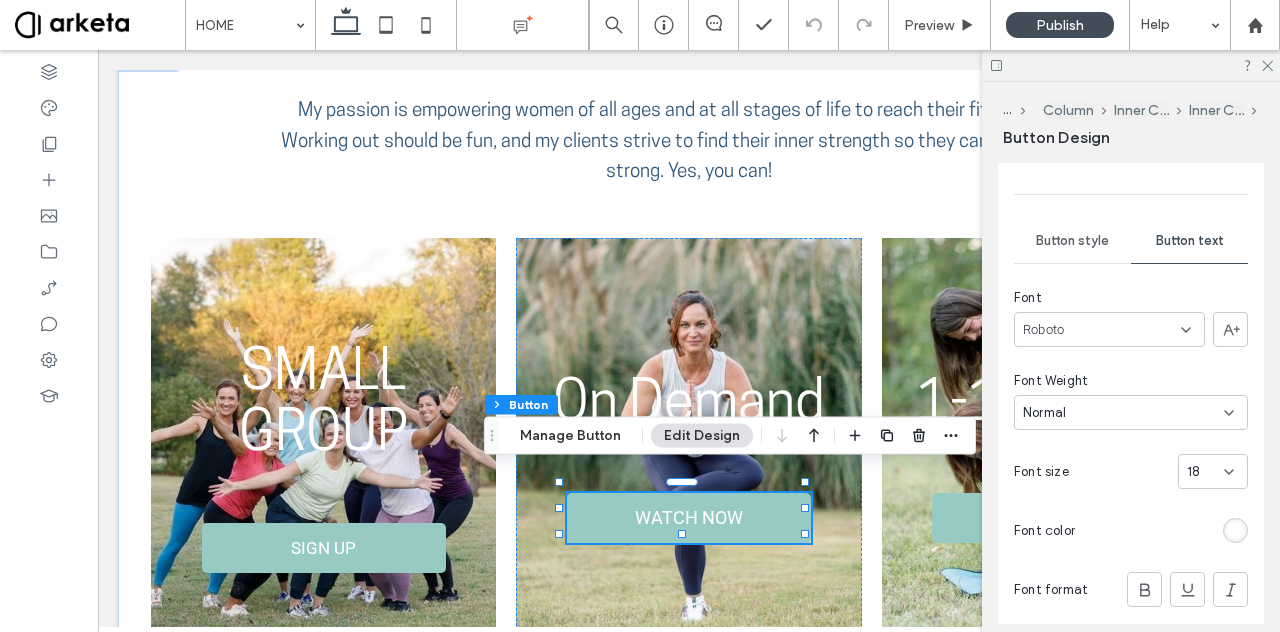 scroll, scrollTop: 639, scrollLeft: 0, axis: vertical 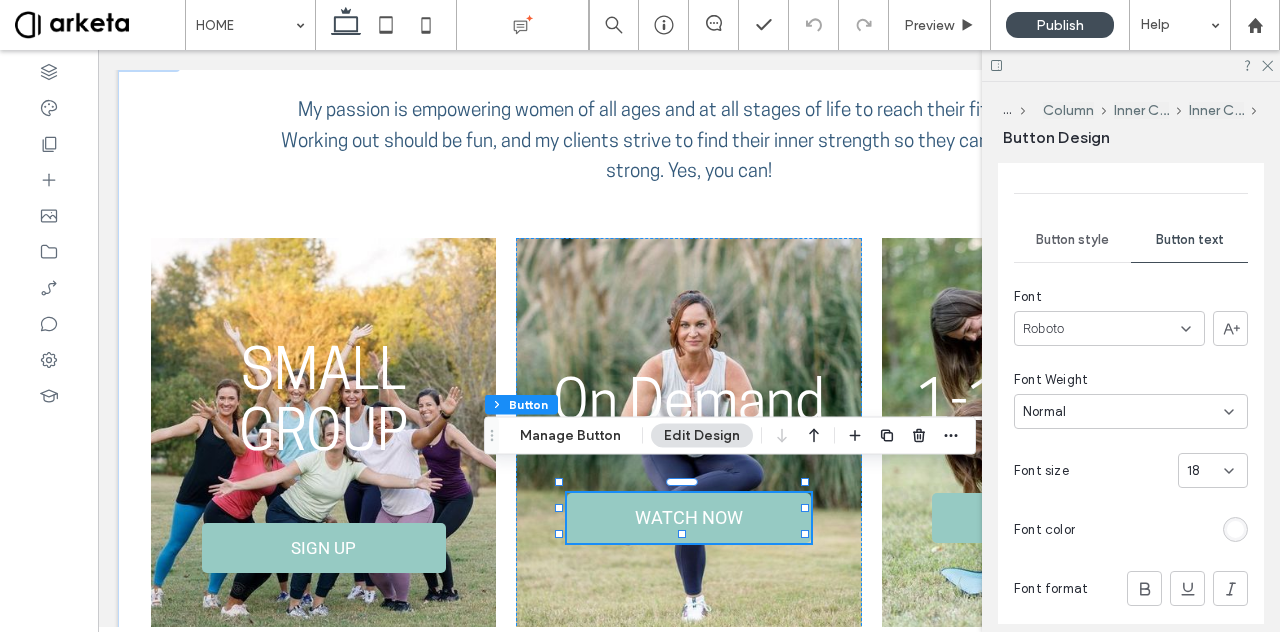 click on "18" at bounding box center (1201, 471) 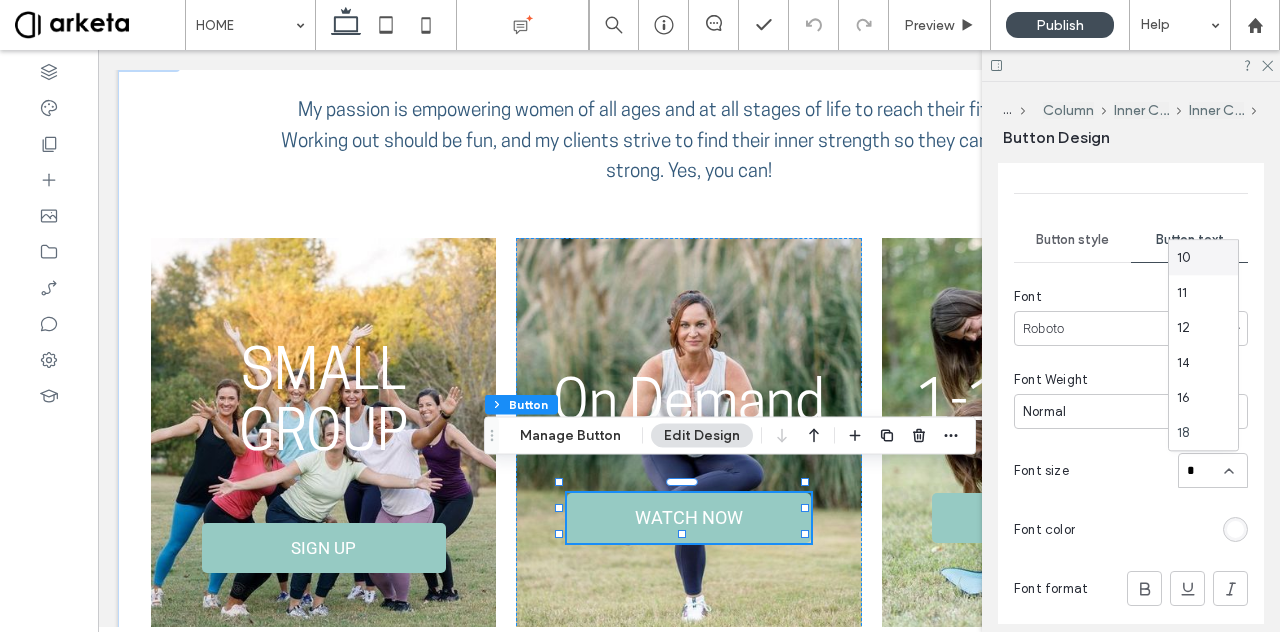 type on "**" 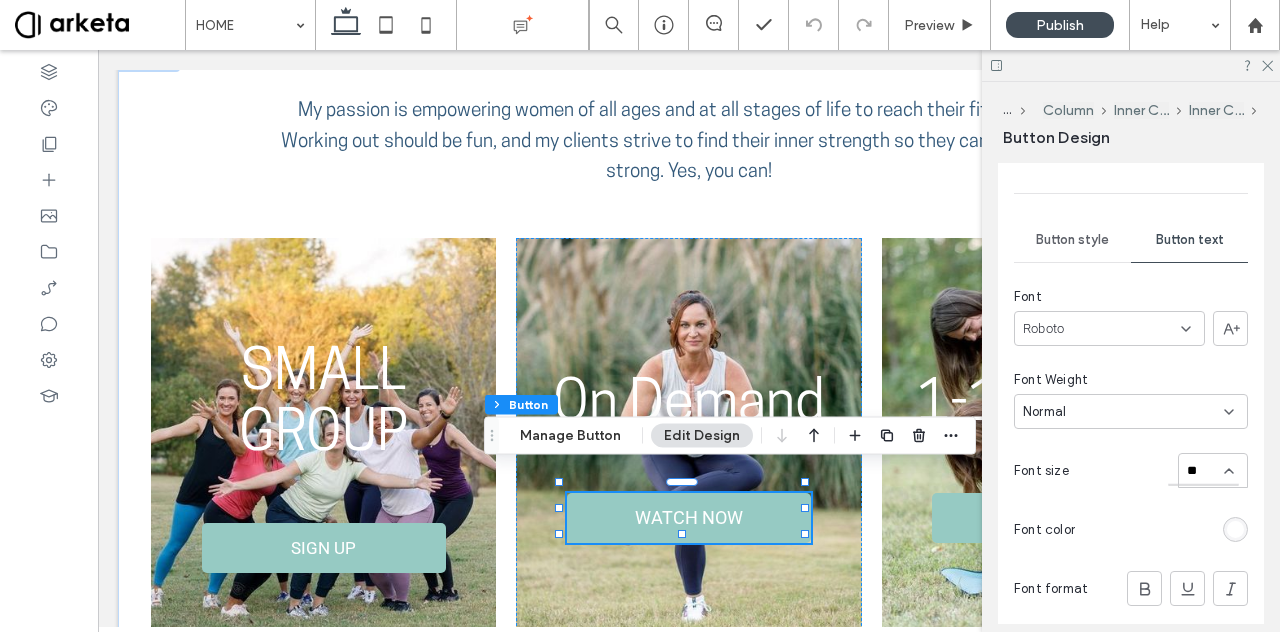 type 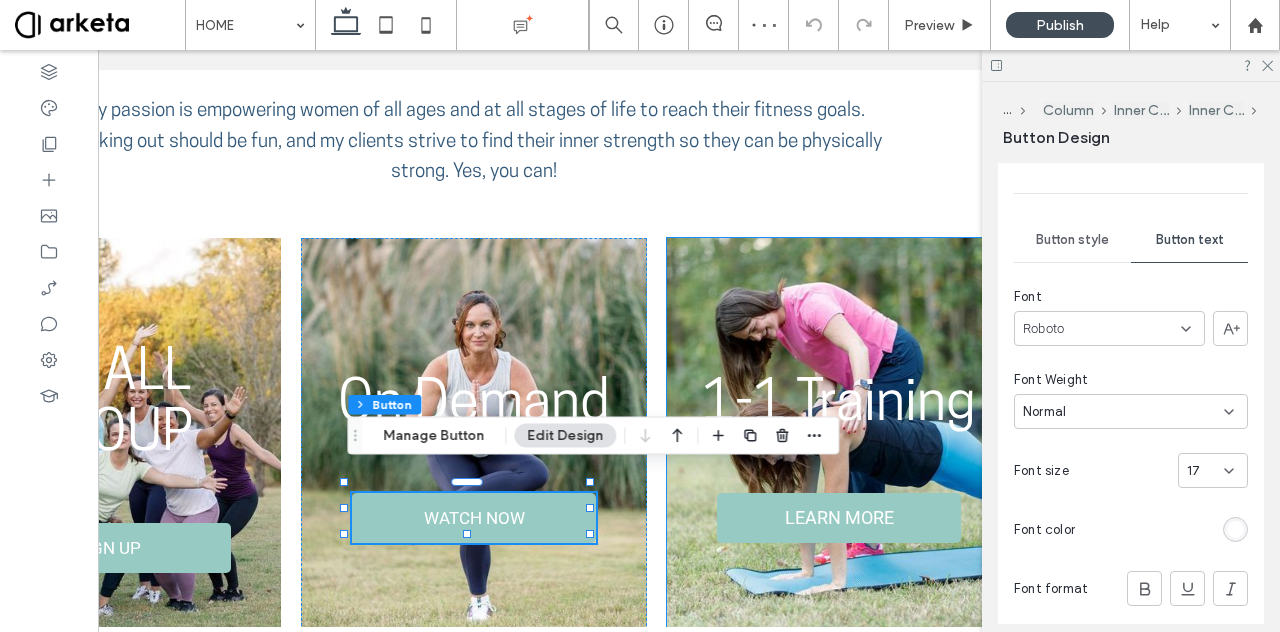 scroll, scrollTop: 0, scrollLeft: 217, axis: horizontal 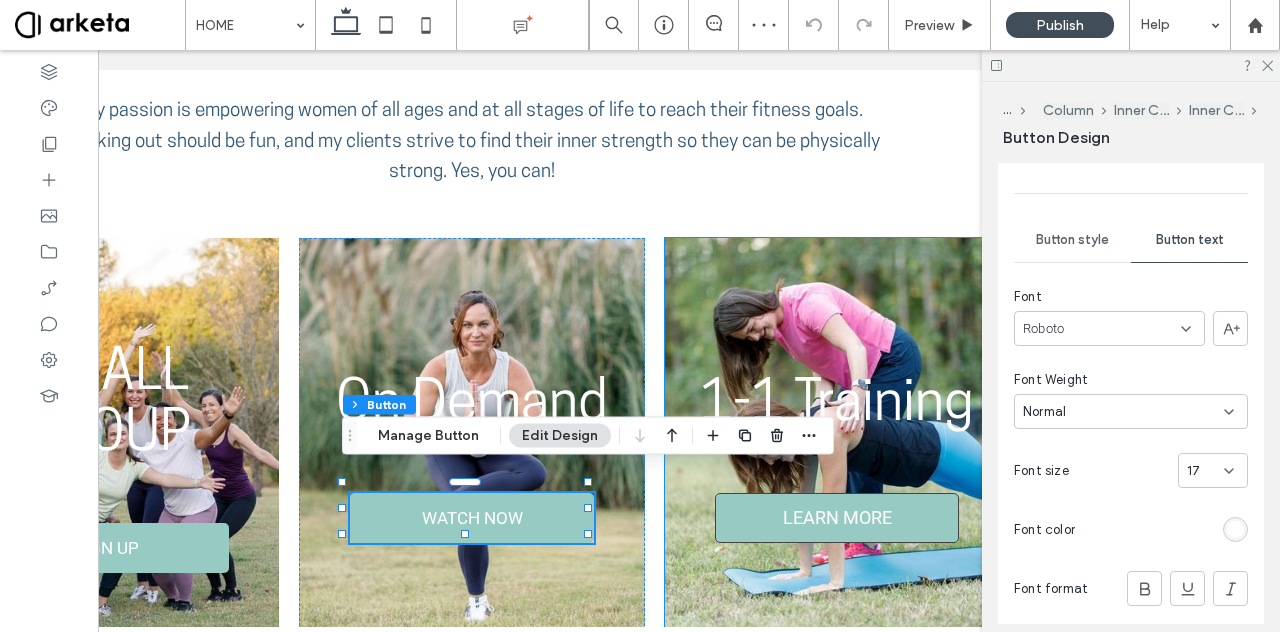 click on "LEARN MORE" at bounding box center (837, 517) 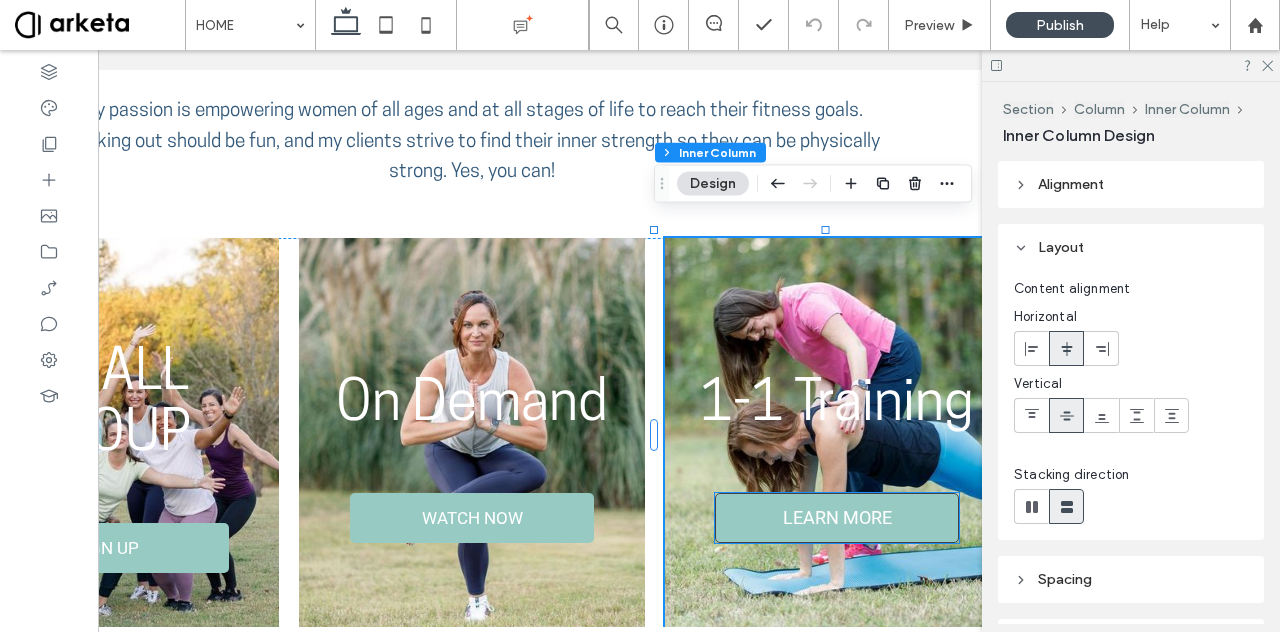 click on "LEARN MORE" at bounding box center [837, 518] 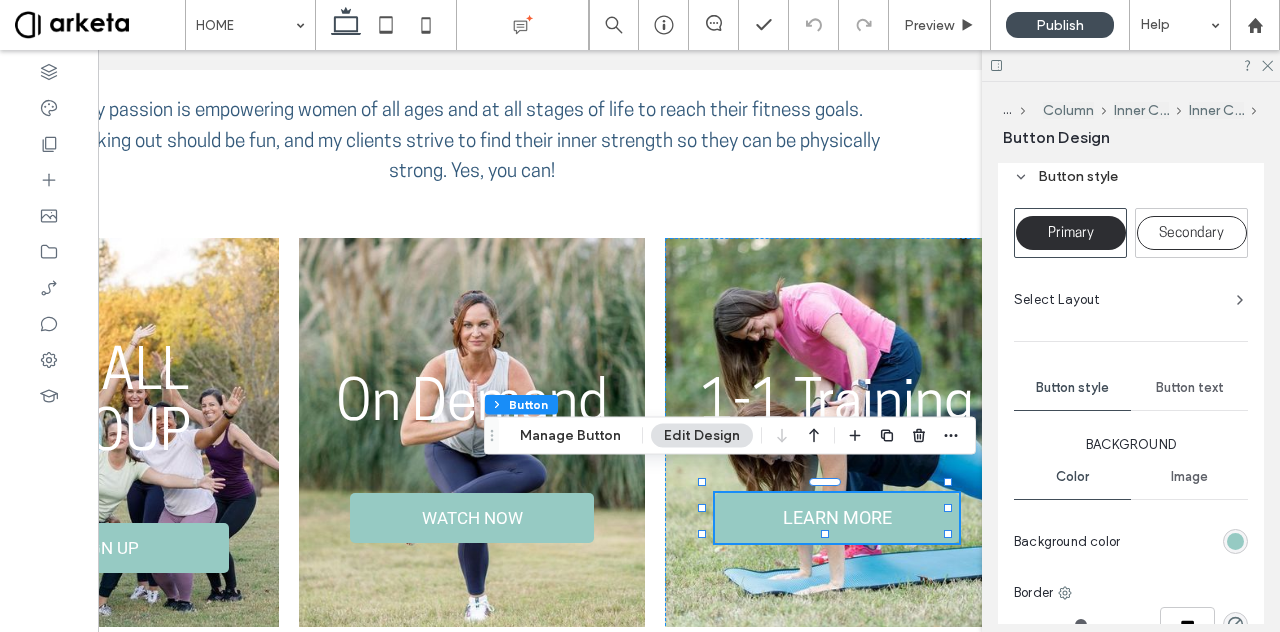 scroll, scrollTop: 492, scrollLeft: 0, axis: vertical 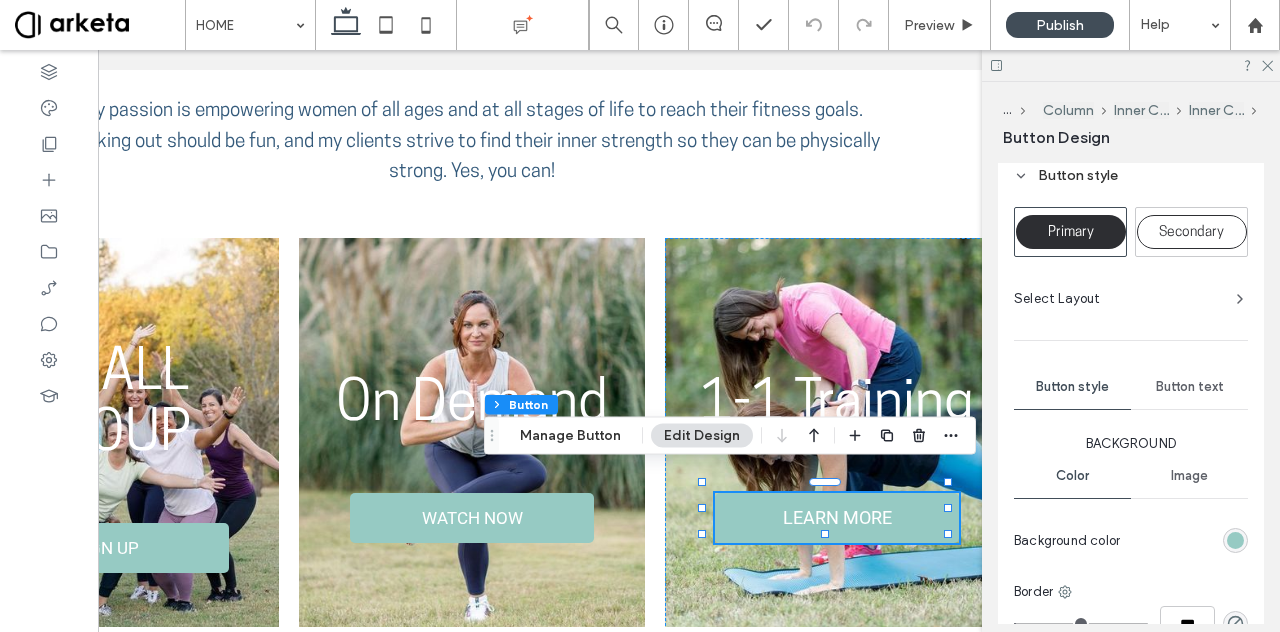 click on "Button text" at bounding box center (1190, 387) 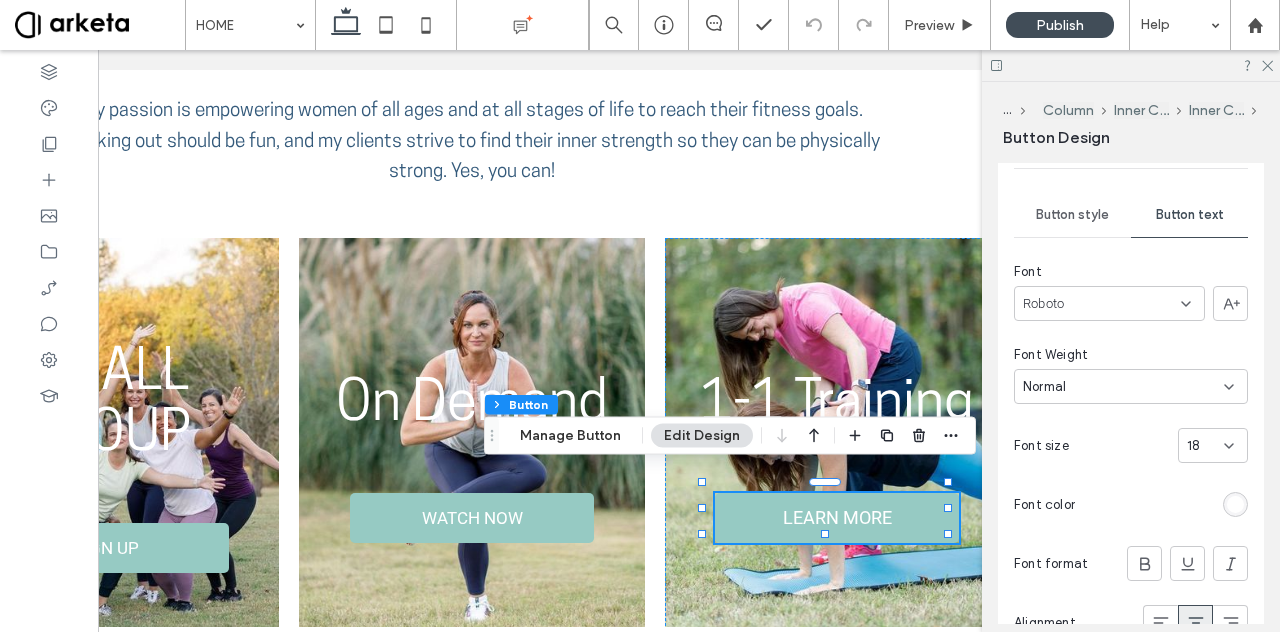 scroll, scrollTop: 667, scrollLeft: 0, axis: vertical 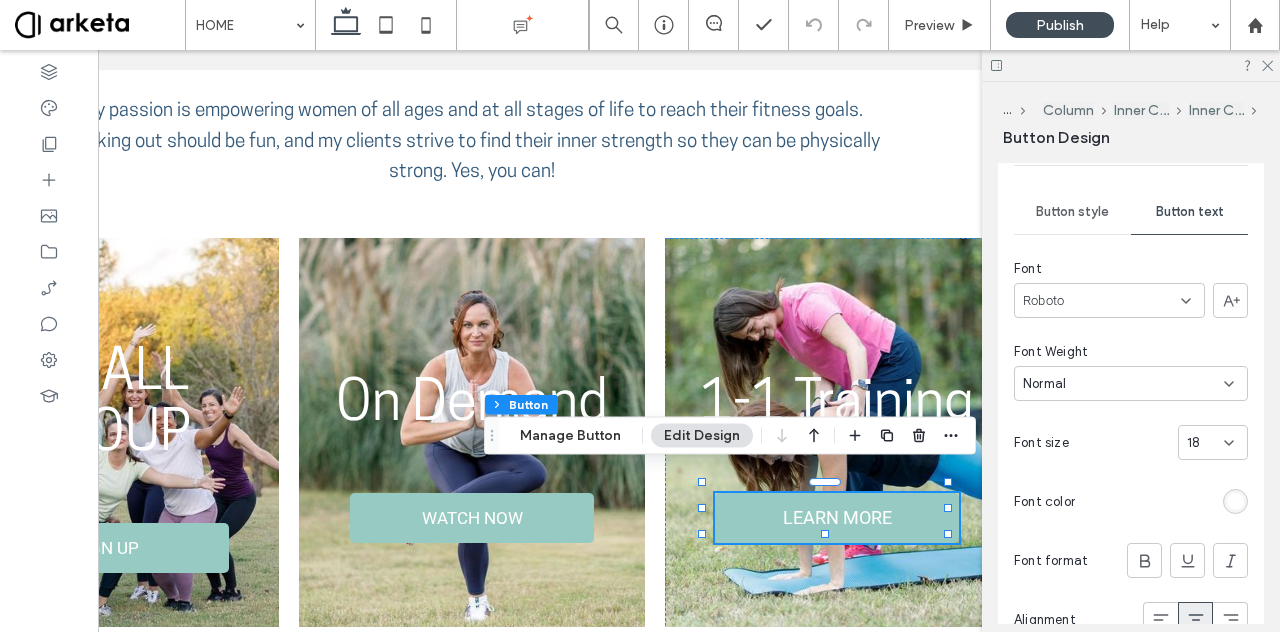 click on "18" at bounding box center [1201, 443] 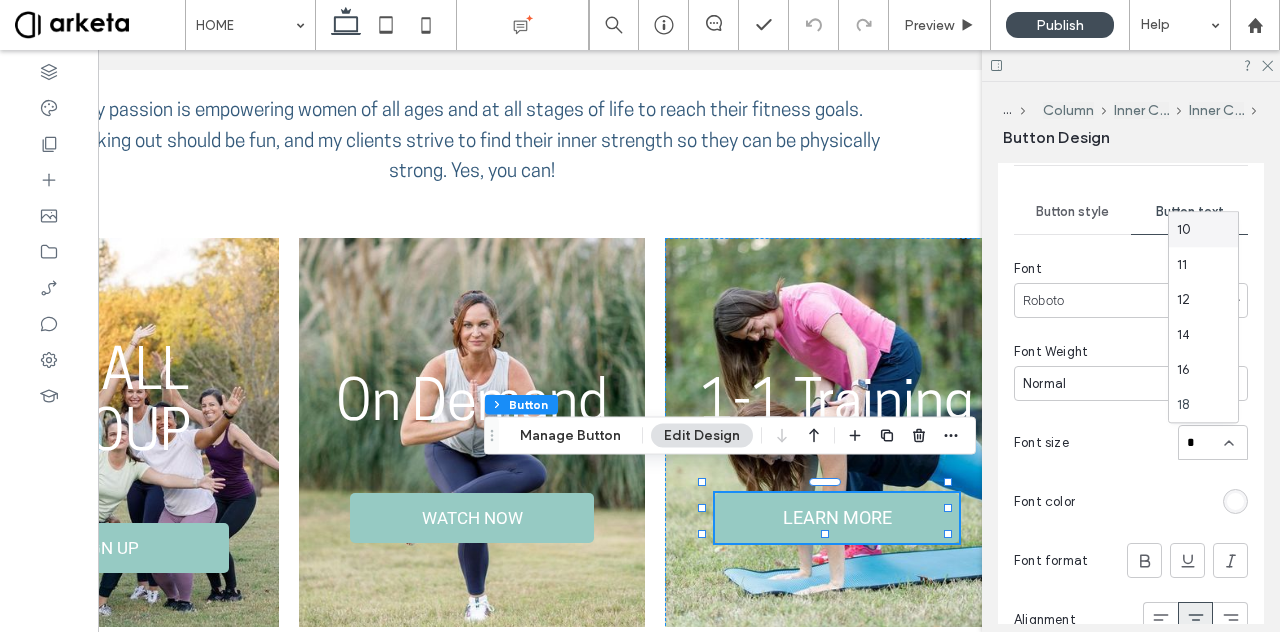 type on "**" 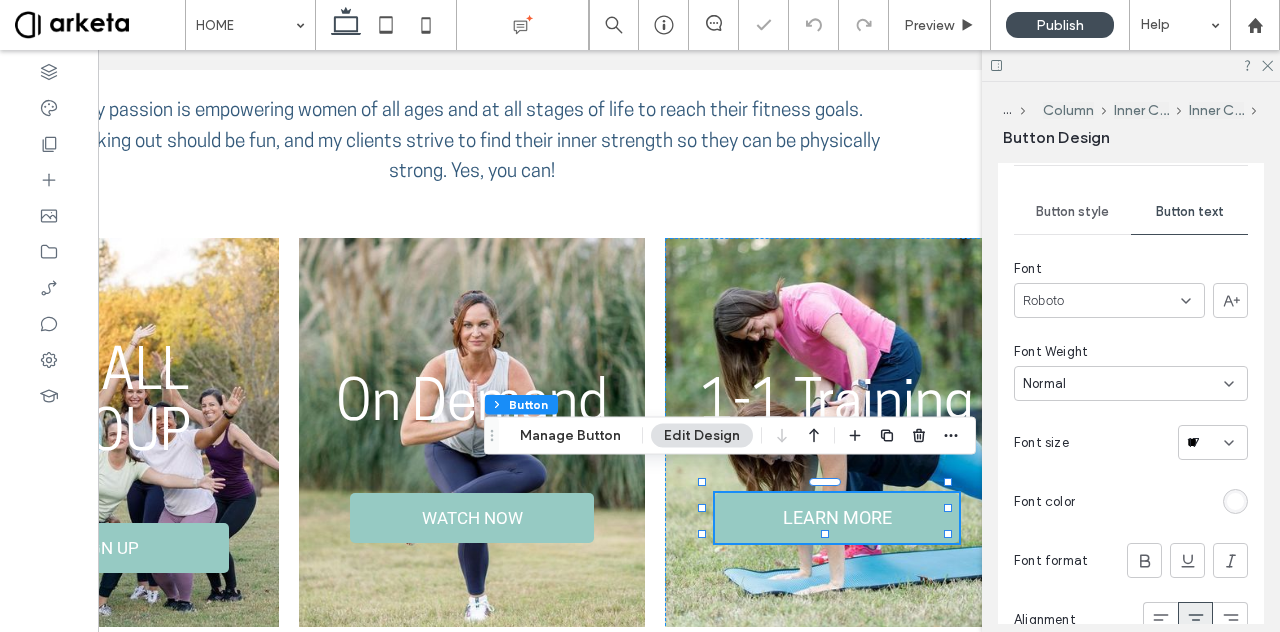 type 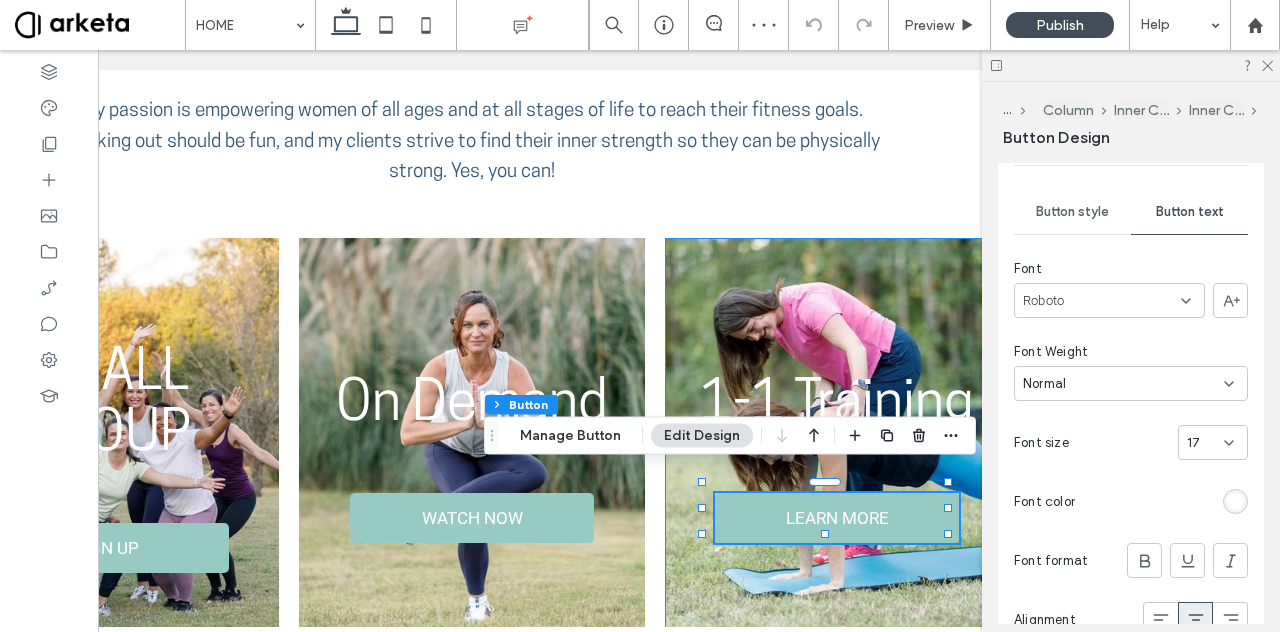 click on "1-1 Training
LEARN MORE" at bounding box center [837, 442] 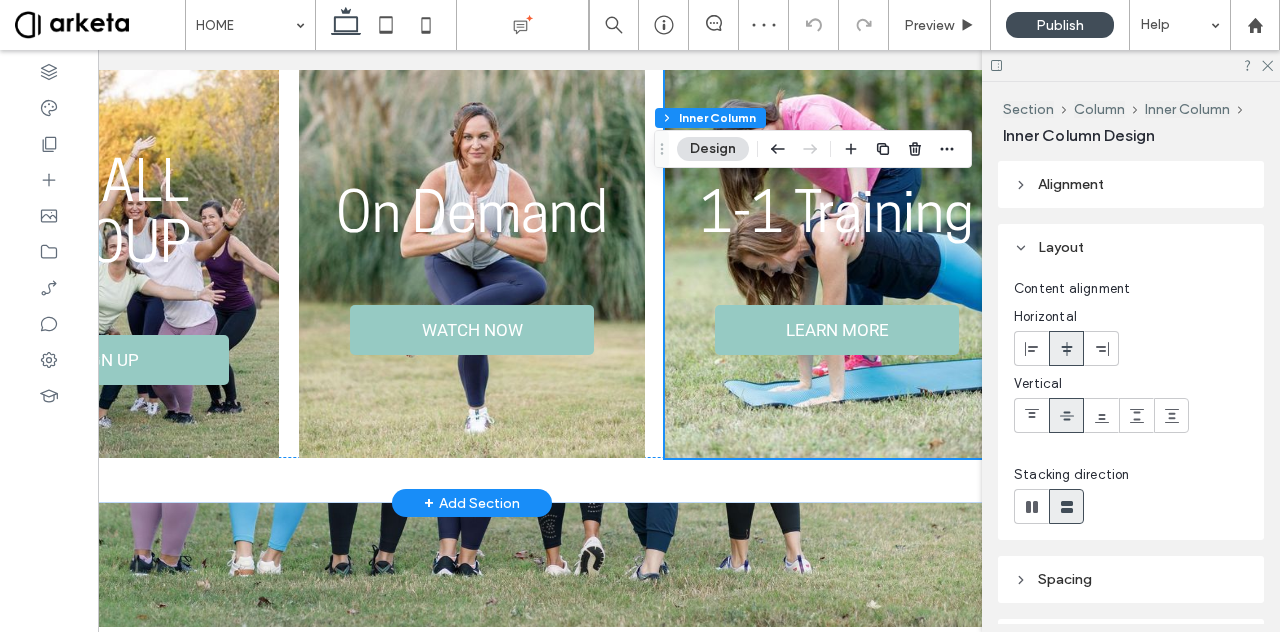 scroll, scrollTop: 866, scrollLeft: 0, axis: vertical 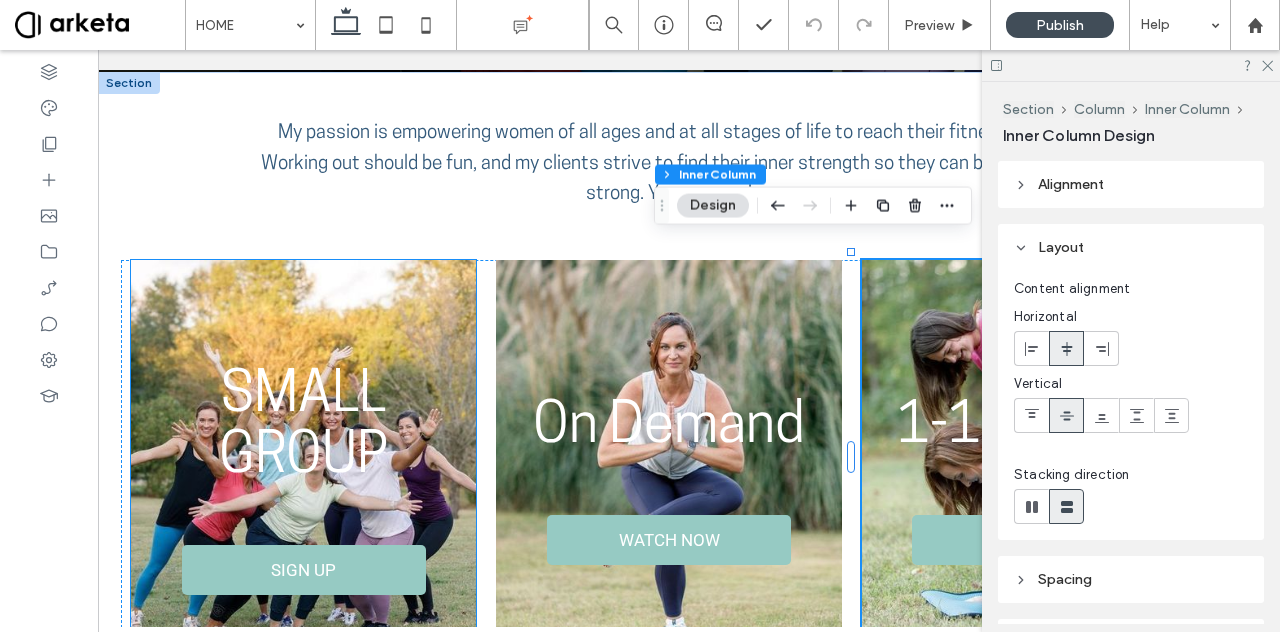 click on "SMALL GROUP" at bounding box center [303, 425] 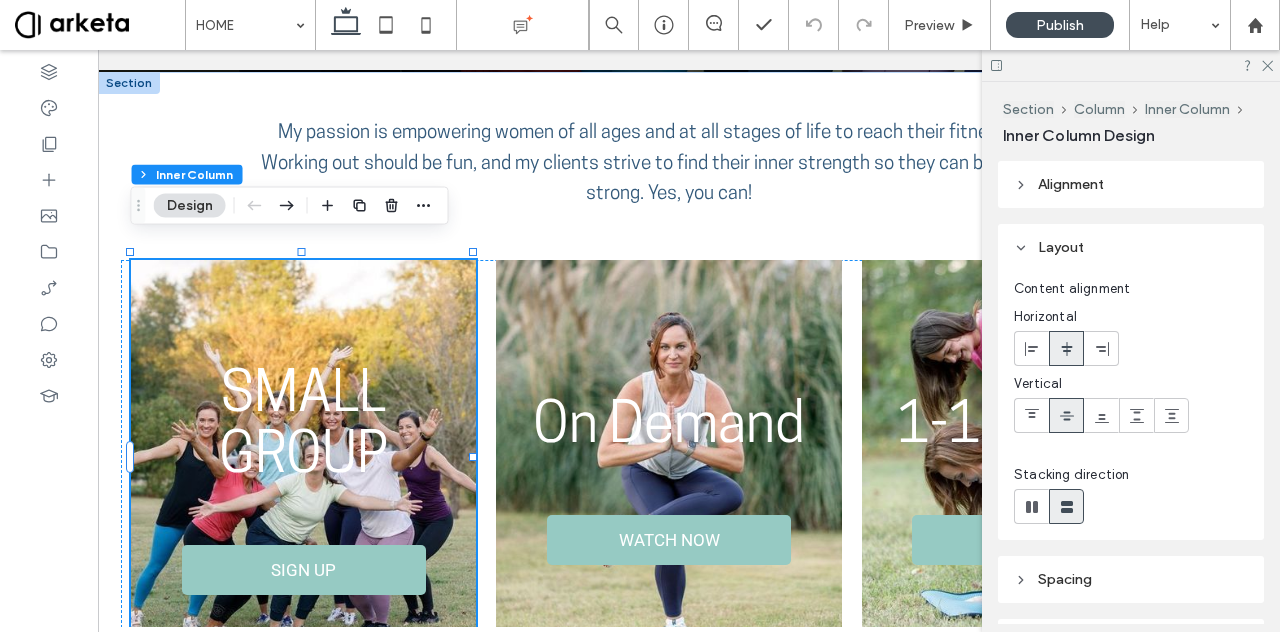 scroll, scrollTop: 308, scrollLeft: 0, axis: vertical 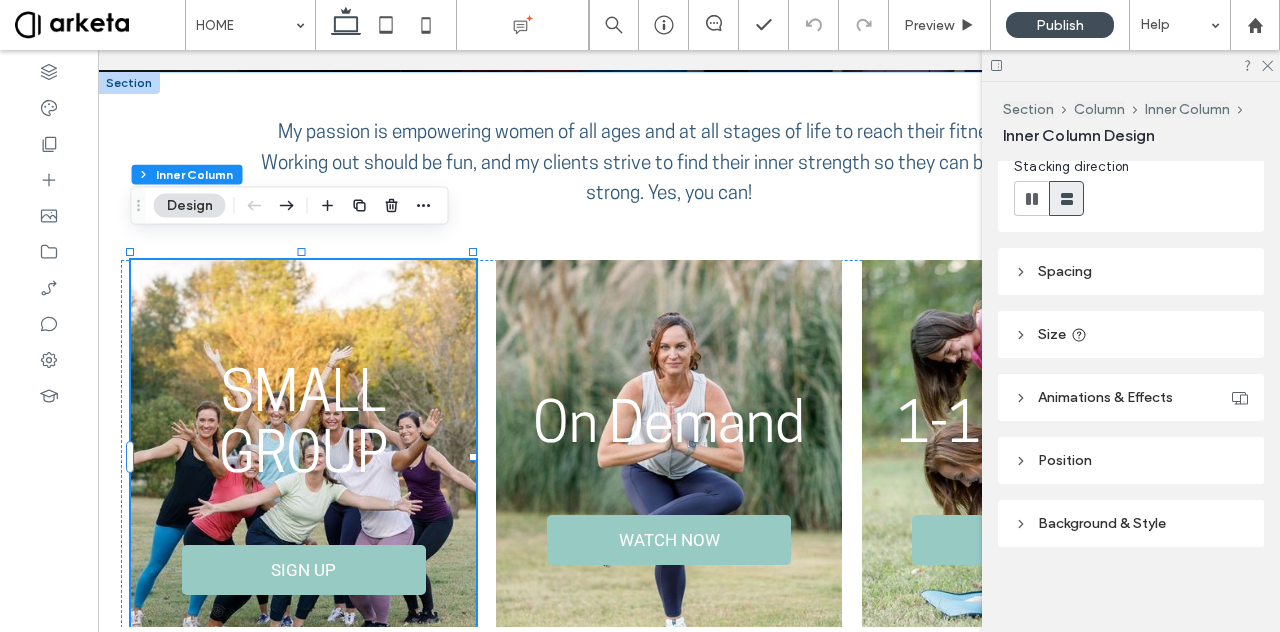 click on "Position" at bounding box center [1065, 460] 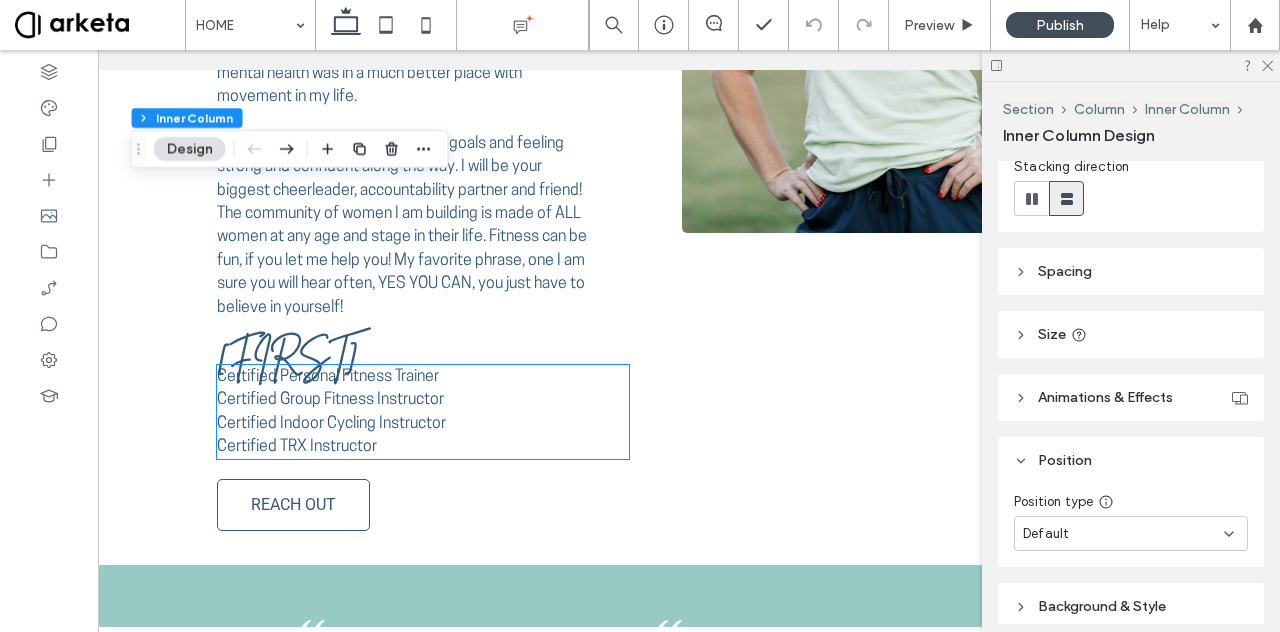 scroll, scrollTop: 2145, scrollLeft: 0, axis: vertical 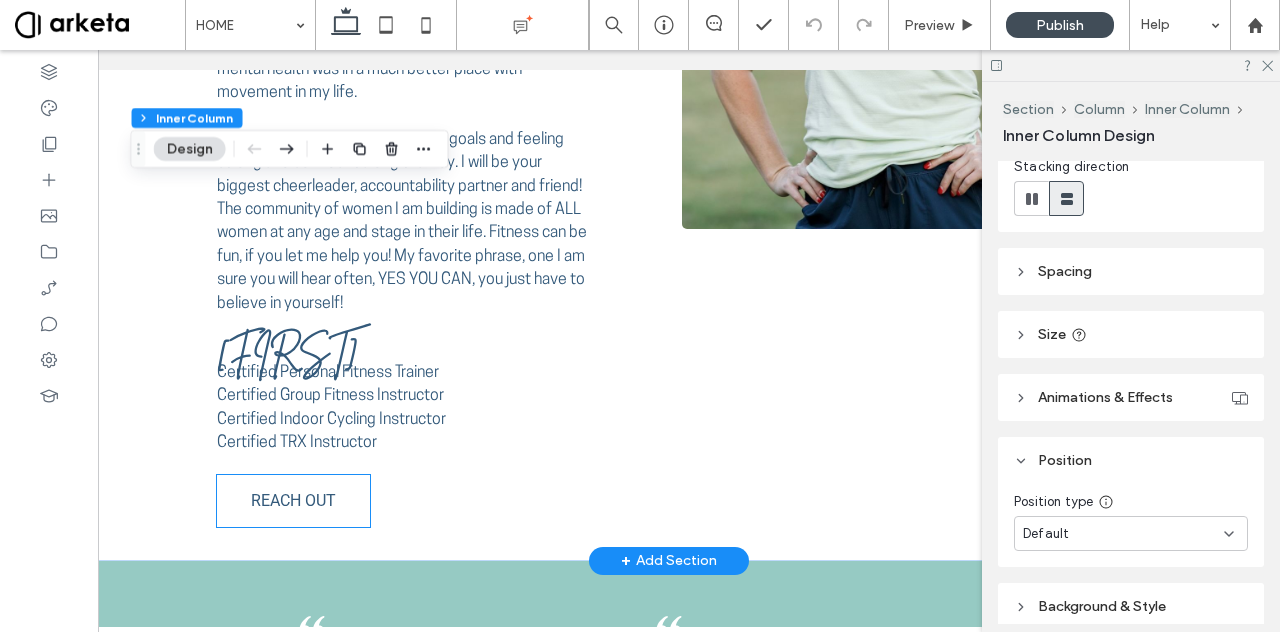 click on "REACH OUT" at bounding box center [293, 500] 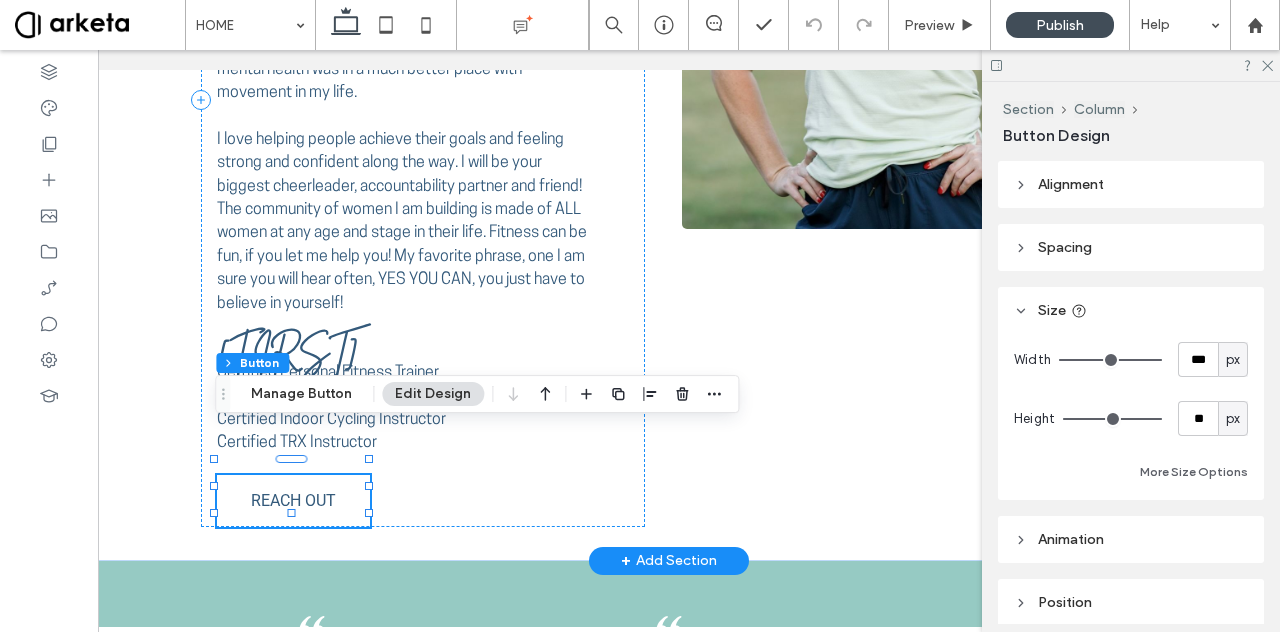 type on "**" 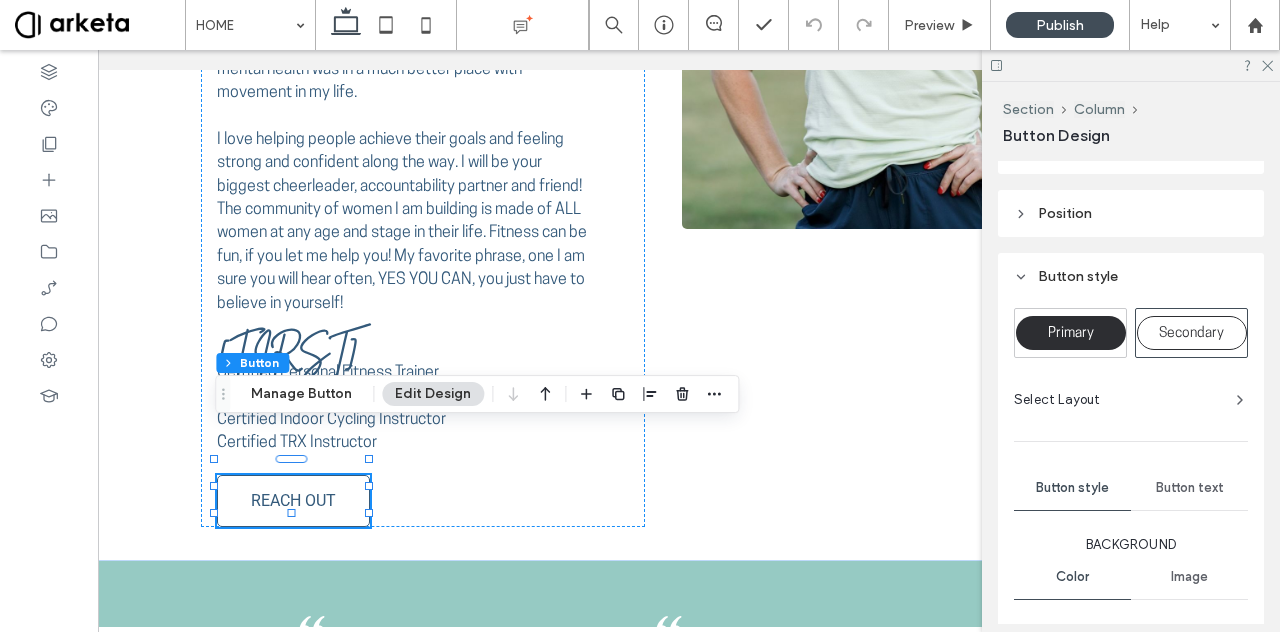 scroll, scrollTop: 388, scrollLeft: 0, axis: vertical 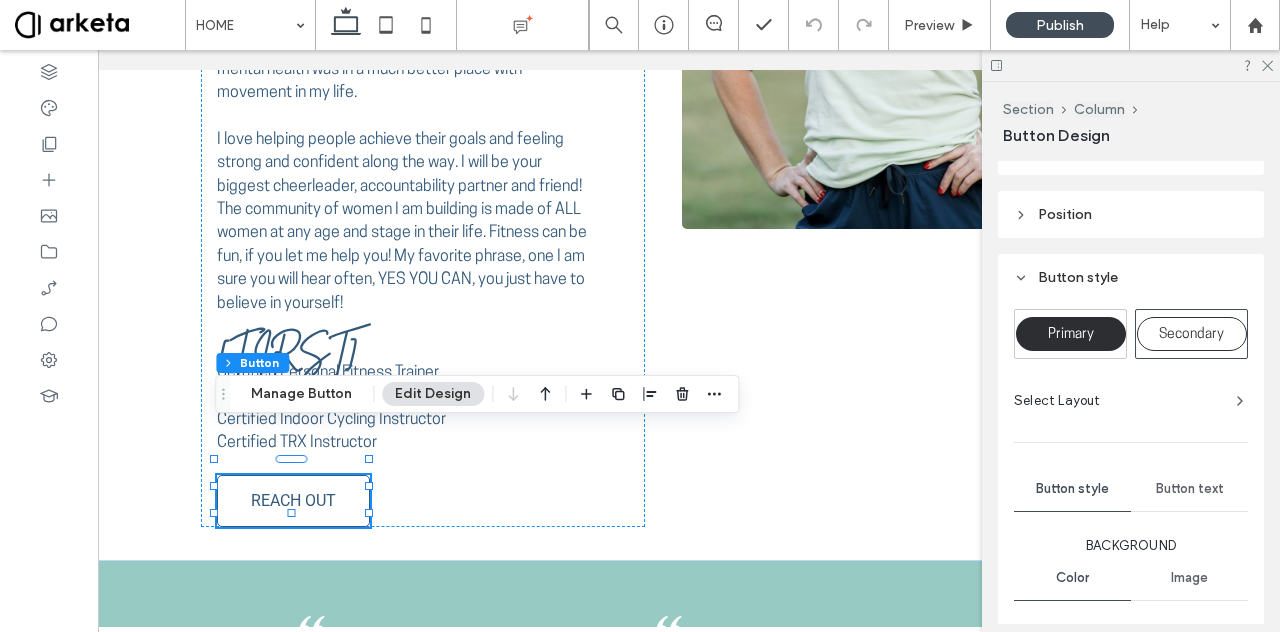 click on "Button text" at bounding box center [1189, 489] 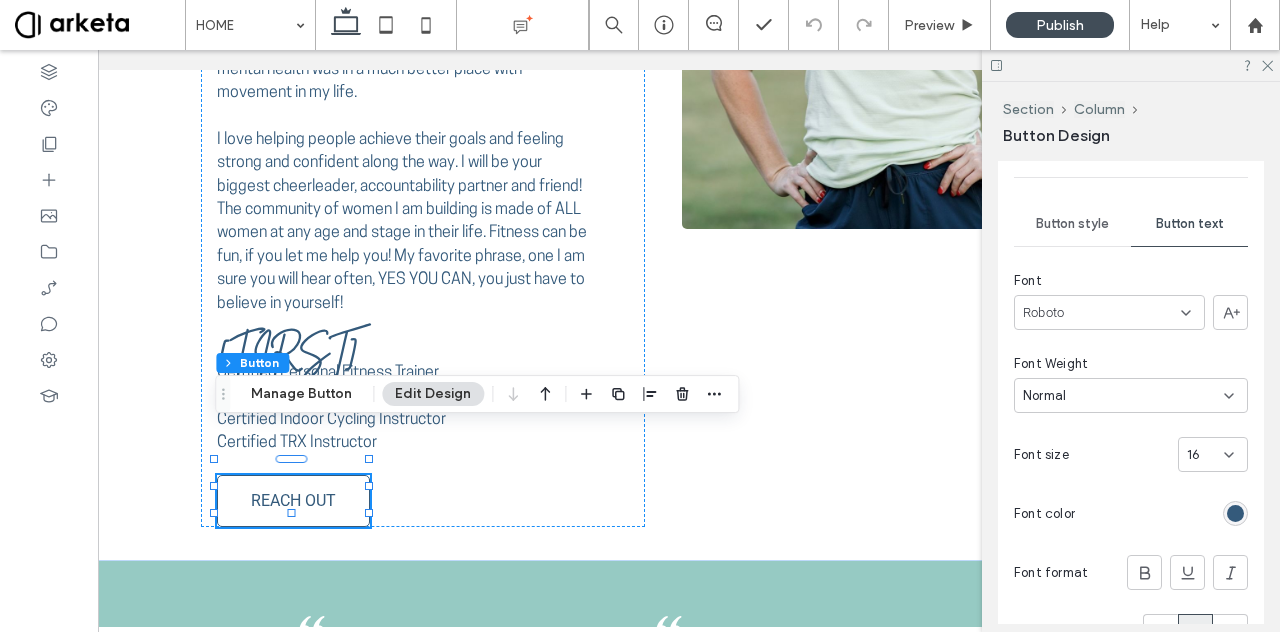 scroll, scrollTop: 661, scrollLeft: 0, axis: vertical 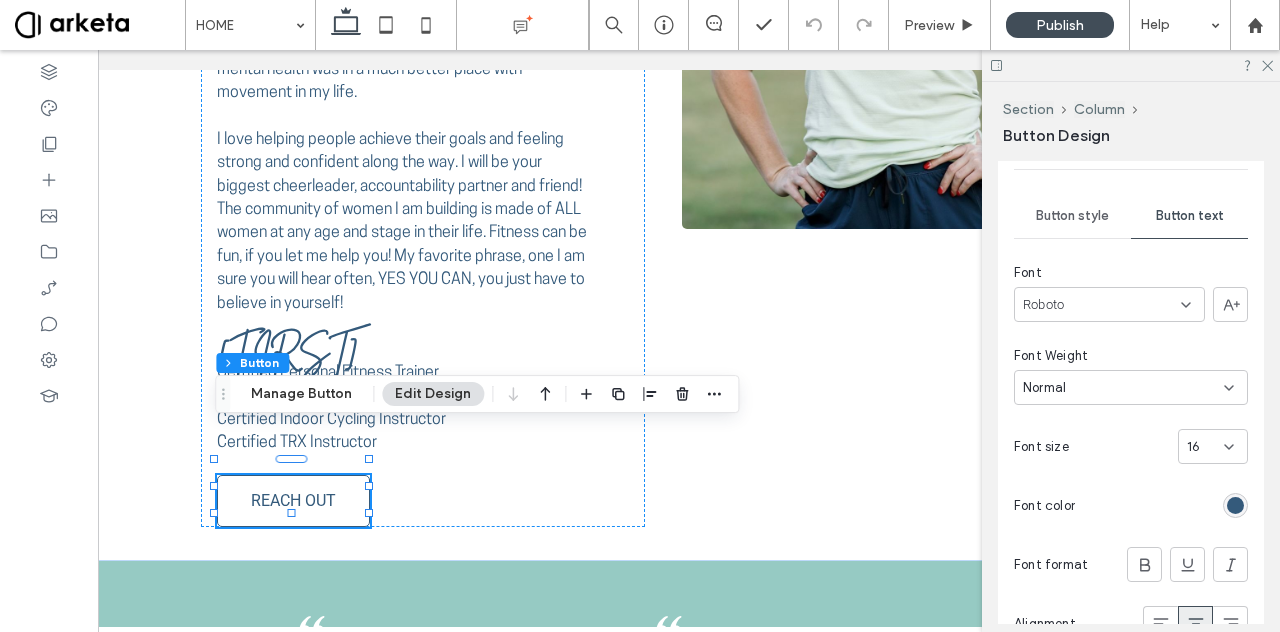 click on "16" at bounding box center (1201, 447) 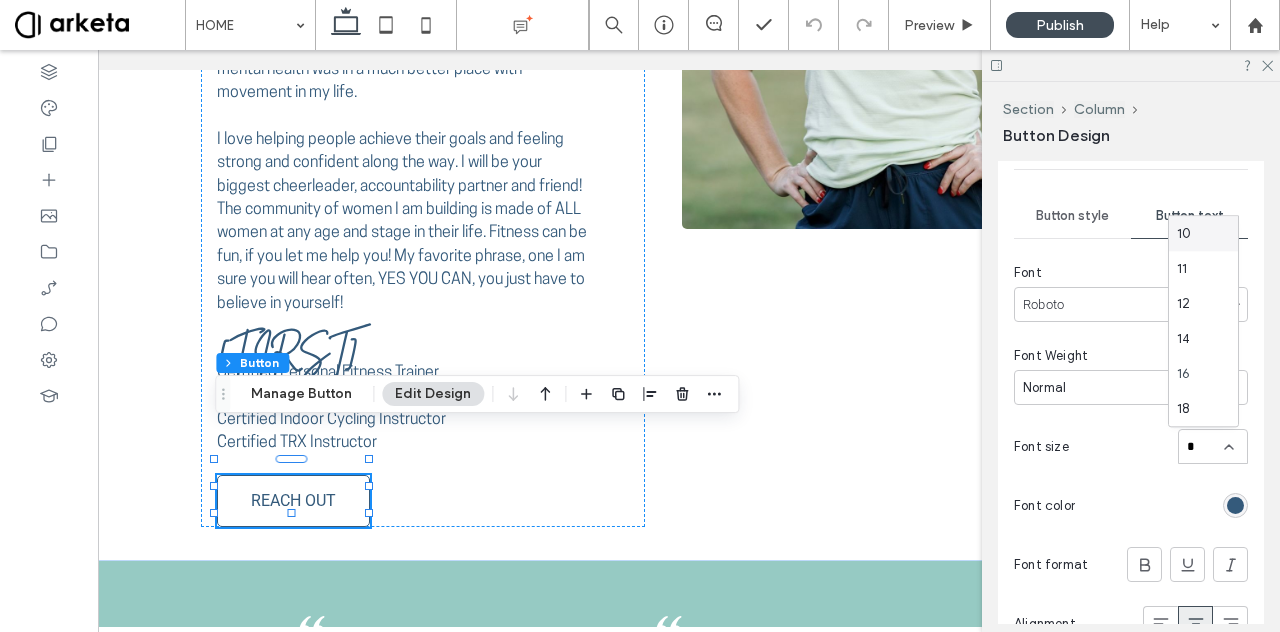 type on "**" 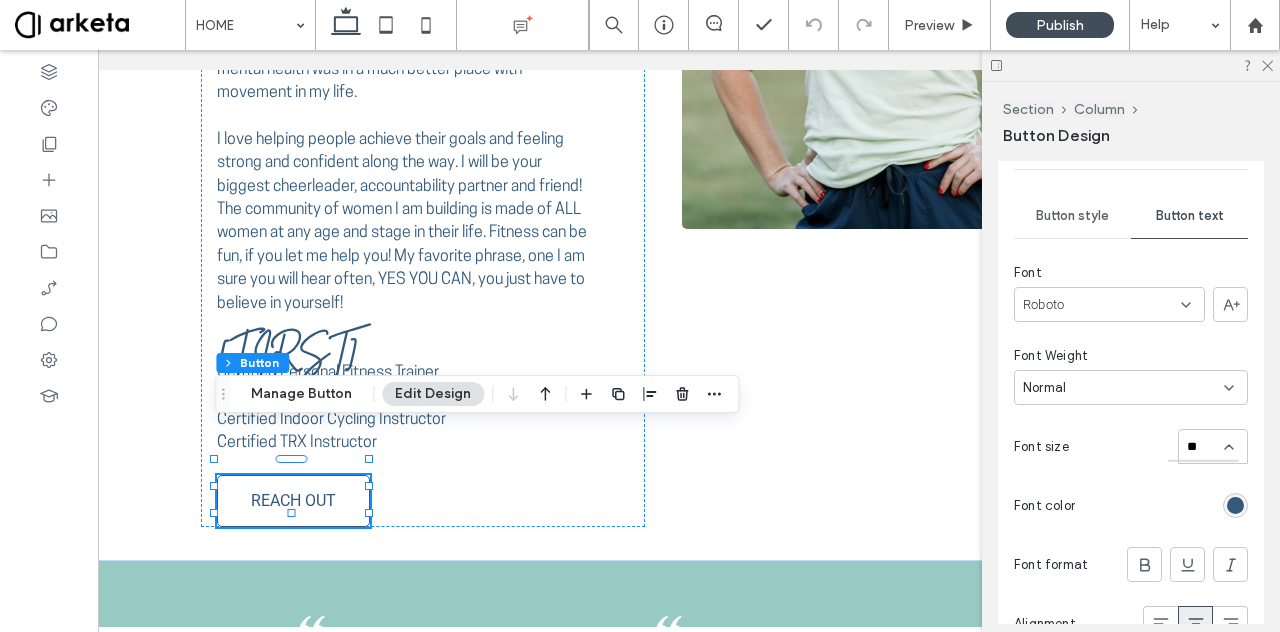 type 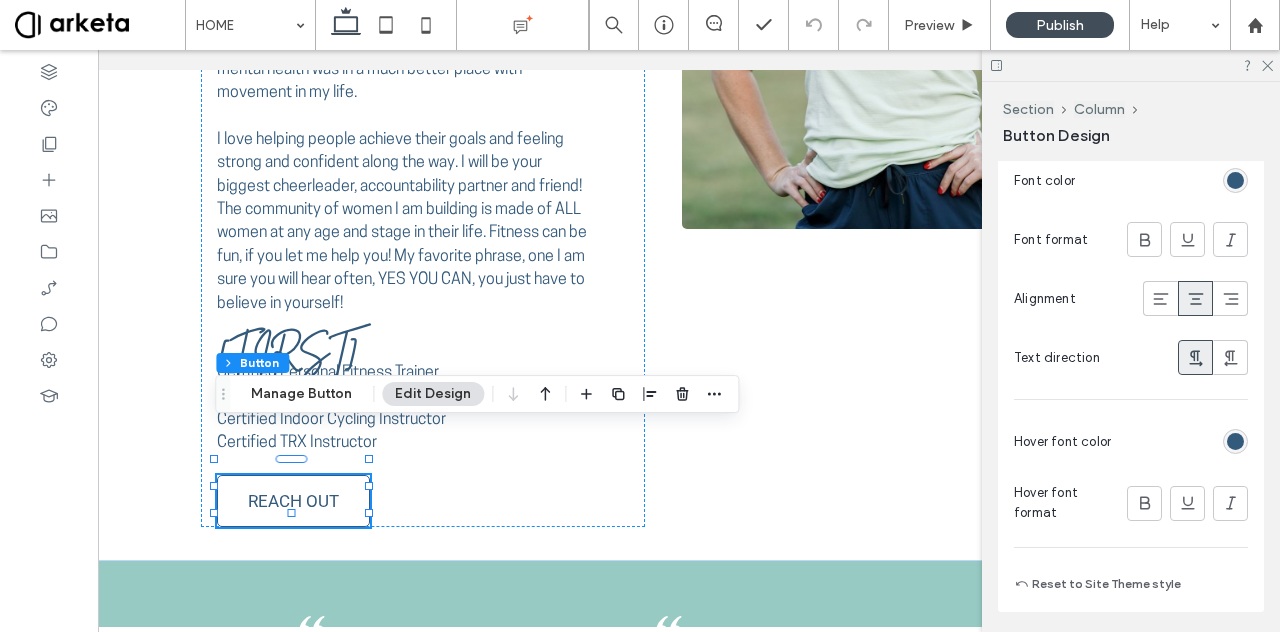 scroll, scrollTop: 986, scrollLeft: 0, axis: vertical 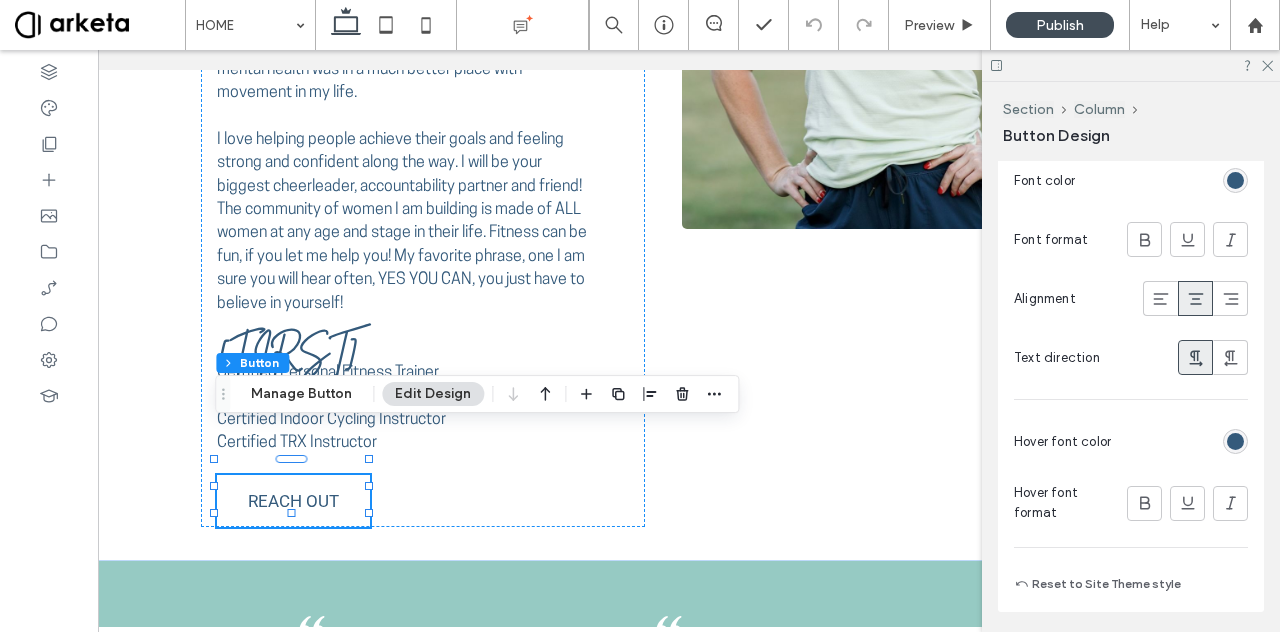 click at bounding box center [1235, 441] 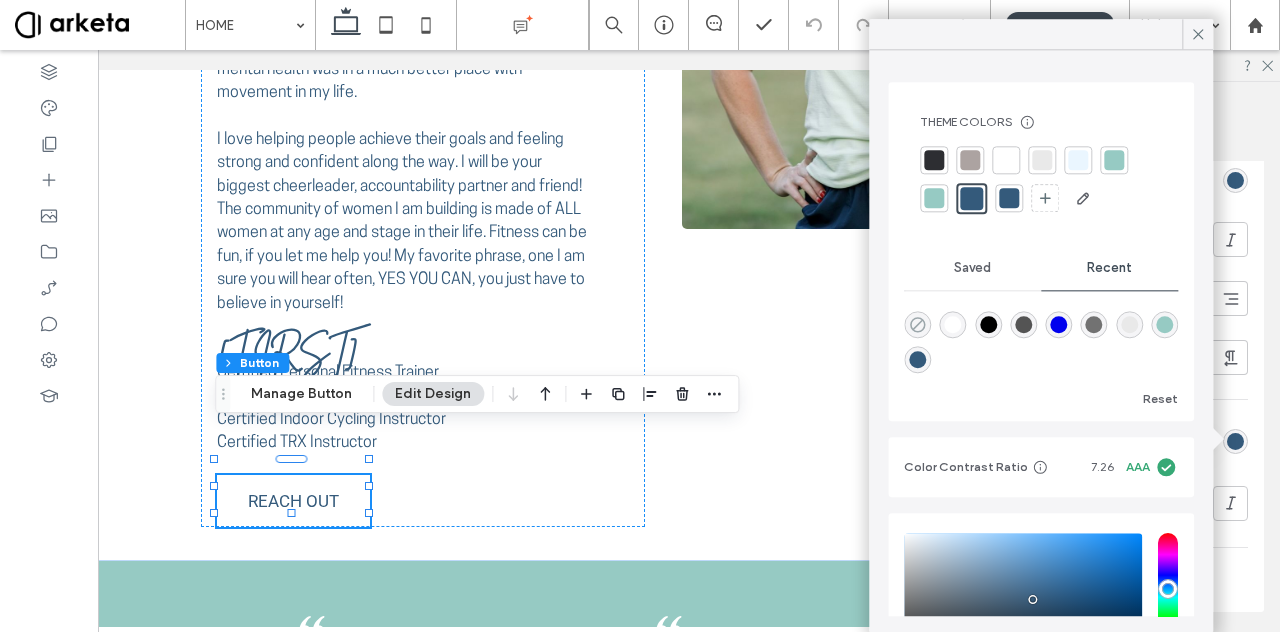 click 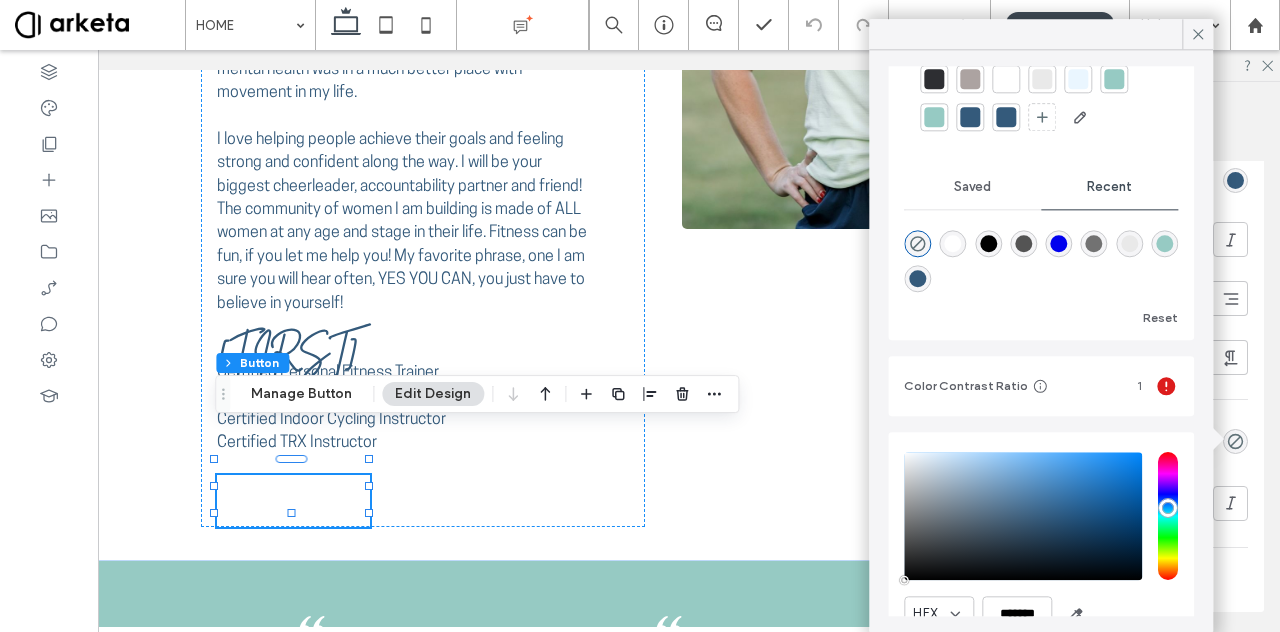 scroll, scrollTop: 82, scrollLeft: 0, axis: vertical 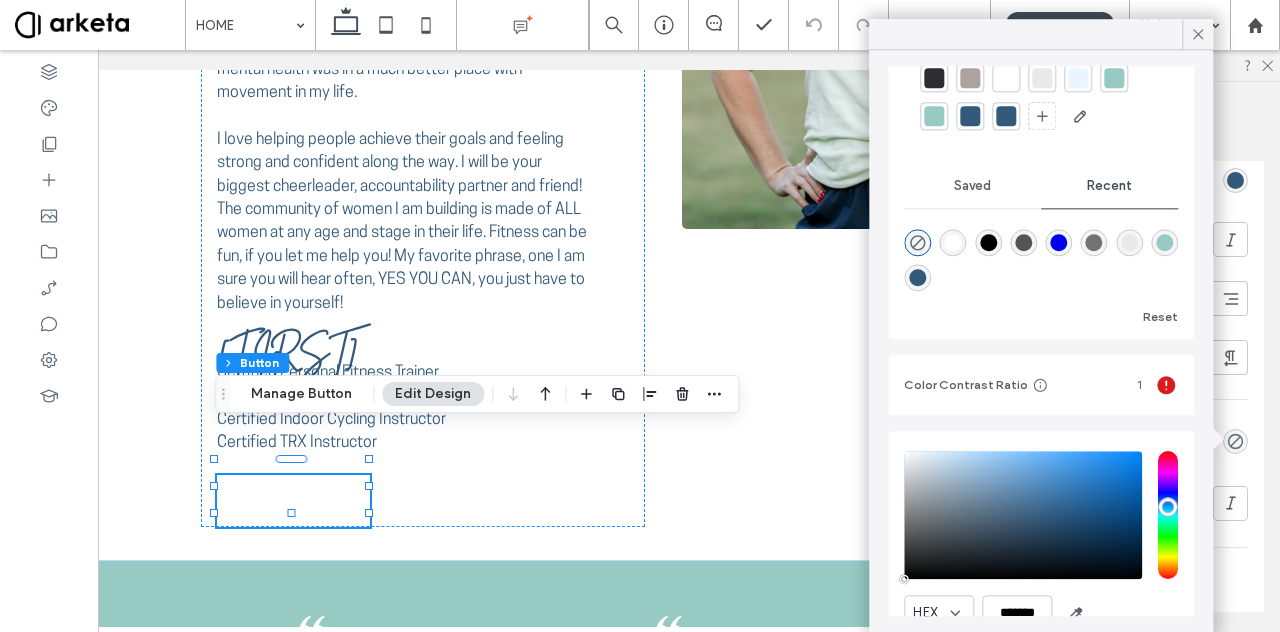 click at bounding box center (917, 277) 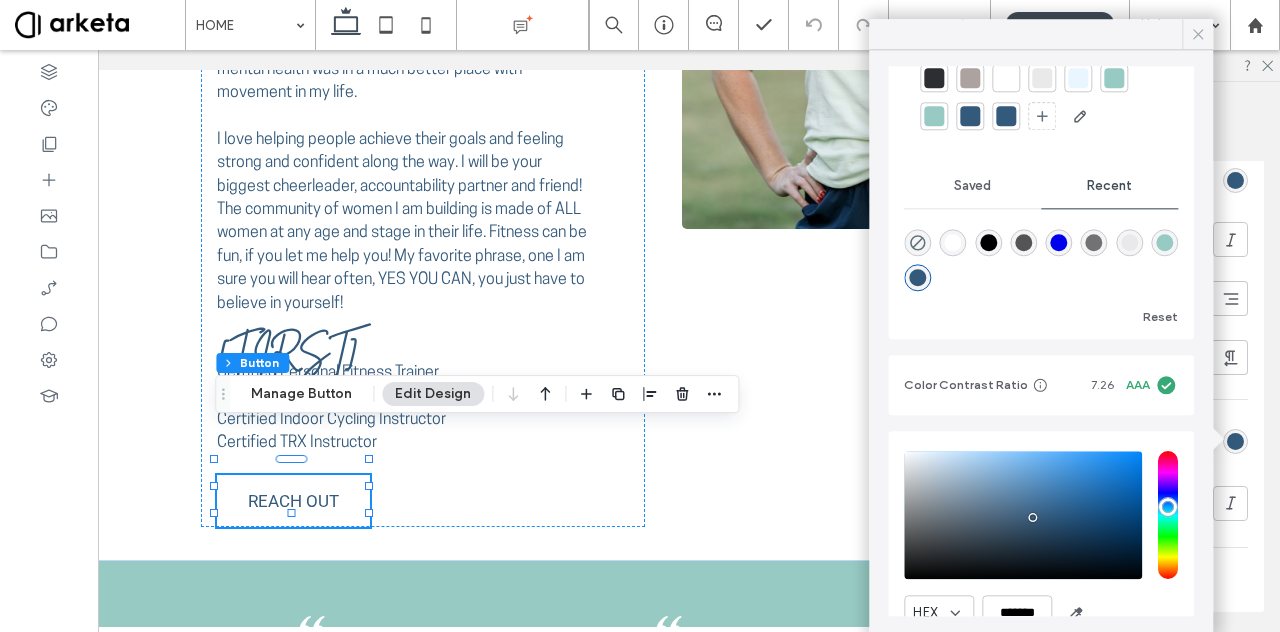click 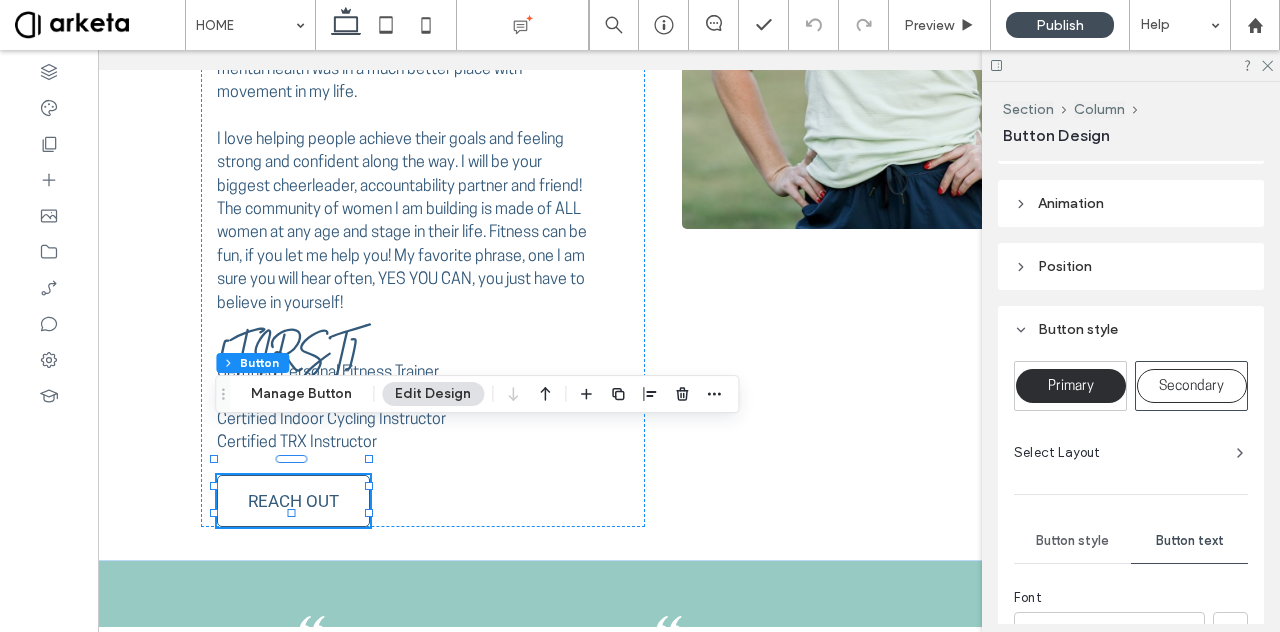 scroll, scrollTop: 286, scrollLeft: 0, axis: vertical 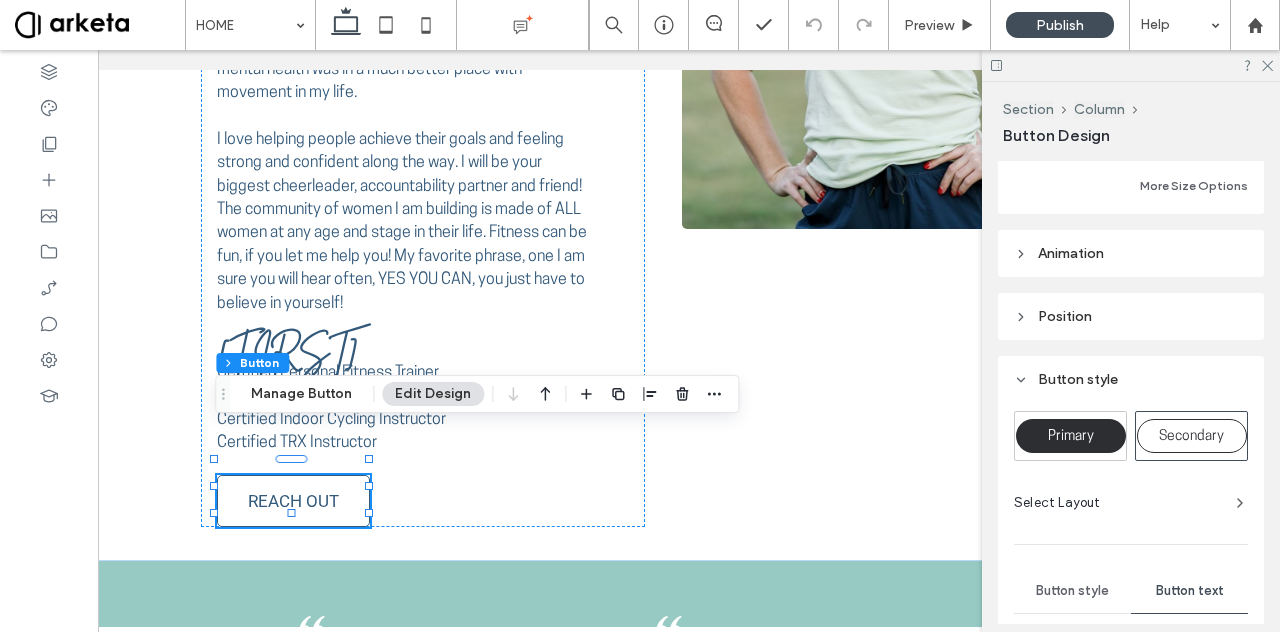 click on "Animation" at bounding box center (1071, 253) 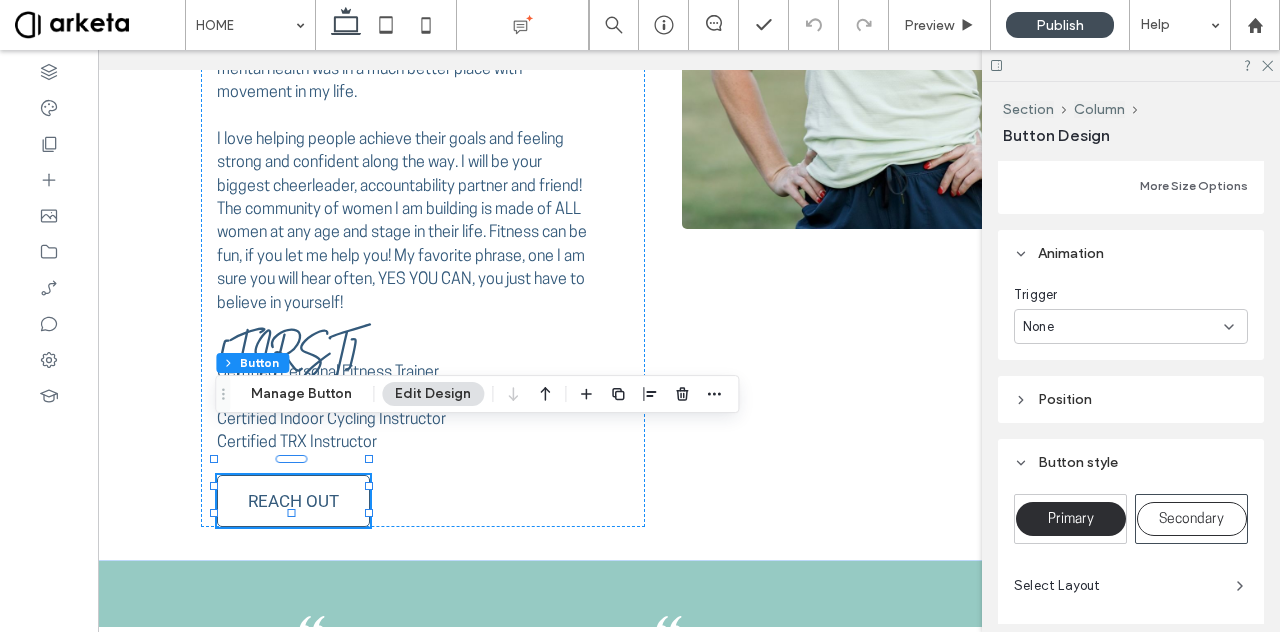 click on "Position" at bounding box center (1065, 399) 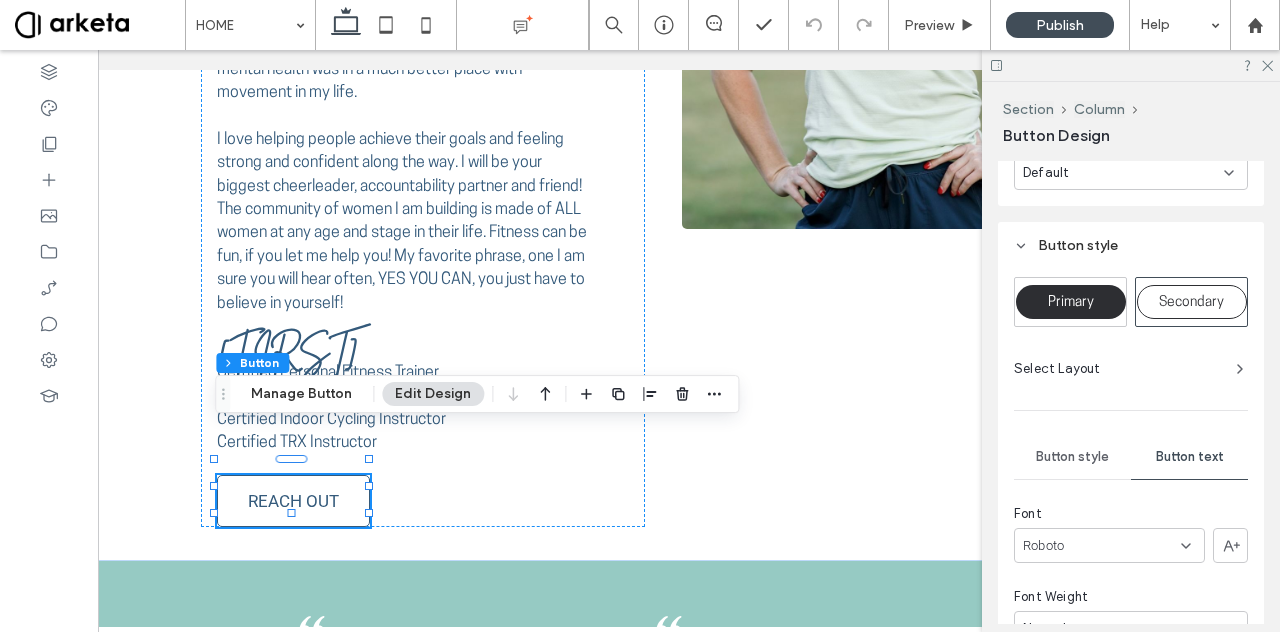 scroll, scrollTop: 632, scrollLeft: 0, axis: vertical 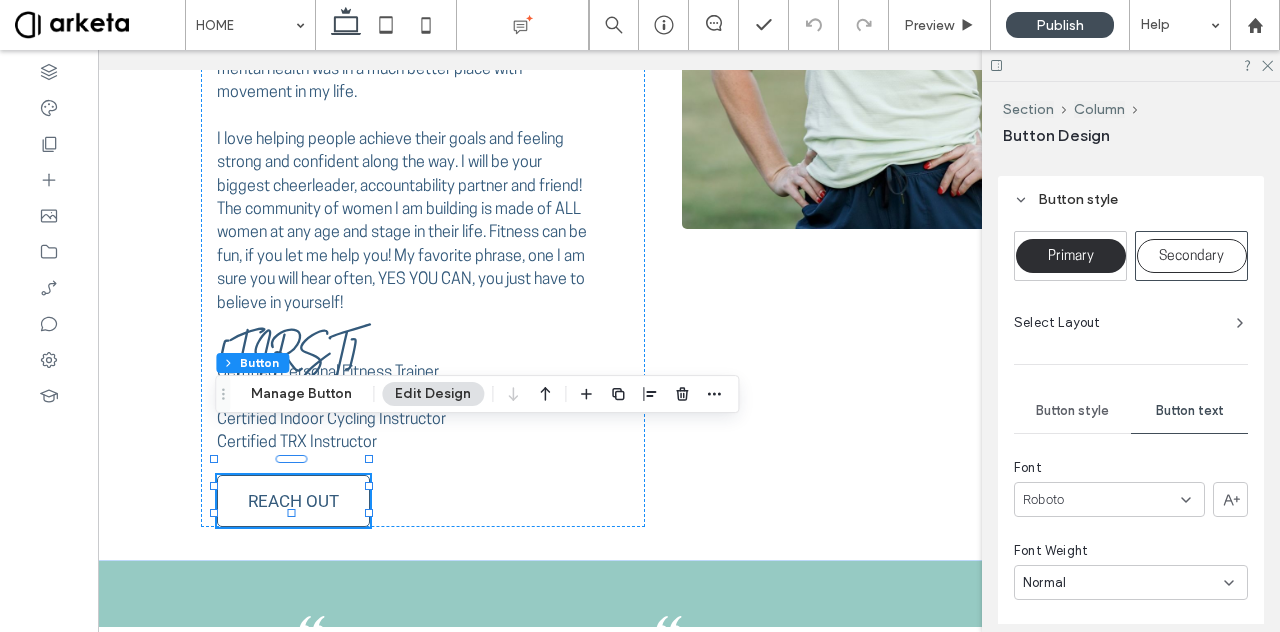 click on "Button style" at bounding box center (1072, 411) 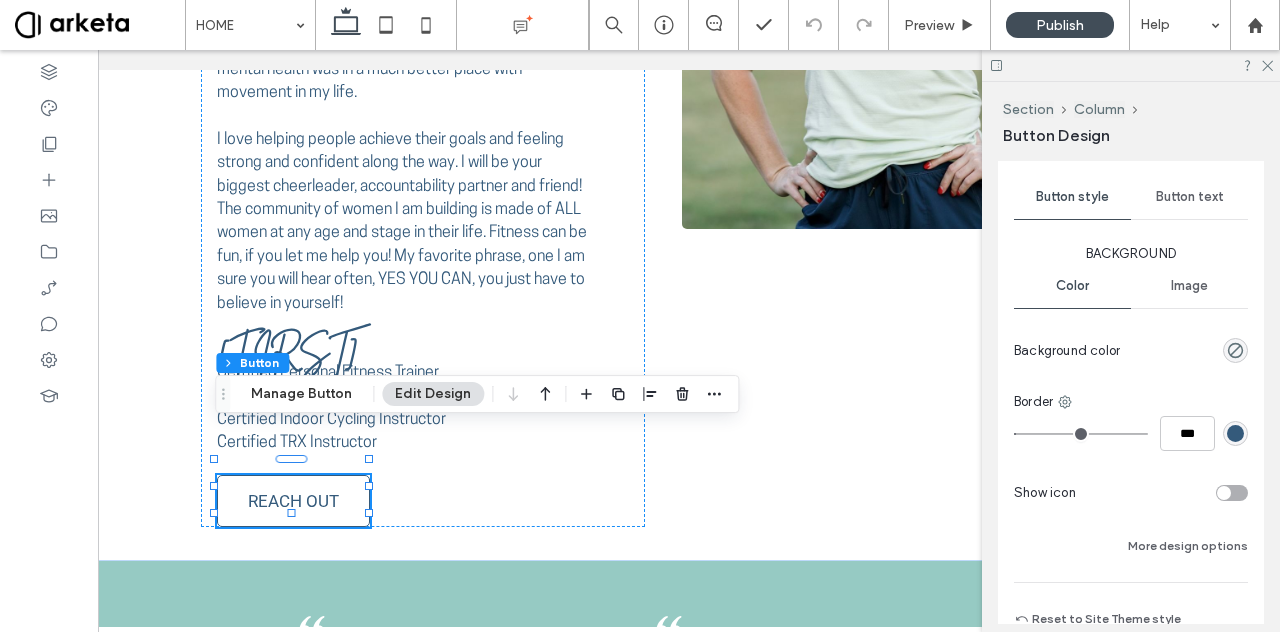 scroll, scrollTop: 945, scrollLeft: 0, axis: vertical 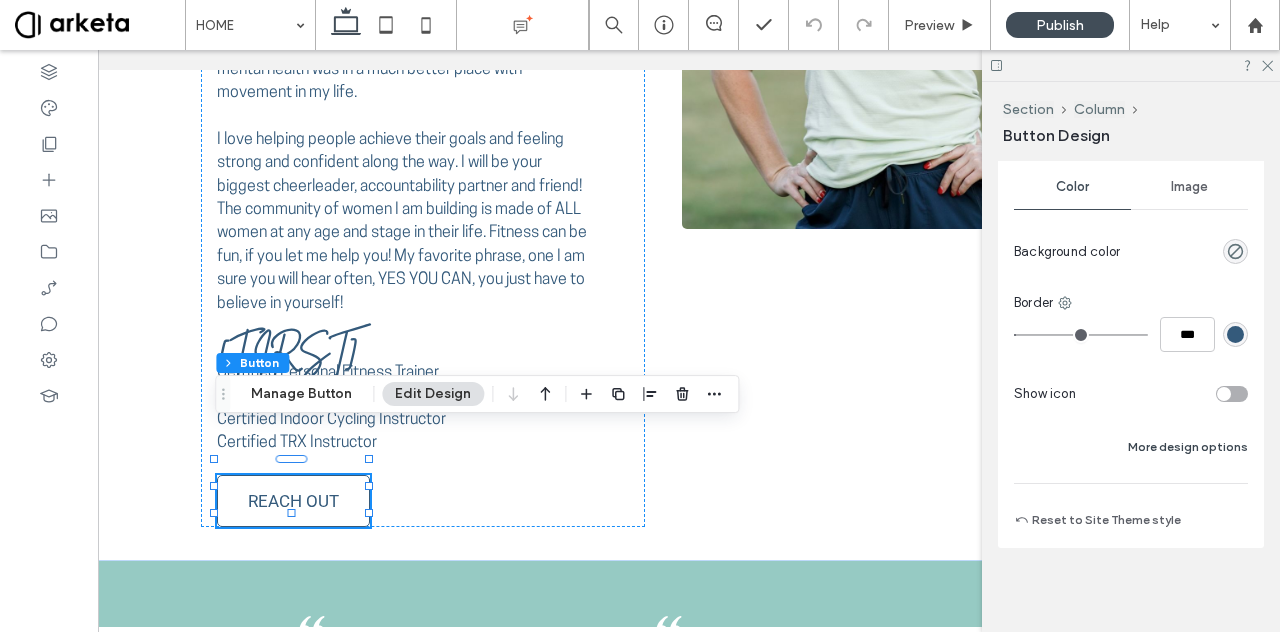 click on "More design options" at bounding box center [1188, 447] 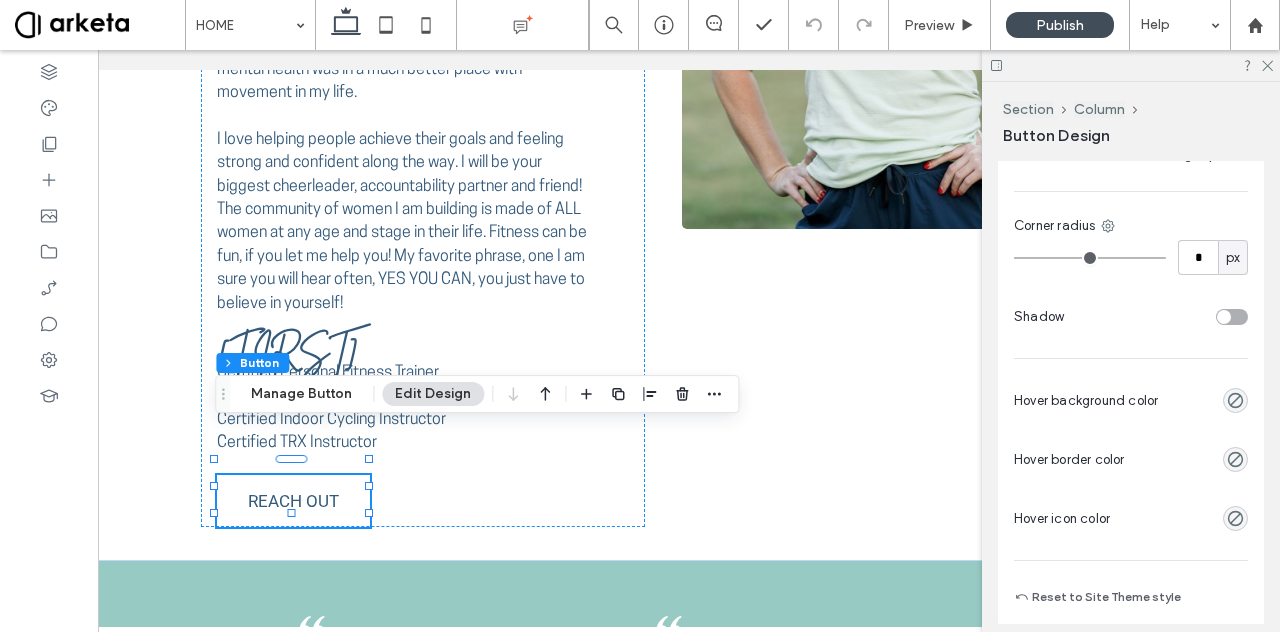 scroll, scrollTop: 1314, scrollLeft: 0, axis: vertical 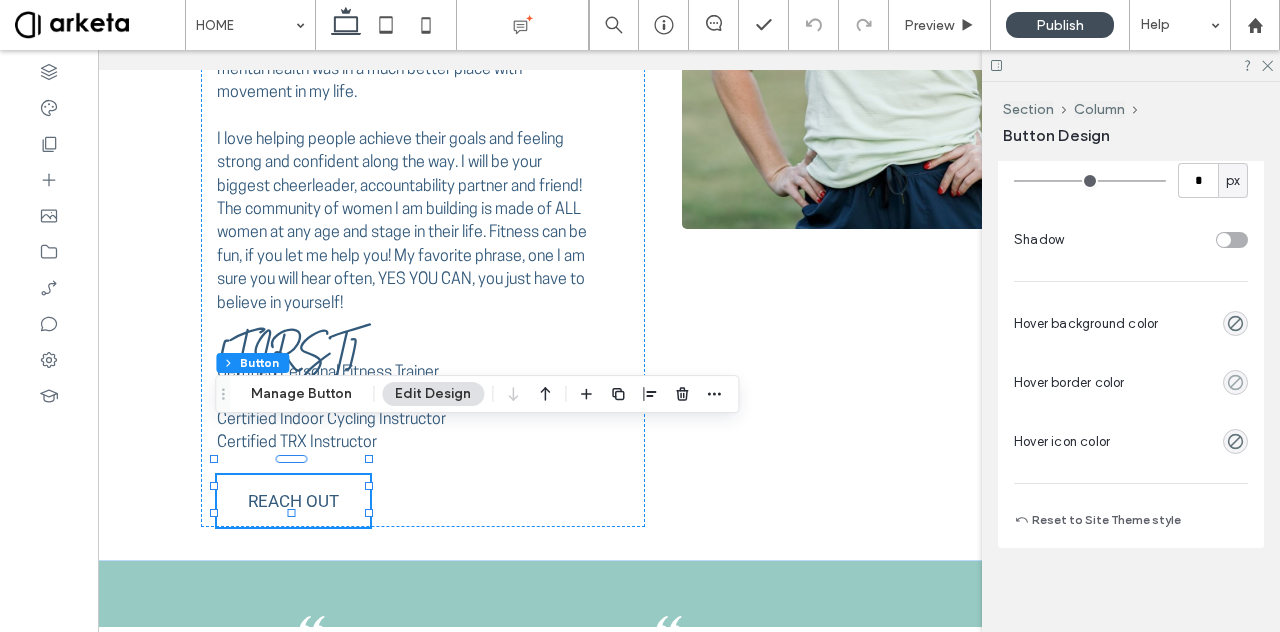 click 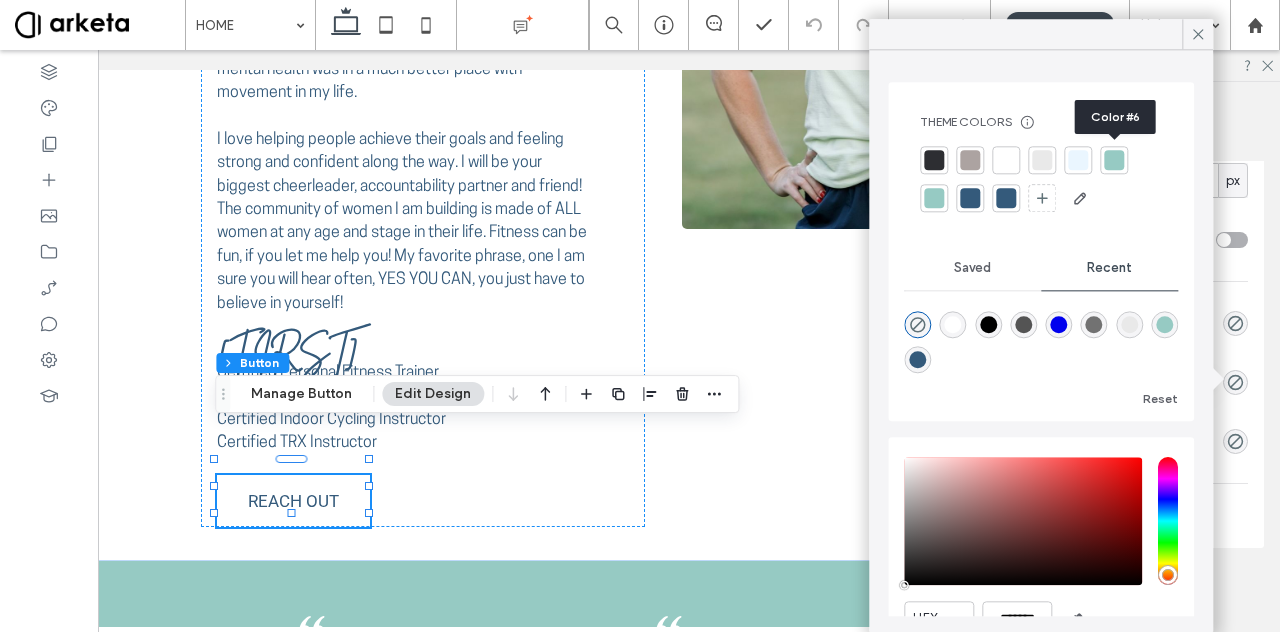 click at bounding box center [1114, 160] 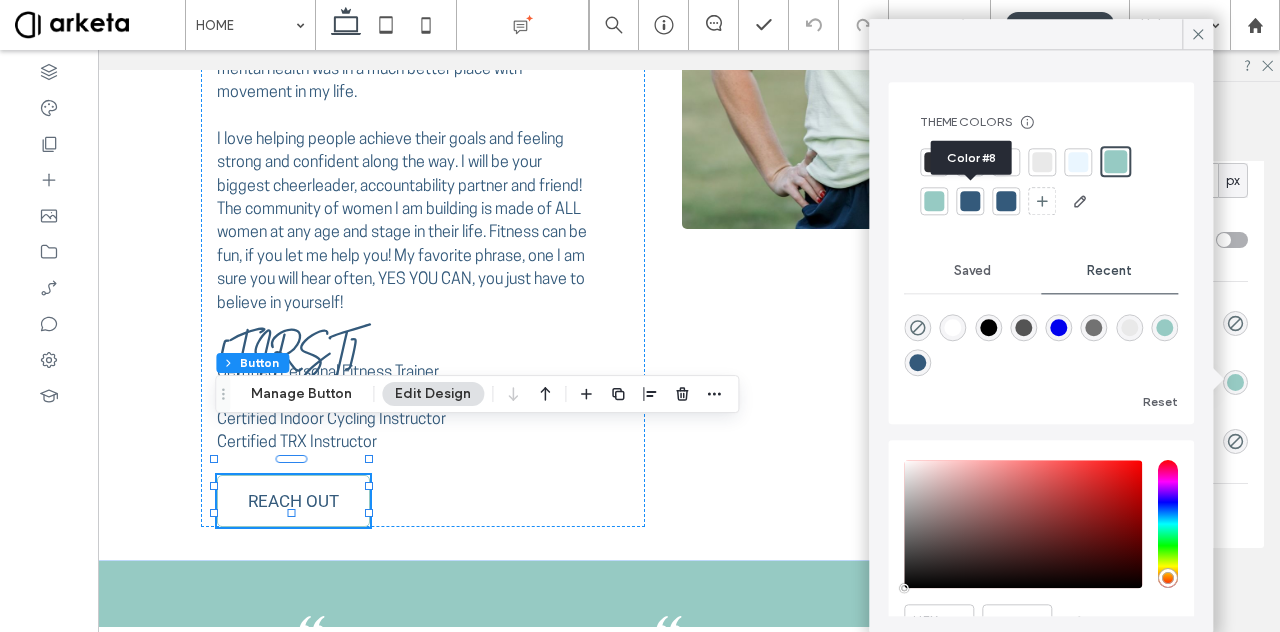 click at bounding box center [970, 201] 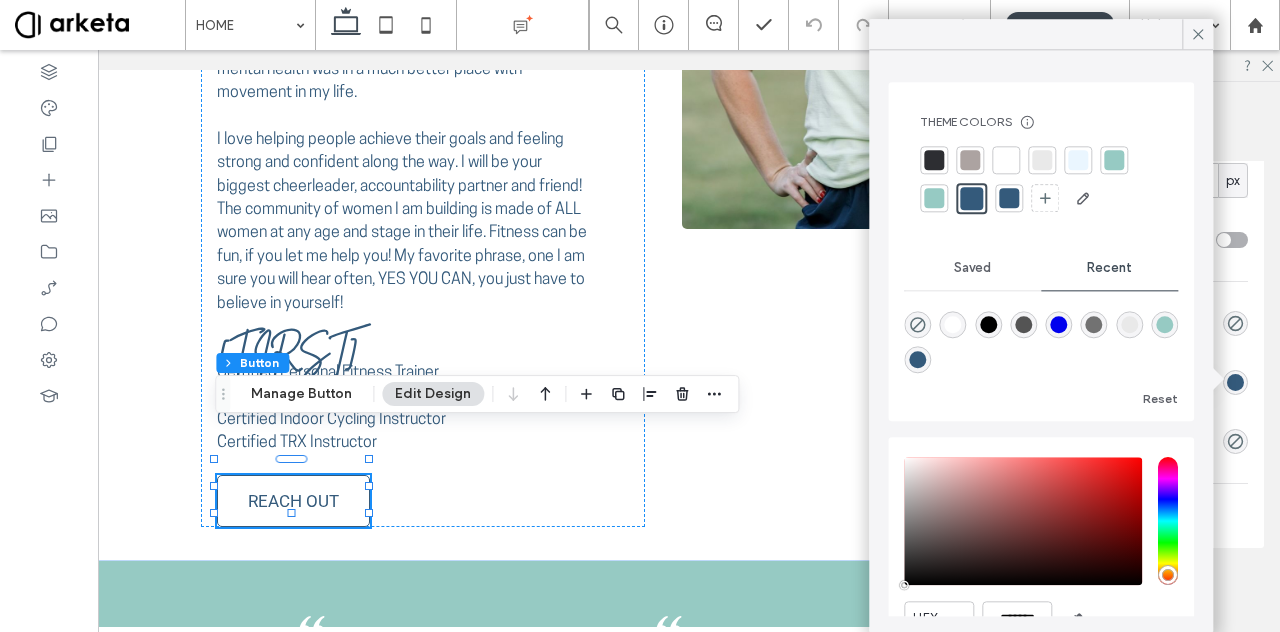 type on "*" 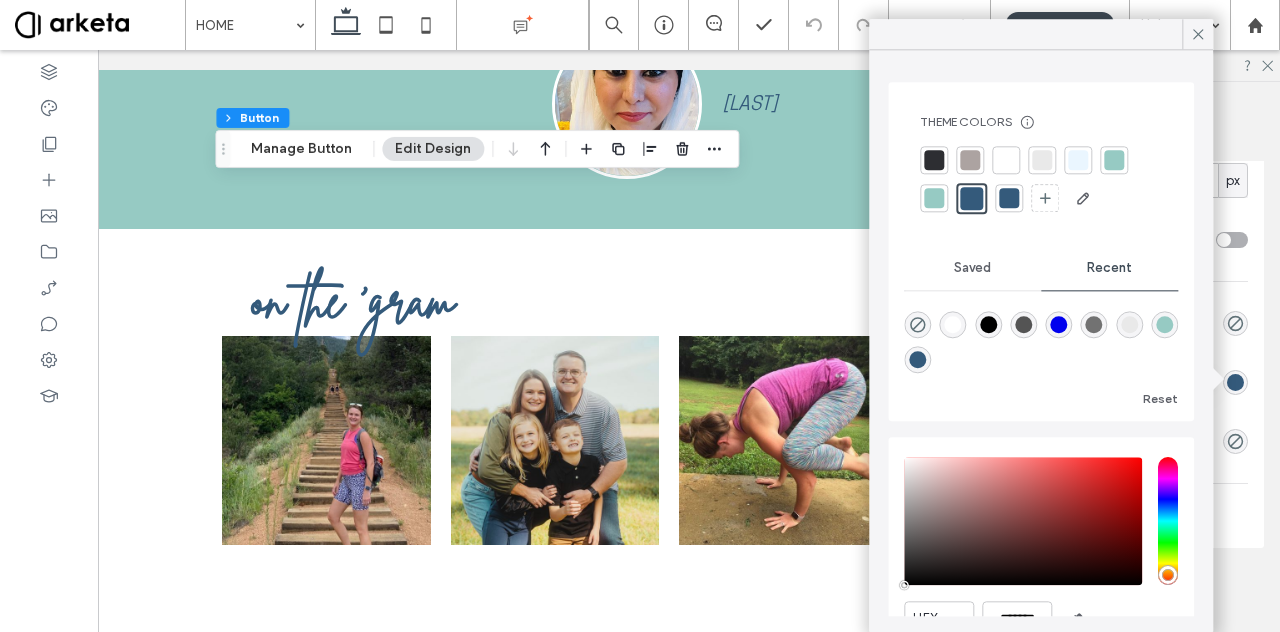 scroll, scrollTop: 3856, scrollLeft: 0, axis: vertical 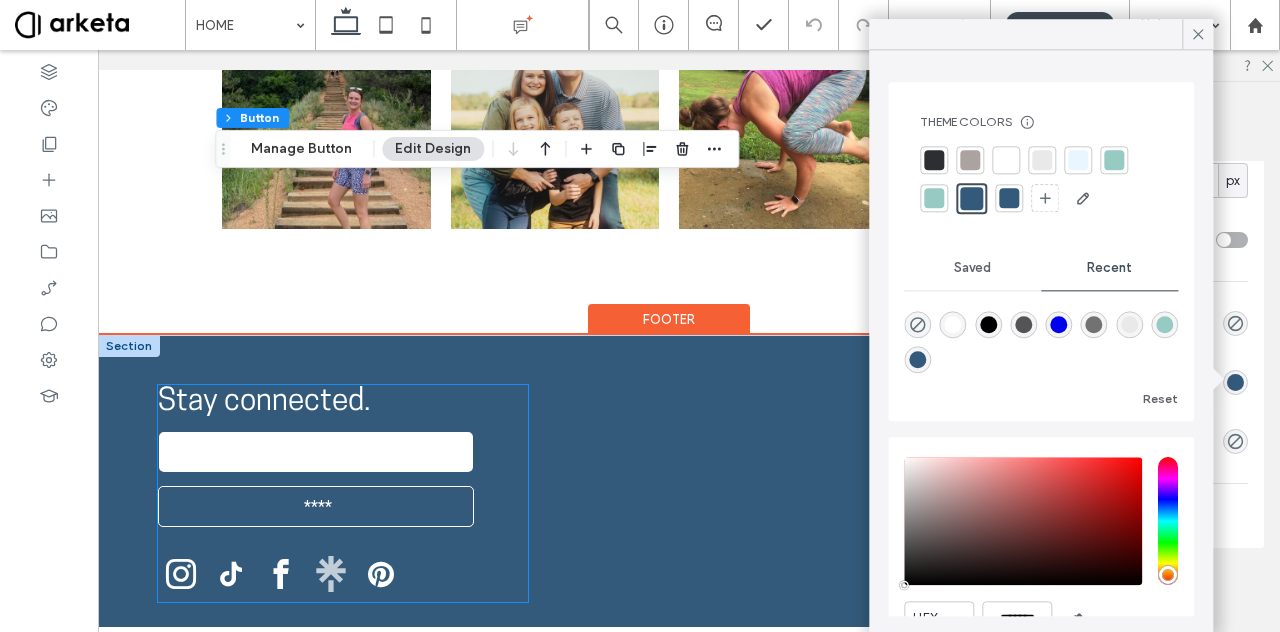 click 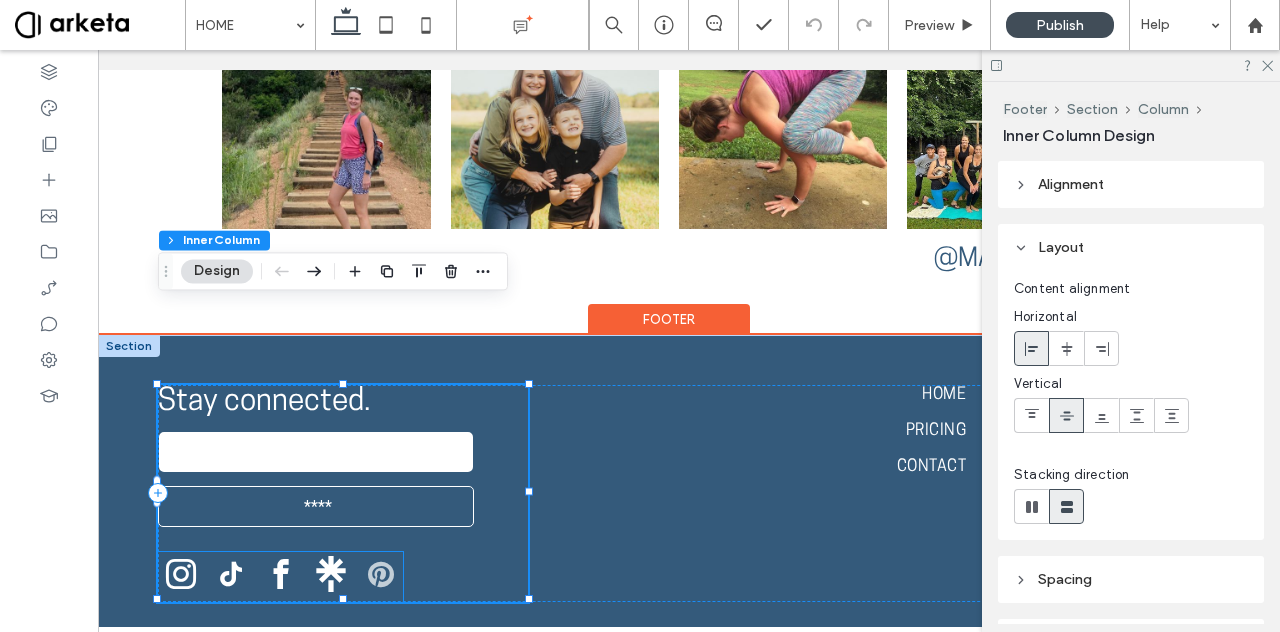 click at bounding box center [380, 574] 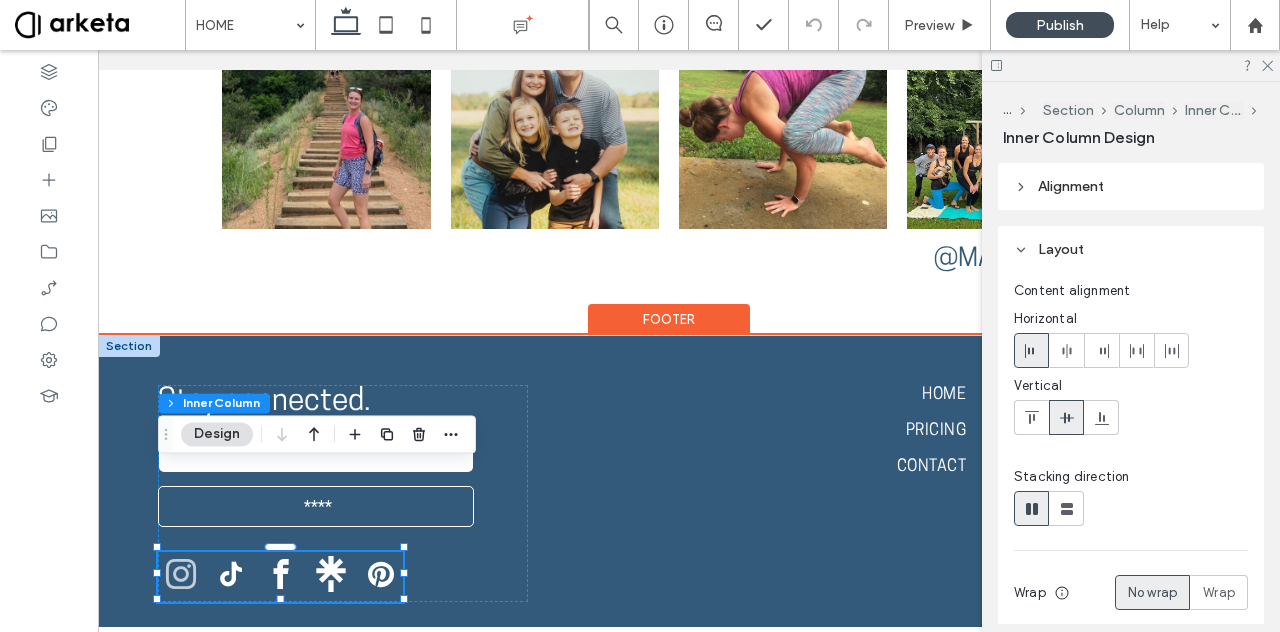 click at bounding box center (180, 574) 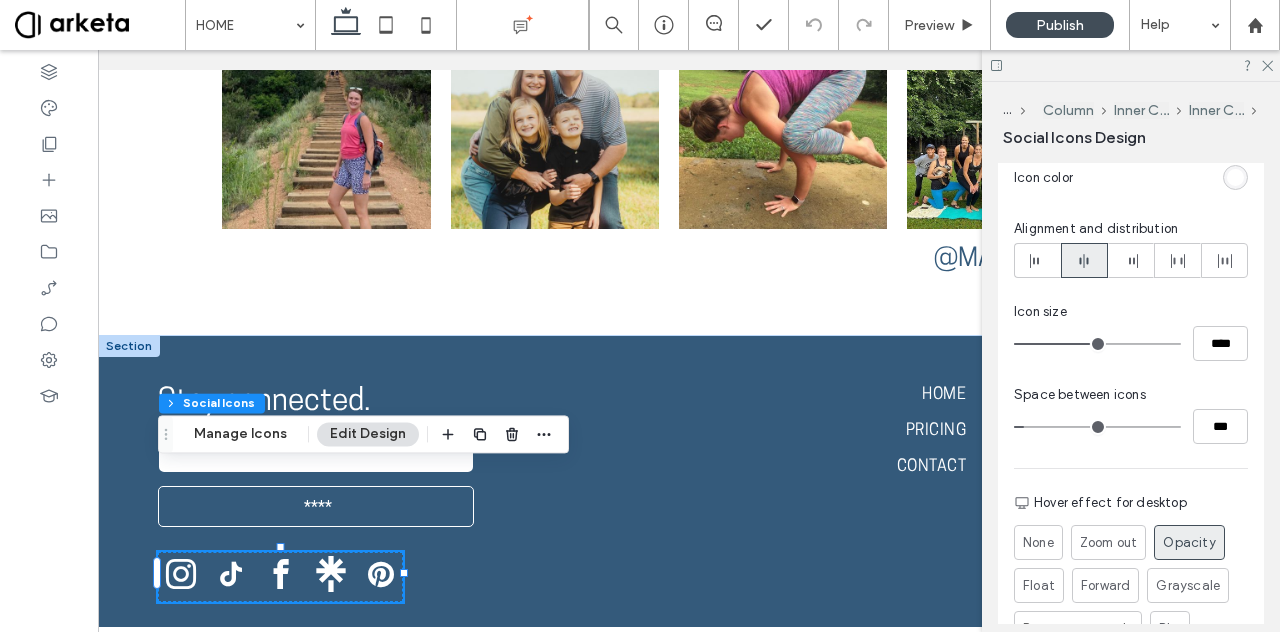 scroll, scrollTop: 468, scrollLeft: 0, axis: vertical 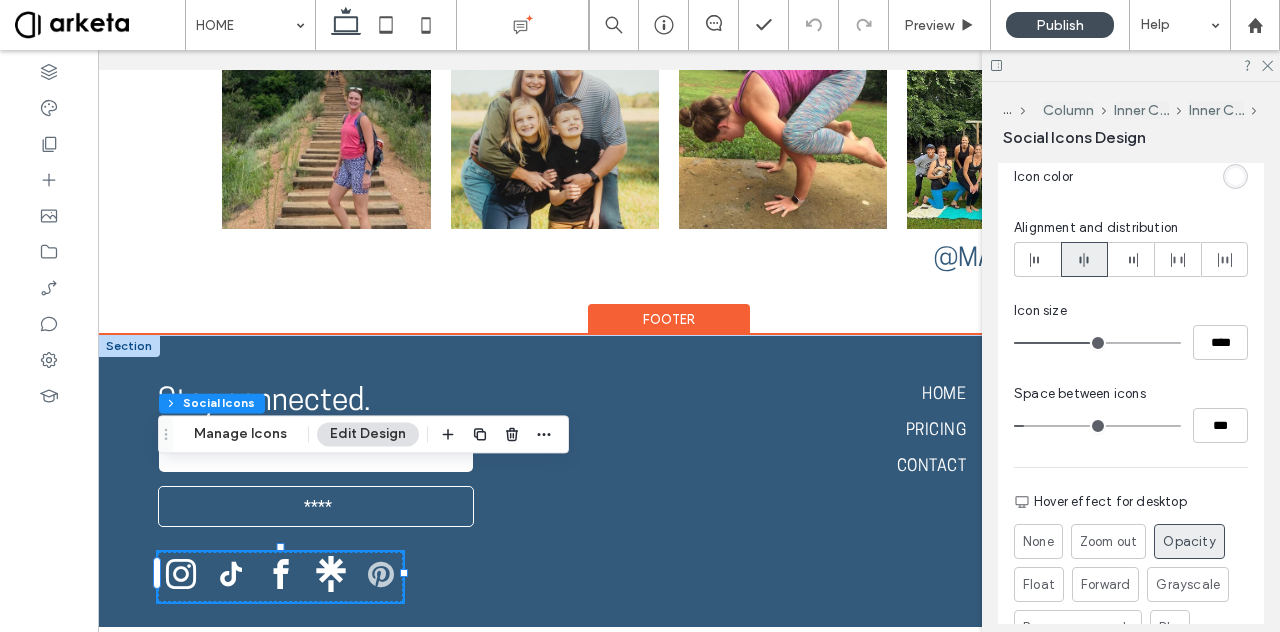 click at bounding box center (380, 574) 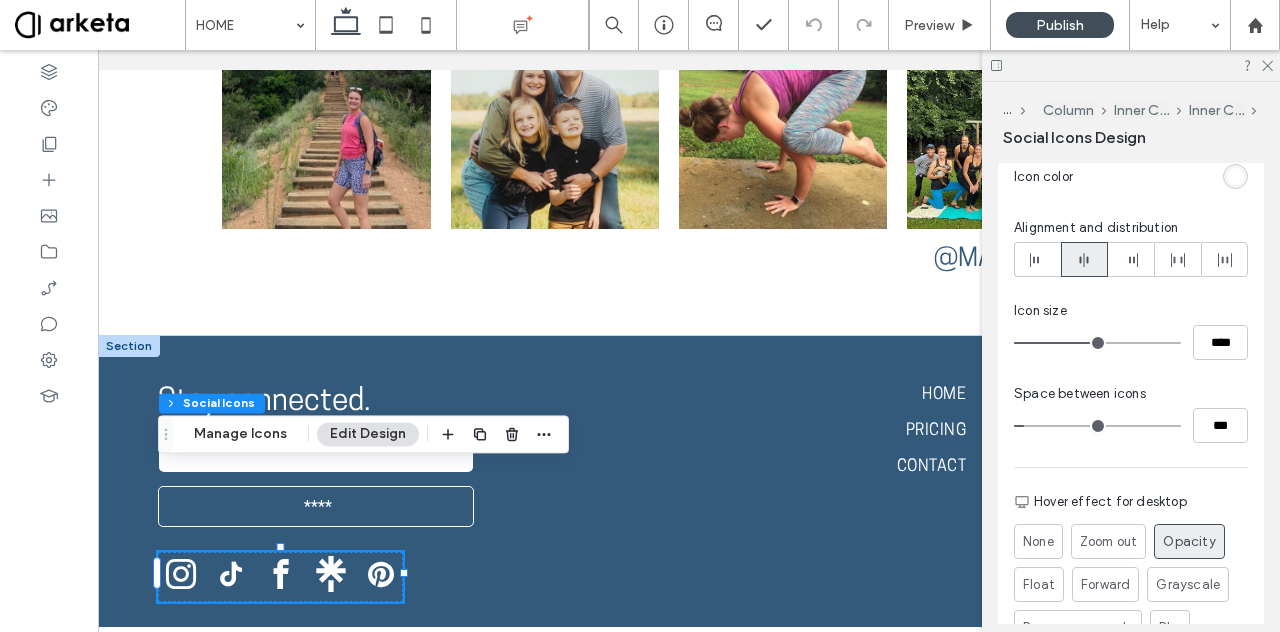 scroll, scrollTop: 625, scrollLeft: 0, axis: vertical 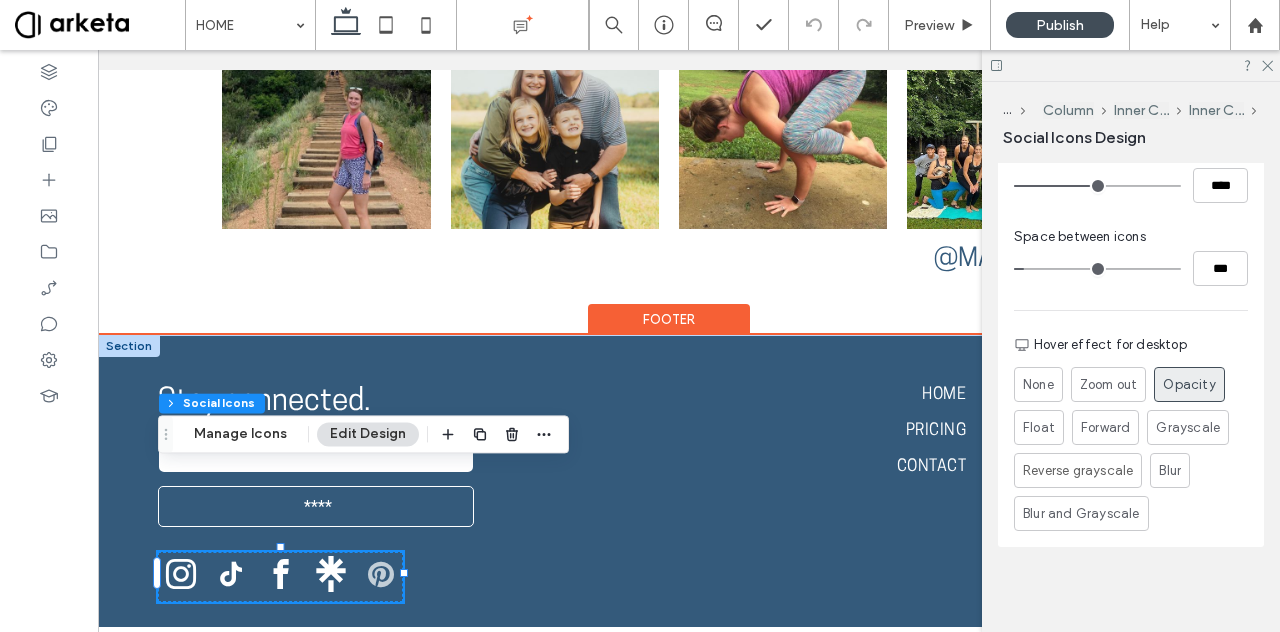 type 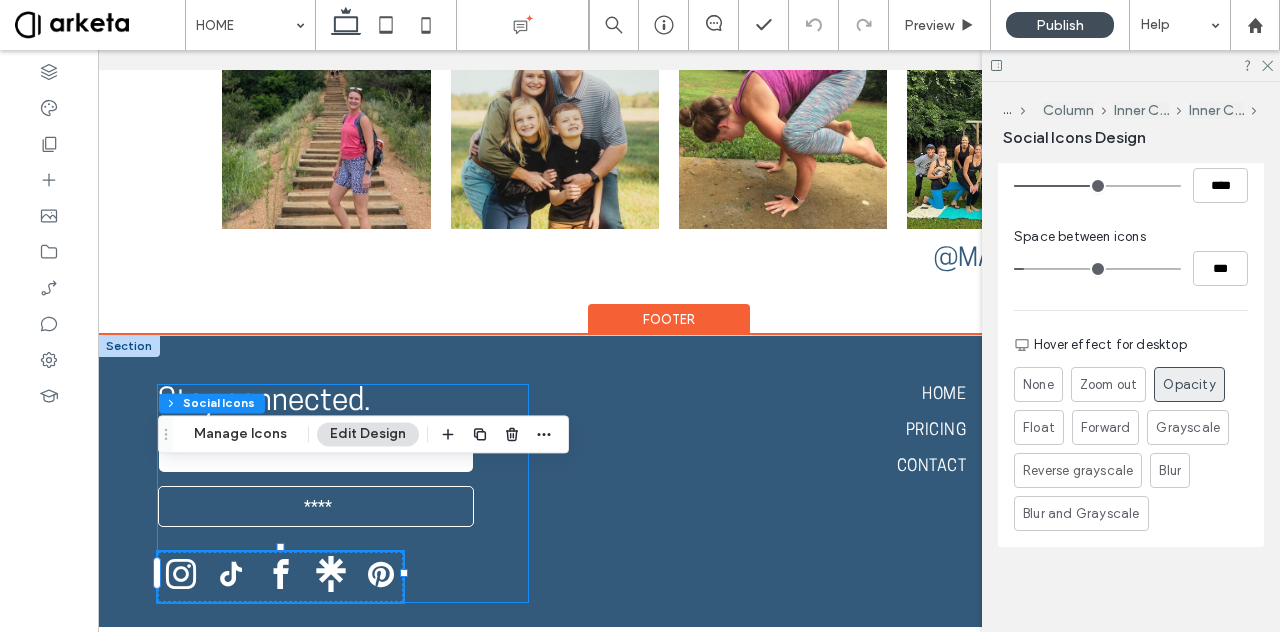 click on "Stay connected.
Stay connected
Field label
****
Thank you for contacting us. We will get back to you as soon as possible.
Oops, there was an error sending your message. Please try again later." at bounding box center [343, 493] 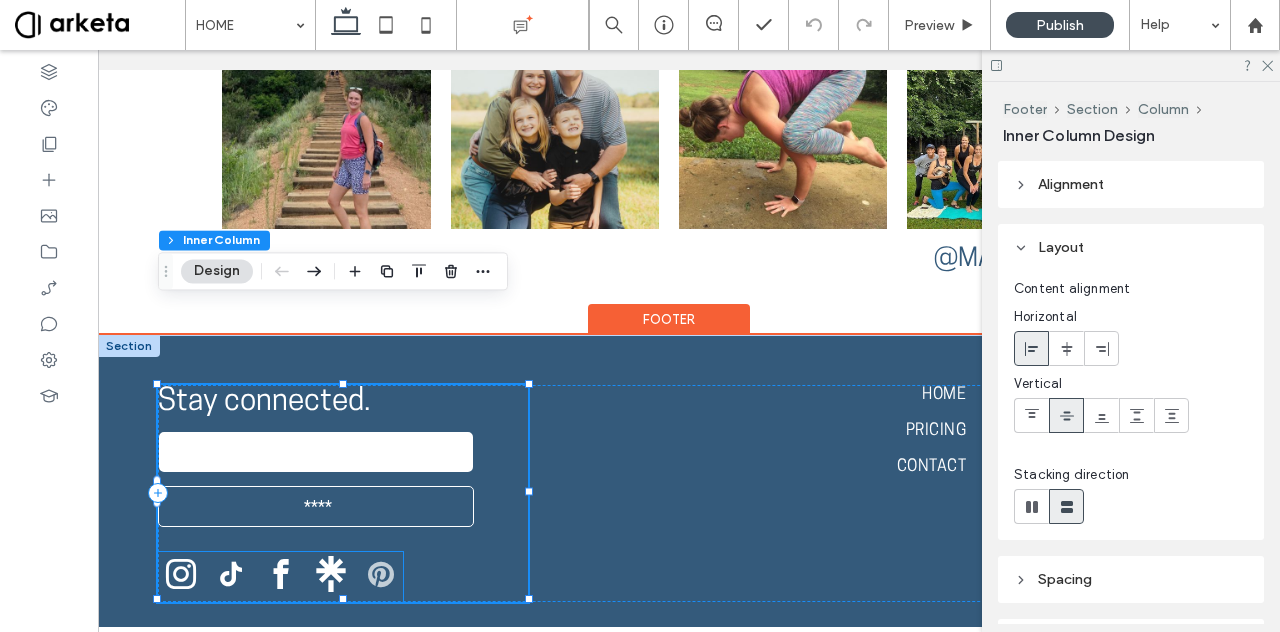 click at bounding box center (380, 574) 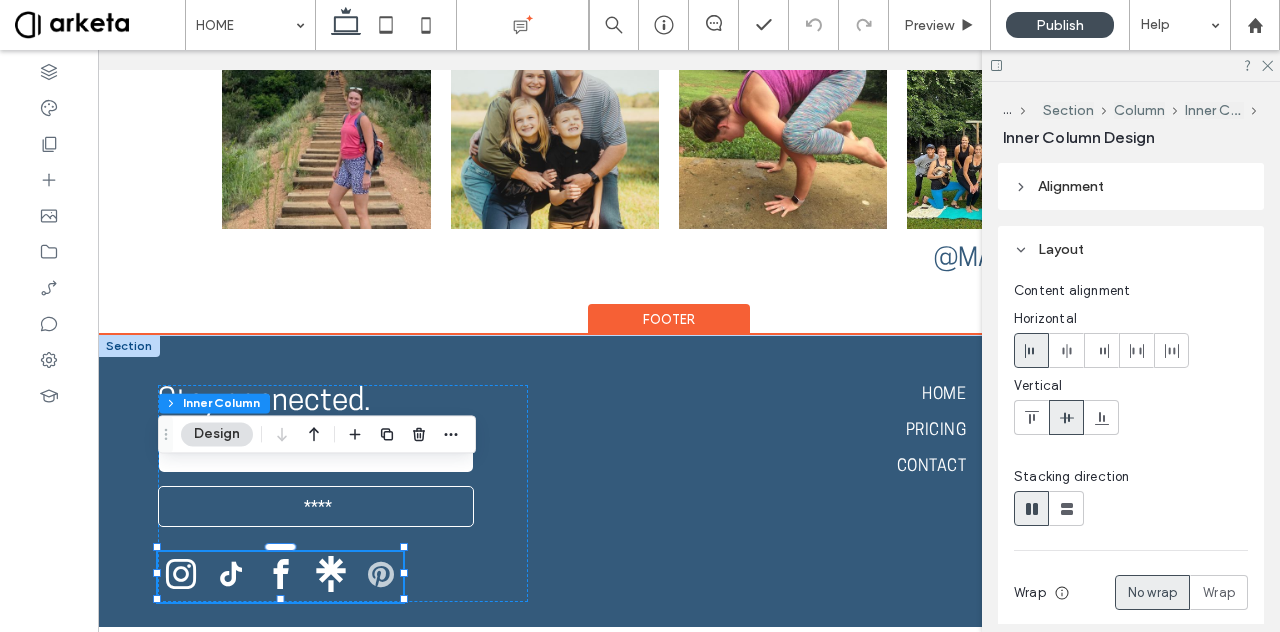 click at bounding box center [380, 574] 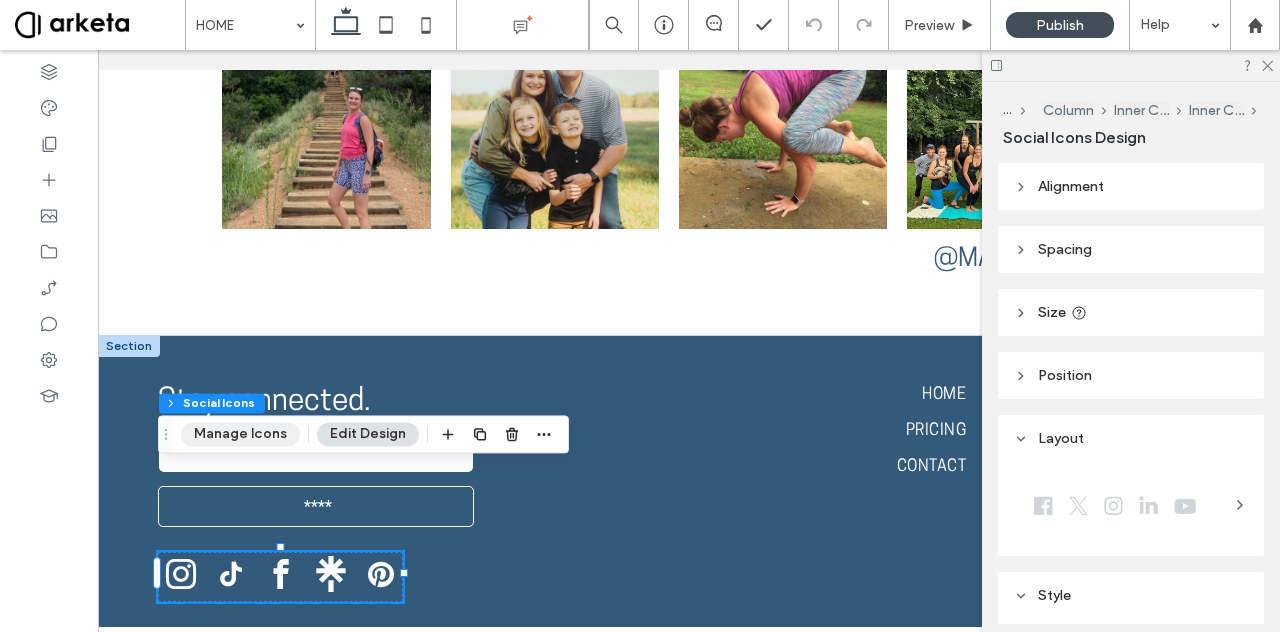 click on "Manage Icons" at bounding box center [240, 434] 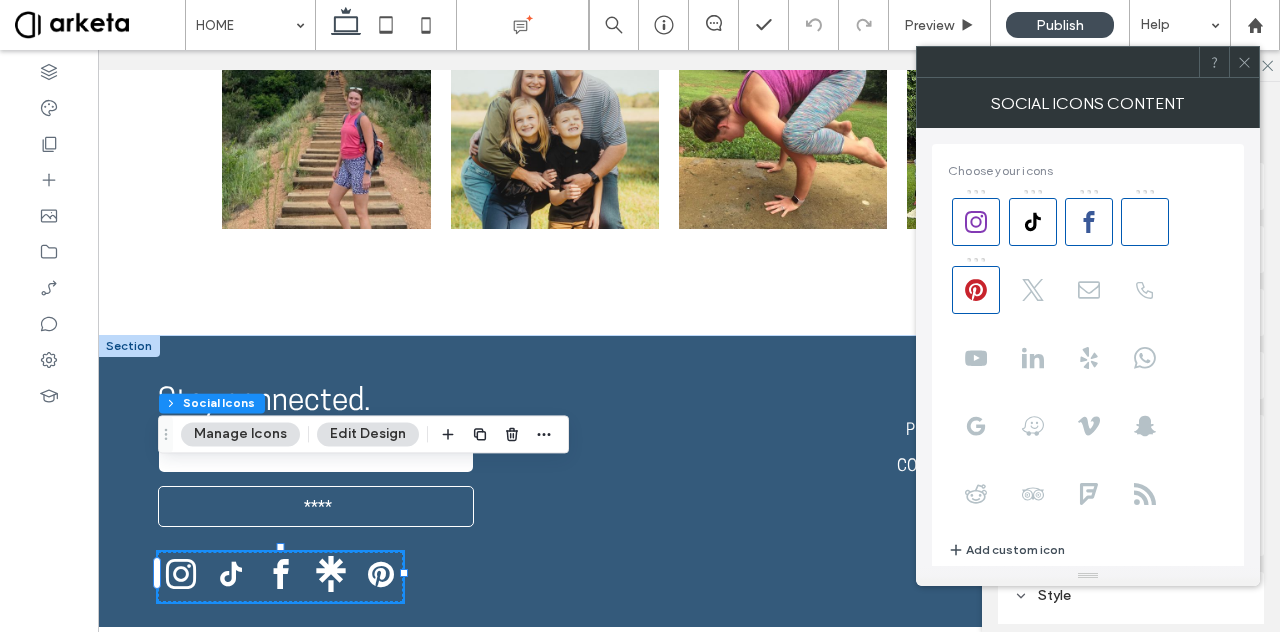 click 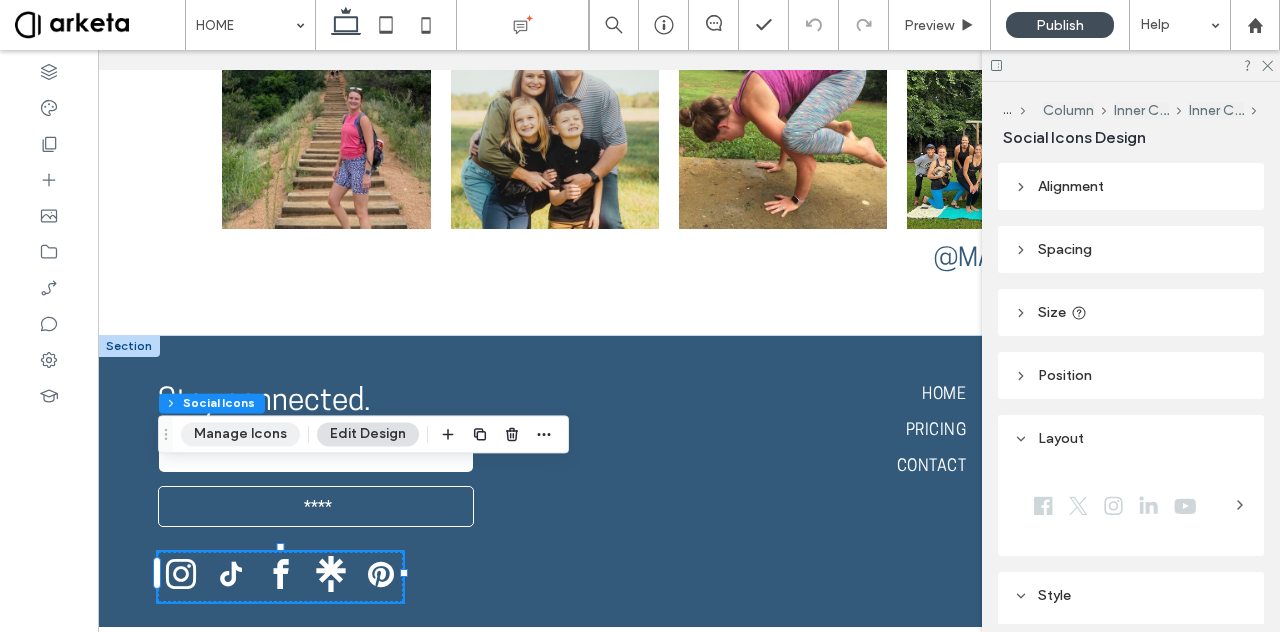 click on "Manage Icons" at bounding box center [240, 434] 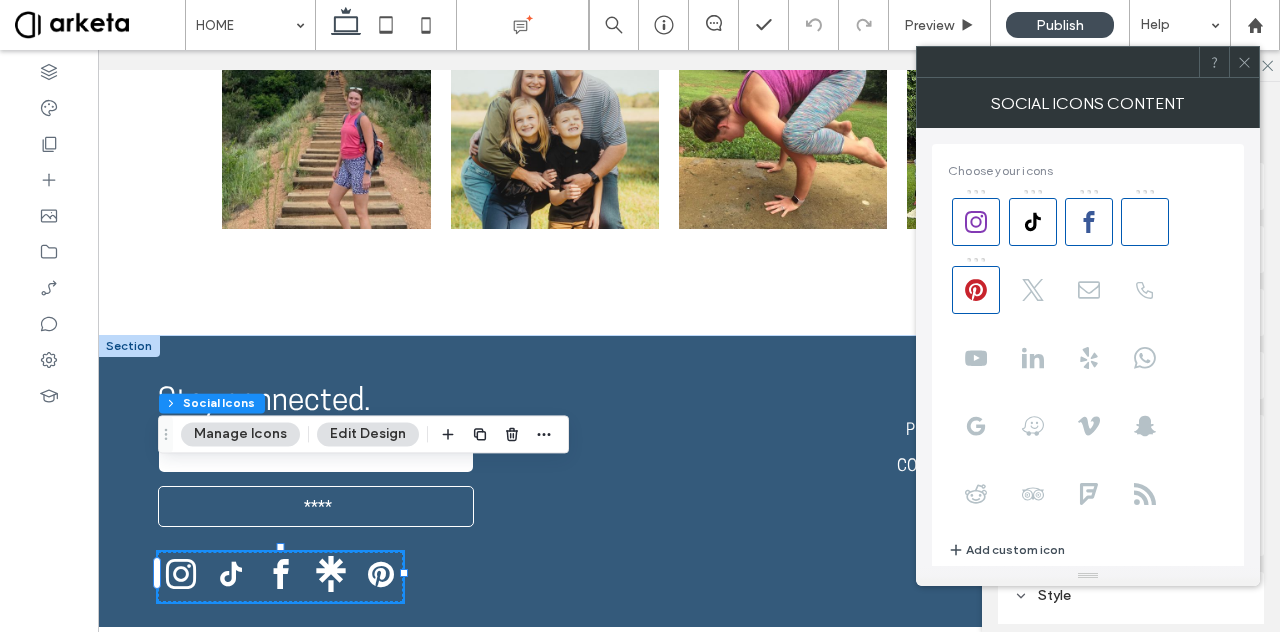 click on "Edit Design" at bounding box center (368, 434) 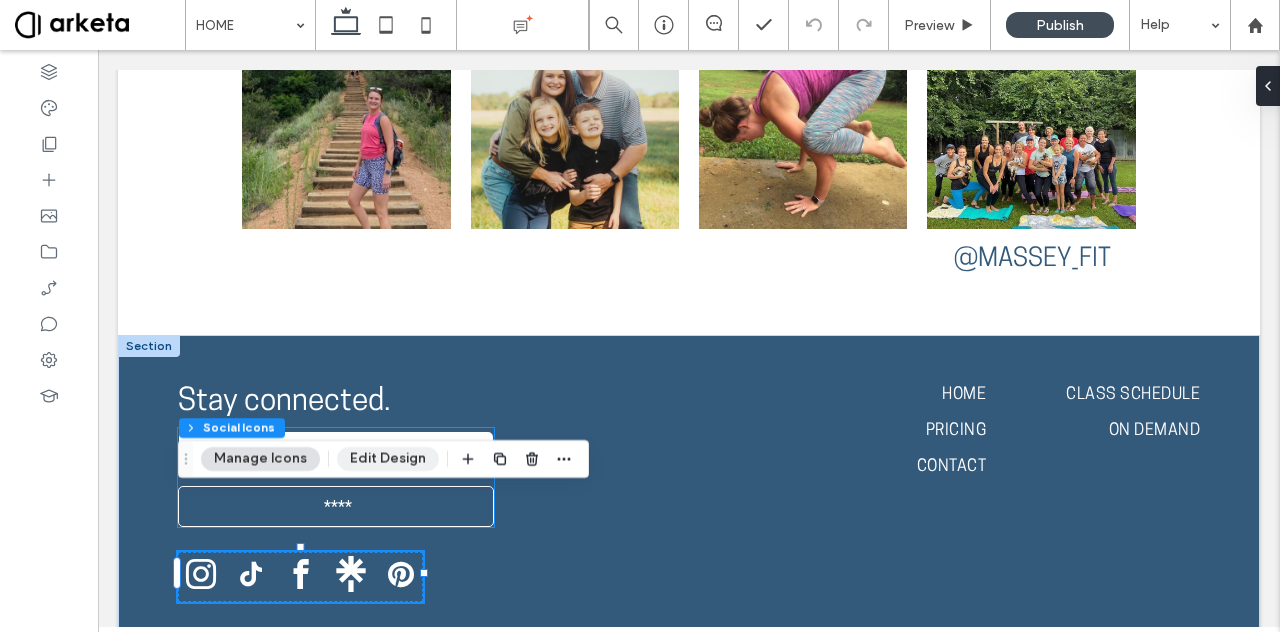 scroll, scrollTop: 0, scrollLeft: 0, axis: both 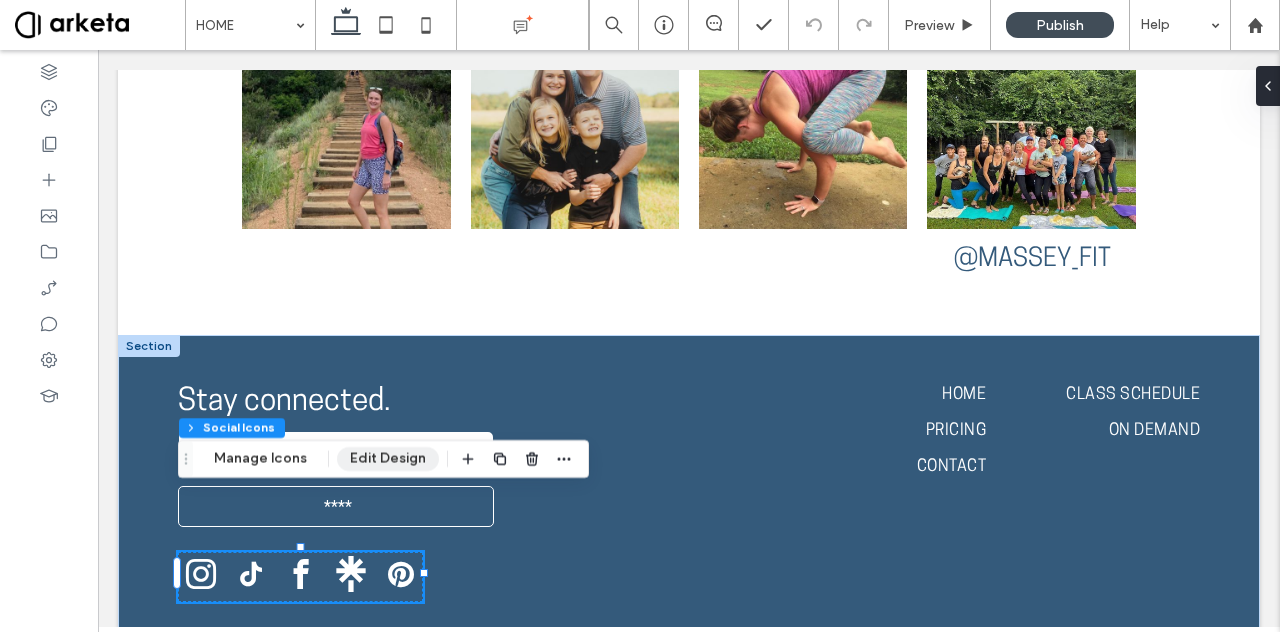 click on "Edit Design" at bounding box center [388, 459] 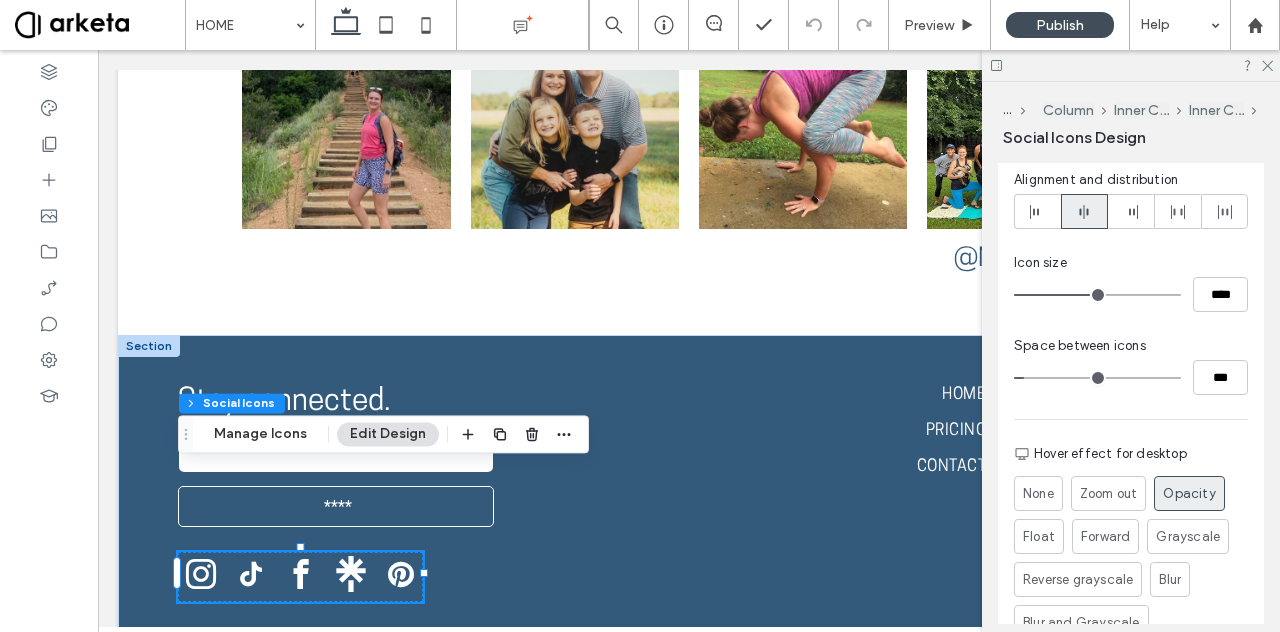 scroll, scrollTop: 625, scrollLeft: 0, axis: vertical 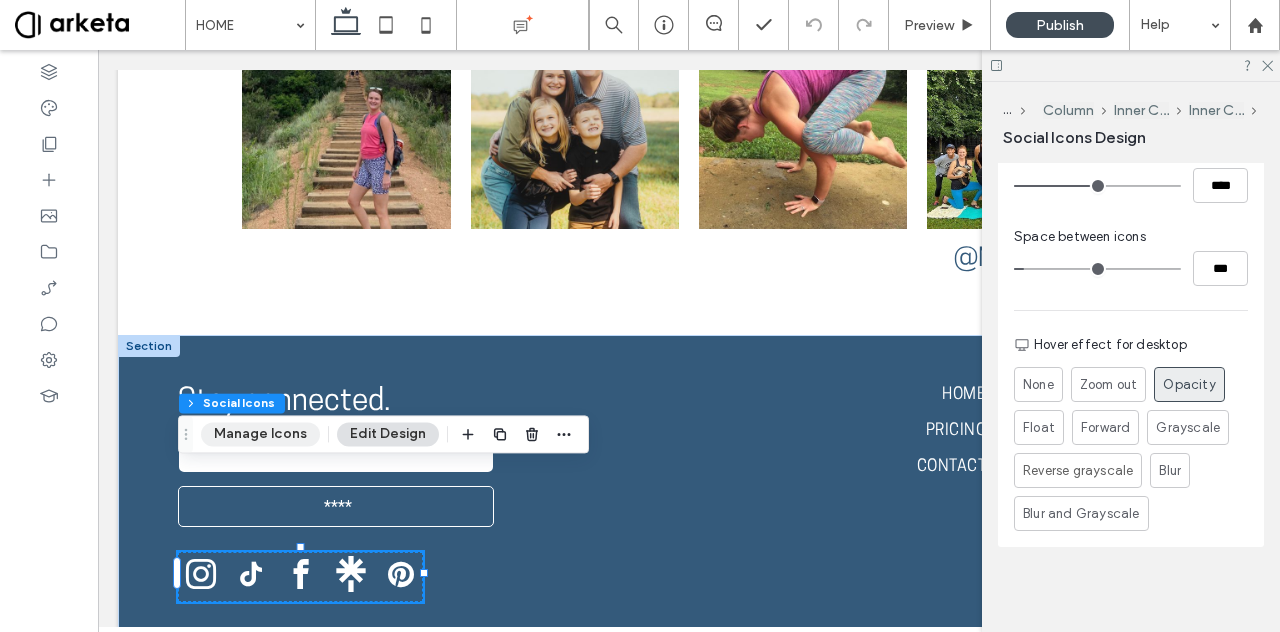 click on "Manage Icons" at bounding box center [260, 434] 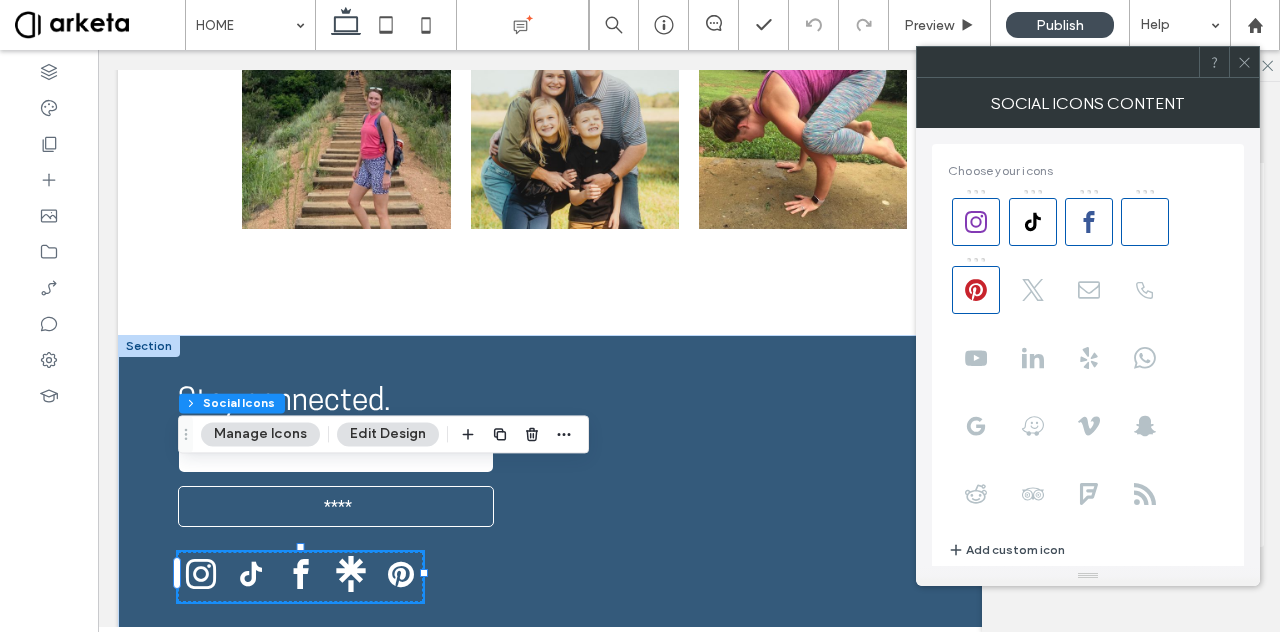 click at bounding box center (976, 285) 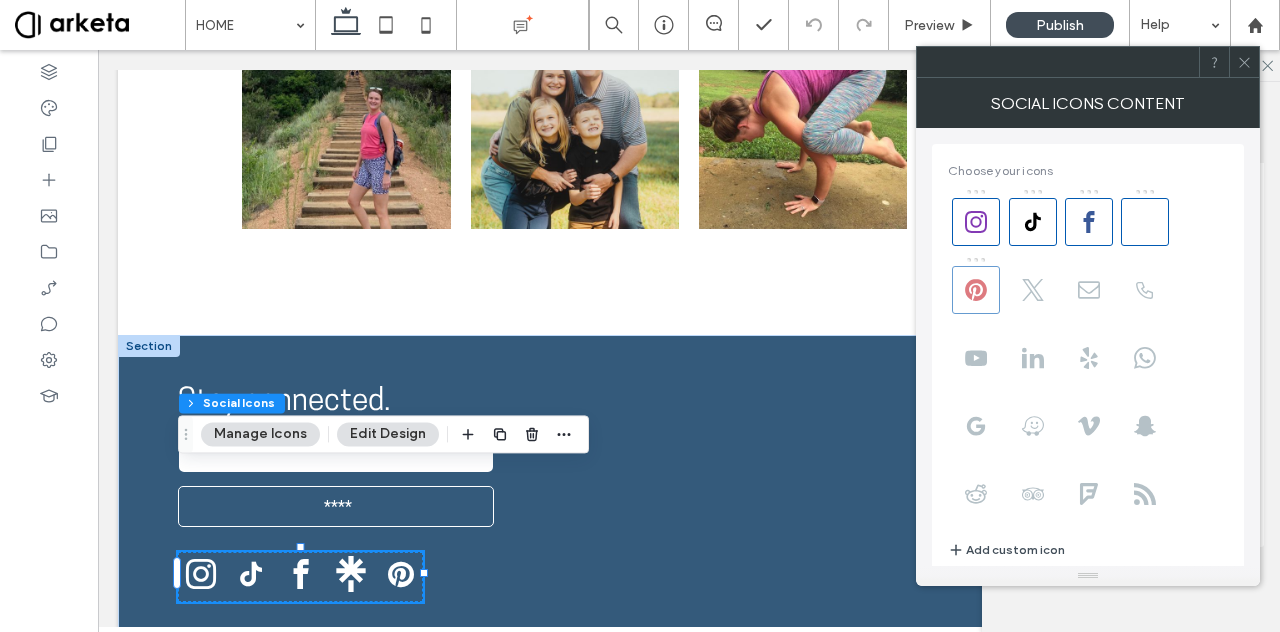 click at bounding box center (976, 290) 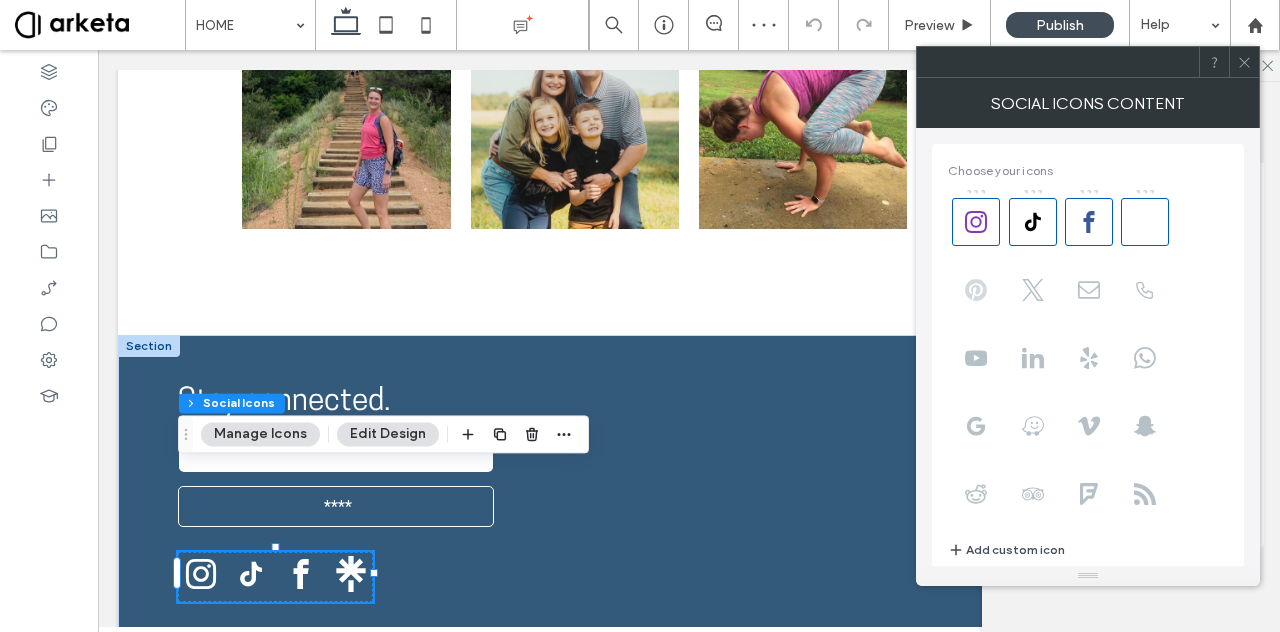 click 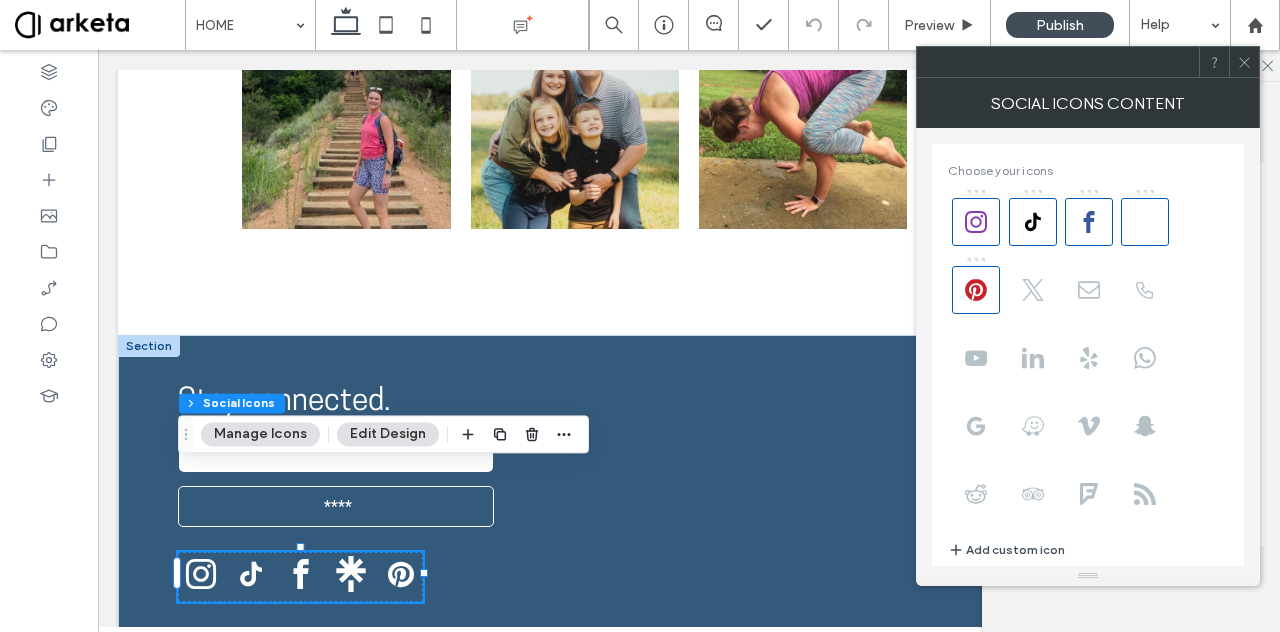 click 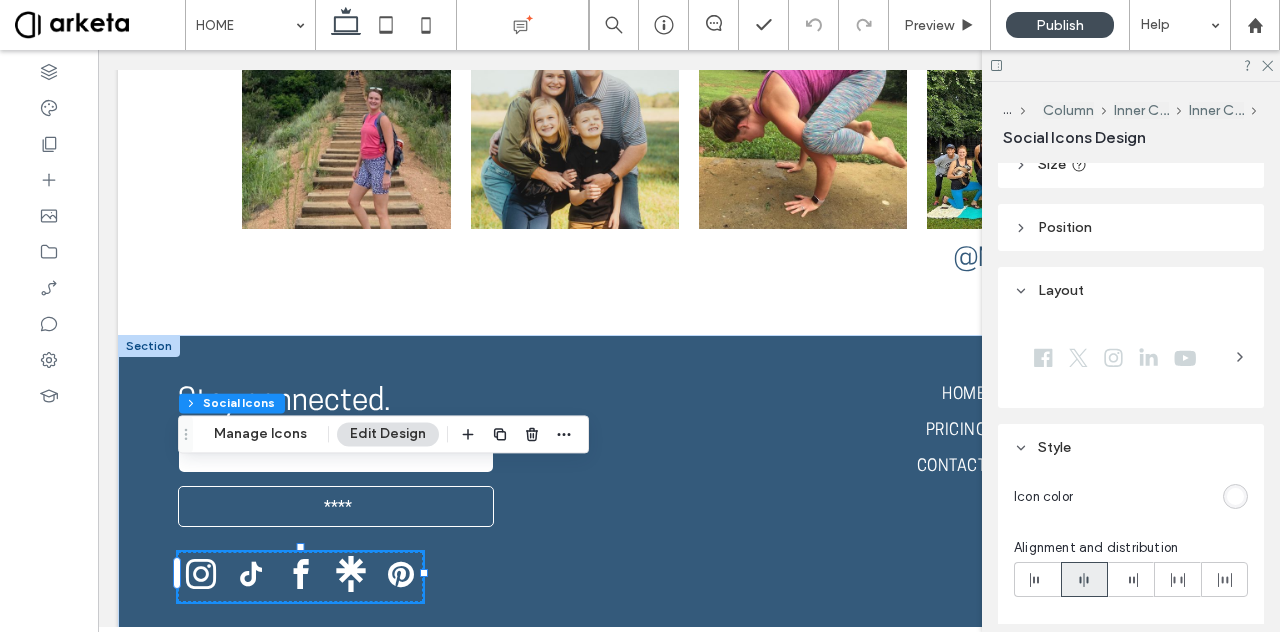 scroll, scrollTop: 156, scrollLeft: 0, axis: vertical 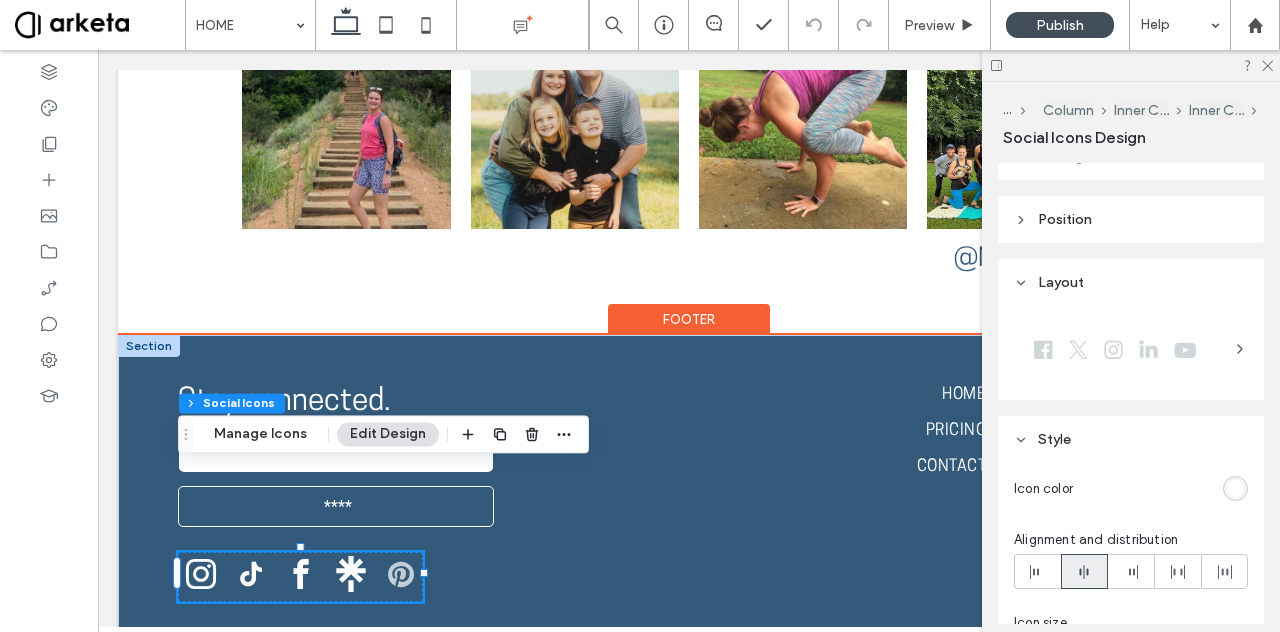 click at bounding box center (400, 574) 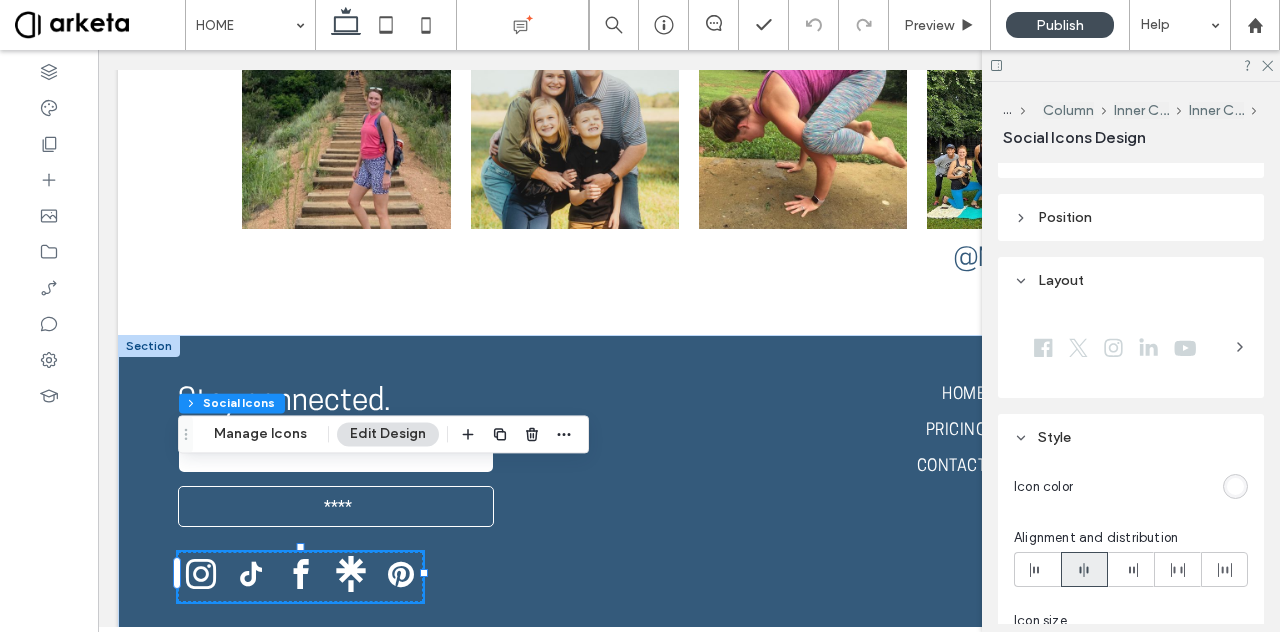 scroll, scrollTop: 0, scrollLeft: 0, axis: both 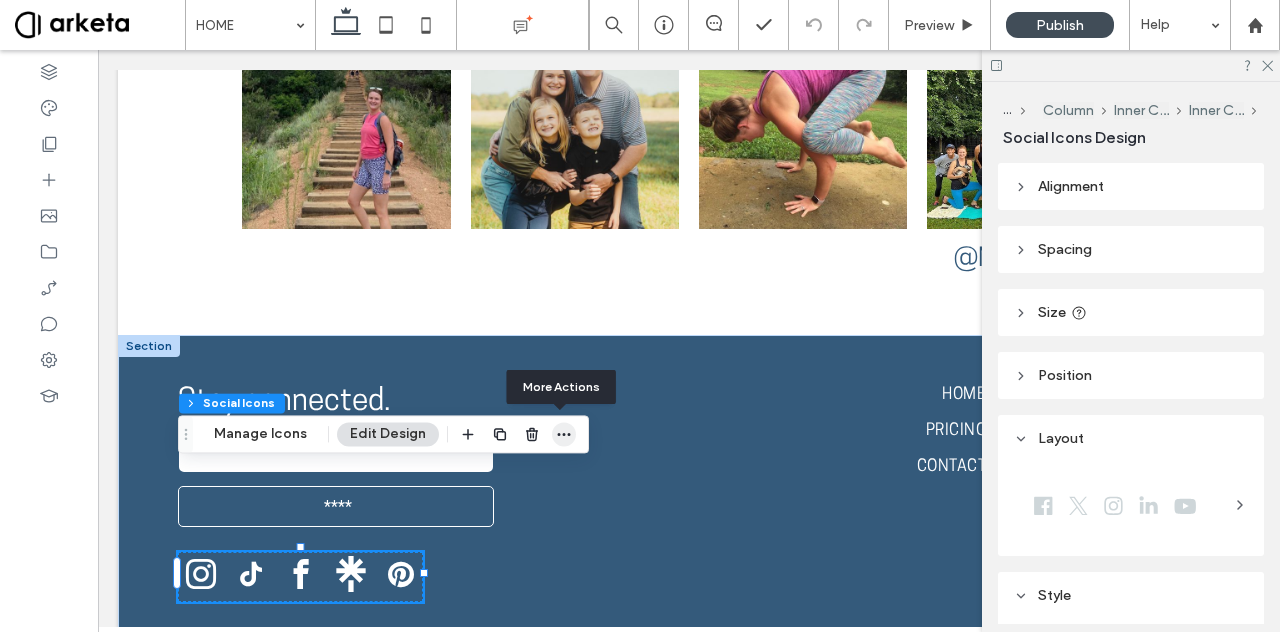 click at bounding box center (564, 434) 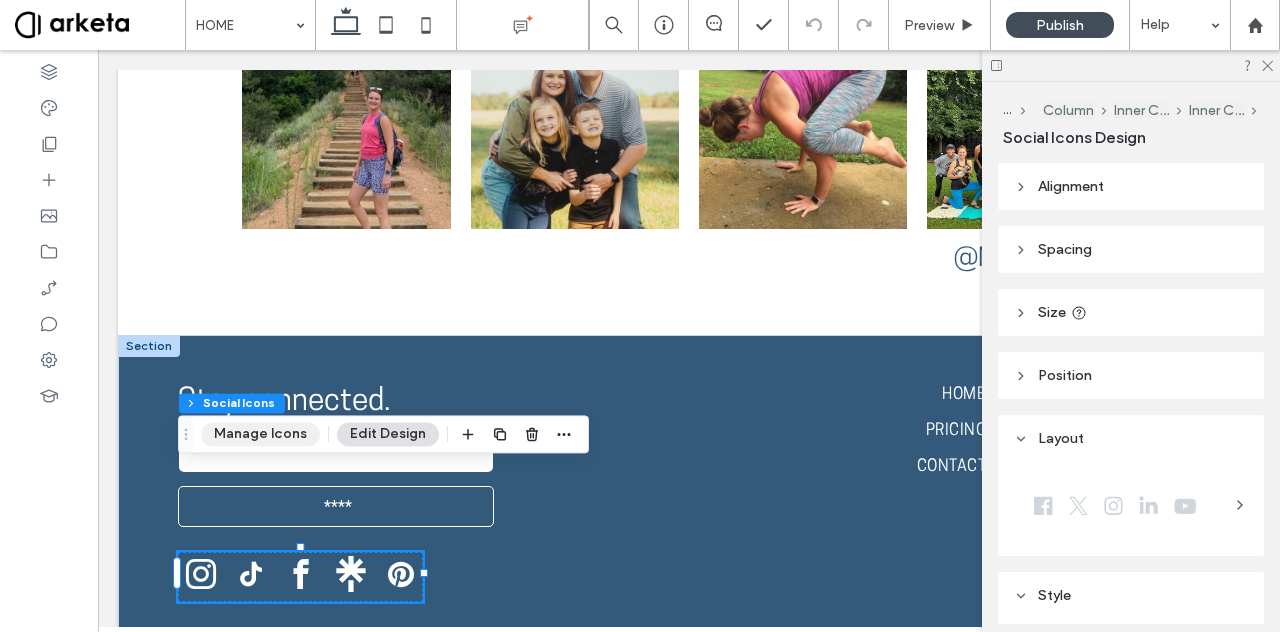 click on "Manage Icons" at bounding box center [260, 434] 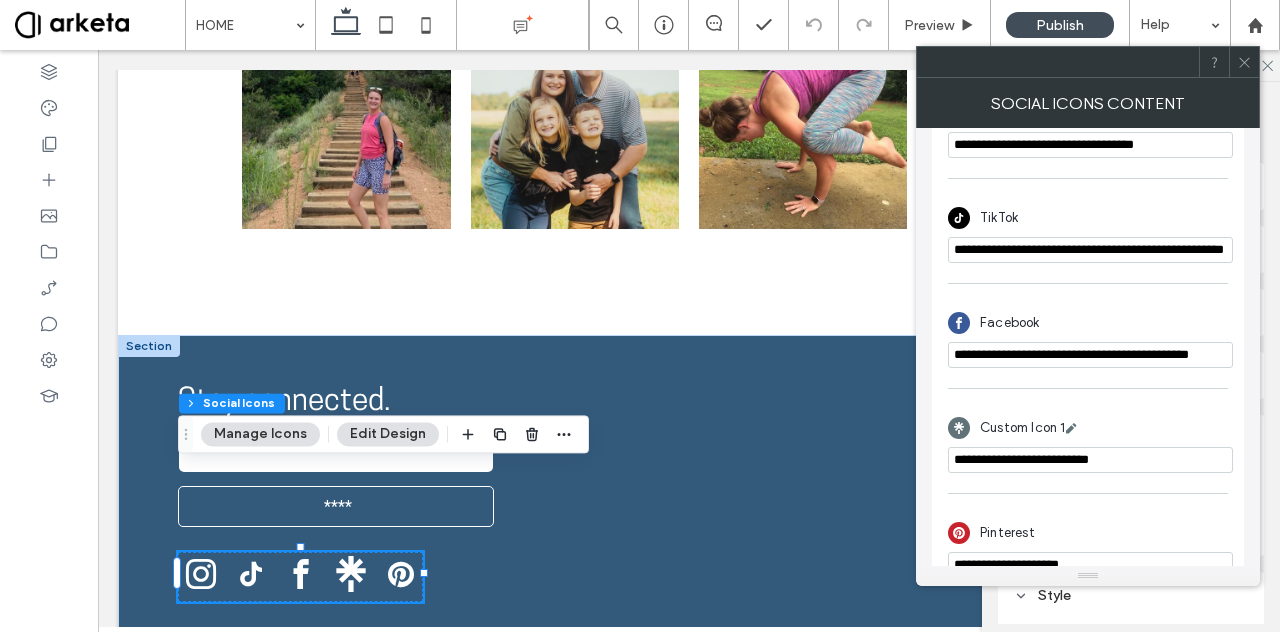scroll, scrollTop: 560, scrollLeft: 0, axis: vertical 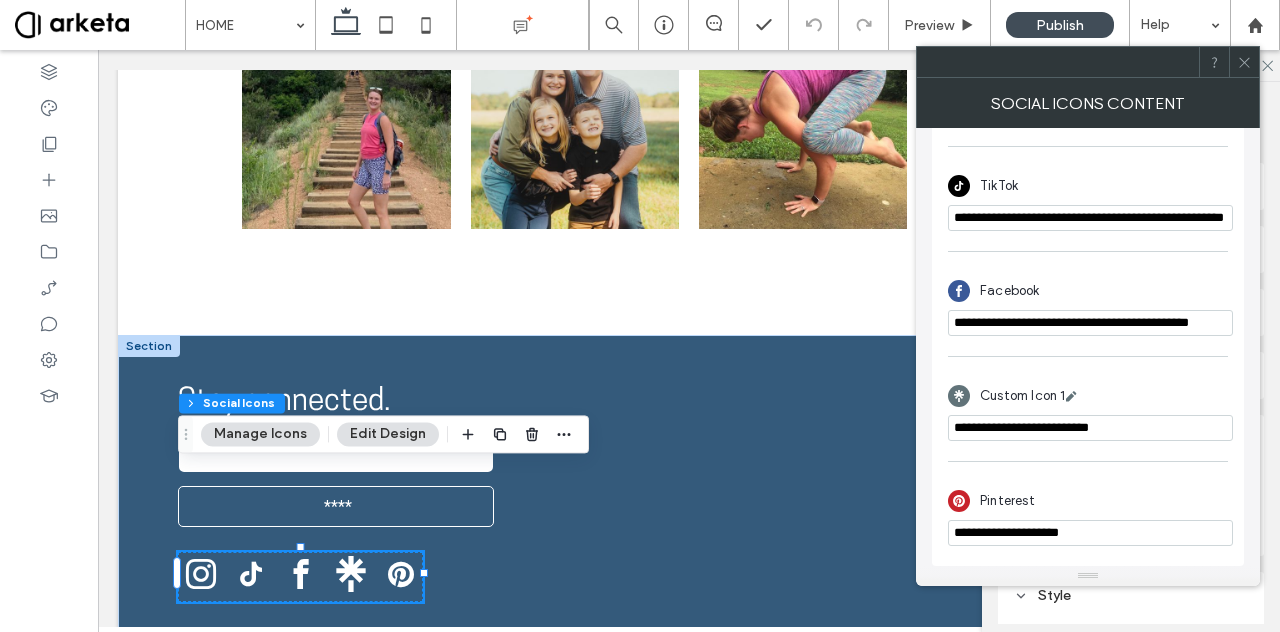 type 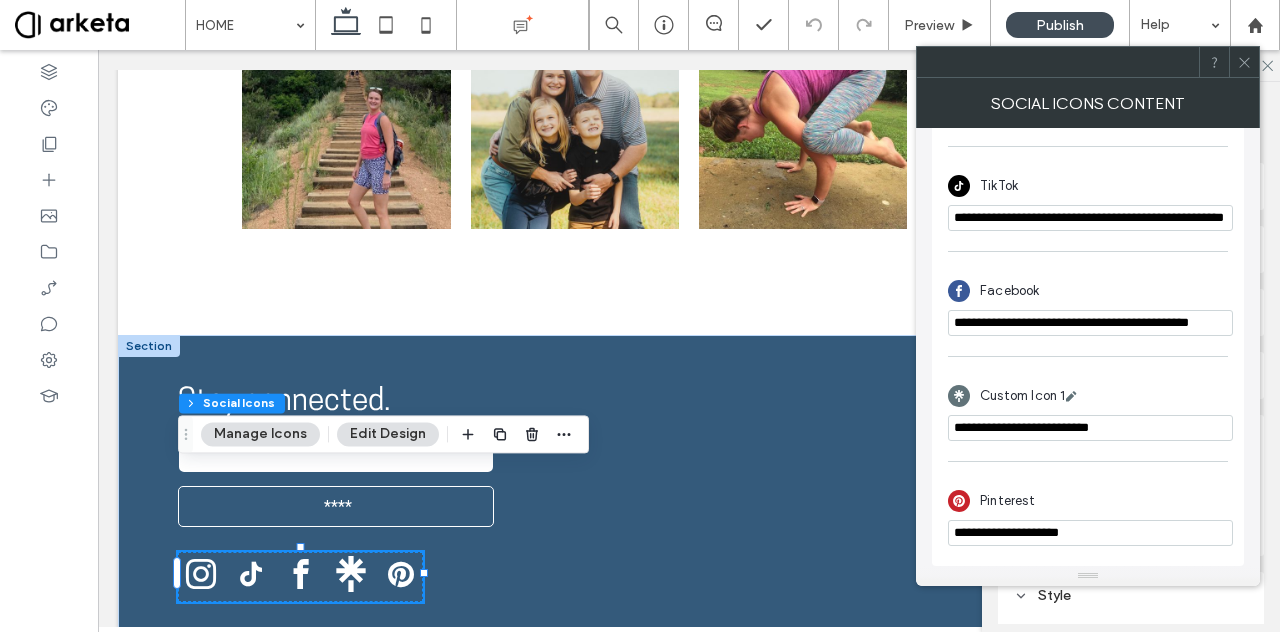 click on "**********" at bounding box center [1090, 533] 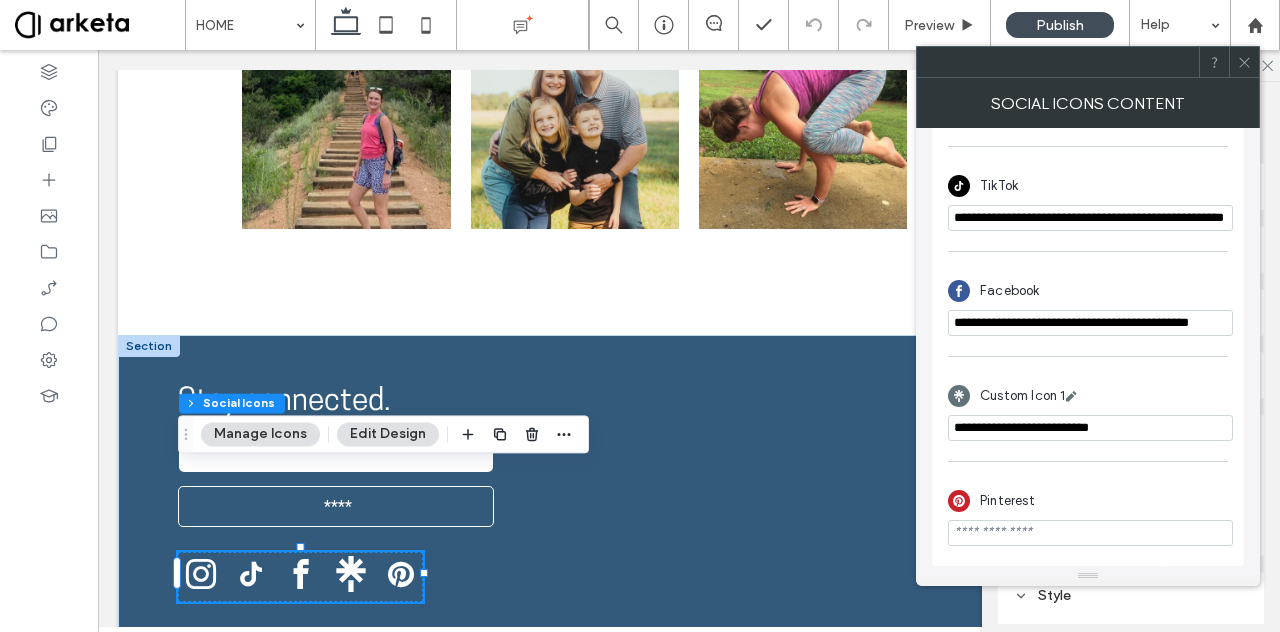 paste on "**********" 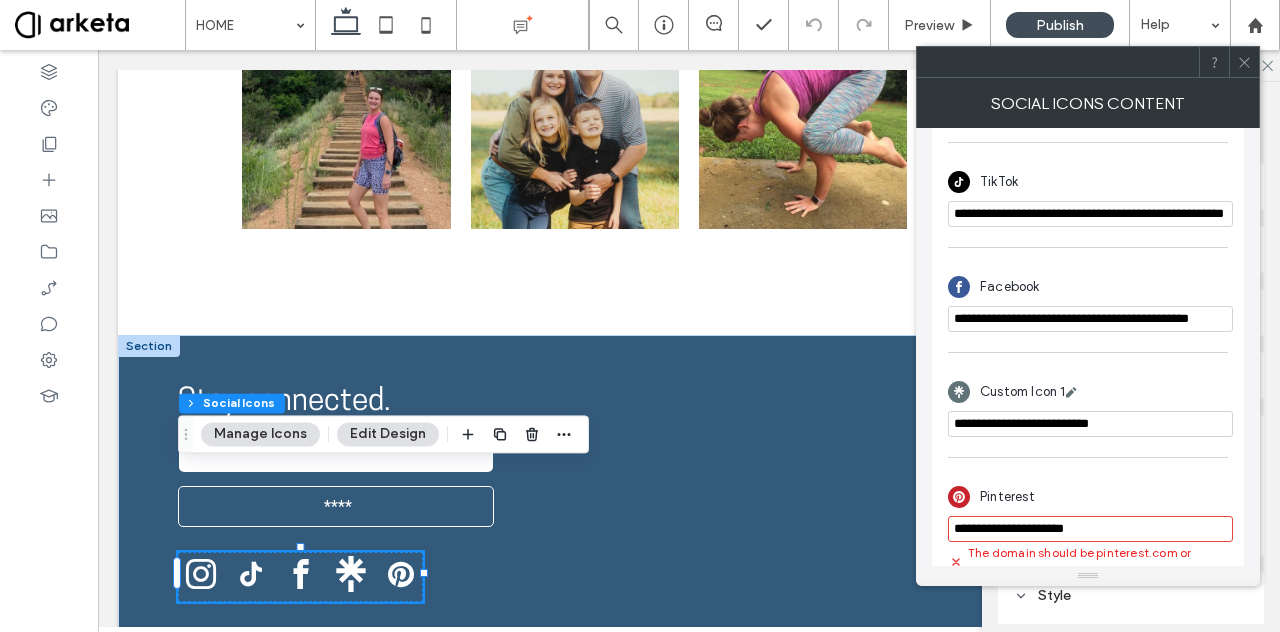 click on "Pinterest" at bounding box center (1088, 497) 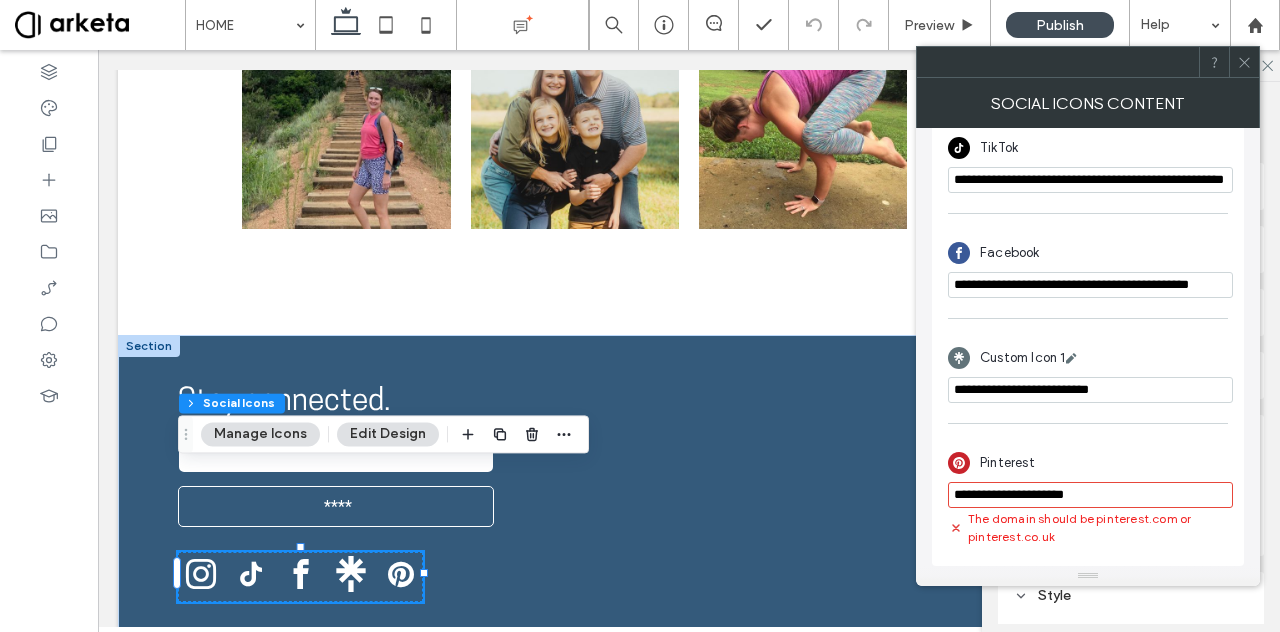 click on "**********" at bounding box center [1090, 495] 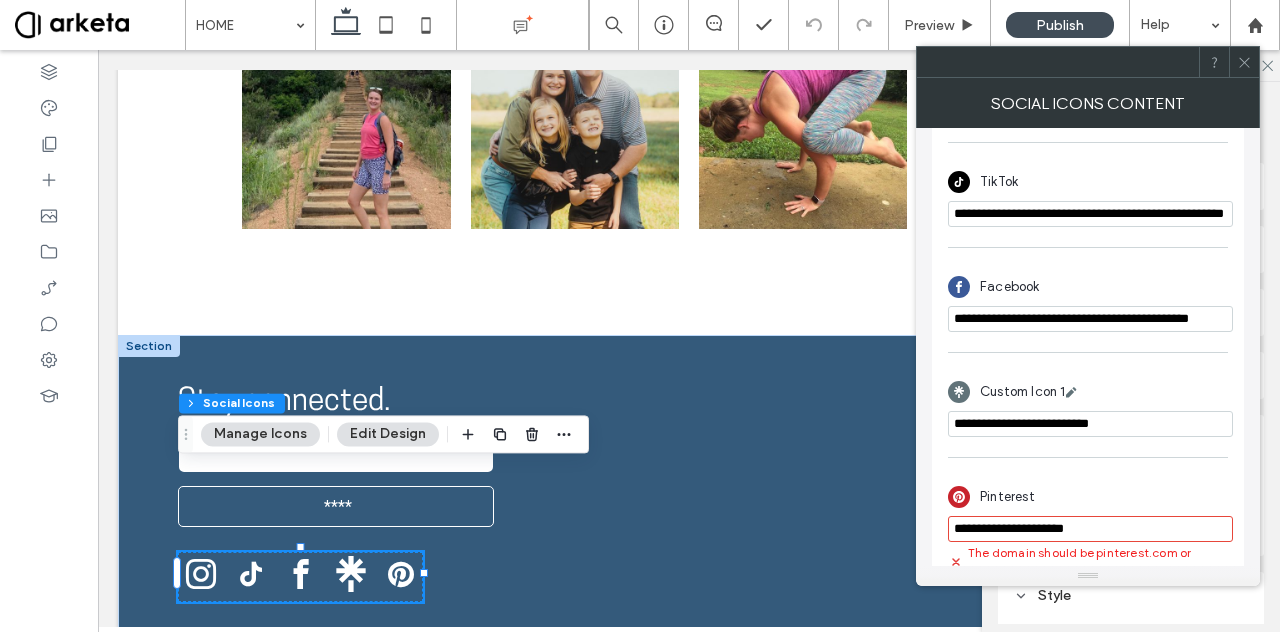 scroll, scrollTop: 598, scrollLeft: 0, axis: vertical 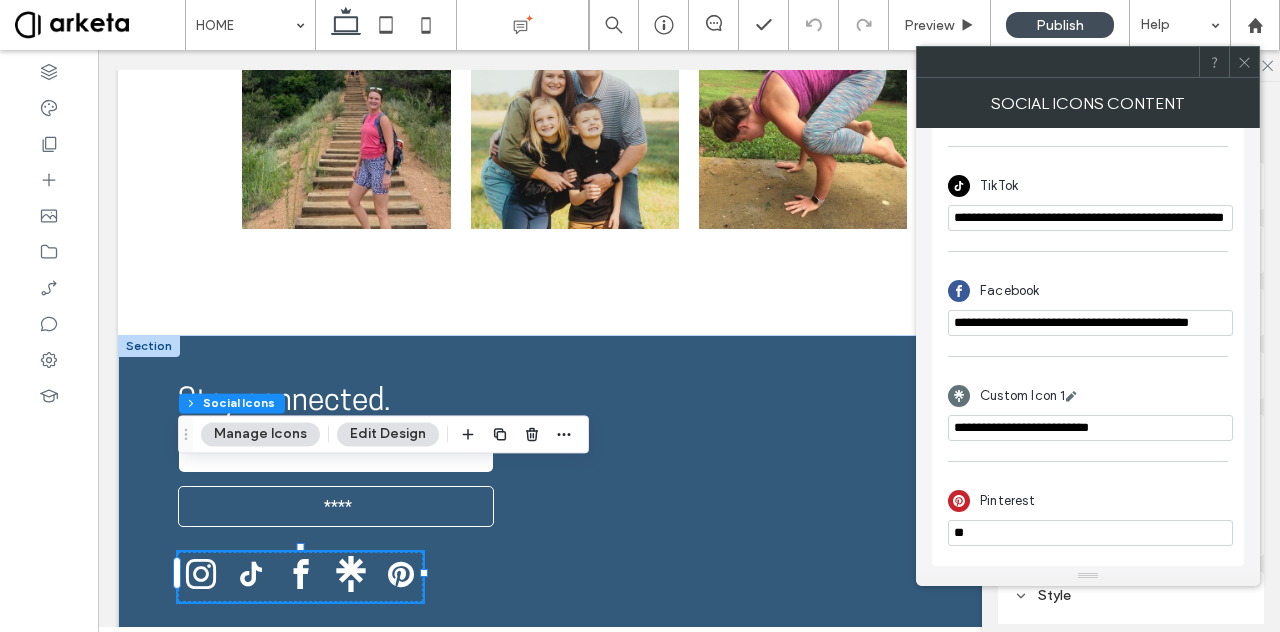 type on "*" 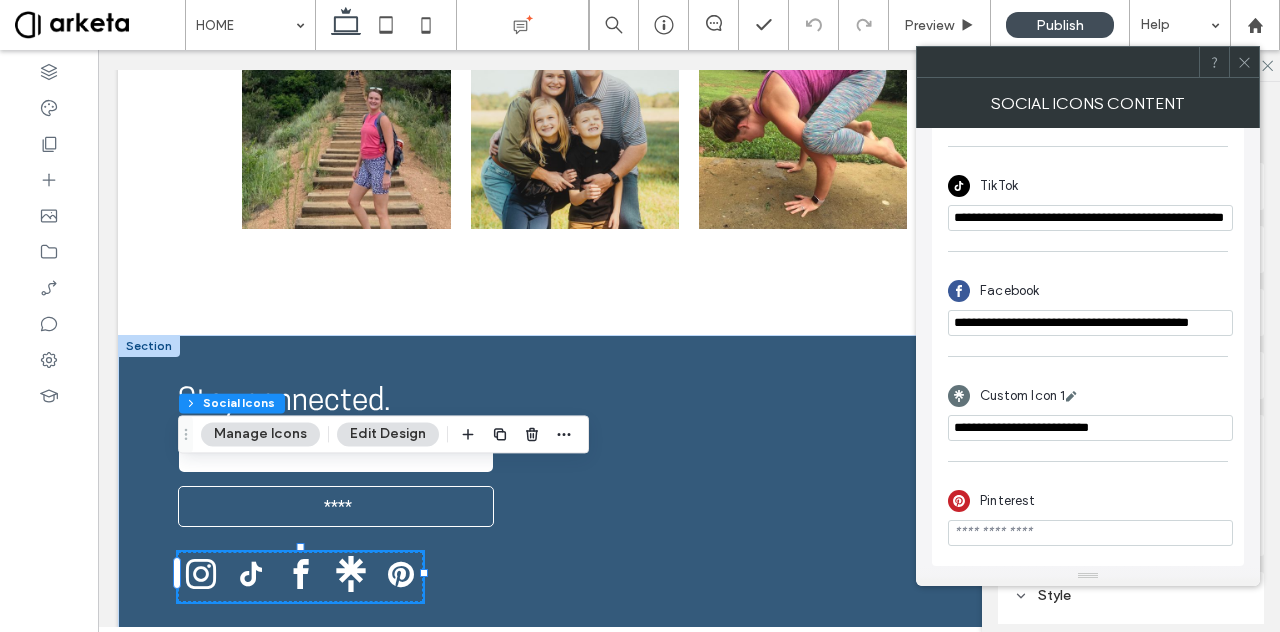 paste on "**********" 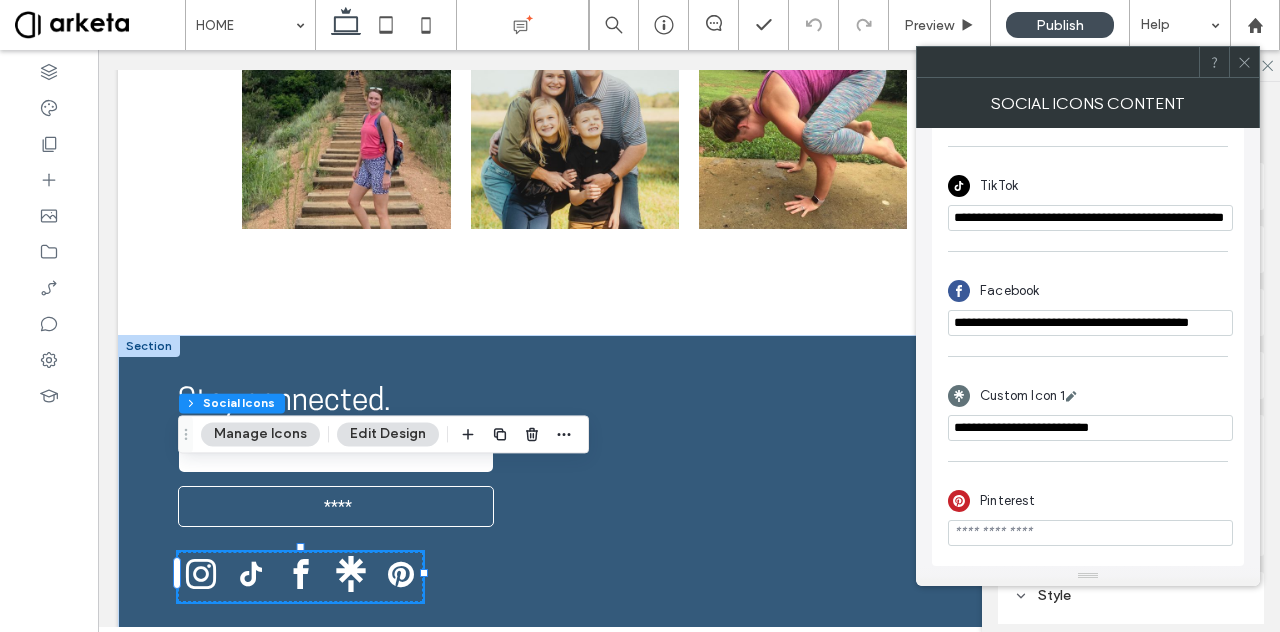 type on "**********" 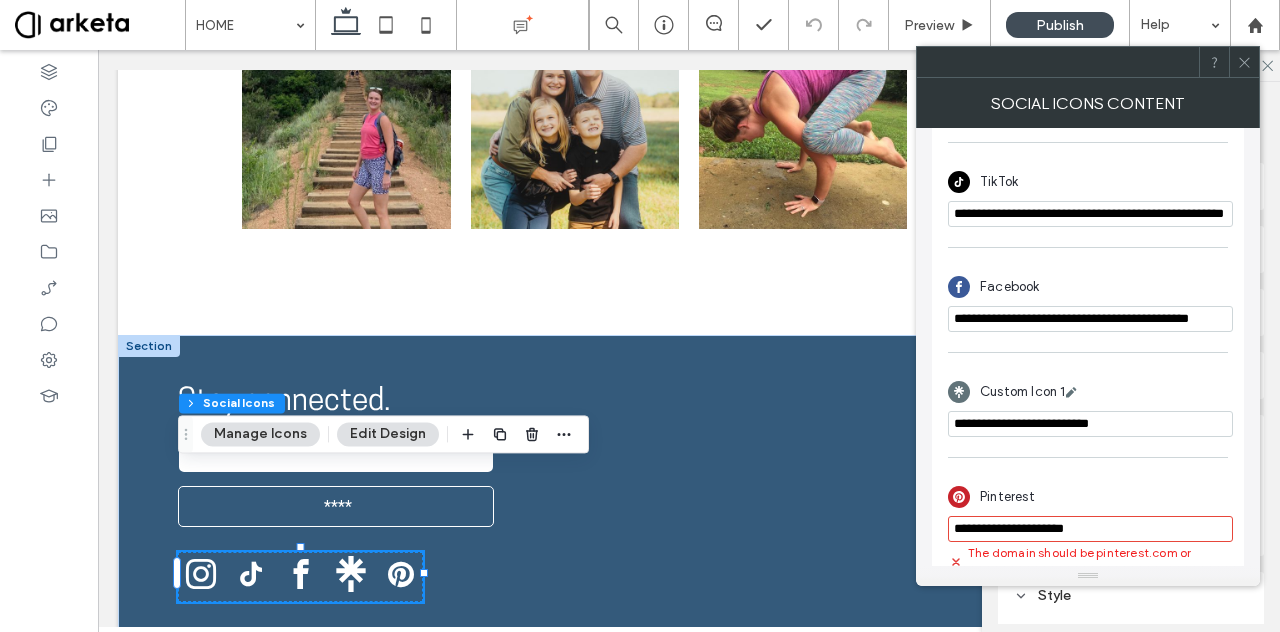click on "Pinterest" at bounding box center [1088, 497] 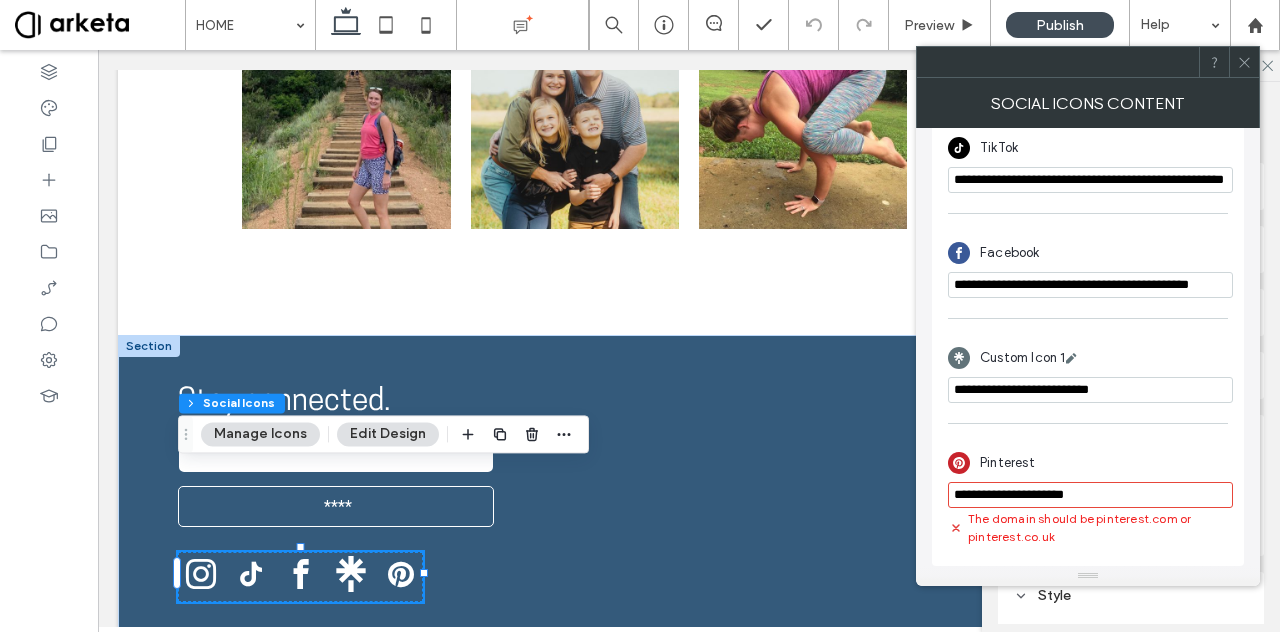 click on "**********" at bounding box center [1090, 390] 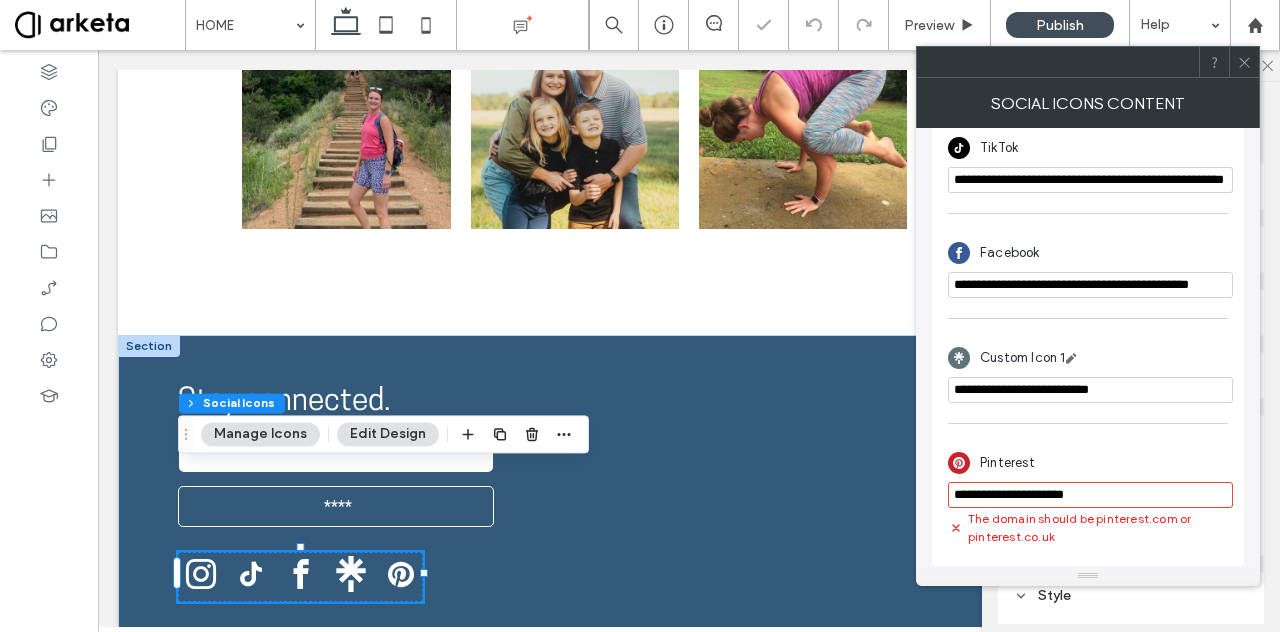 click on "**********" at bounding box center [1088, 371] 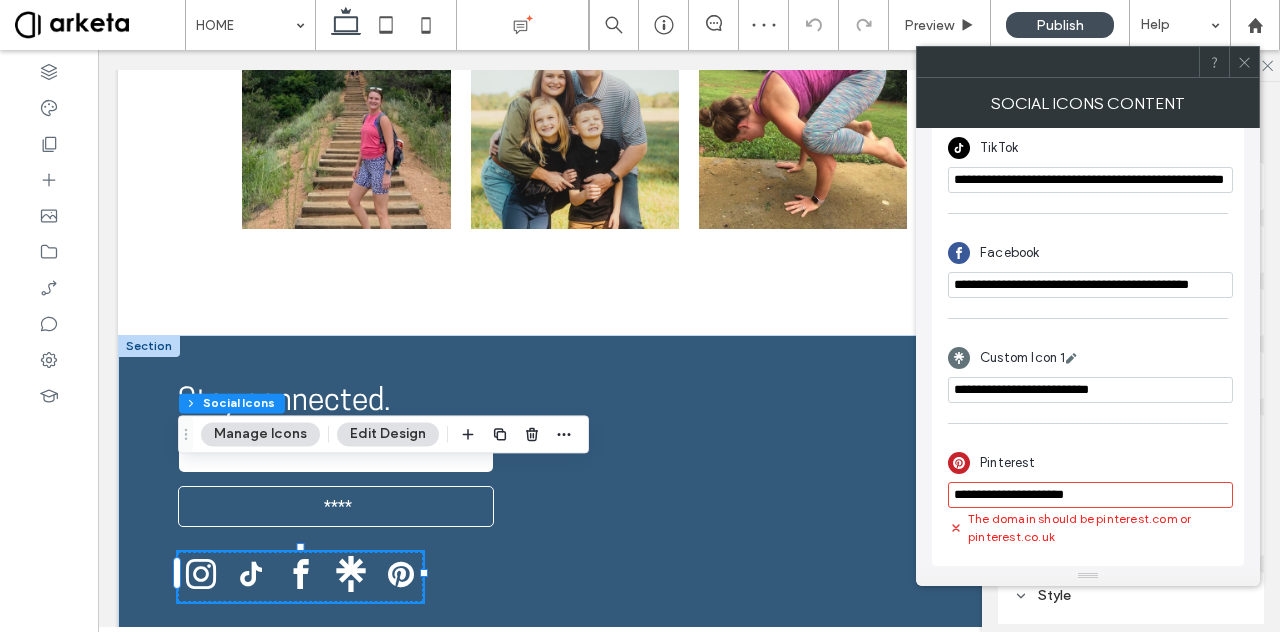click 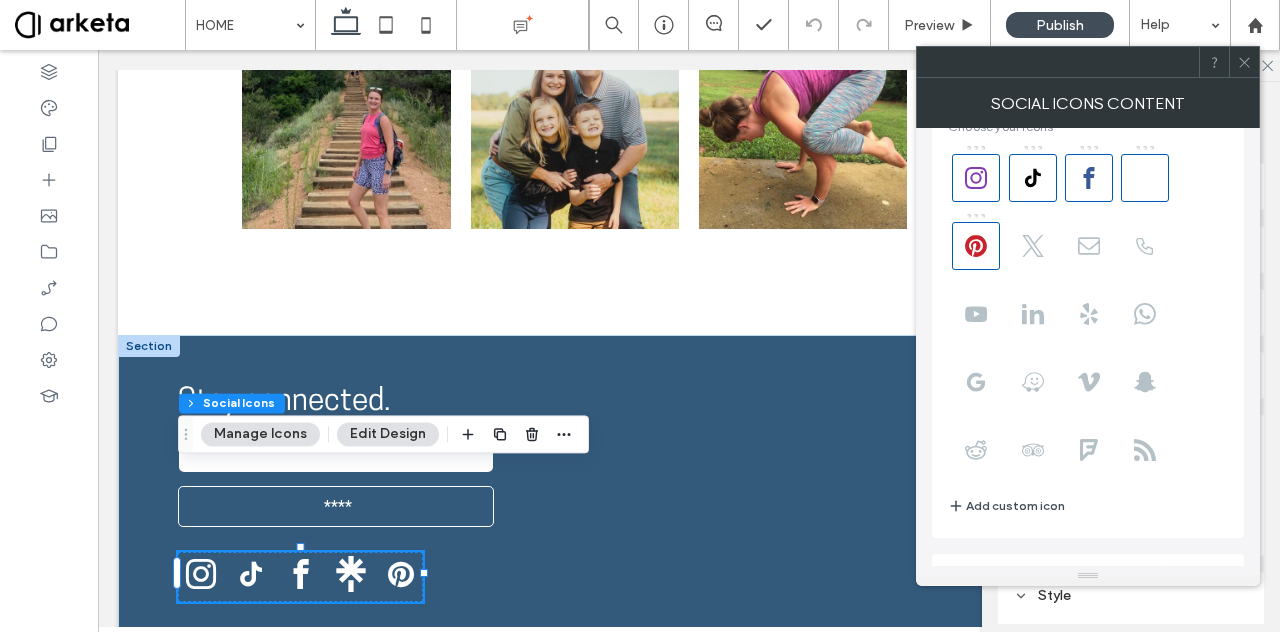 scroll, scrollTop: 0, scrollLeft: 0, axis: both 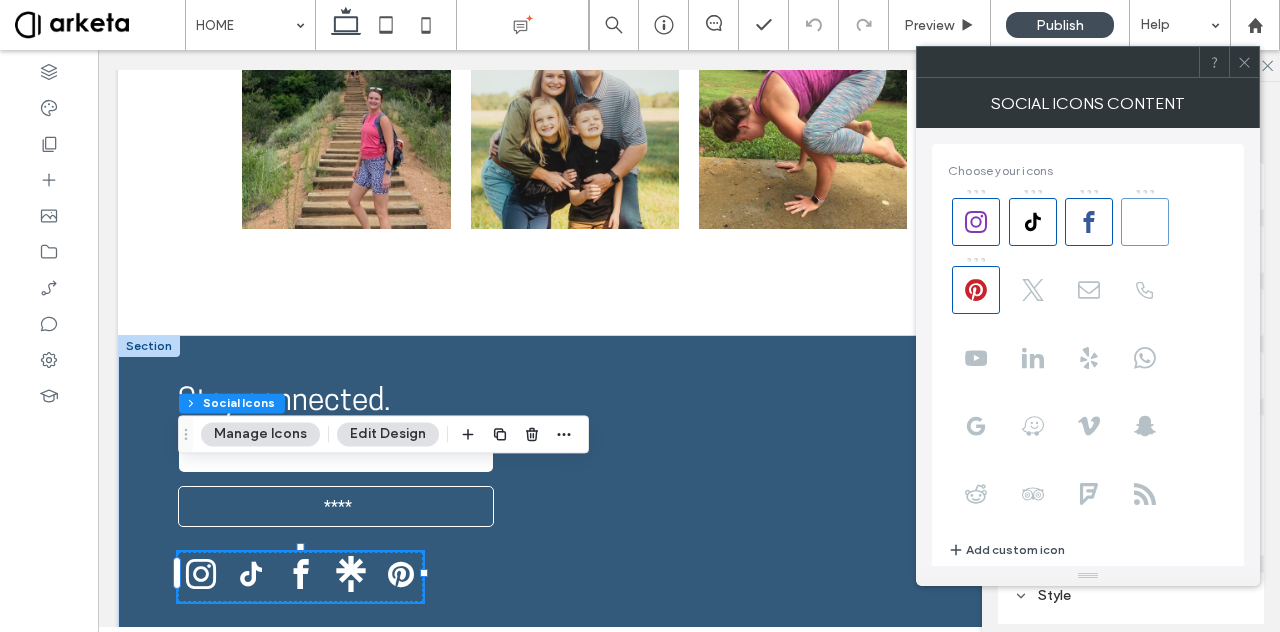 click 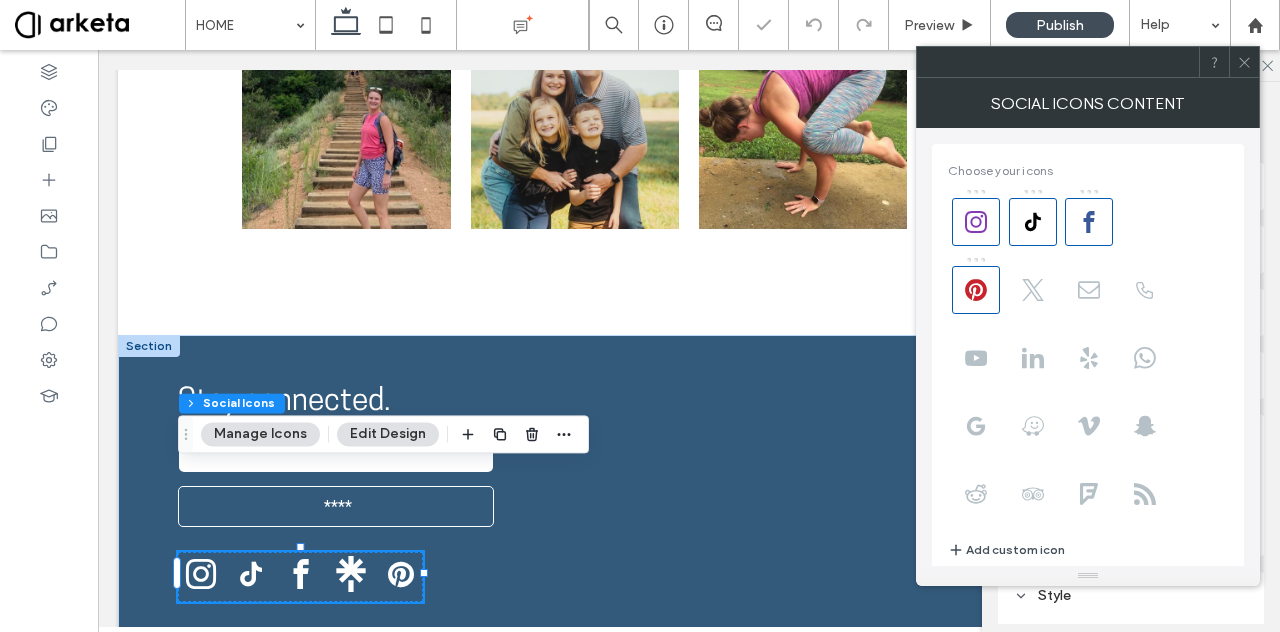click at bounding box center (640, 316) 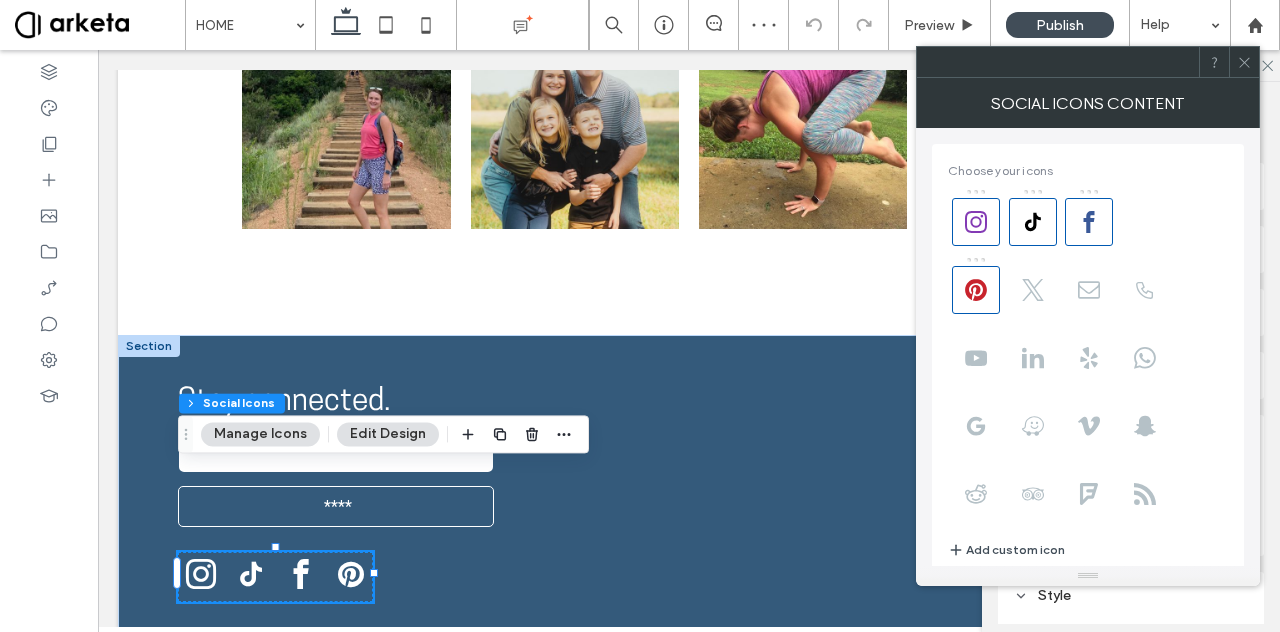 click 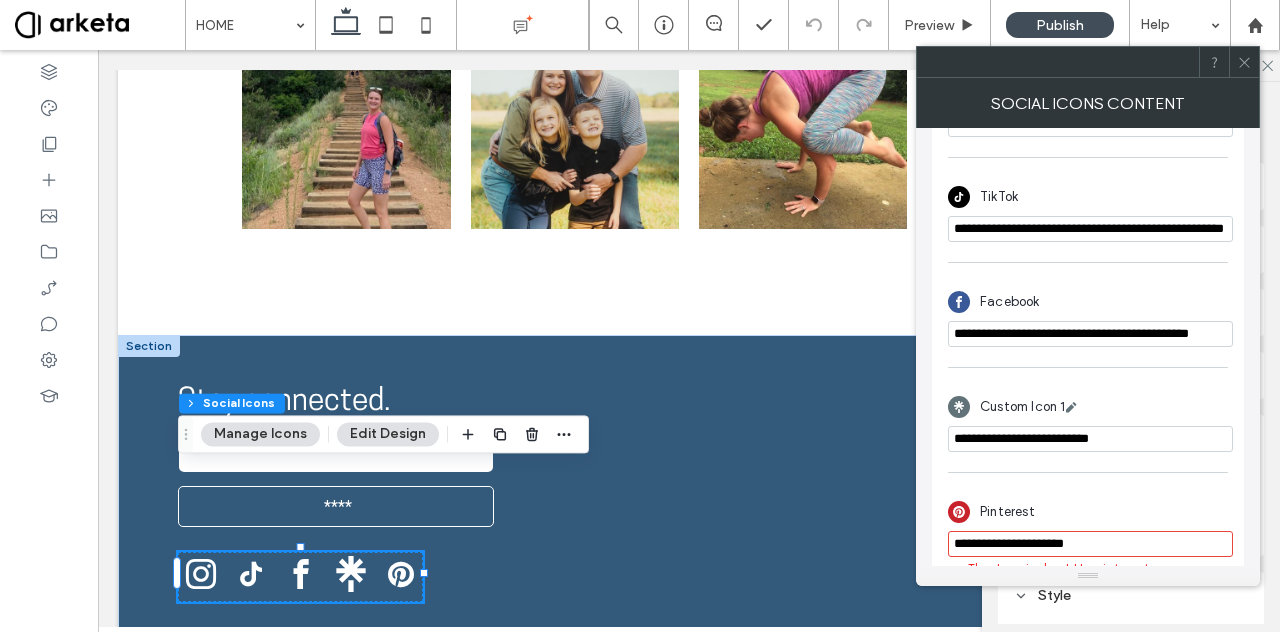 scroll, scrollTop: 598, scrollLeft: 0, axis: vertical 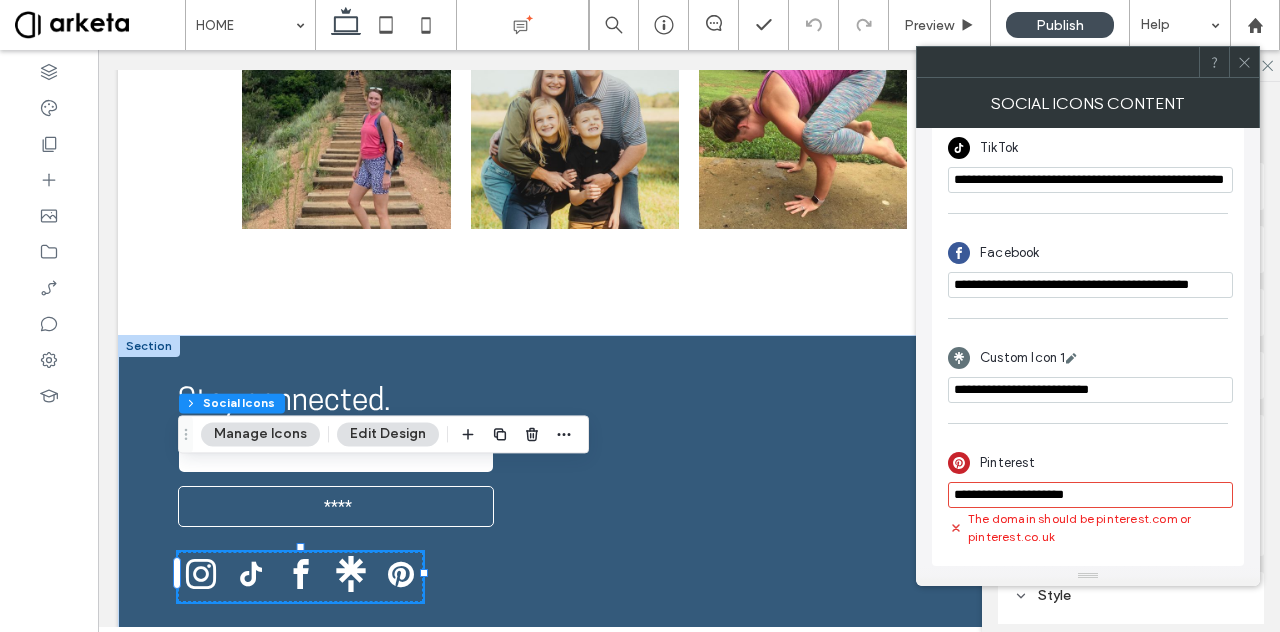 click on "Pinterest" at bounding box center (1088, 463) 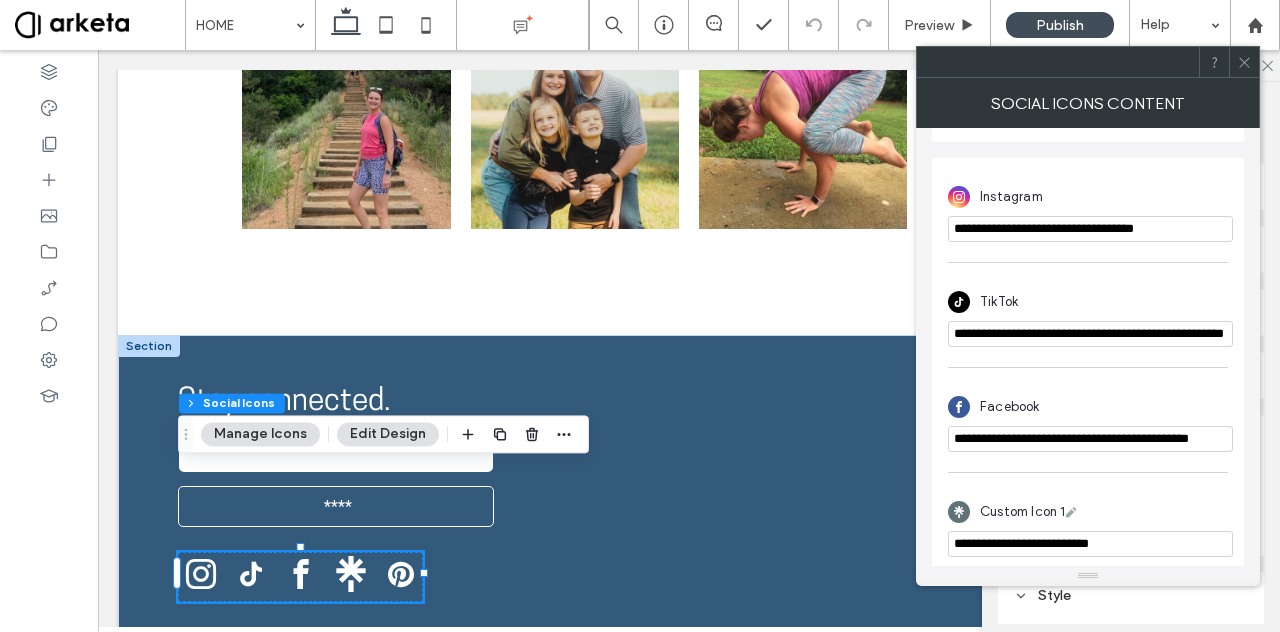 scroll, scrollTop: 598, scrollLeft: 0, axis: vertical 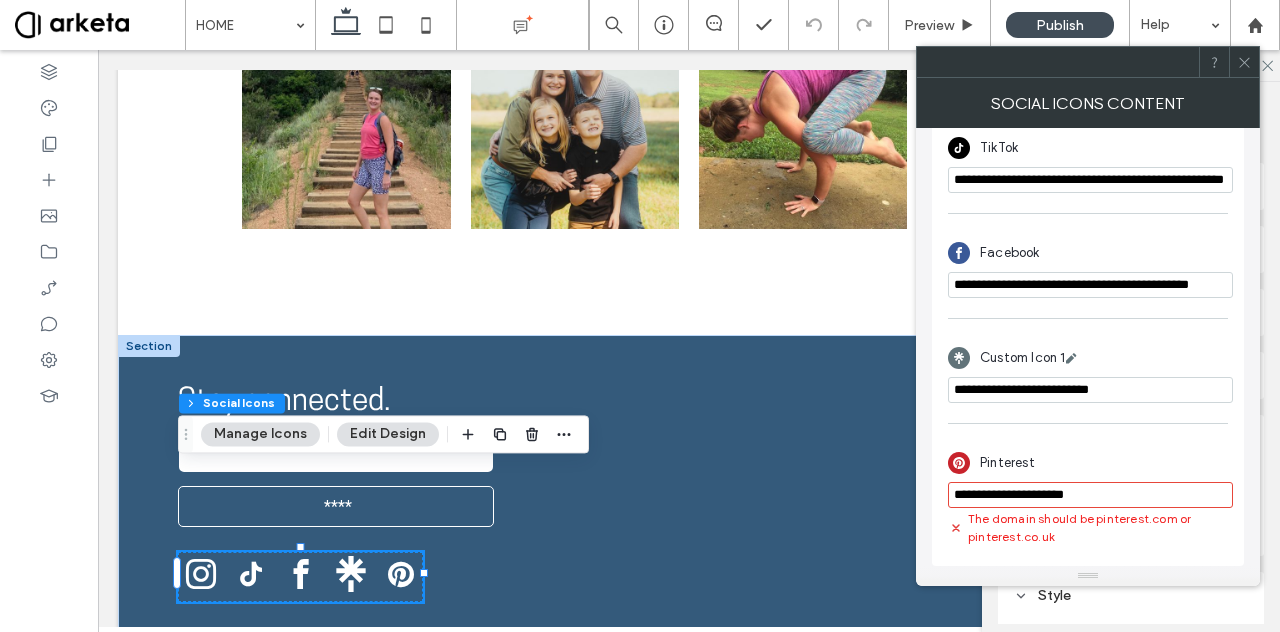 click at bounding box center [1244, 62] 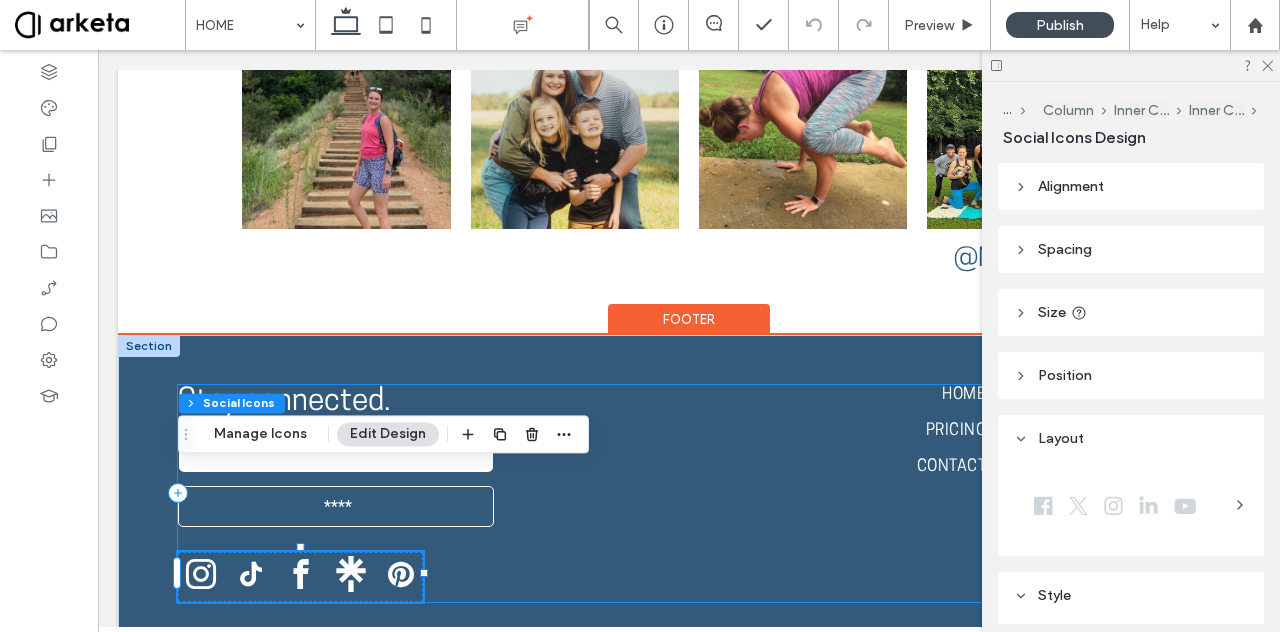 click on "Stay connected.
Stay connected
Field label
****
Thank you for contacting us. We will get back to you as soon as possible.
Oops, there was an error sending your message. Please try again later.
HOME
PRICING
CONTACT
CLASS SCHEDULE
ON DEMAND" at bounding box center [689, 493] 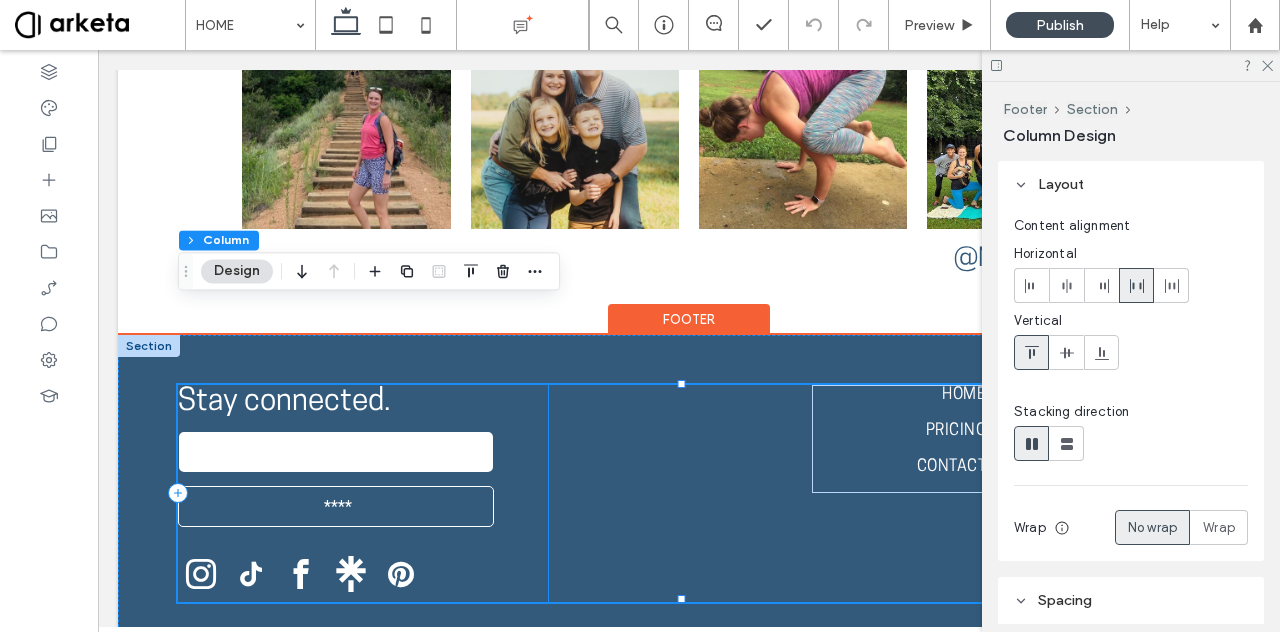 click on "Stay connected.
Stay connected
Field label
****
Thank you for contacting us. We will get back to you as soon as possible.
Oops, there was an error sending your message. Please try again later." at bounding box center (363, 493) 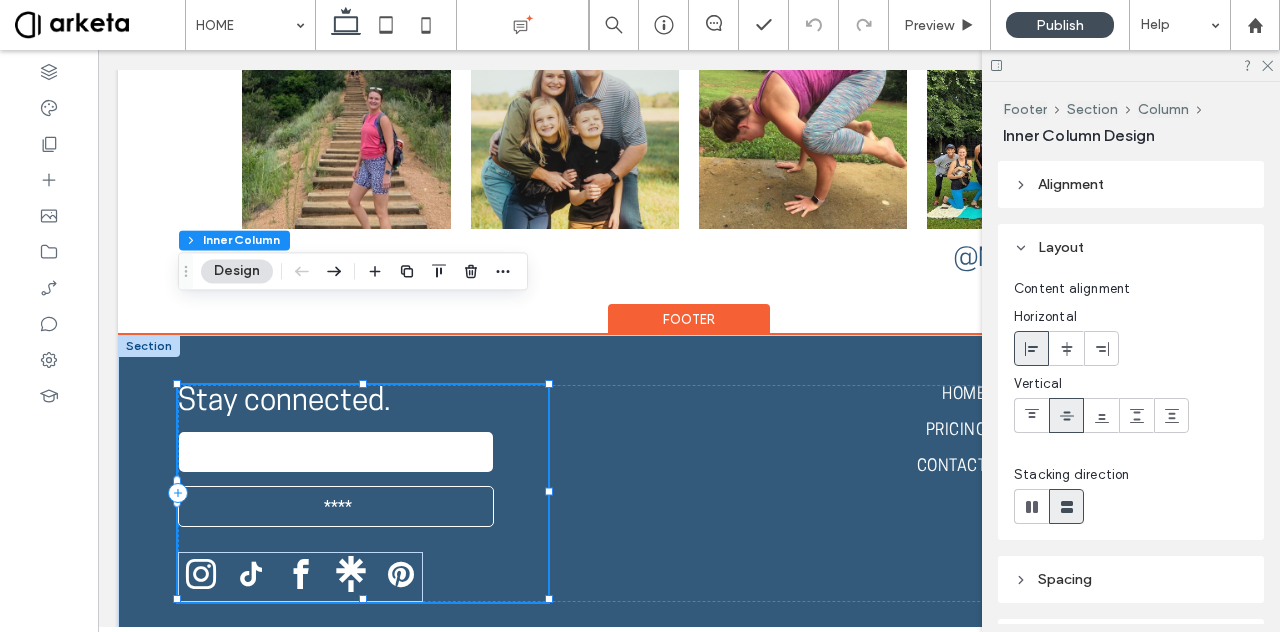 click on "Stay connected.
Stay connected
Field label
****
Thank you for contacting us. We will get back to you as soon as possible.
Oops, there was an error sending your message. Please try again later." at bounding box center [363, 493] 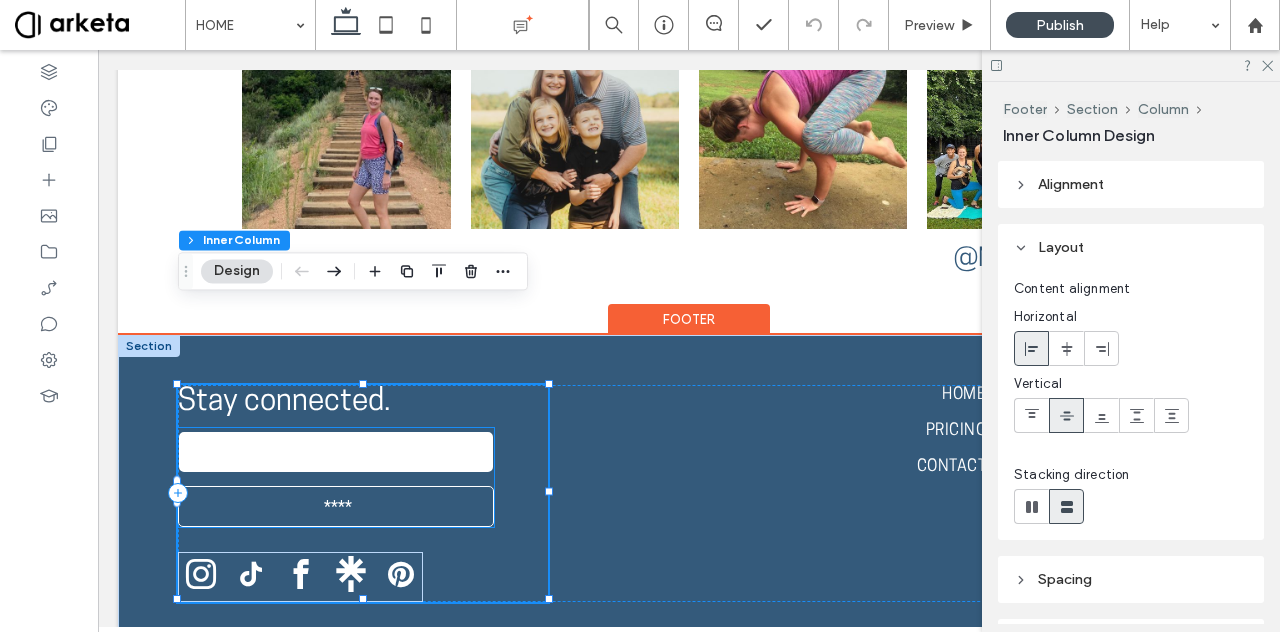 click on "Field label
****" at bounding box center (336, 477) 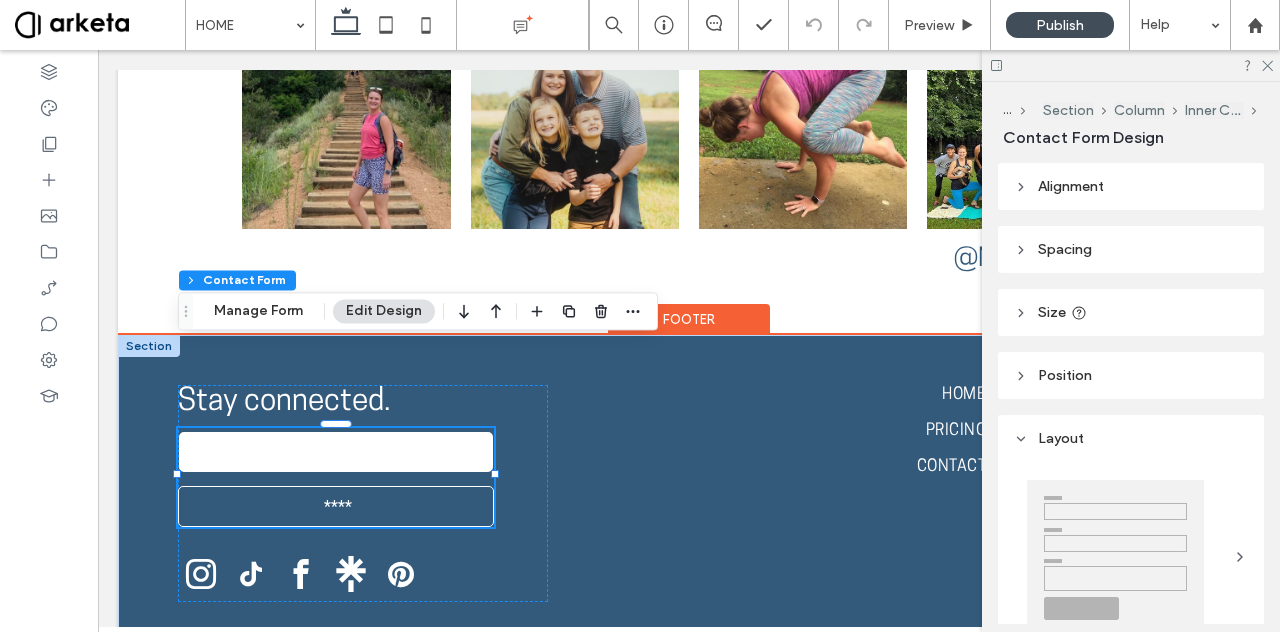 type on "*" 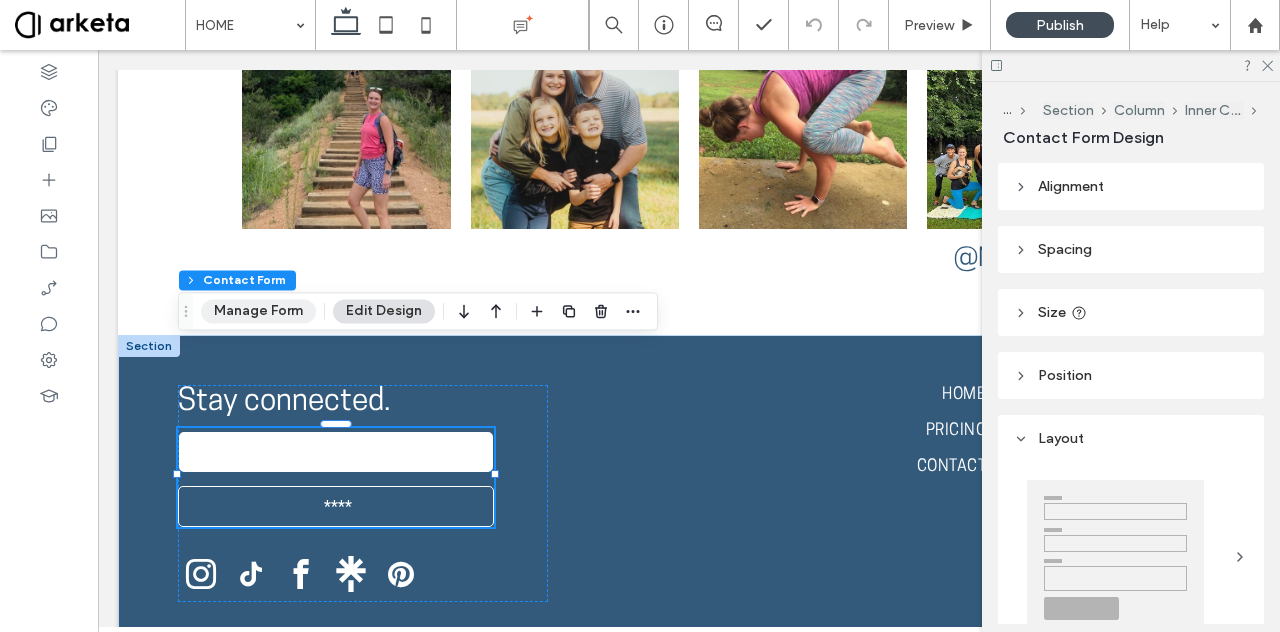 click on "Manage Form" at bounding box center (258, 311) 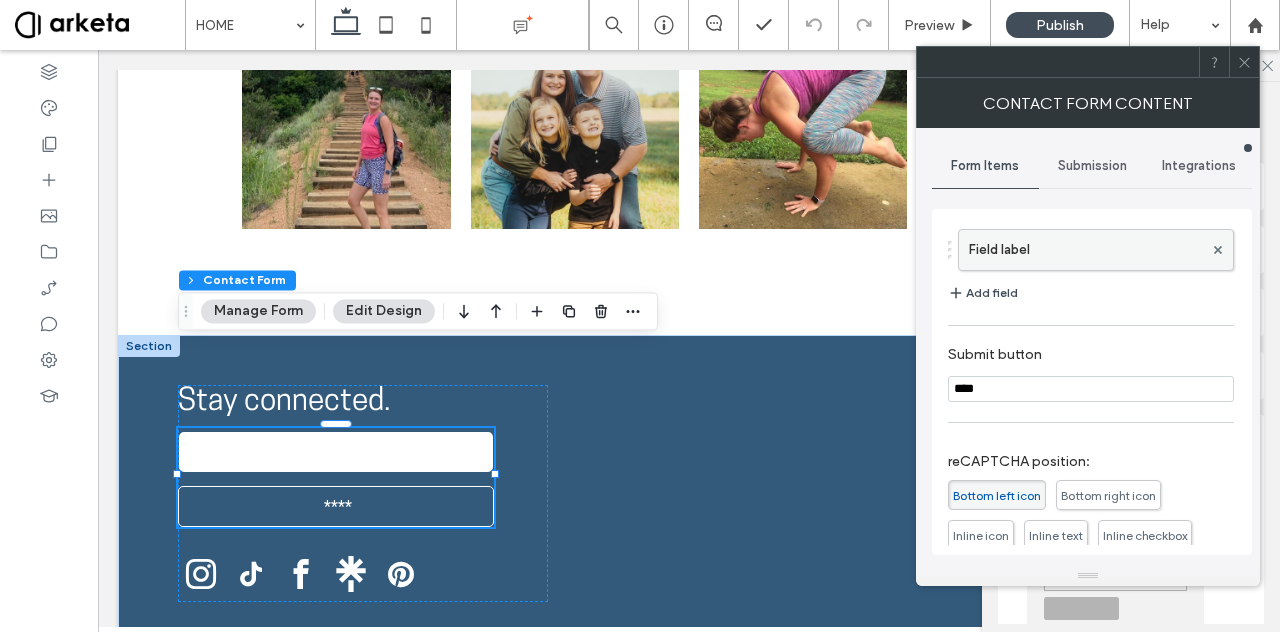 click on "Field label" at bounding box center [1086, 250] 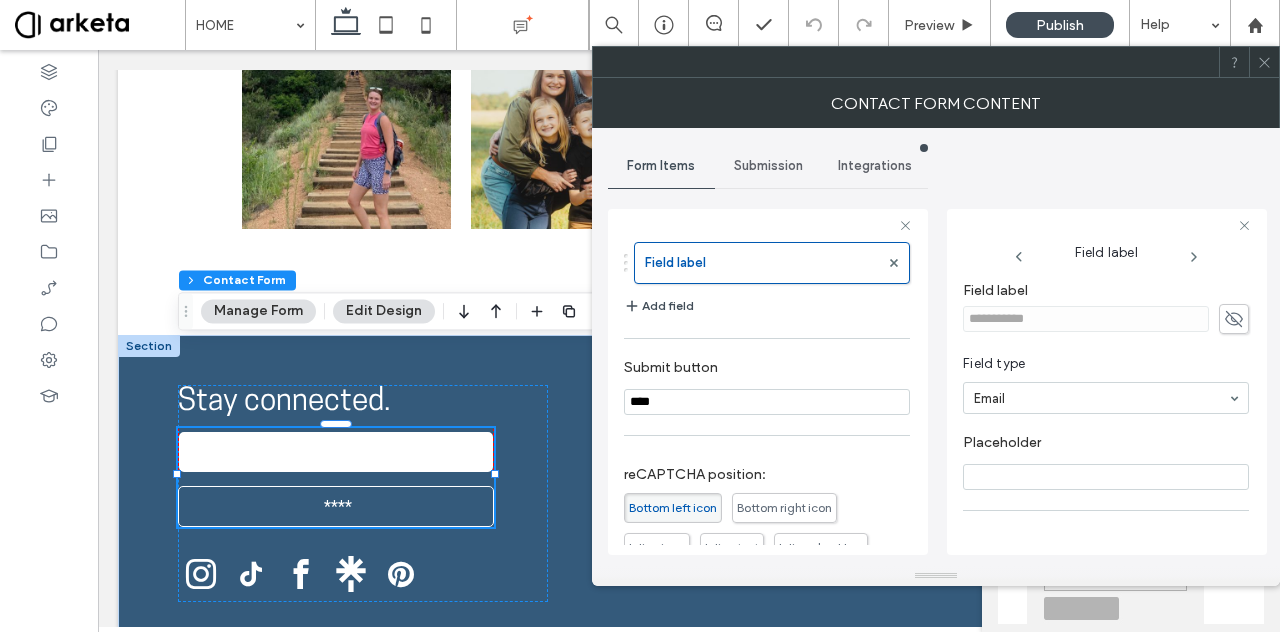 scroll, scrollTop: 137, scrollLeft: 0, axis: vertical 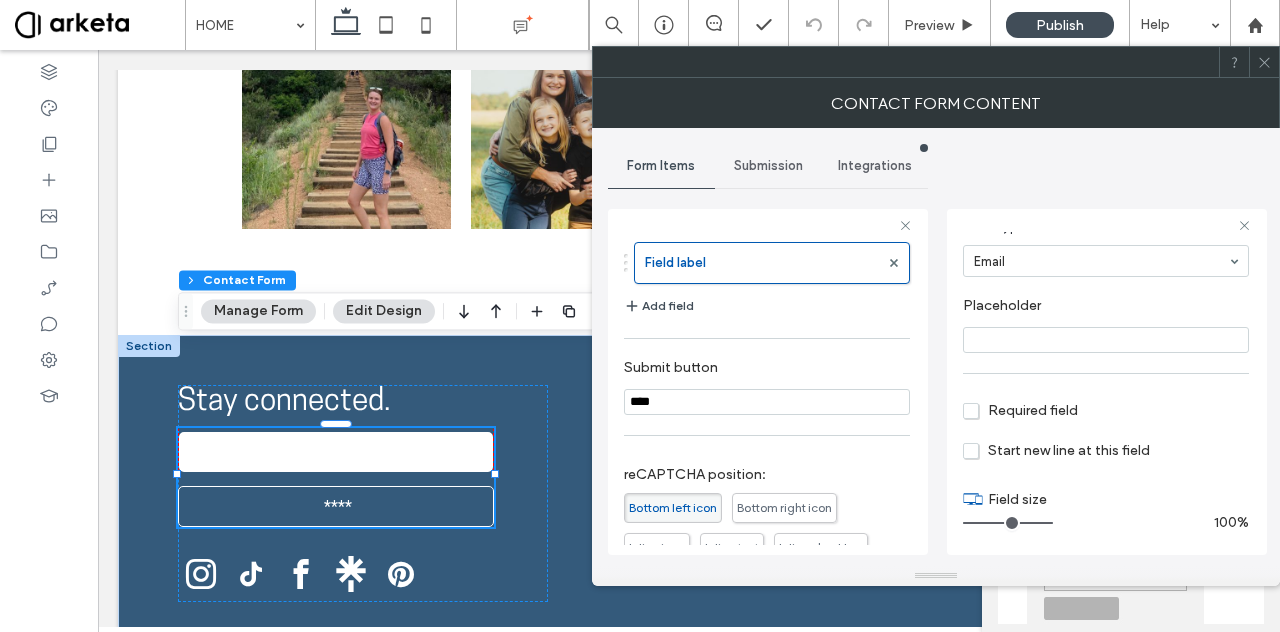click on "Required field" at bounding box center (1020, 410) 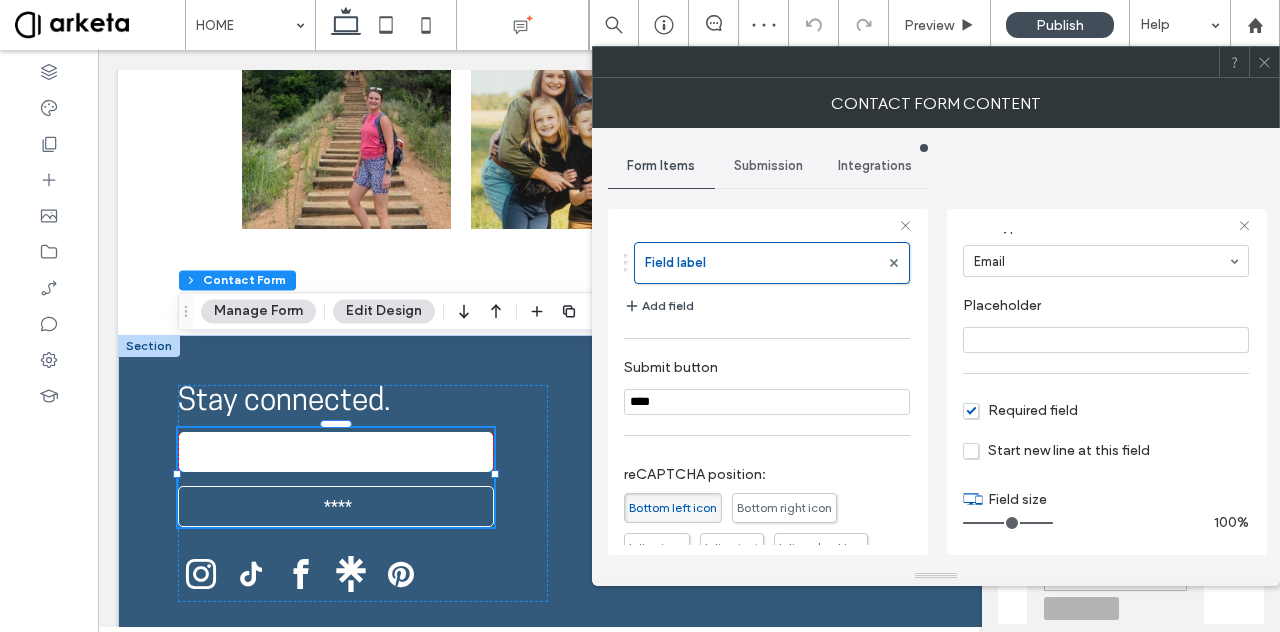 click on "Submission" at bounding box center (768, 166) 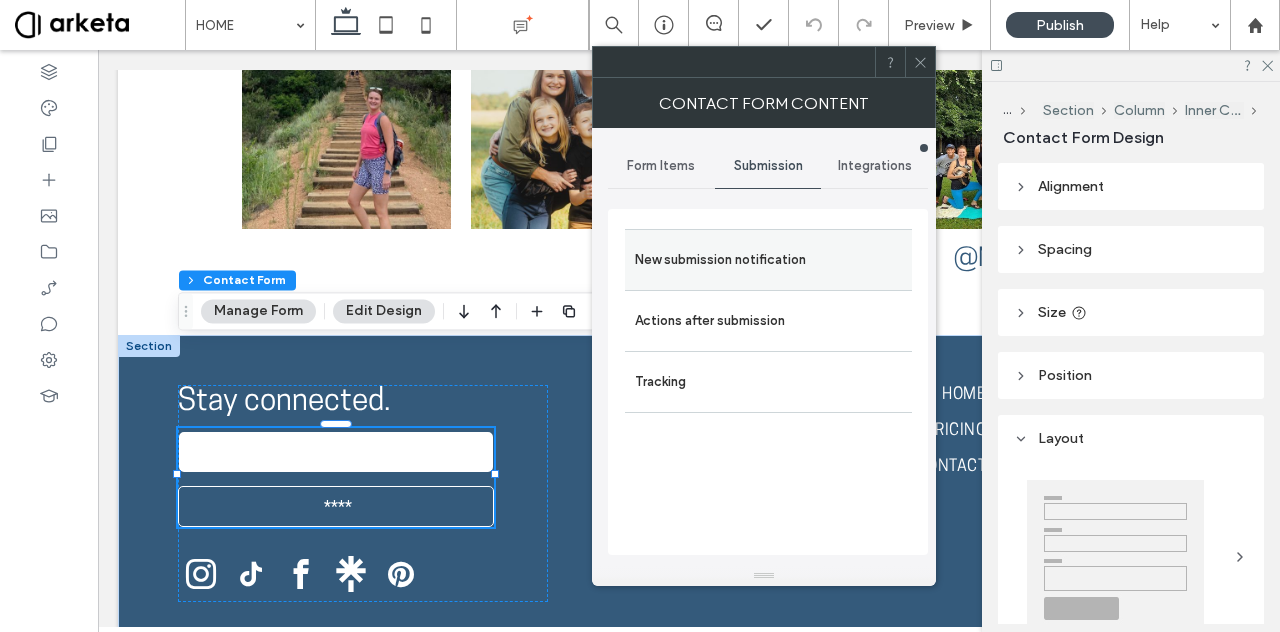 click on "New submission notification" at bounding box center [768, 260] 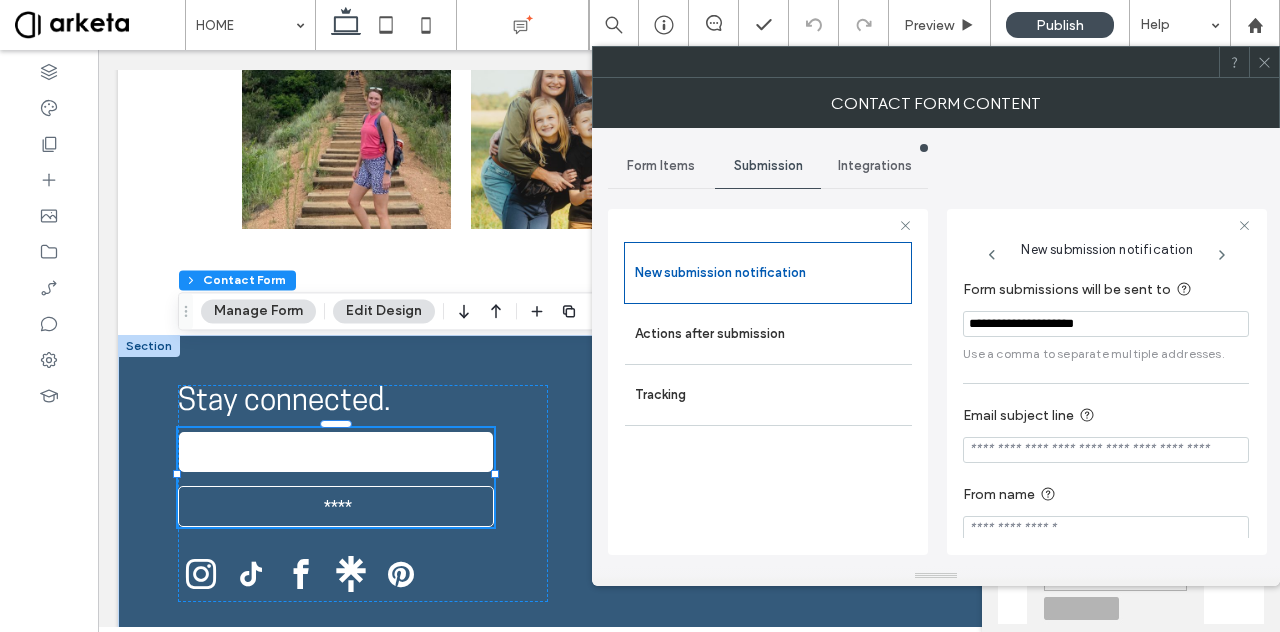 scroll, scrollTop: 16, scrollLeft: 0, axis: vertical 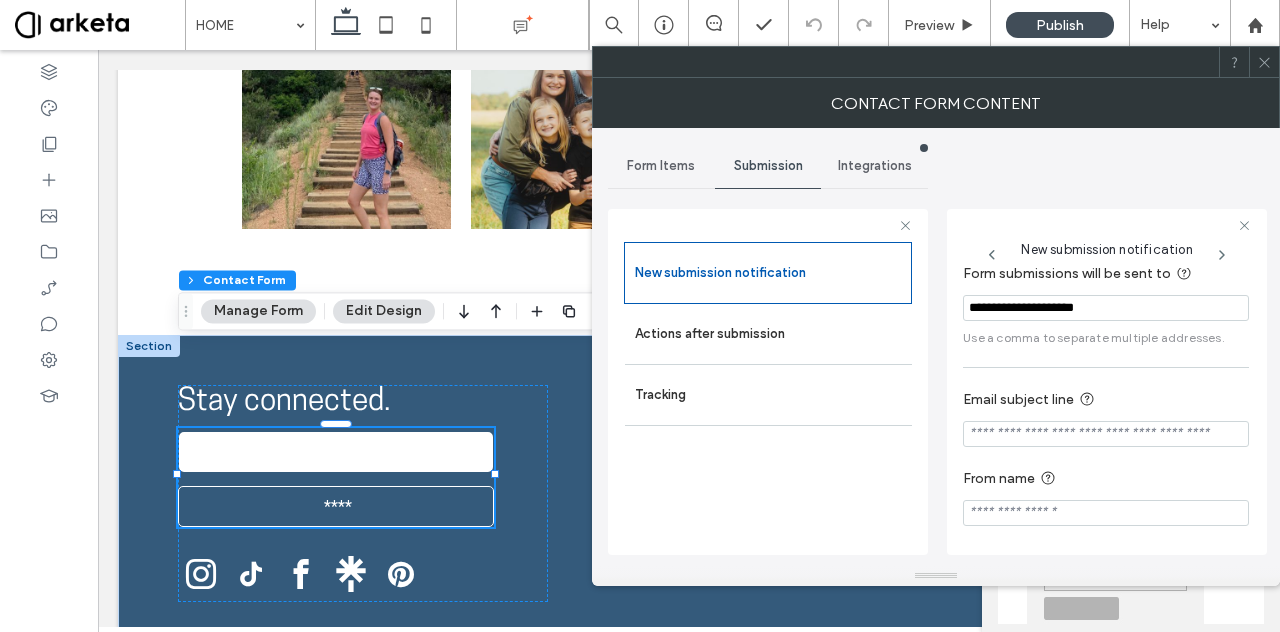 click 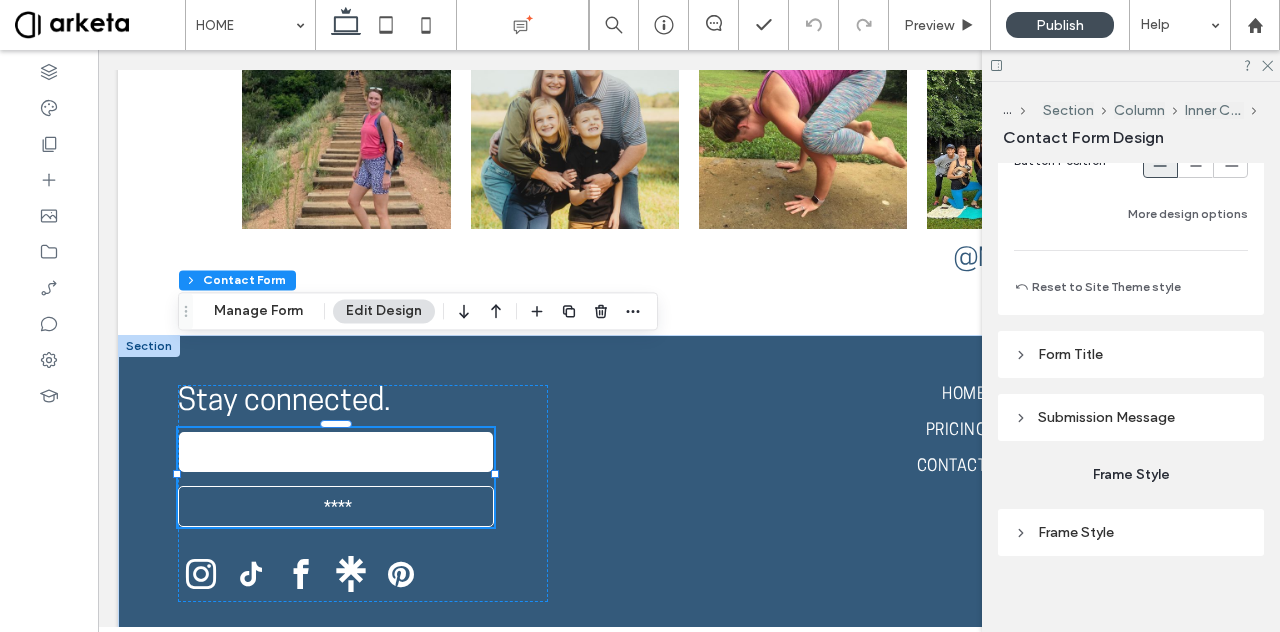 scroll, scrollTop: 1735, scrollLeft: 0, axis: vertical 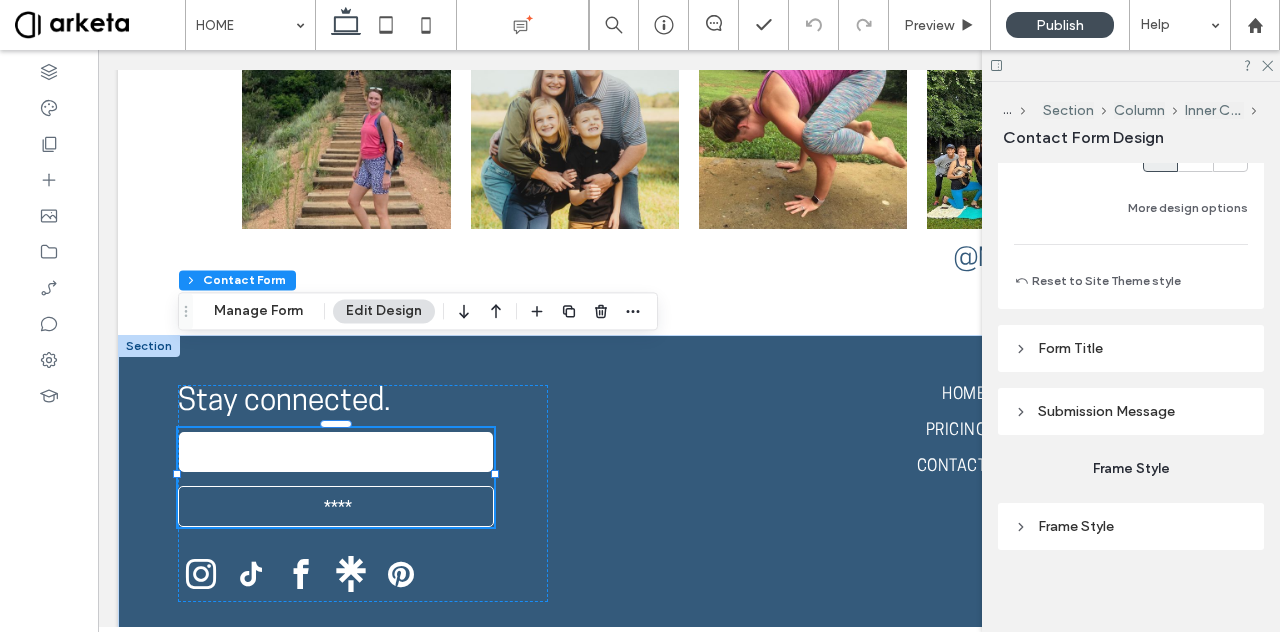 click on "Submission Message" at bounding box center [1106, 411] 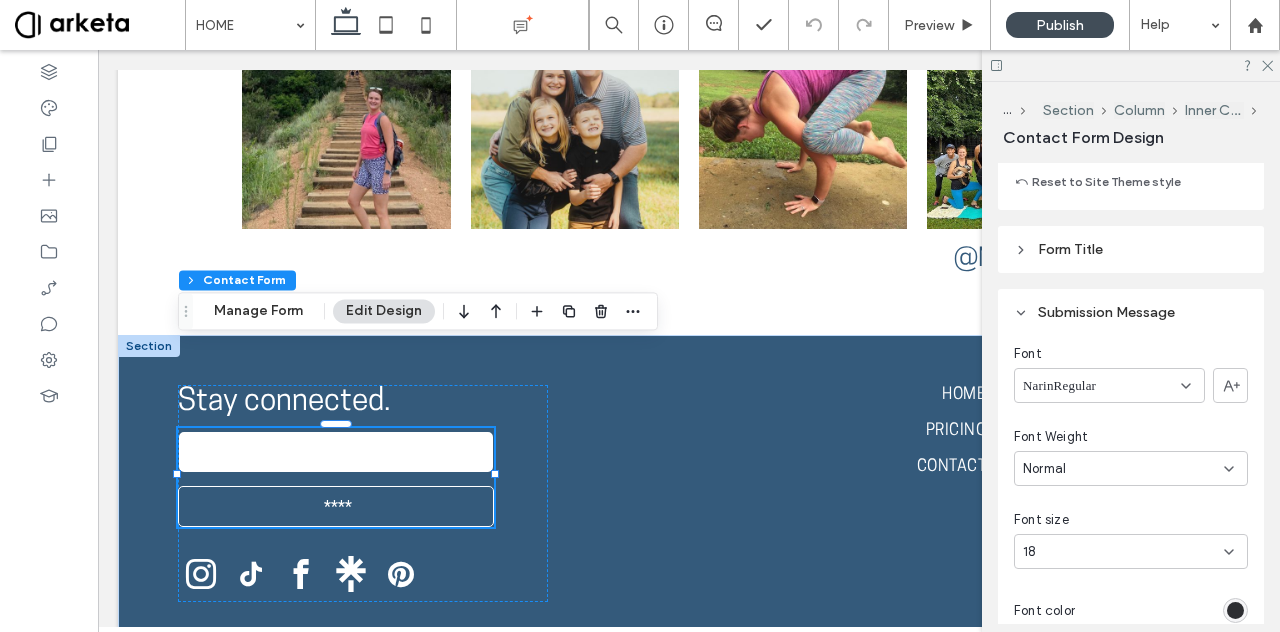 scroll, scrollTop: 1828, scrollLeft: 0, axis: vertical 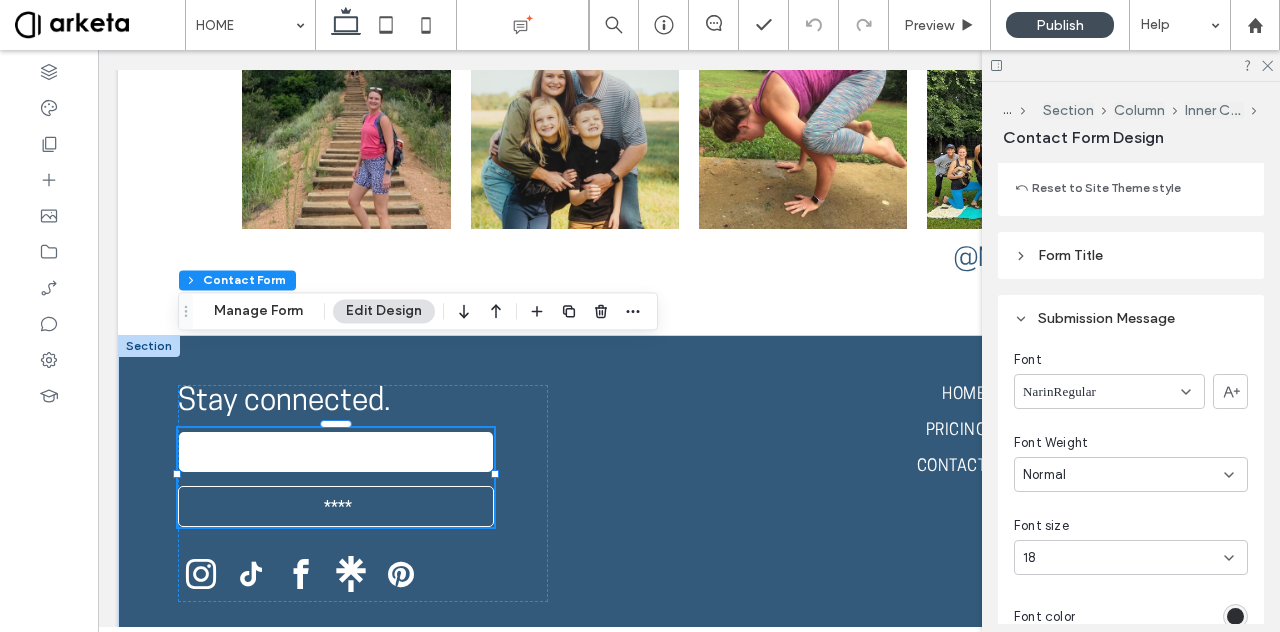 click on "Submission Message" at bounding box center (1131, 318) 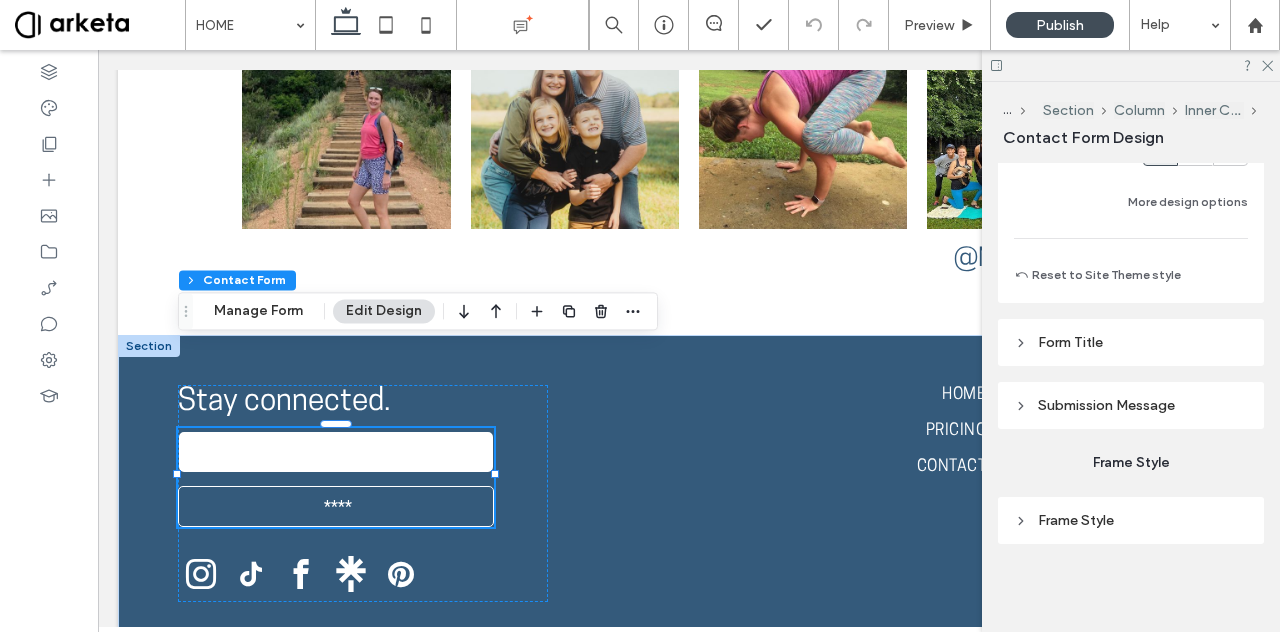scroll, scrollTop: 1735, scrollLeft: 0, axis: vertical 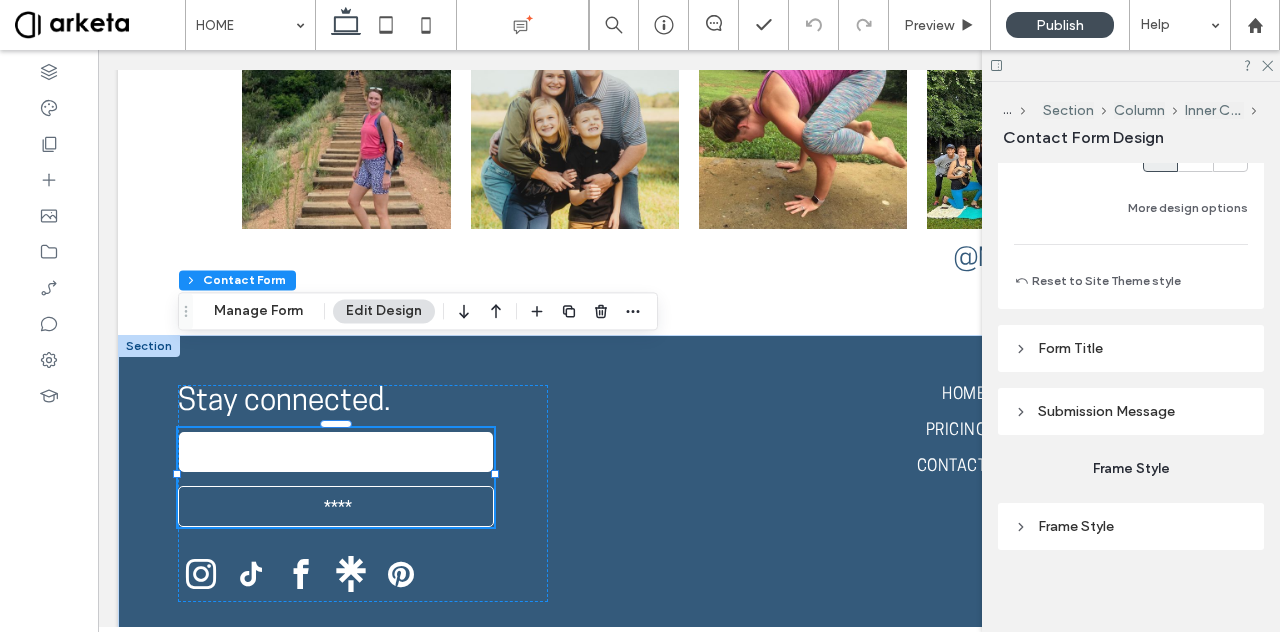 click on "Submission Message" at bounding box center (1131, 411) 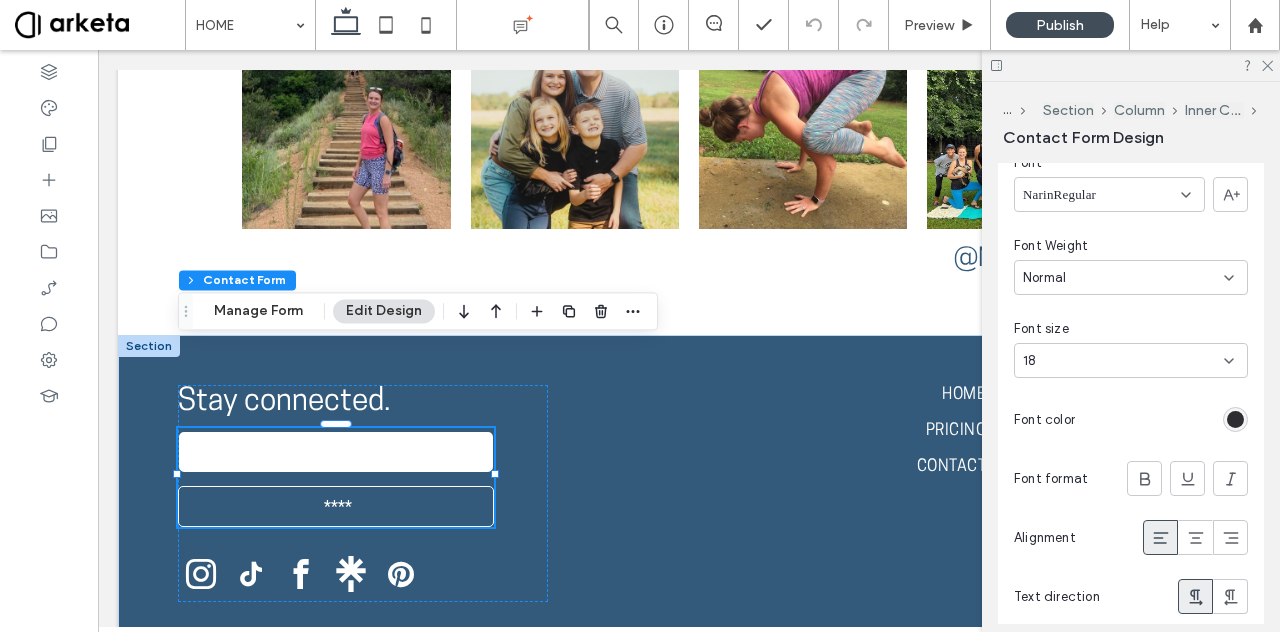 scroll, scrollTop: 2026, scrollLeft: 0, axis: vertical 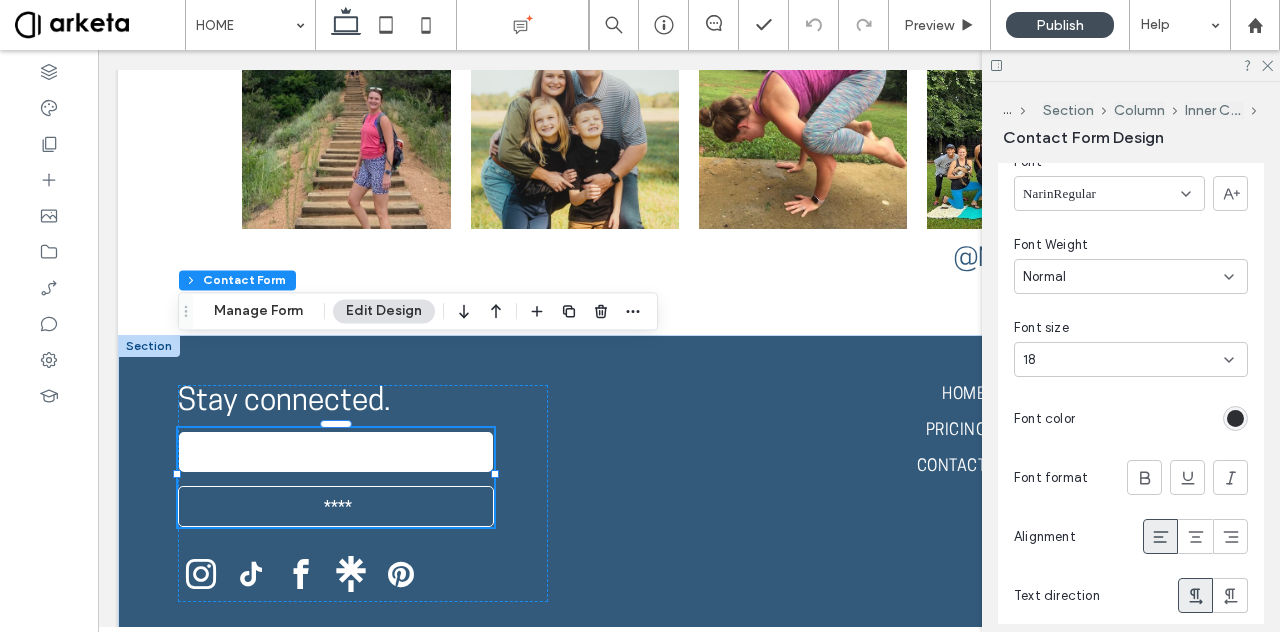 click at bounding box center [1235, 418] 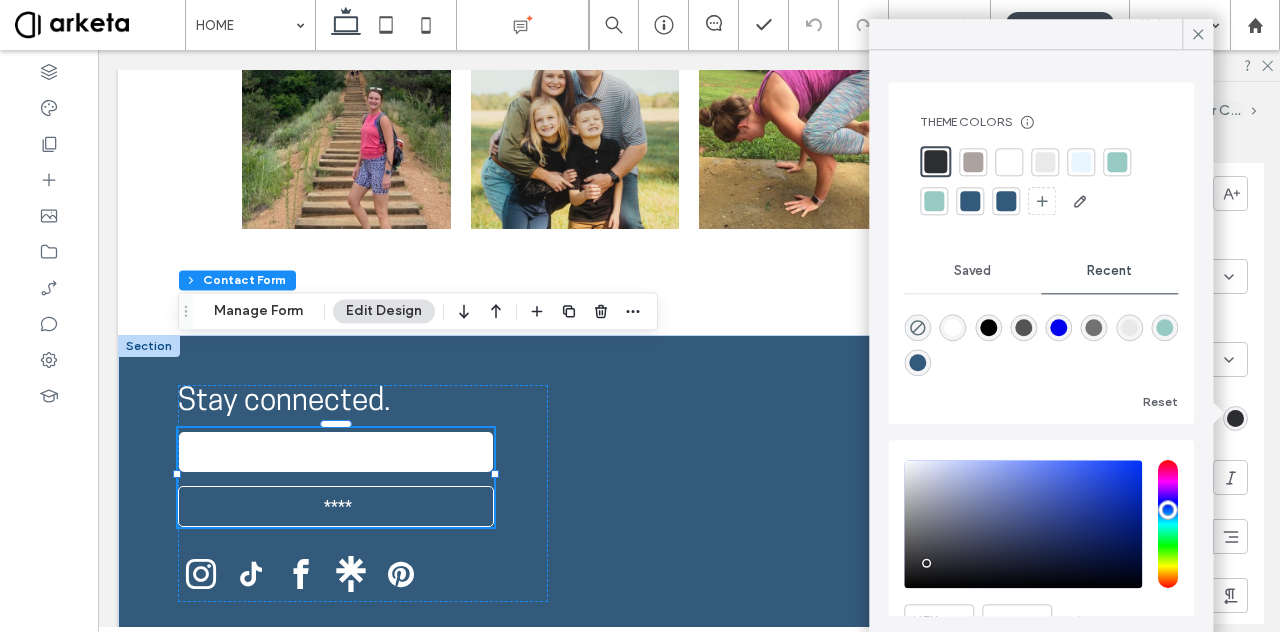 click at bounding box center (953, 327) 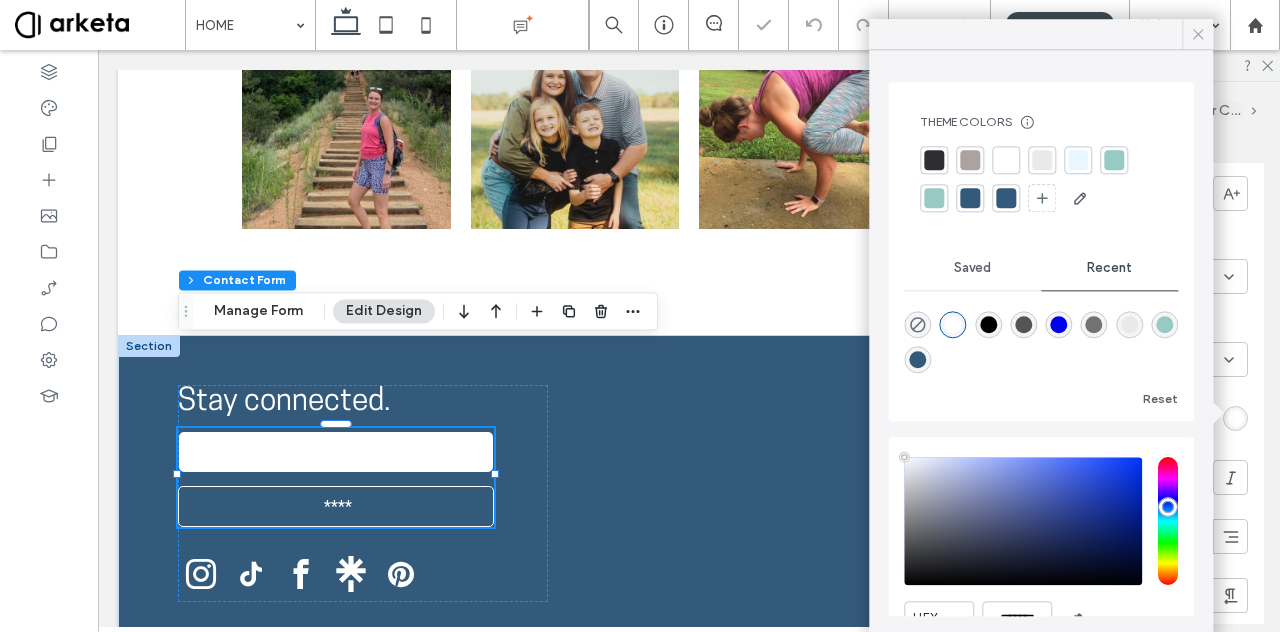 type on "**" 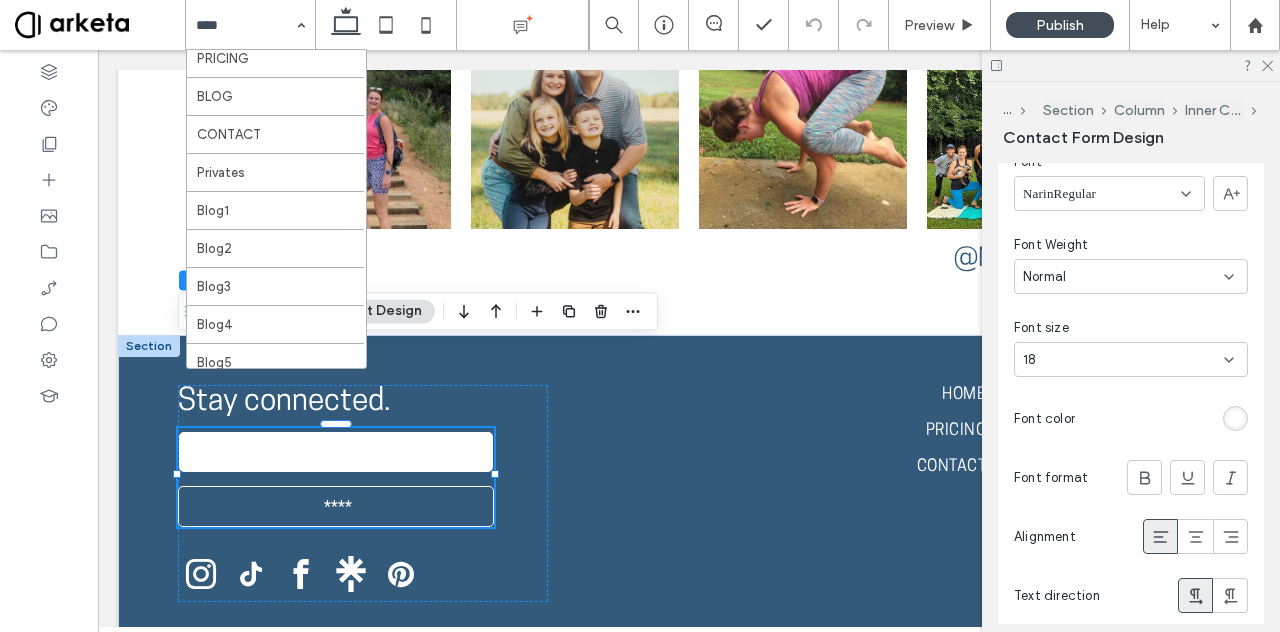 scroll, scrollTop: 0, scrollLeft: 0, axis: both 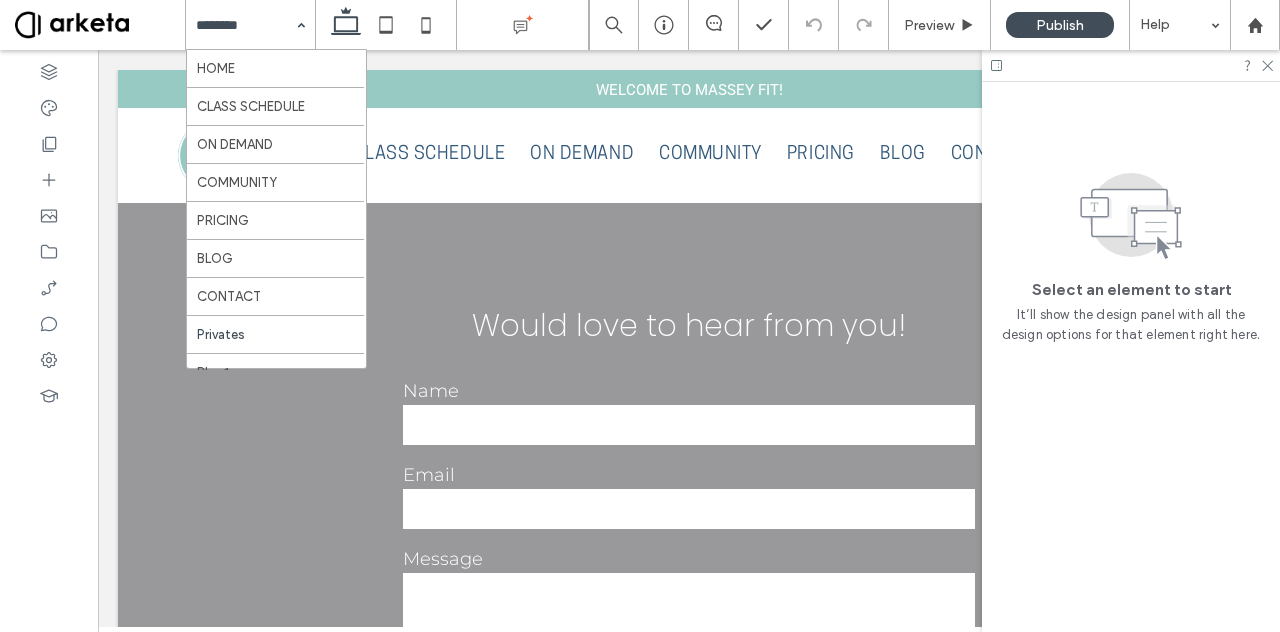 click at bounding box center (245, 25) 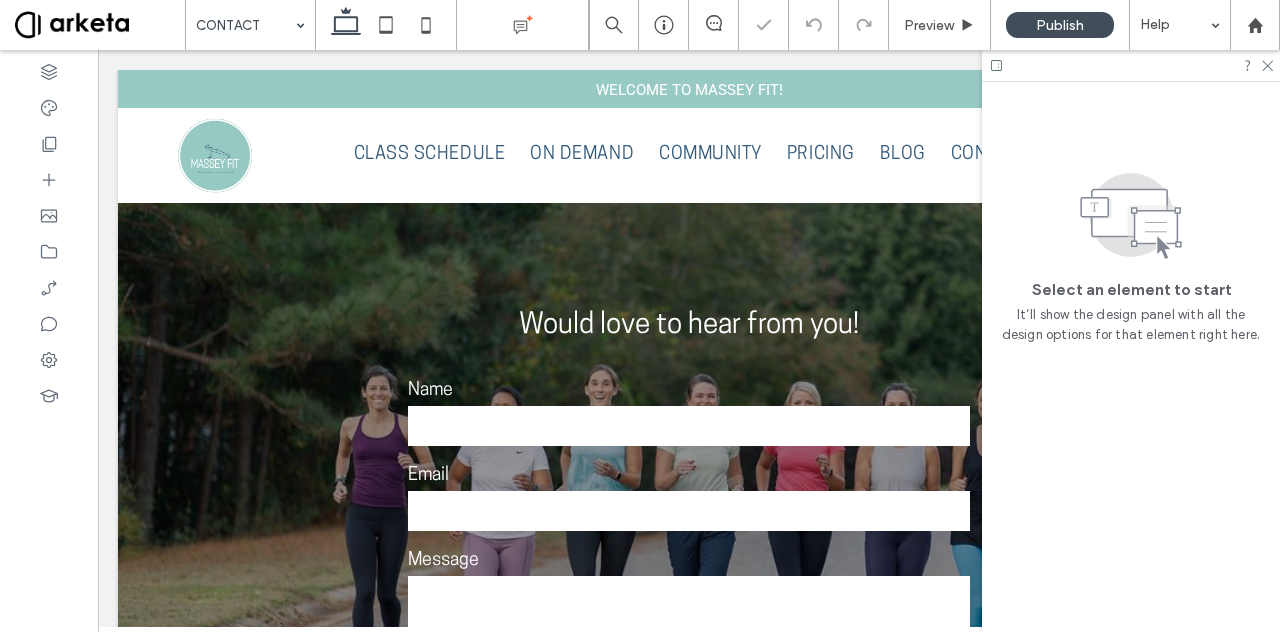 scroll, scrollTop: 0, scrollLeft: 0, axis: both 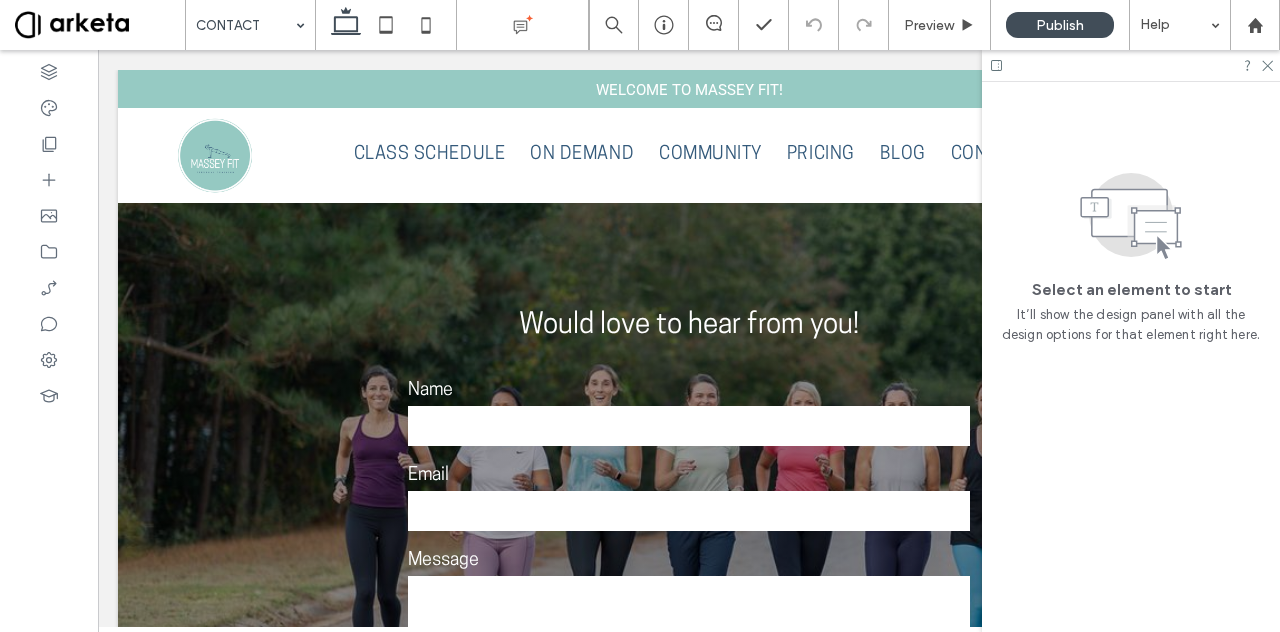 click at bounding box center [49, 341] 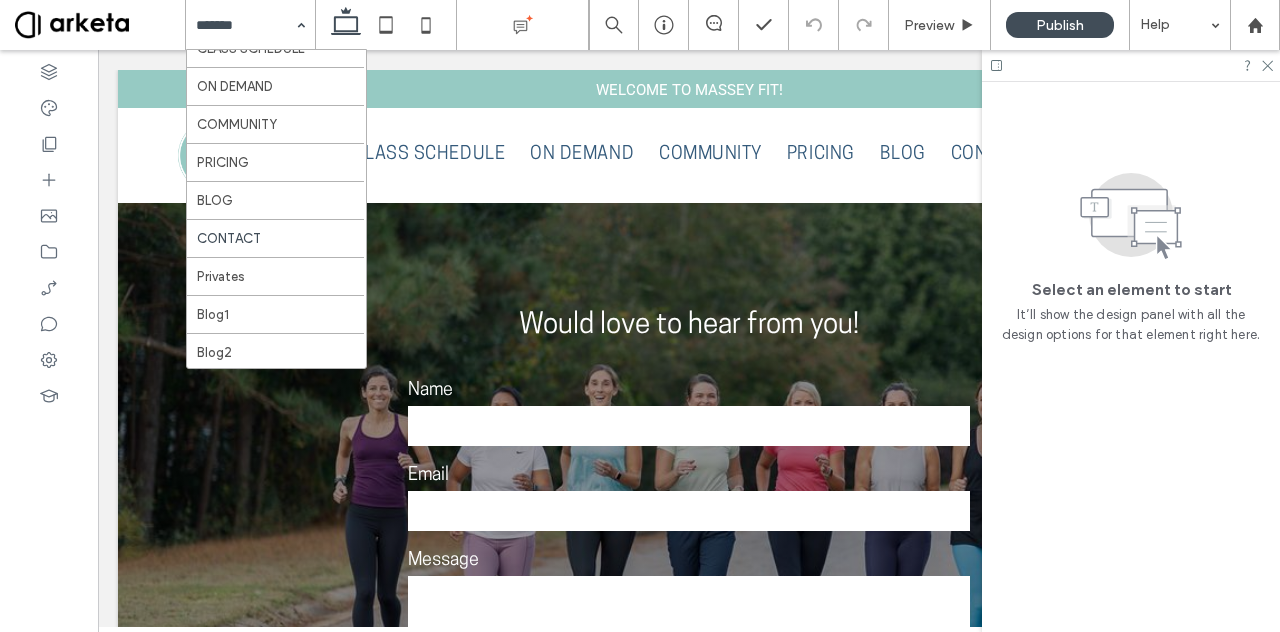 scroll, scrollTop: 59, scrollLeft: 0, axis: vertical 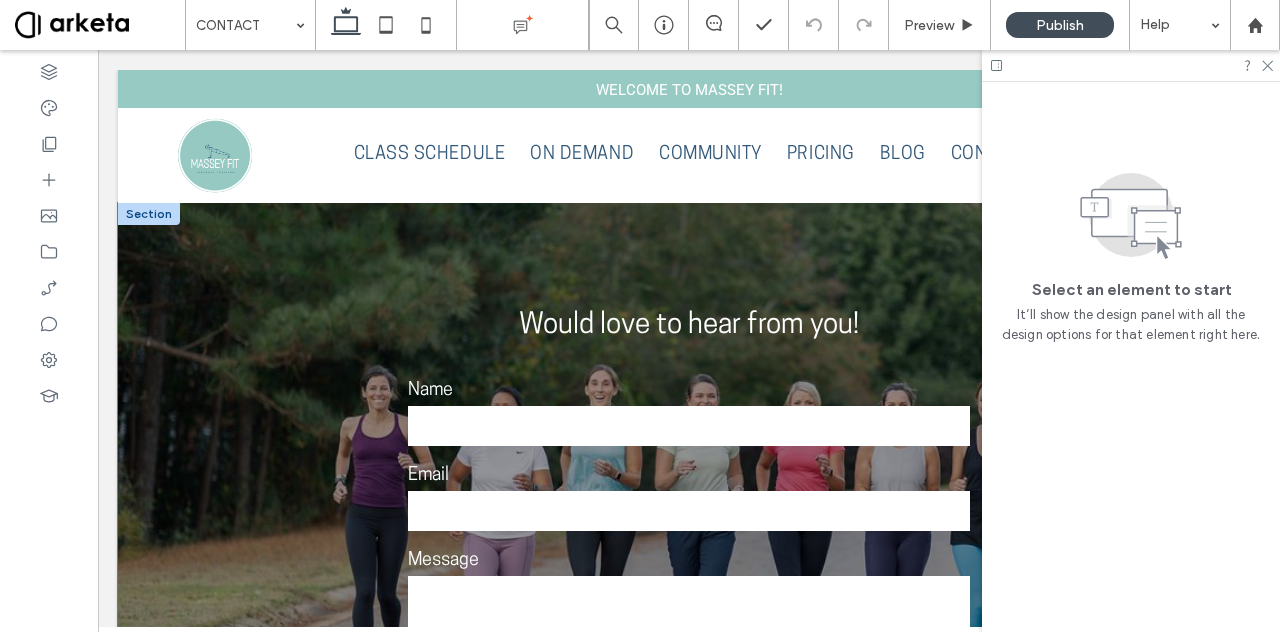 click on "**********" at bounding box center [689, 474] 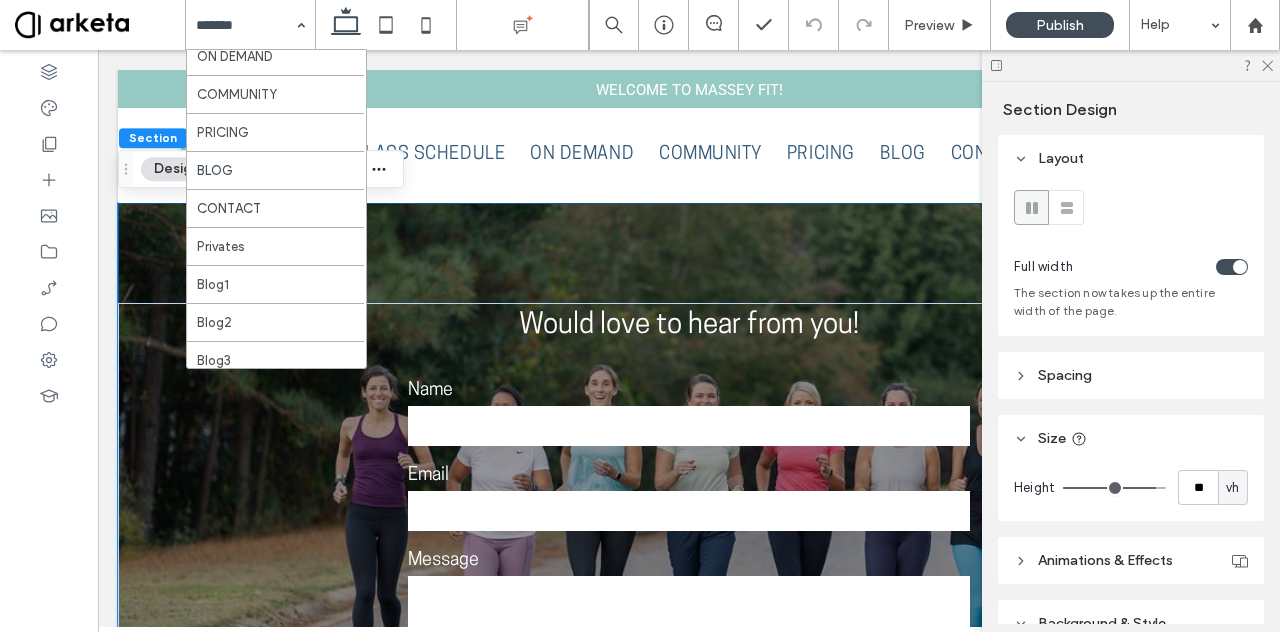 scroll, scrollTop: 104, scrollLeft: 0, axis: vertical 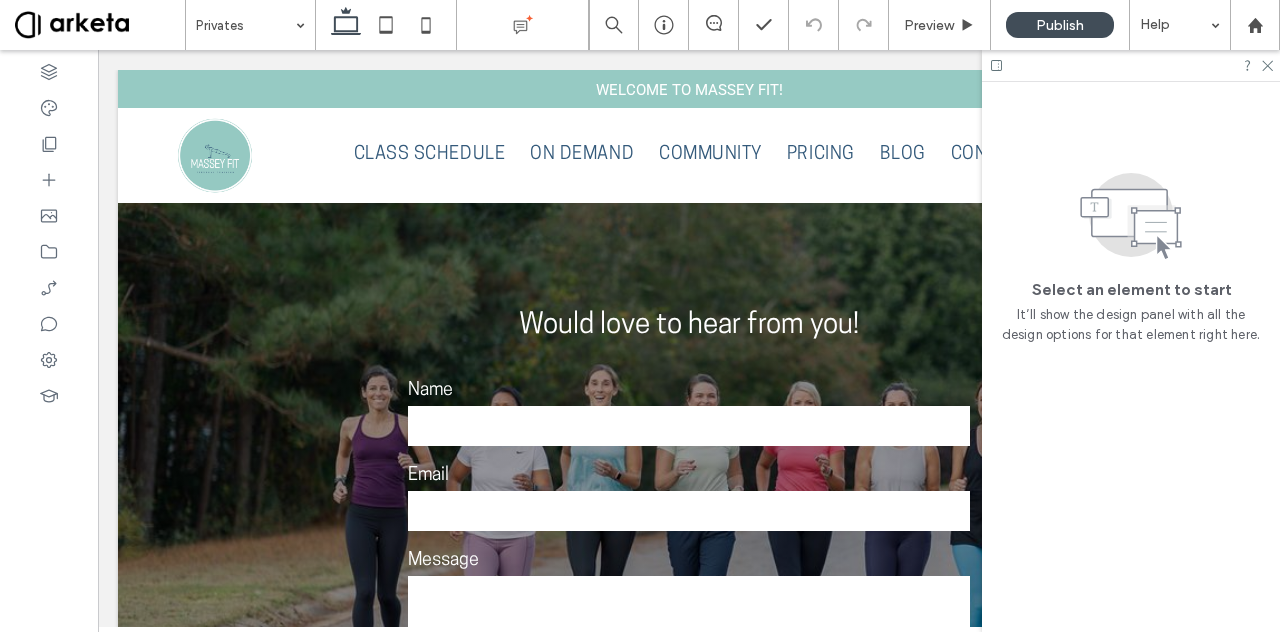 click at bounding box center [100, 25] 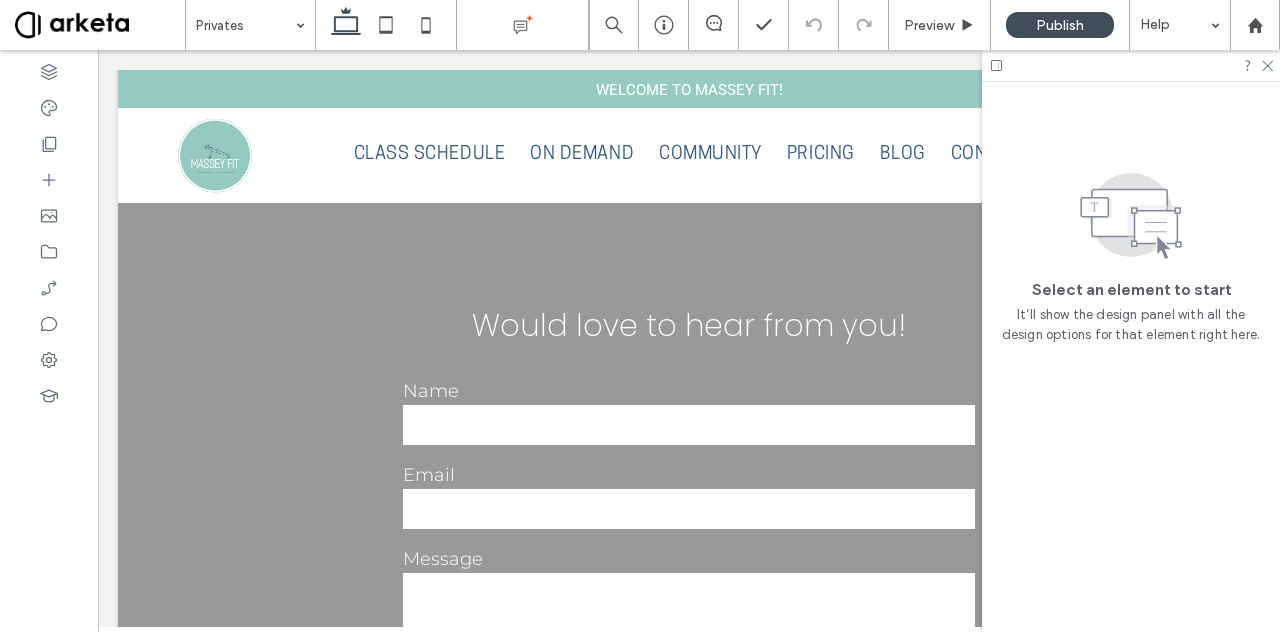 scroll, scrollTop: 198, scrollLeft: 0, axis: vertical 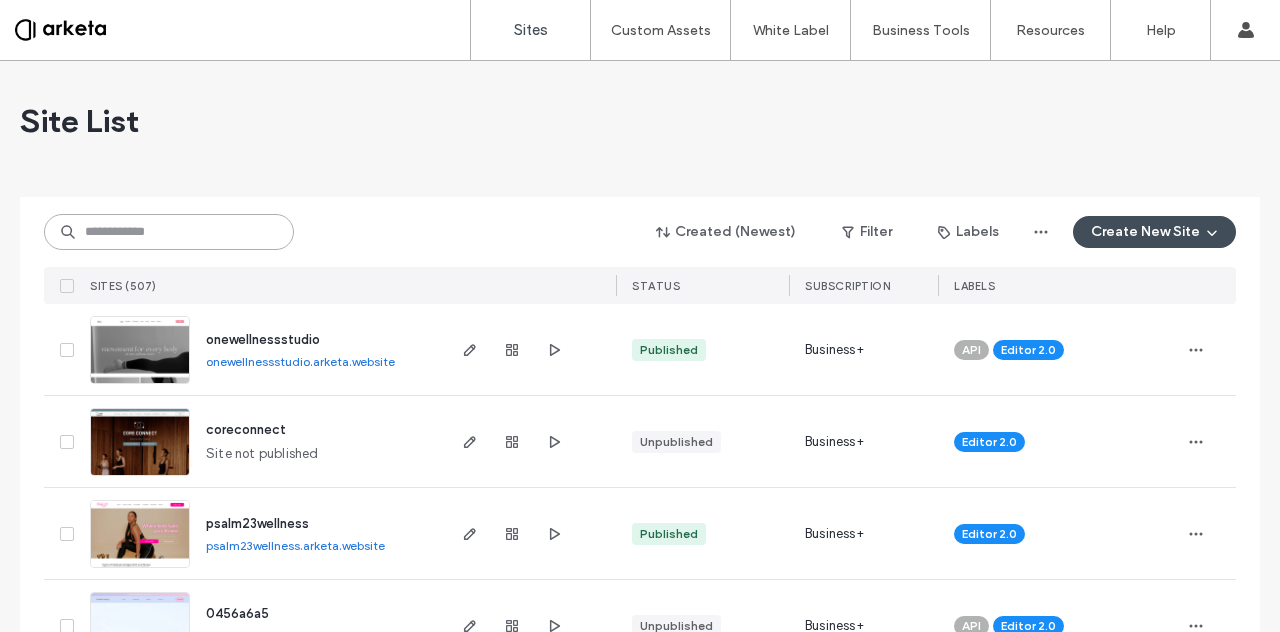 click at bounding box center (169, 232) 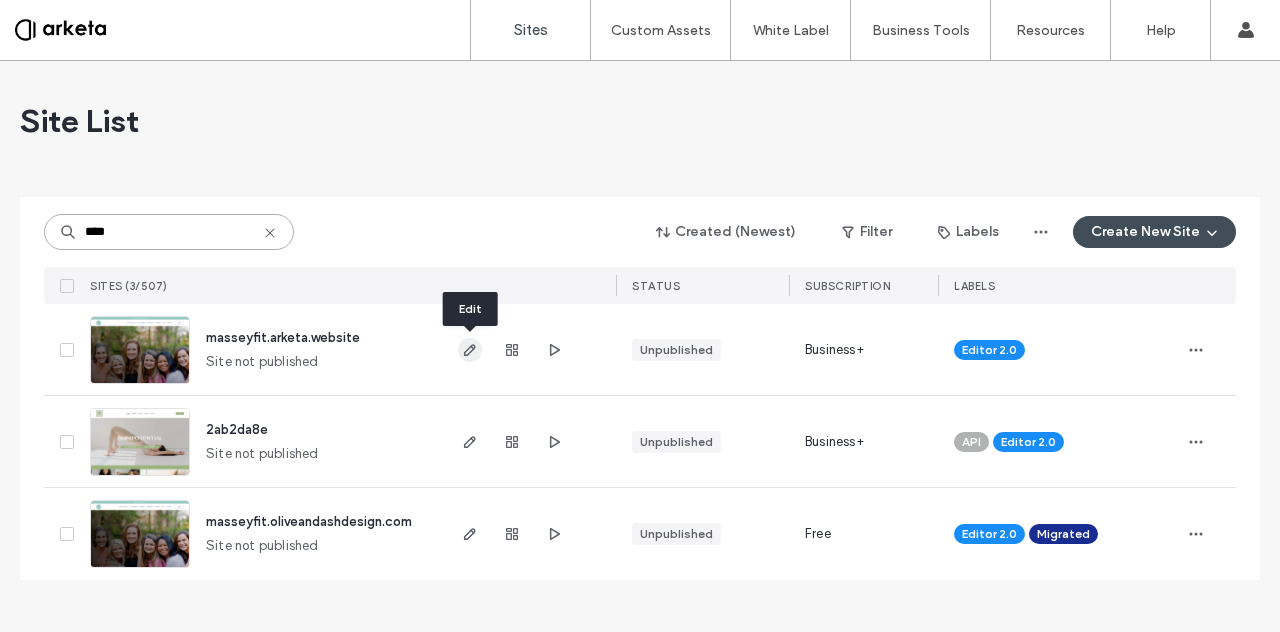 type on "****" 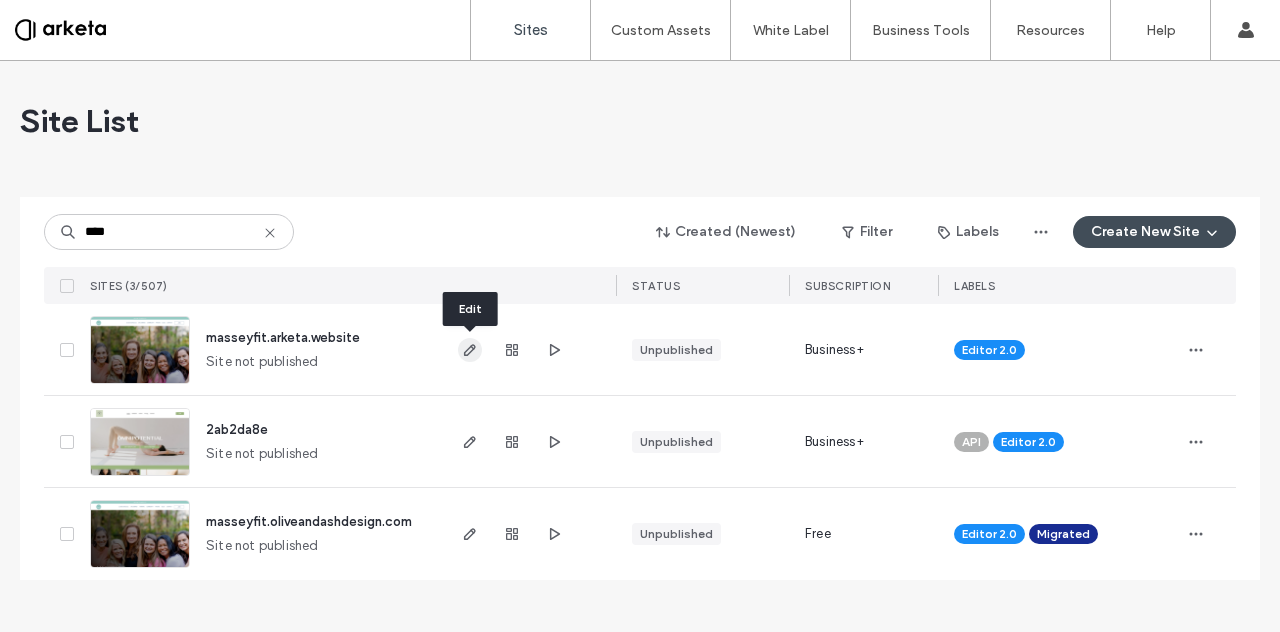 click 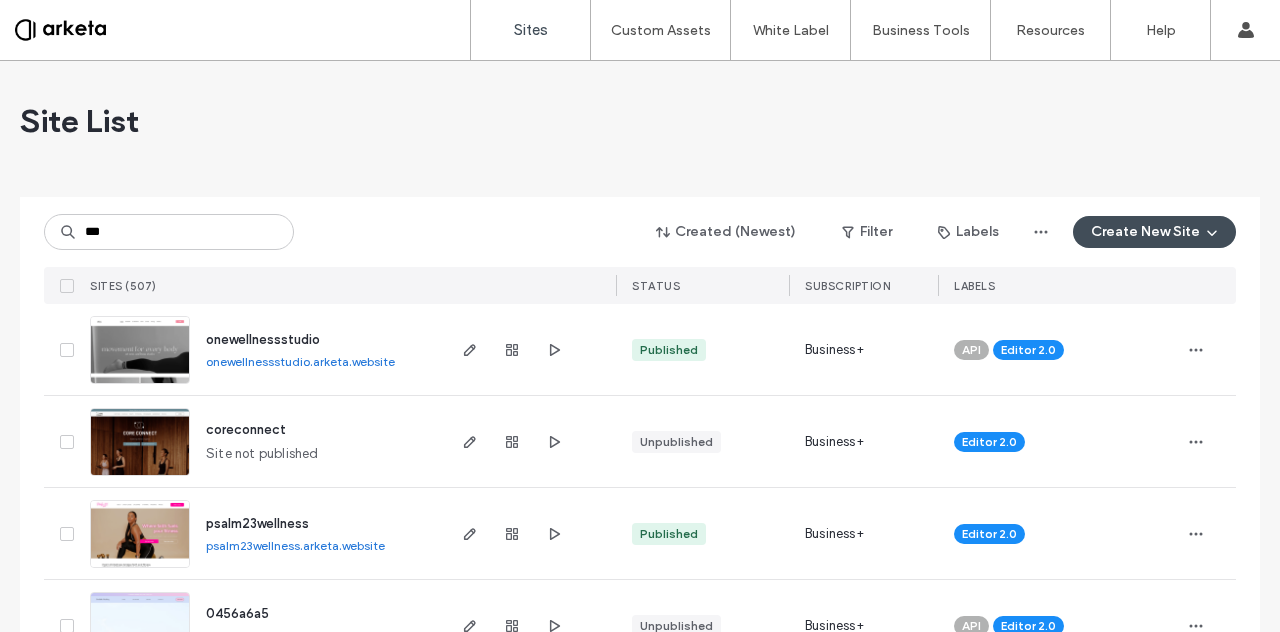 scroll, scrollTop: 0, scrollLeft: 0, axis: both 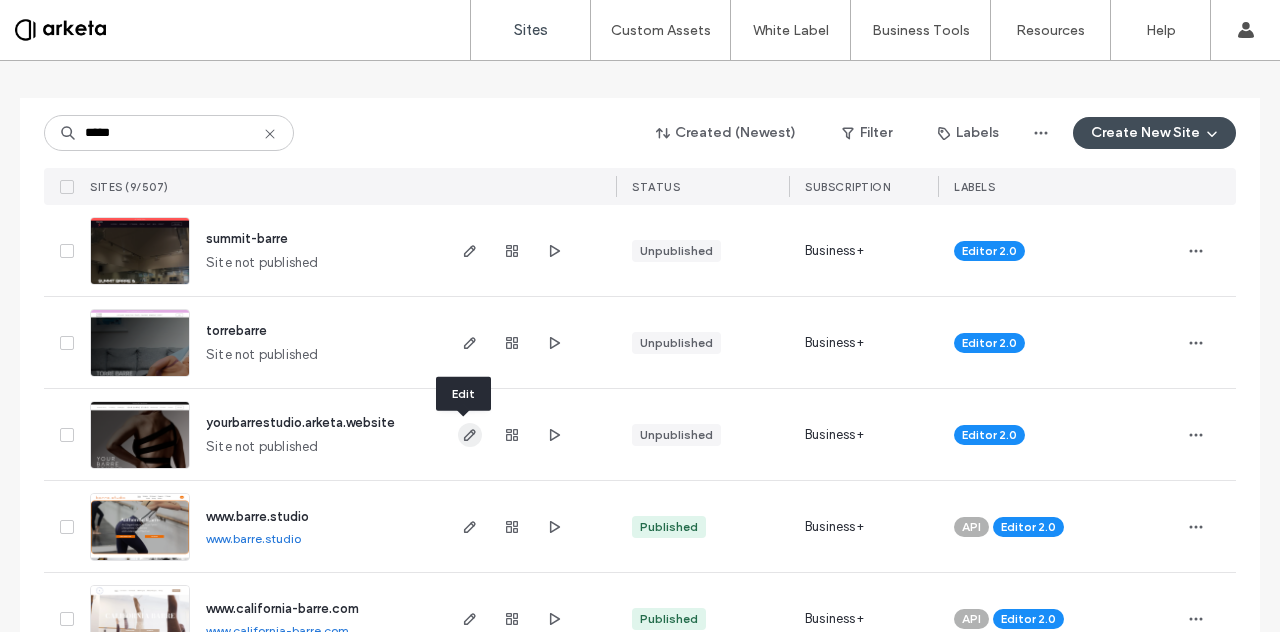 type on "*****" 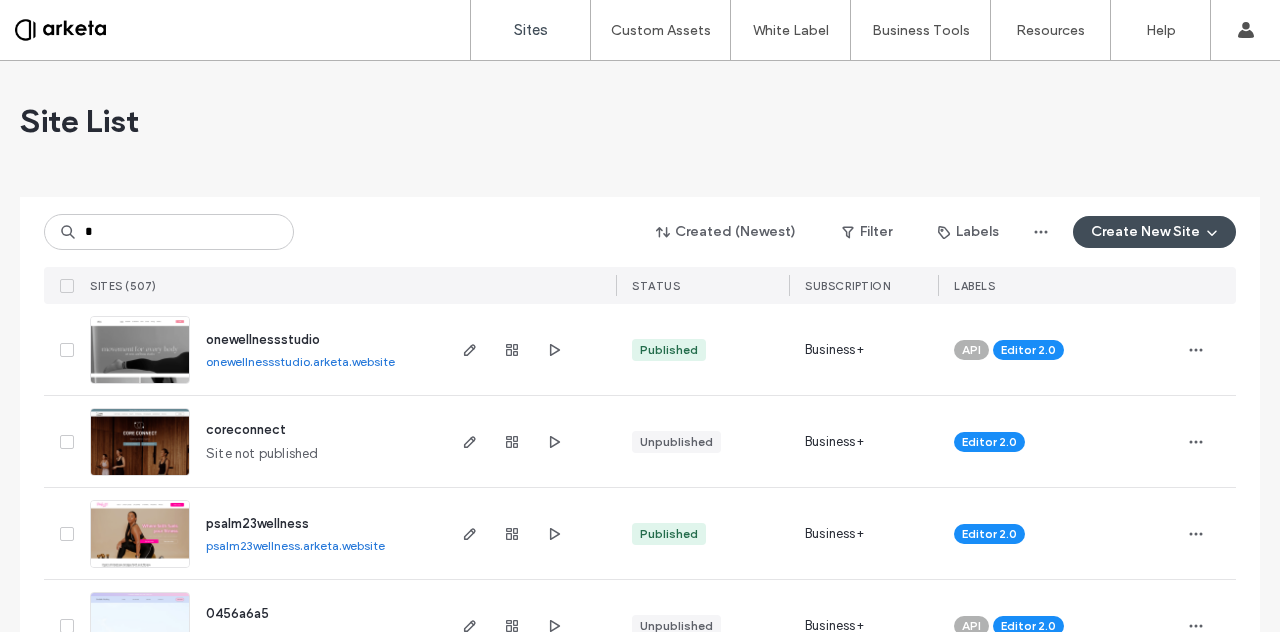 scroll, scrollTop: 0, scrollLeft: 0, axis: both 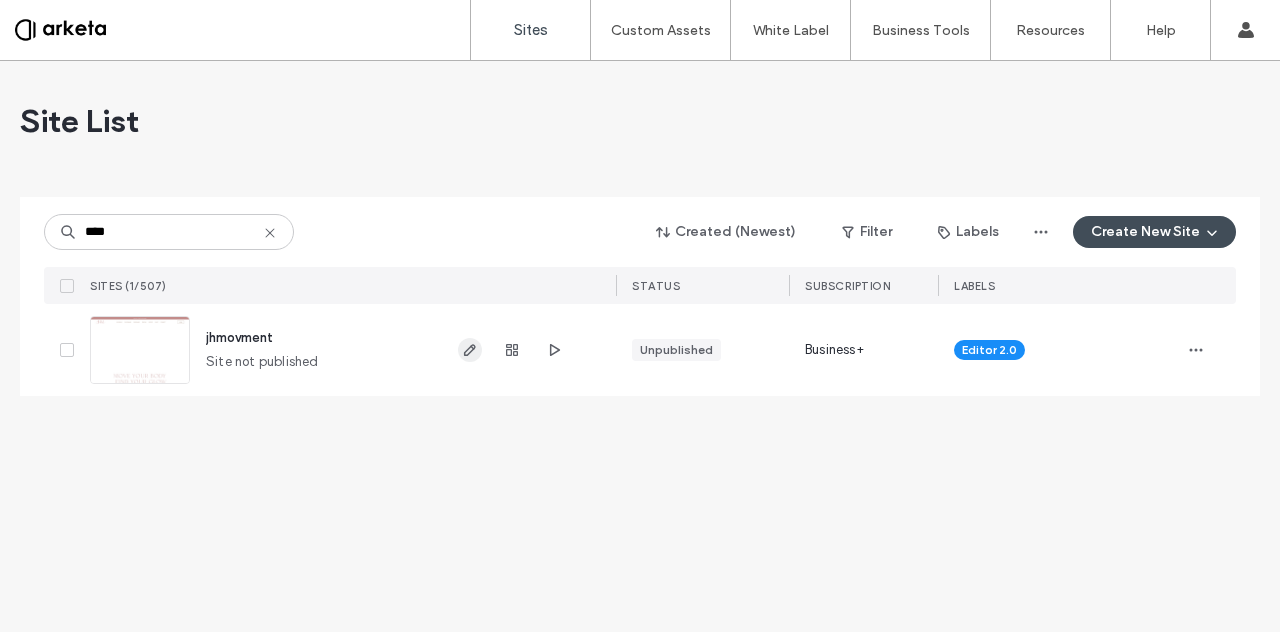 type on "****" 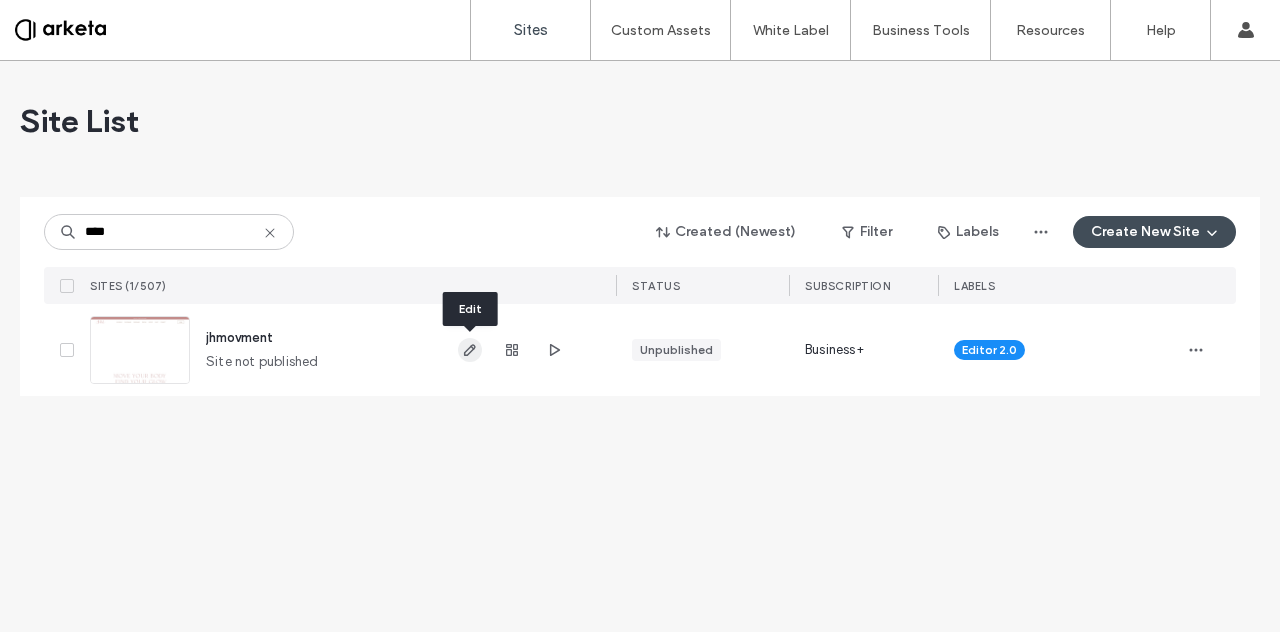 click at bounding box center [470, 350] 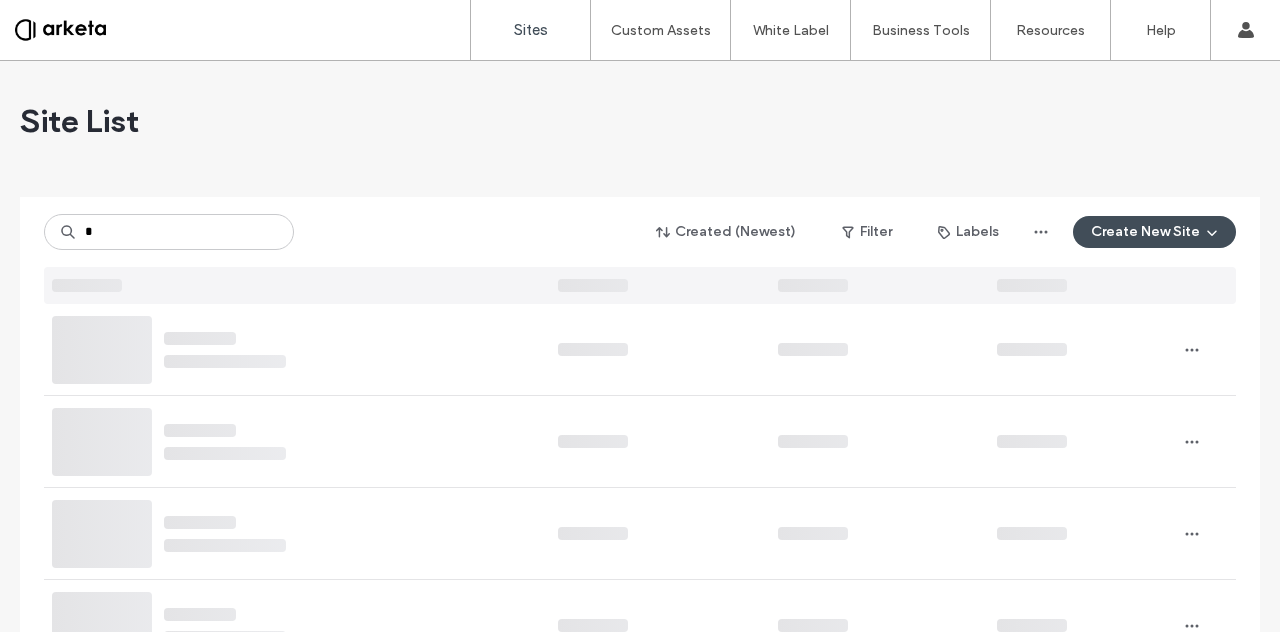 scroll, scrollTop: 0, scrollLeft: 0, axis: both 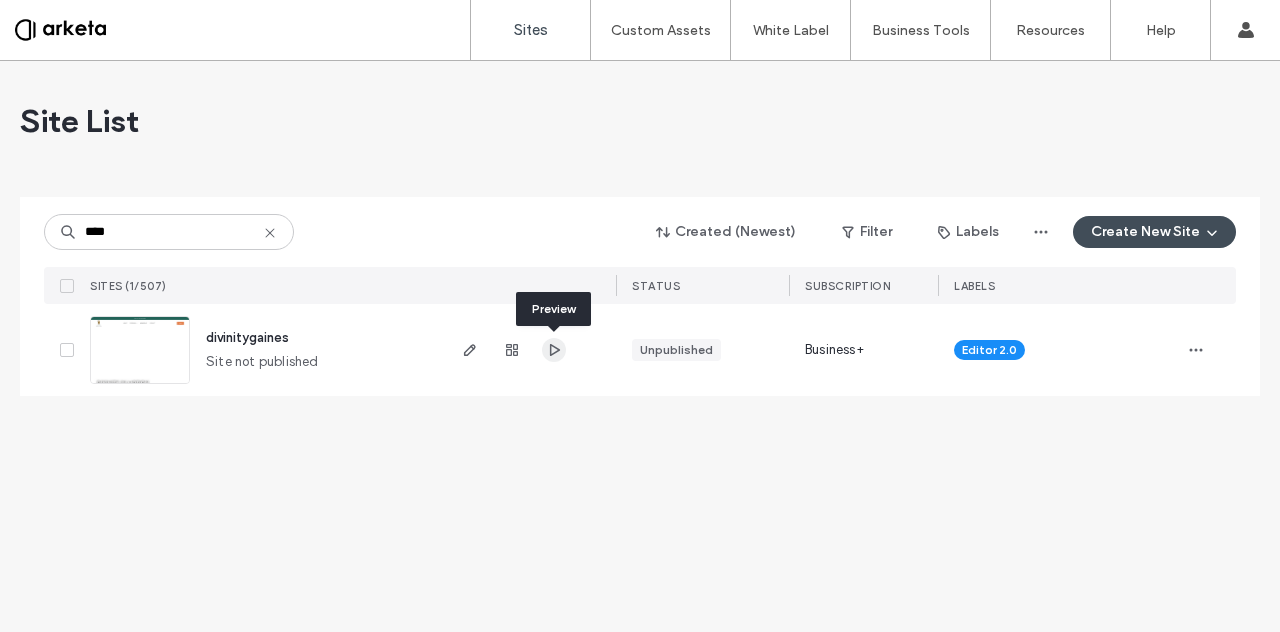 click 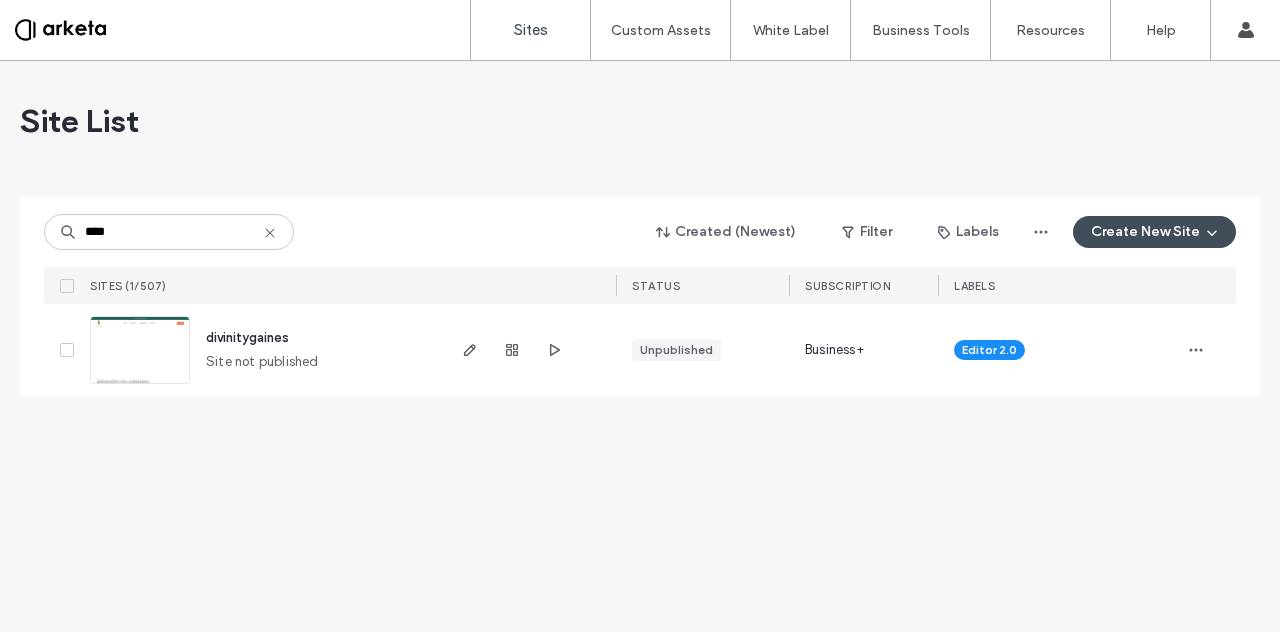drag, startPoint x: 140, startPoint y: 227, endPoint x: 26, endPoint y: 211, distance: 115.11733 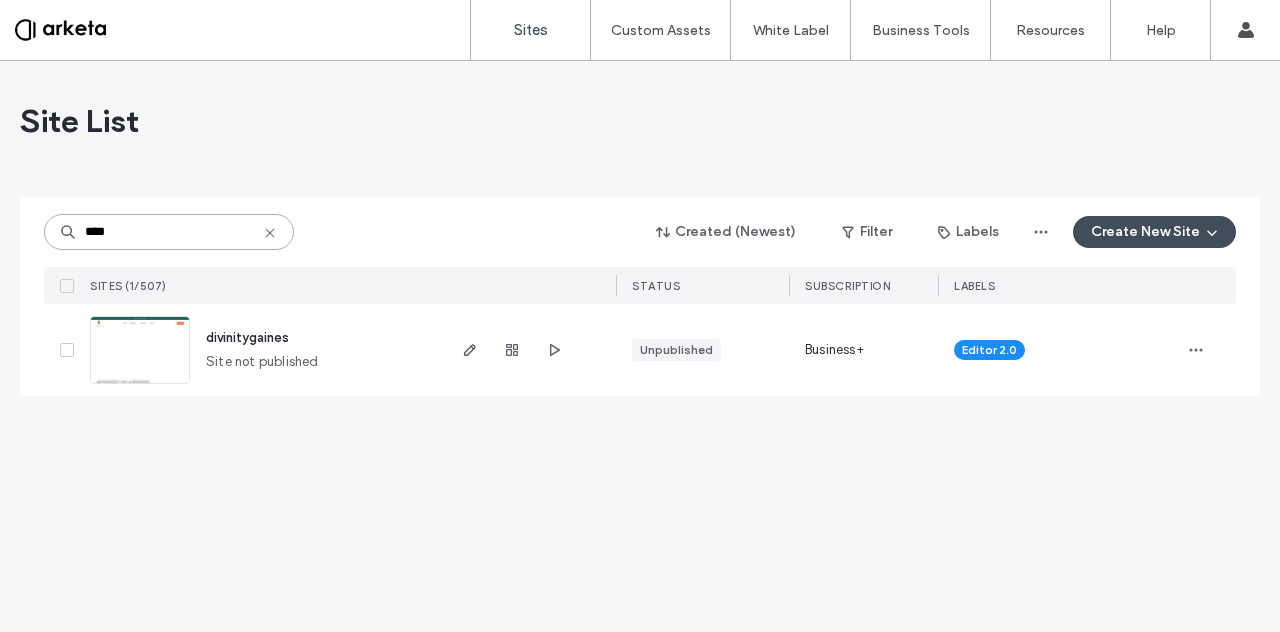 click on "****" at bounding box center (169, 232) 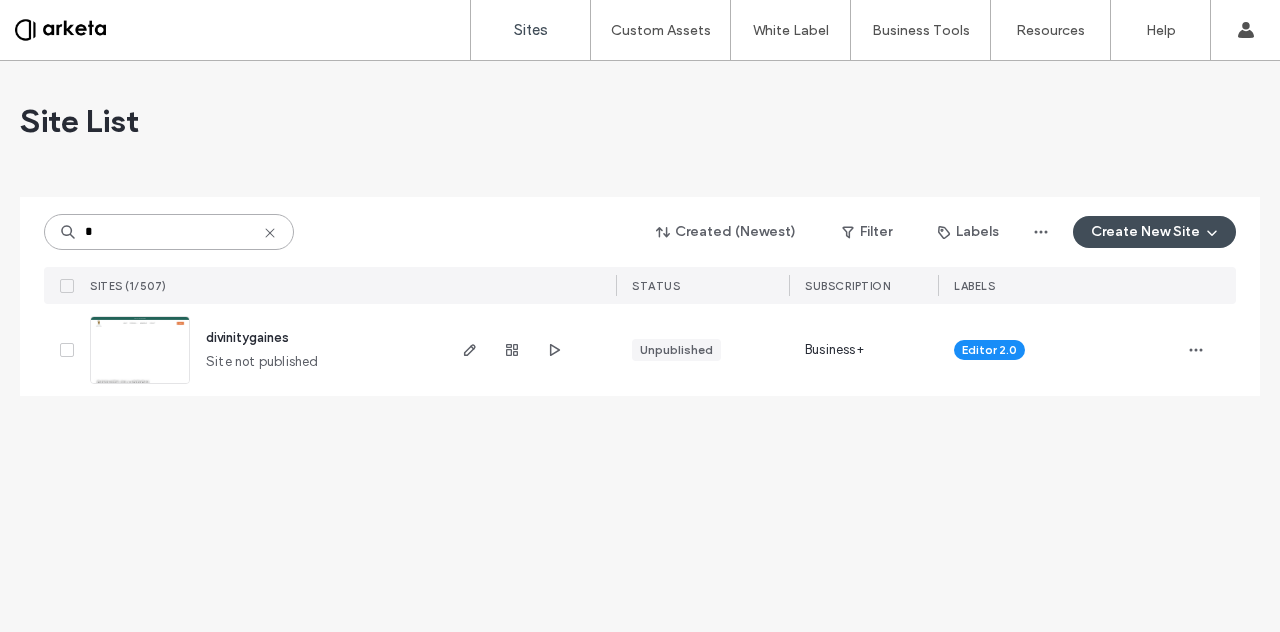 type on "*" 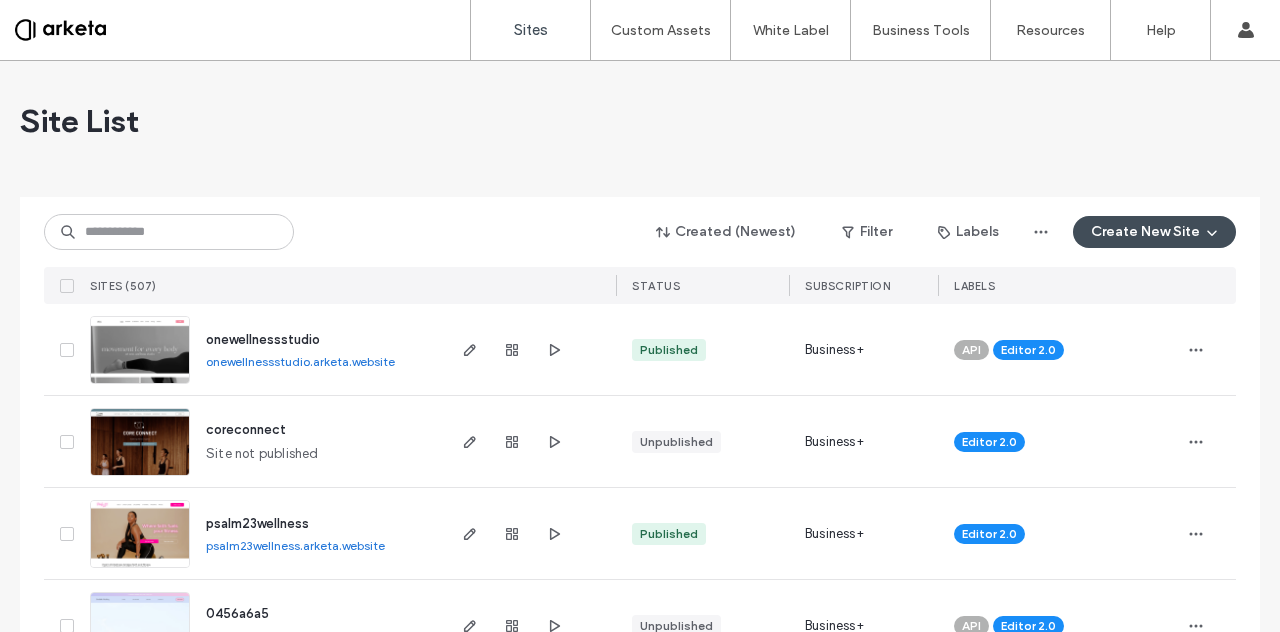 click on "Created (Newest) Filter Labels Create New Site" at bounding box center (640, 232) 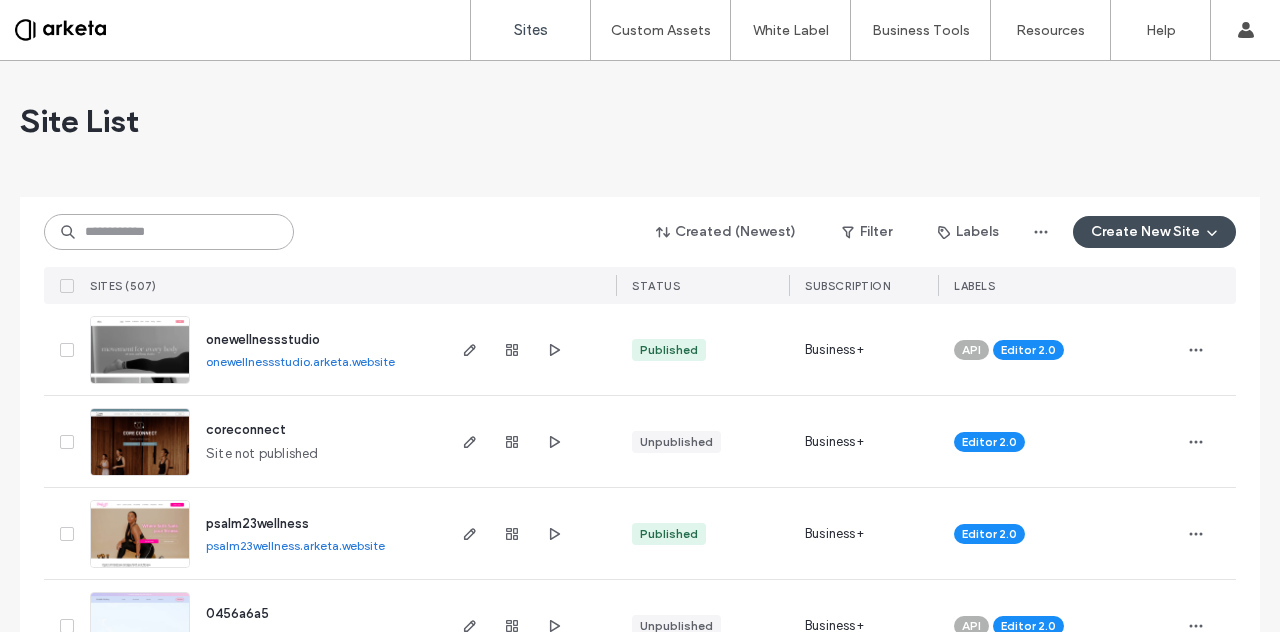 click at bounding box center [169, 232] 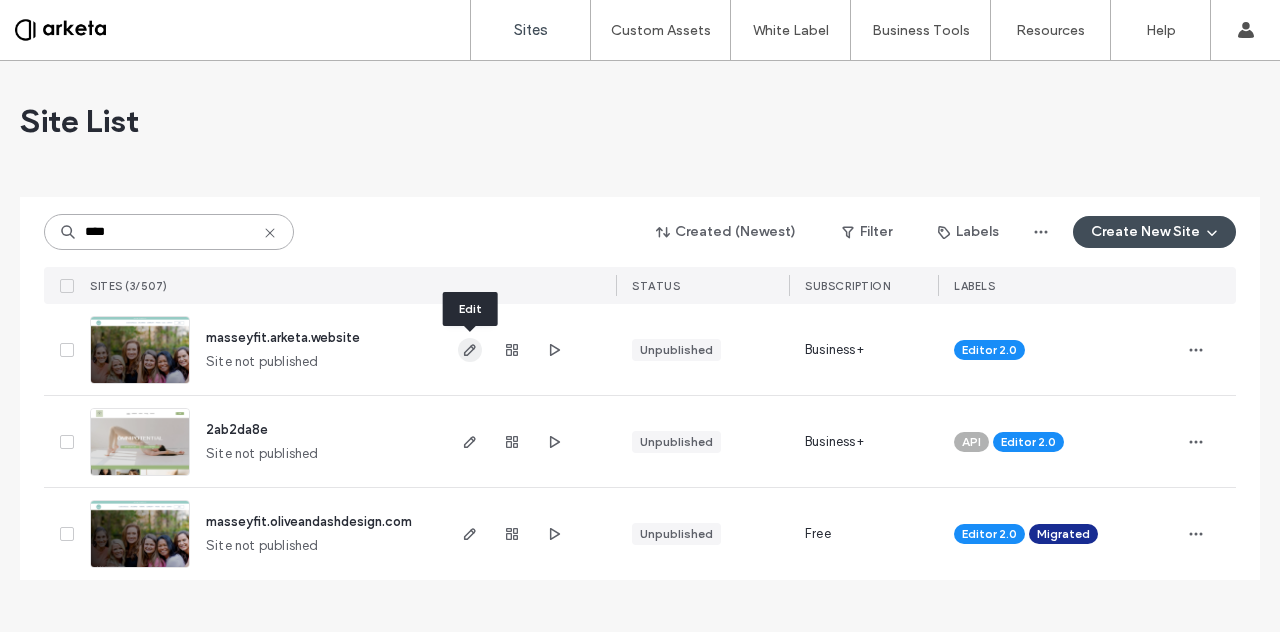 type on "****" 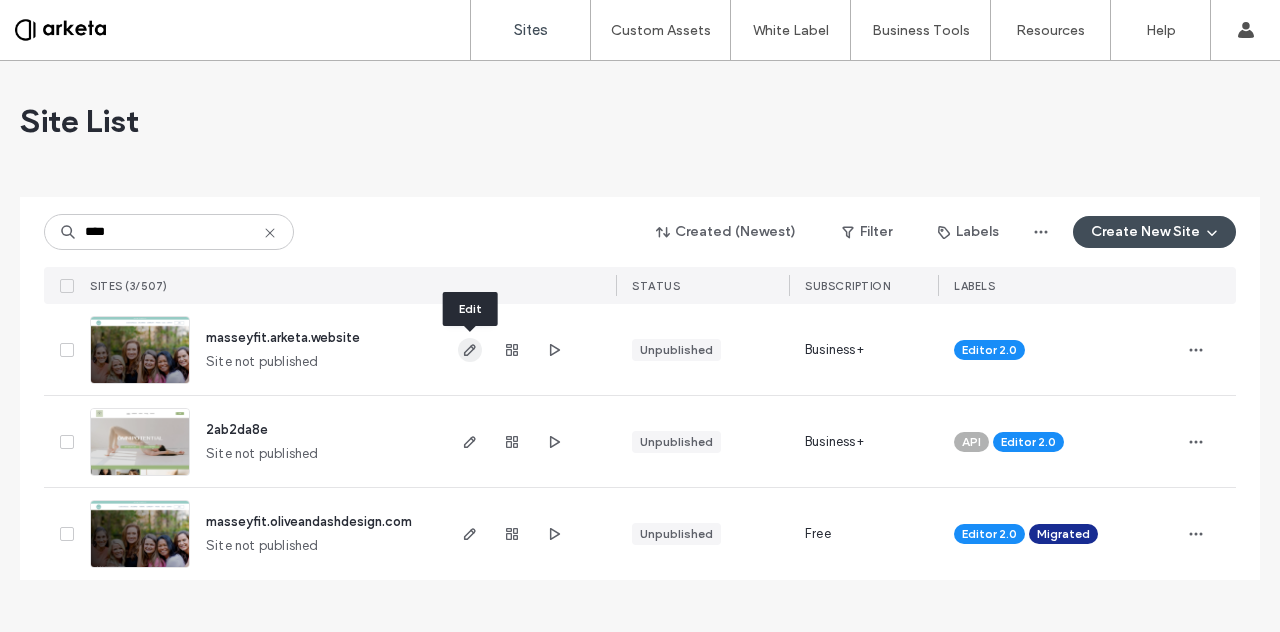 click 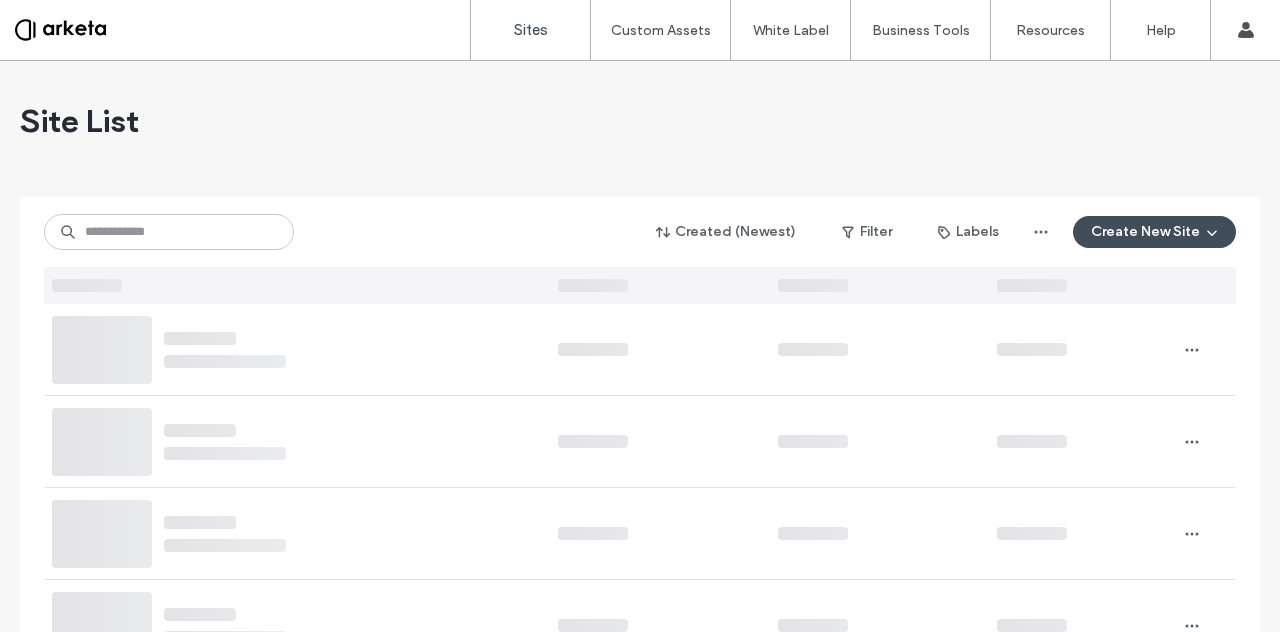 scroll, scrollTop: 0, scrollLeft: 0, axis: both 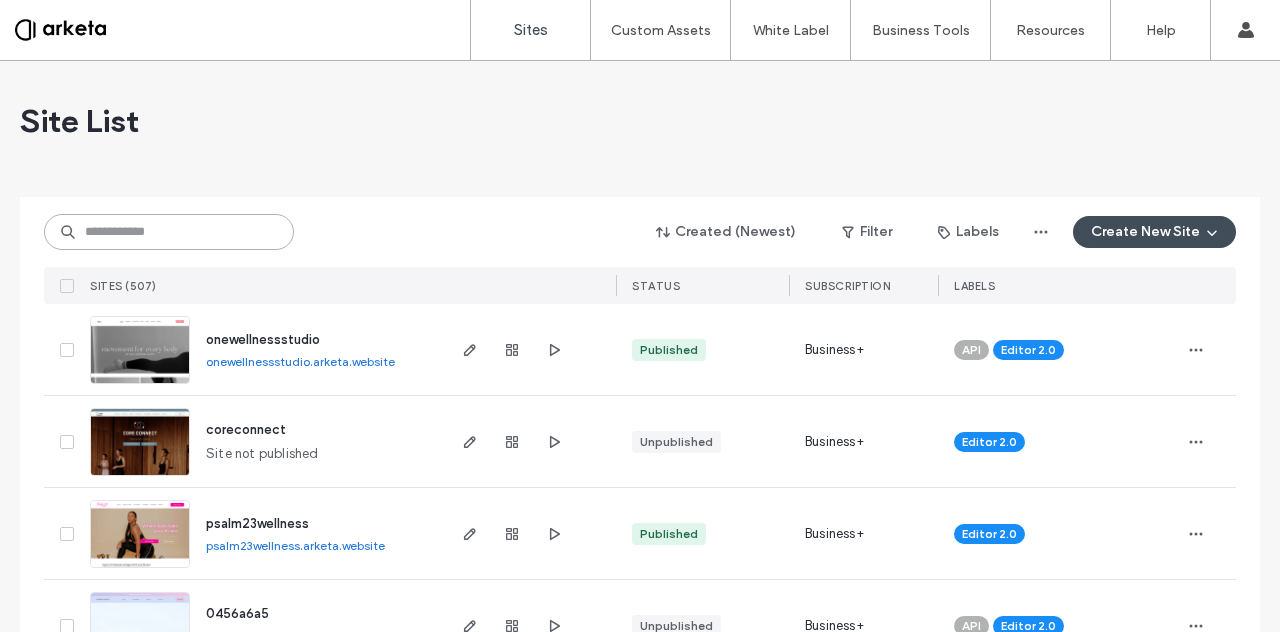 click at bounding box center [169, 232] 